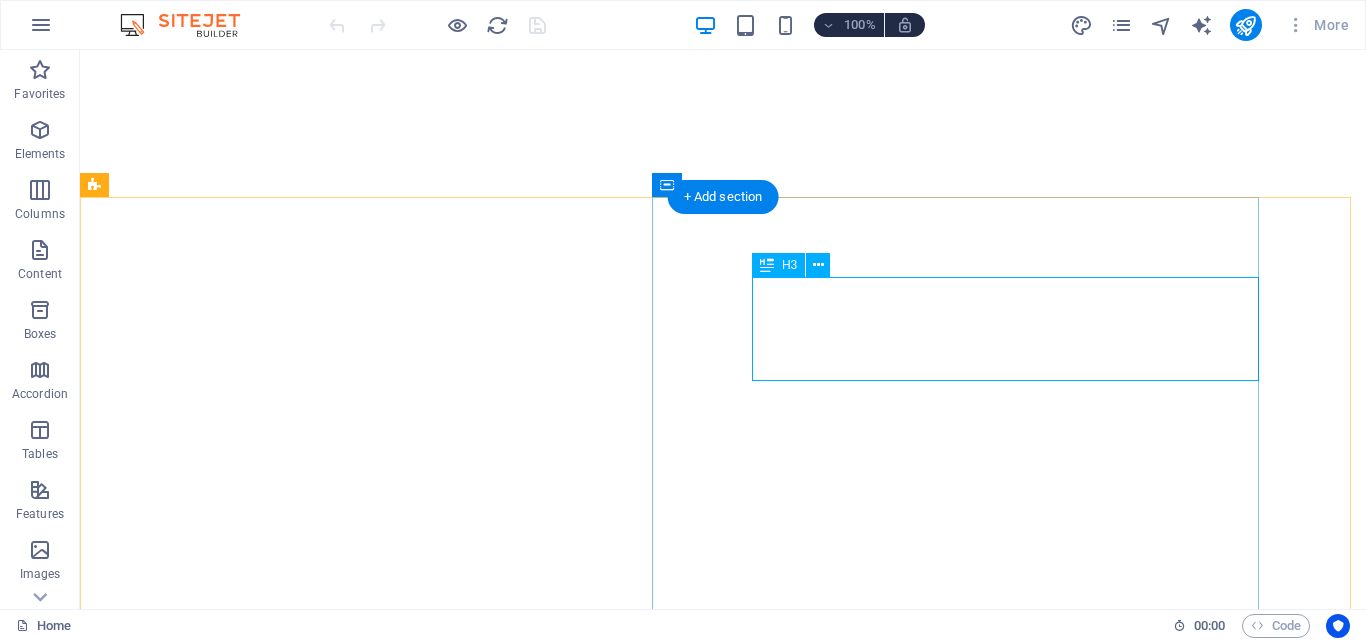 scroll, scrollTop: 0, scrollLeft: 0, axis: both 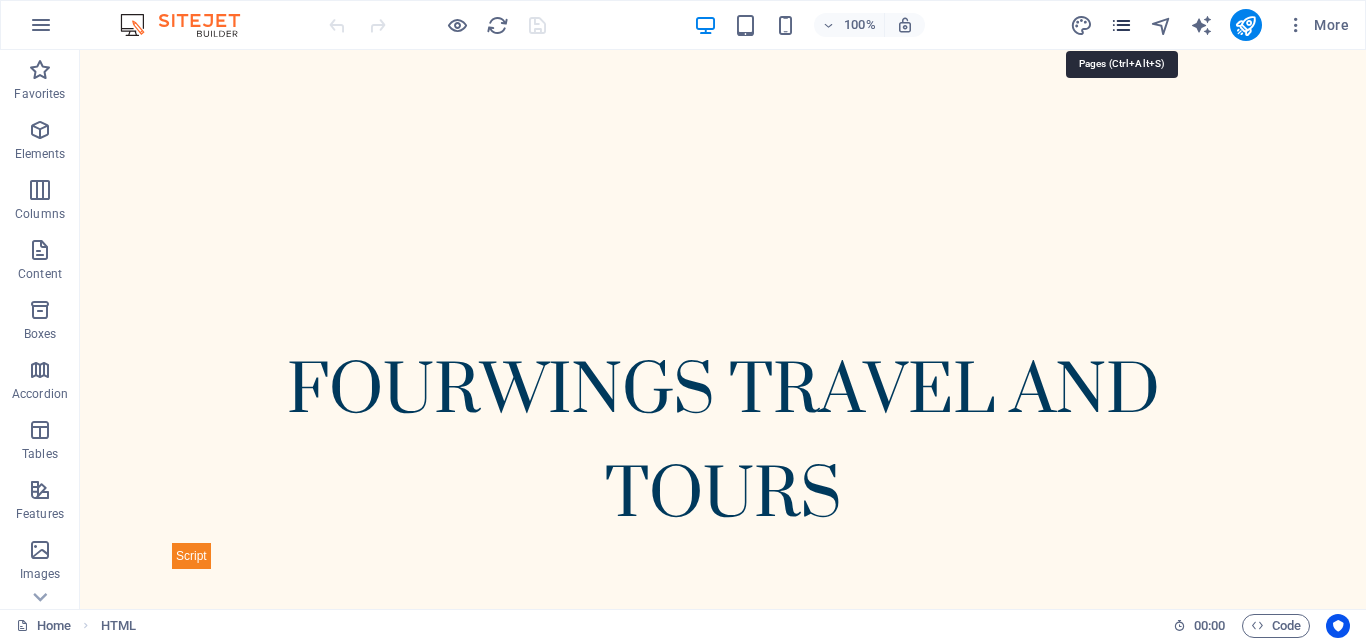 click at bounding box center [1121, 25] 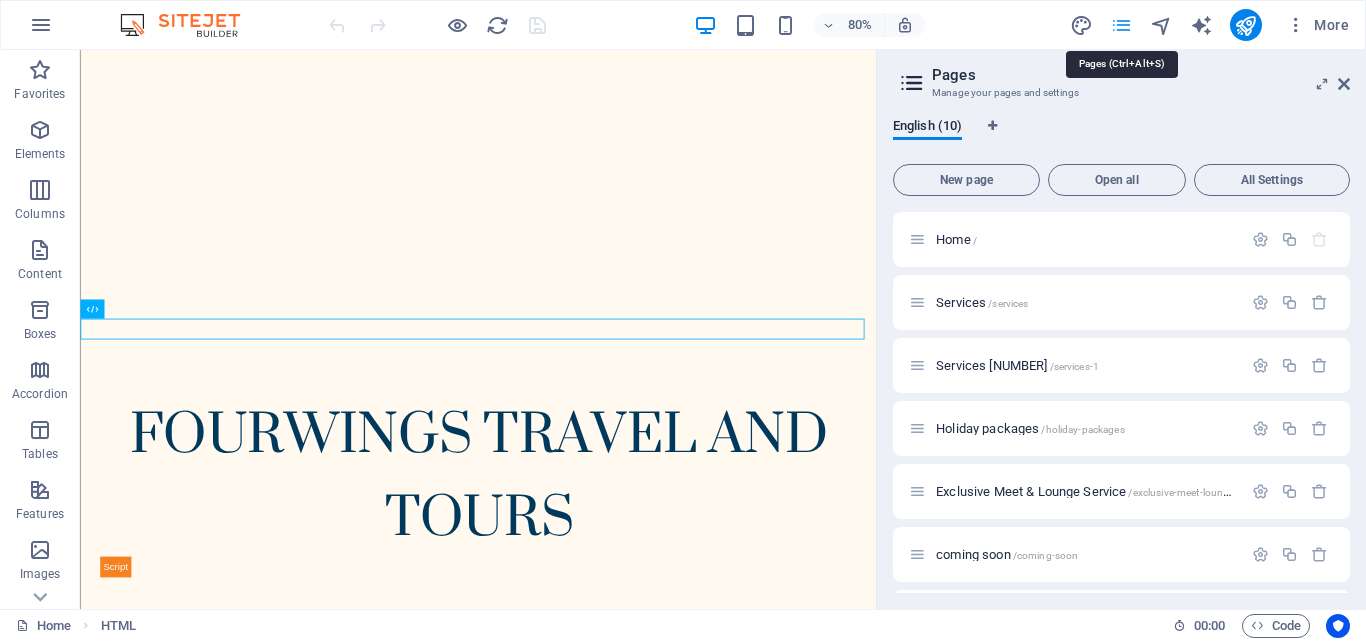 scroll, scrollTop: 1525, scrollLeft: 0, axis: vertical 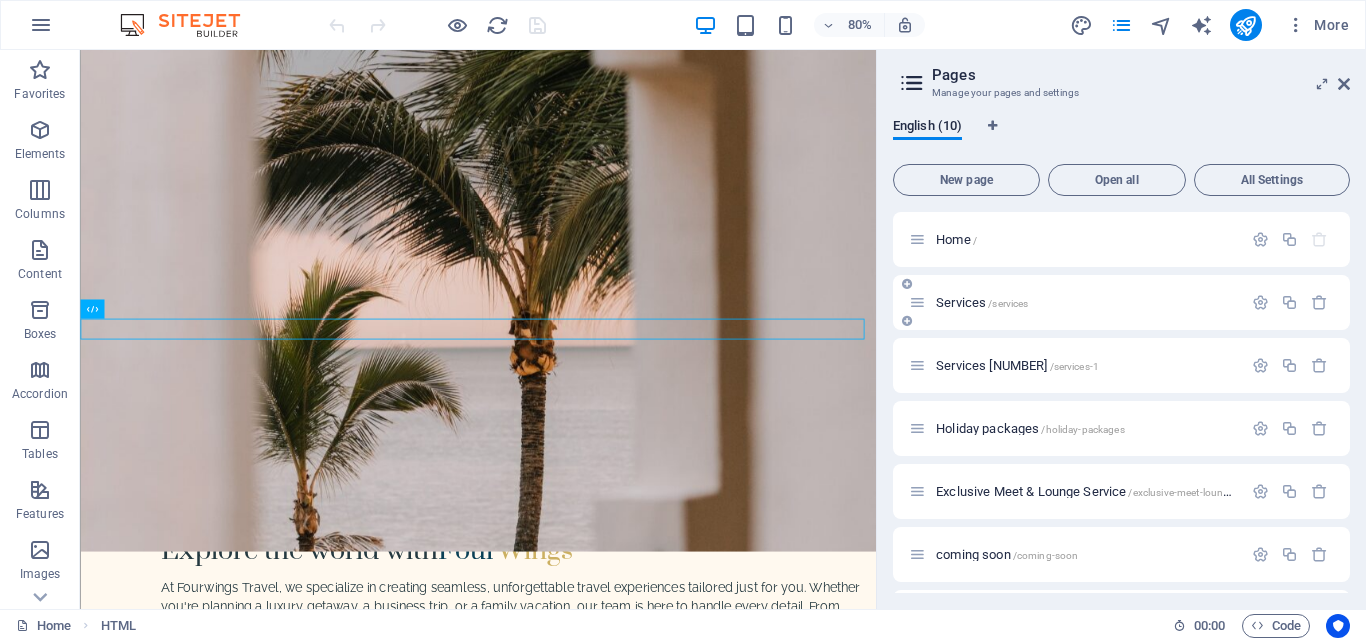 click on "Services /services" at bounding box center [982, 302] 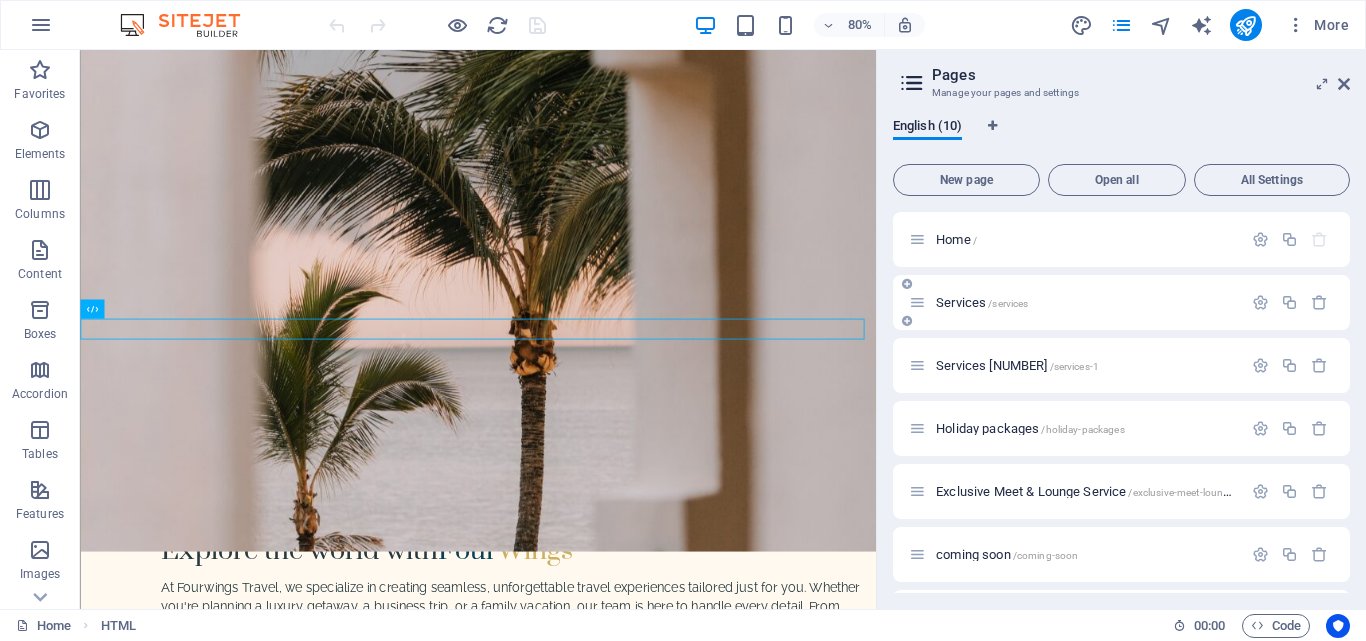 click on "Services /services" at bounding box center (1121, 302) 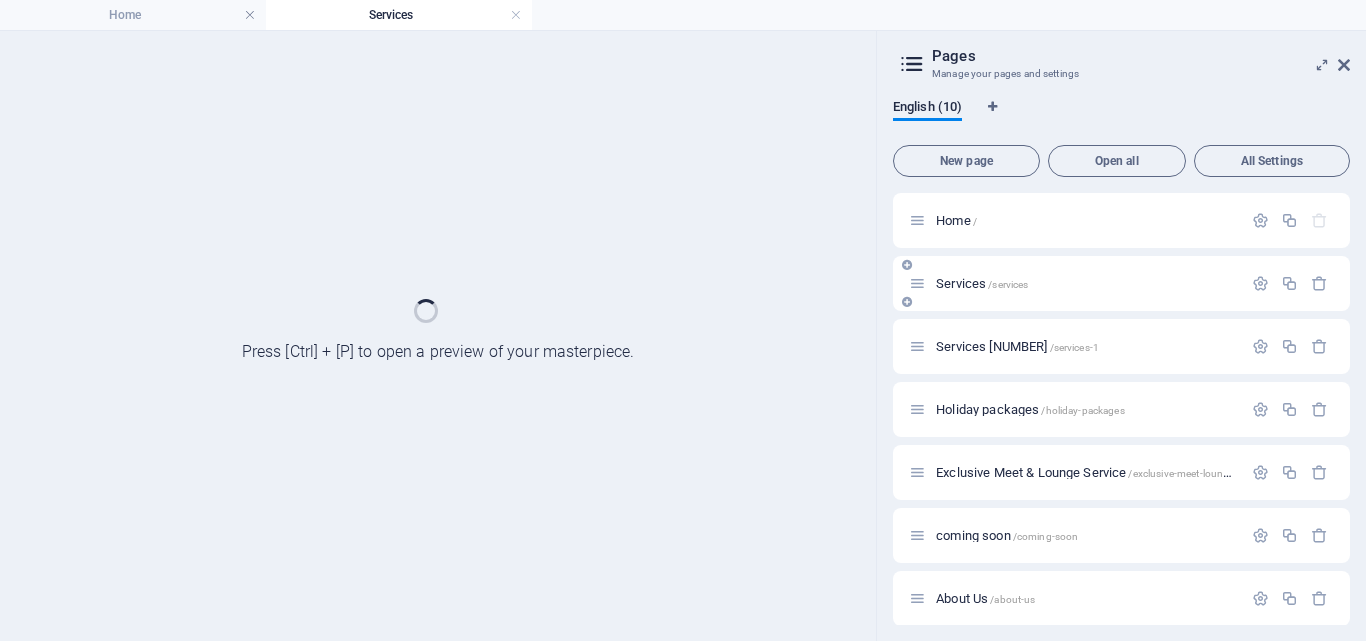 scroll, scrollTop: 0, scrollLeft: 0, axis: both 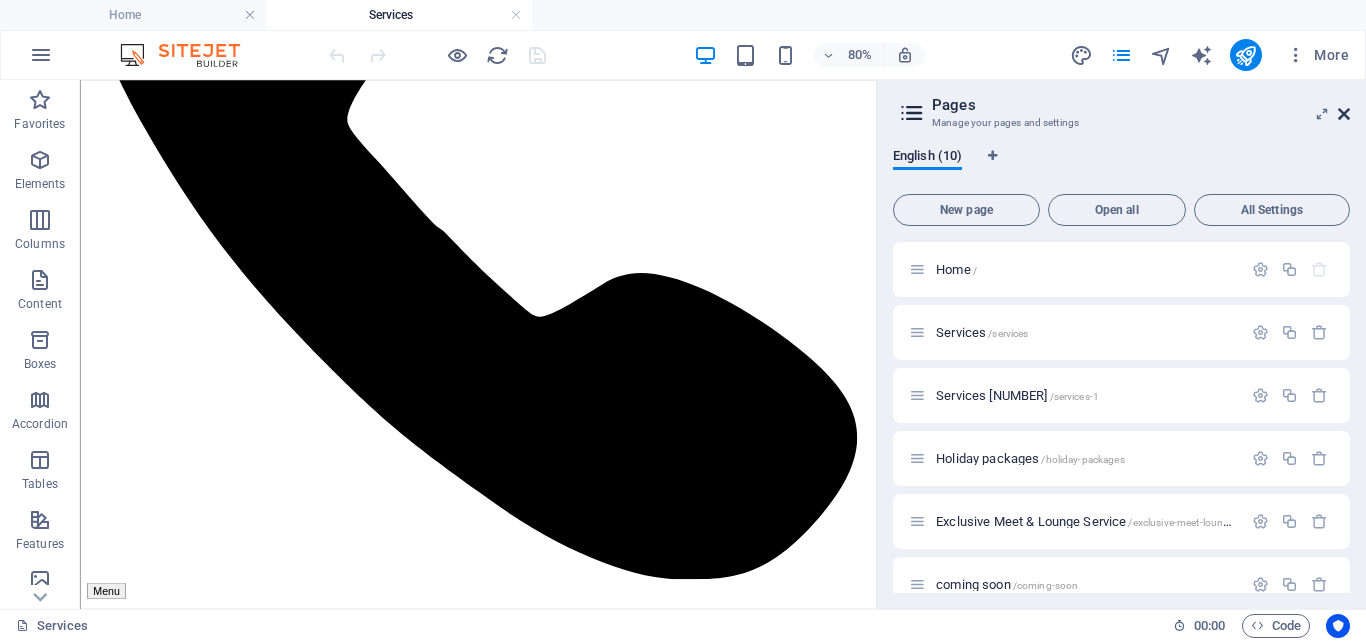 click at bounding box center [1344, 114] 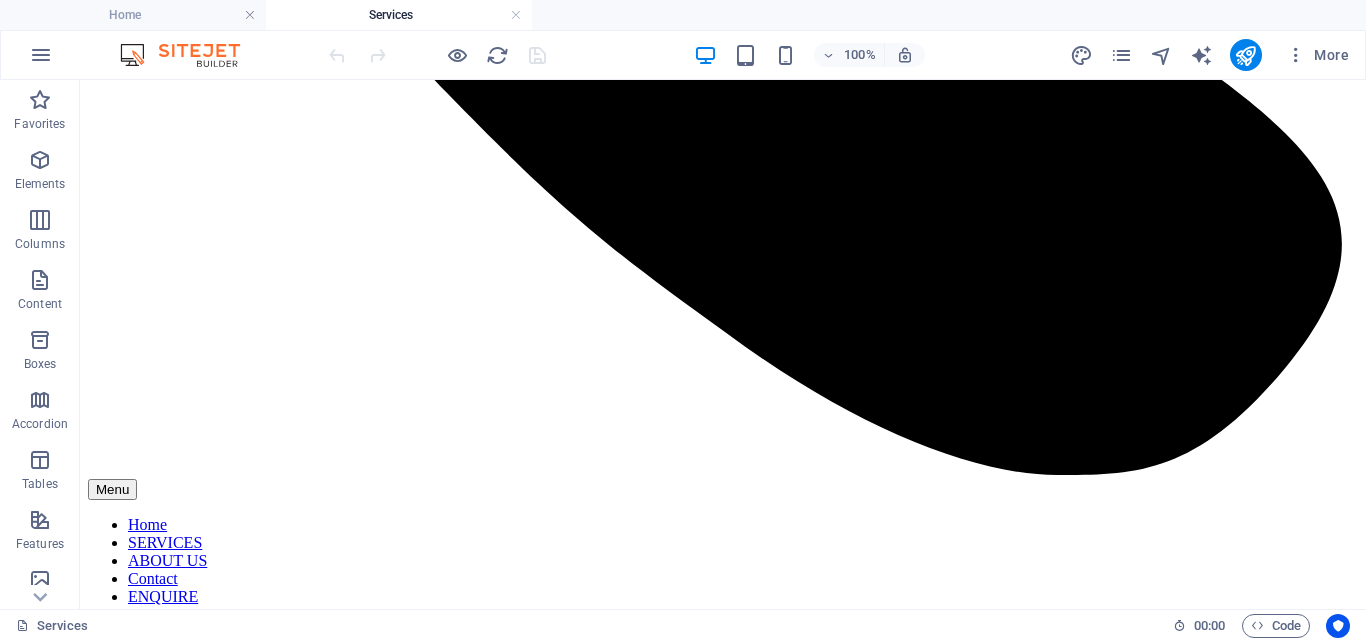 scroll, scrollTop: 1114, scrollLeft: 0, axis: vertical 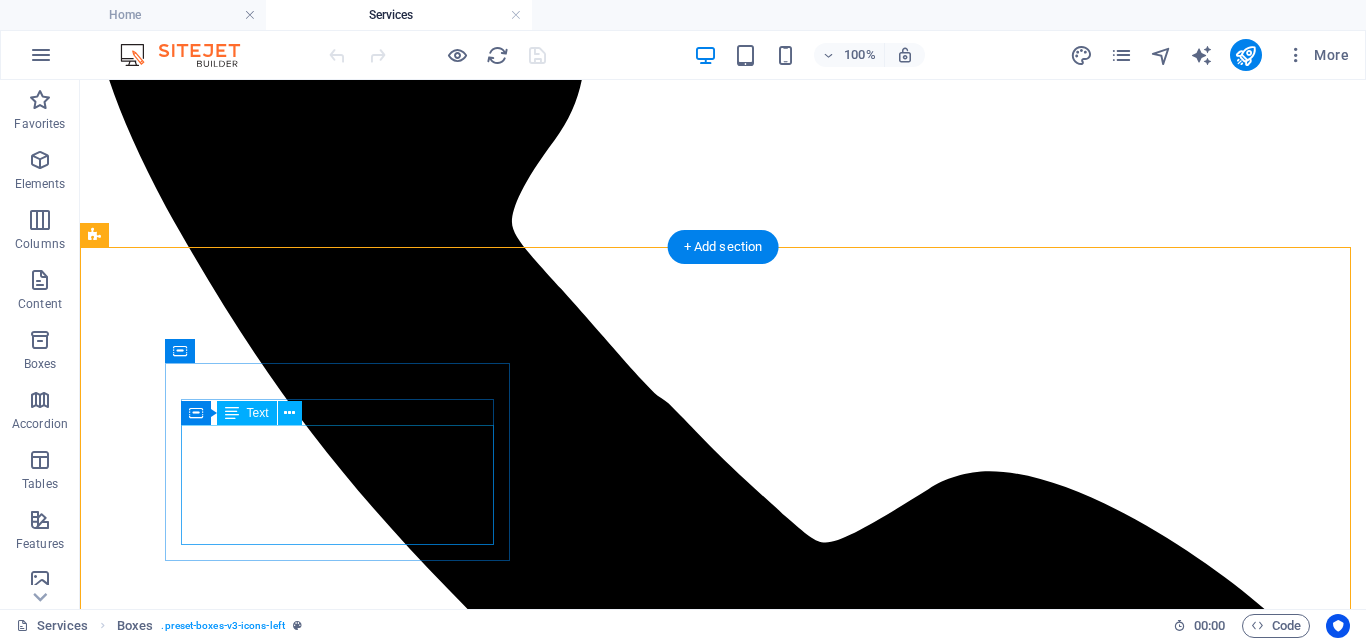 click on "We help you book local and international flights with ease. From nearby cities to far destinations, we make sure you travel smoothly, on time, and with comfort, just easy flying wherever you go." at bounding box center (723, 2287) 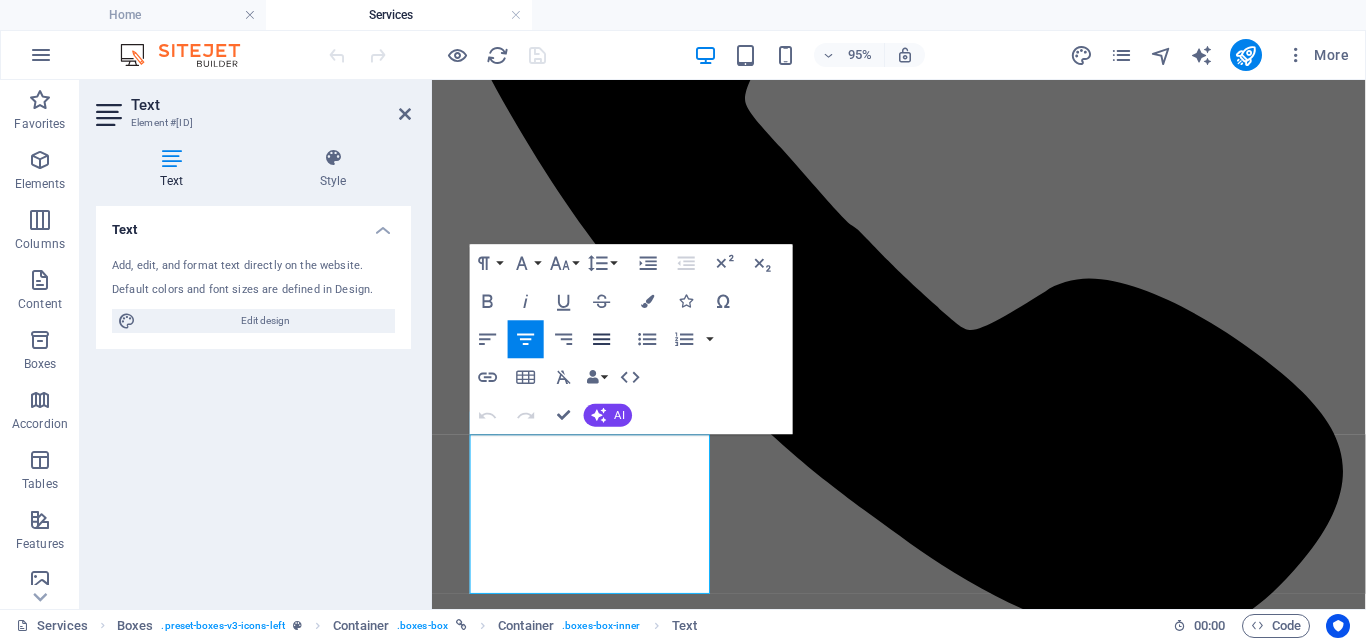 click 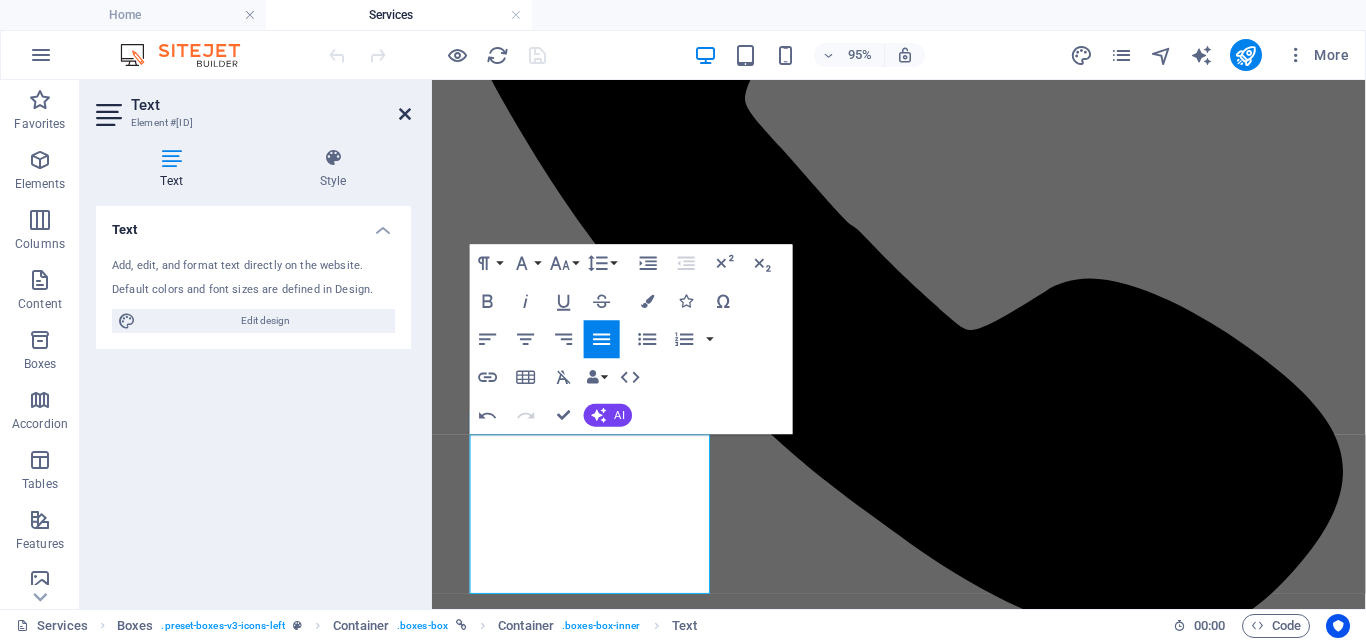 click at bounding box center (405, 114) 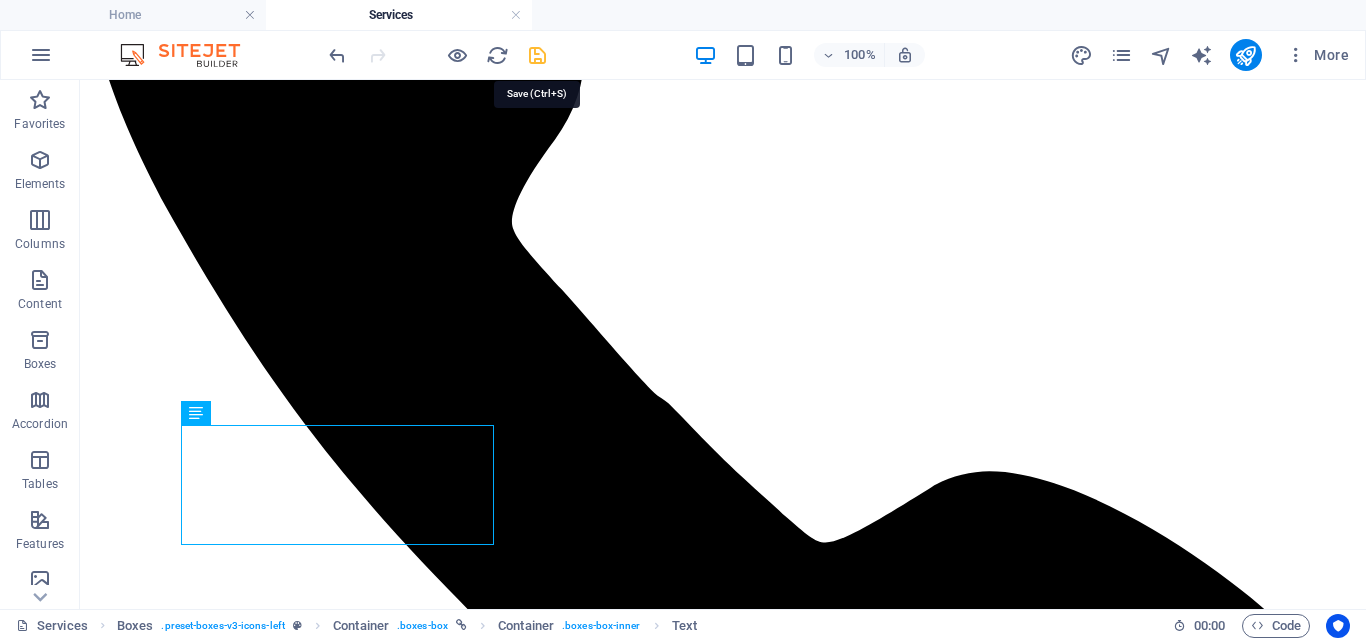 click at bounding box center [537, 55] 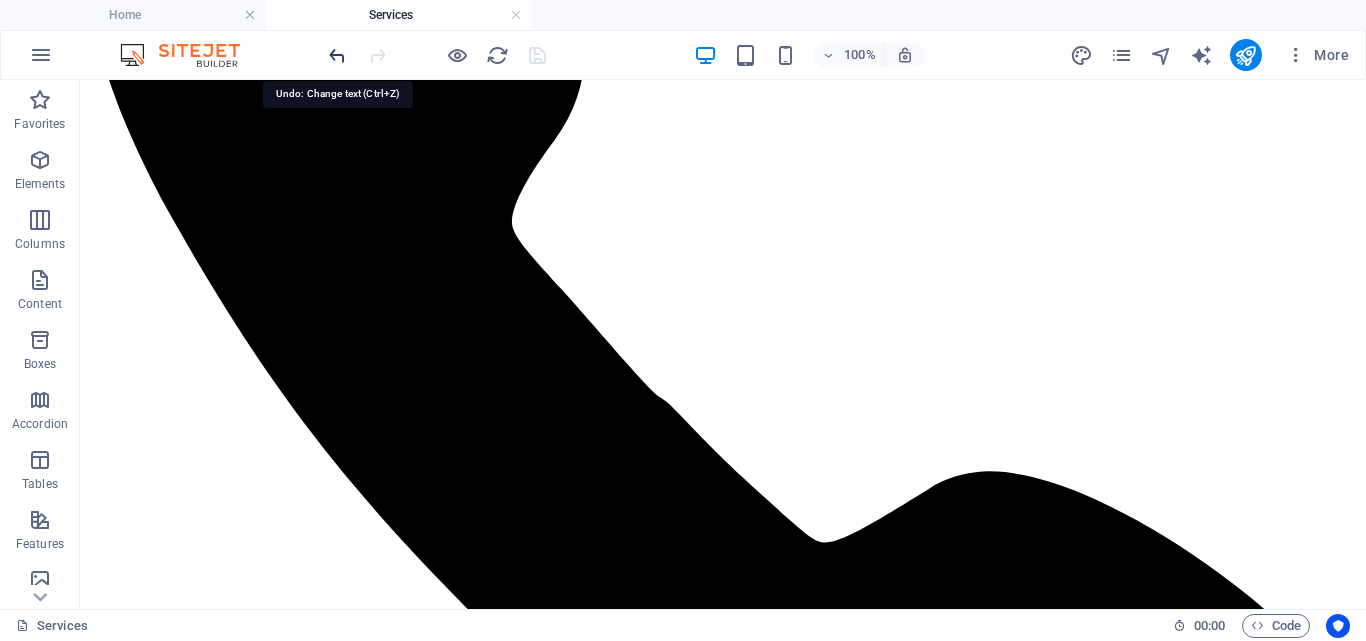 click at bounding box center (337, 55) 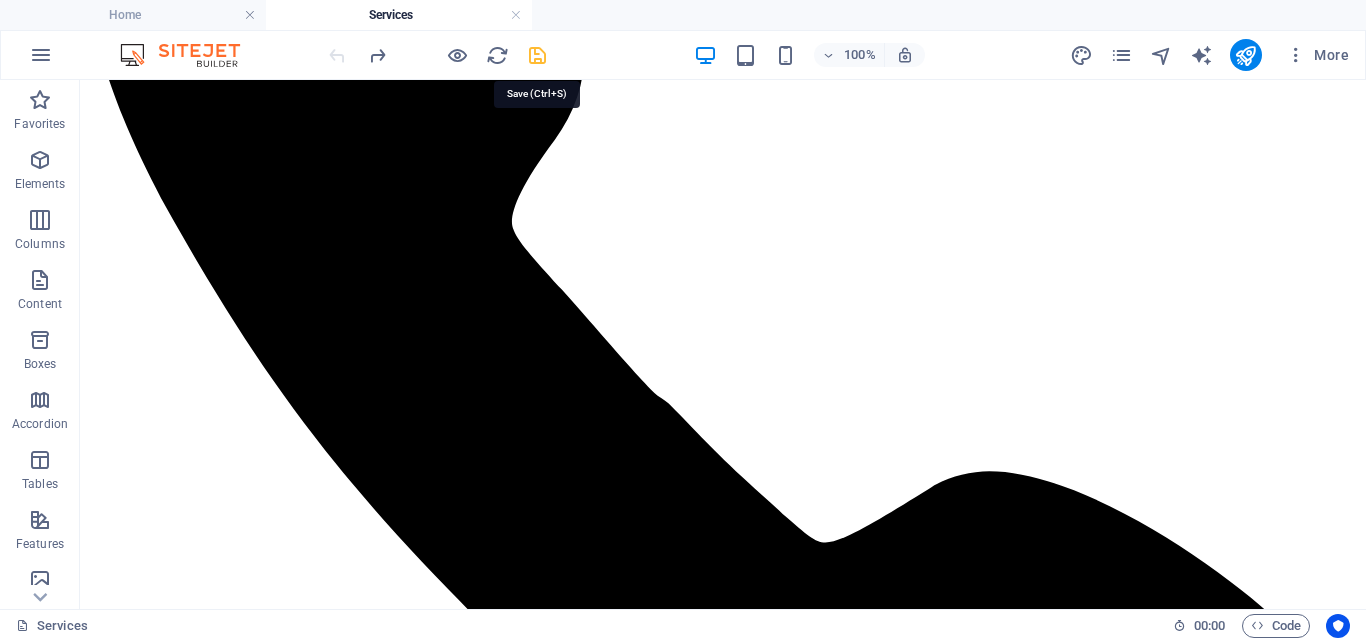 click at bounding box center (537, 55) 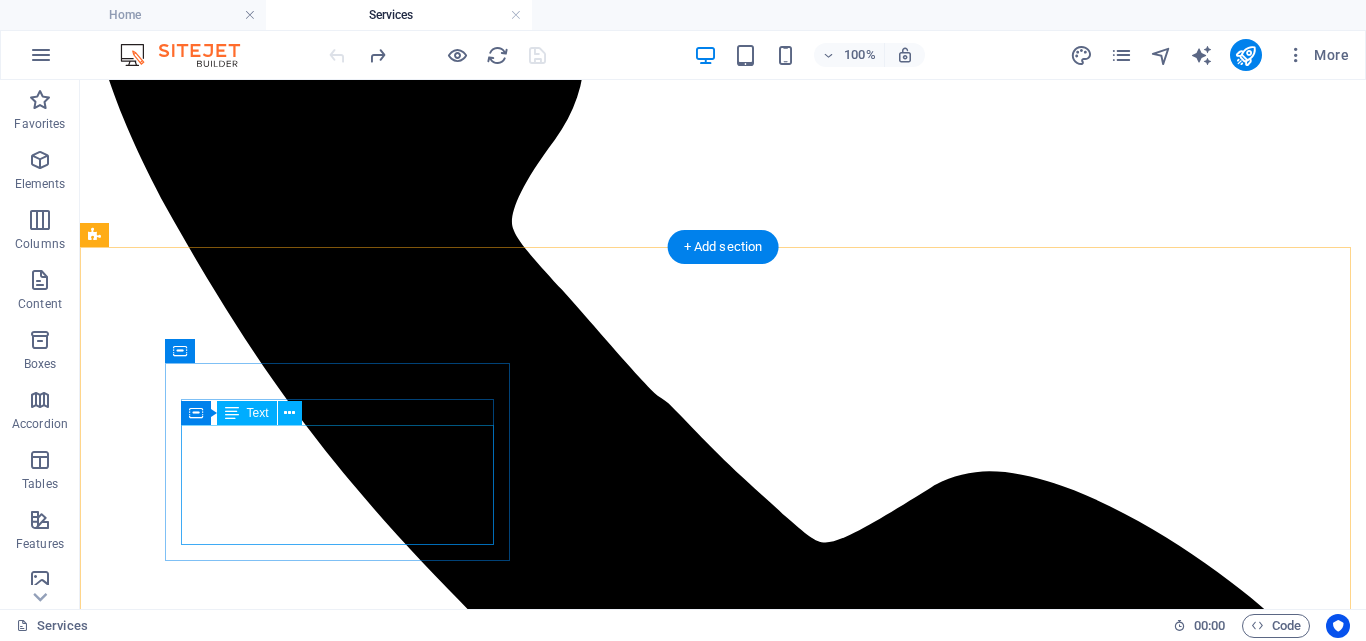 click on "We help you book local and international flights with ease. From nearby cities to far destinations, we make sure you travel smoothly, on time, and with comfort, just easy flying wherever you go." at bounding box center [723, 2287] 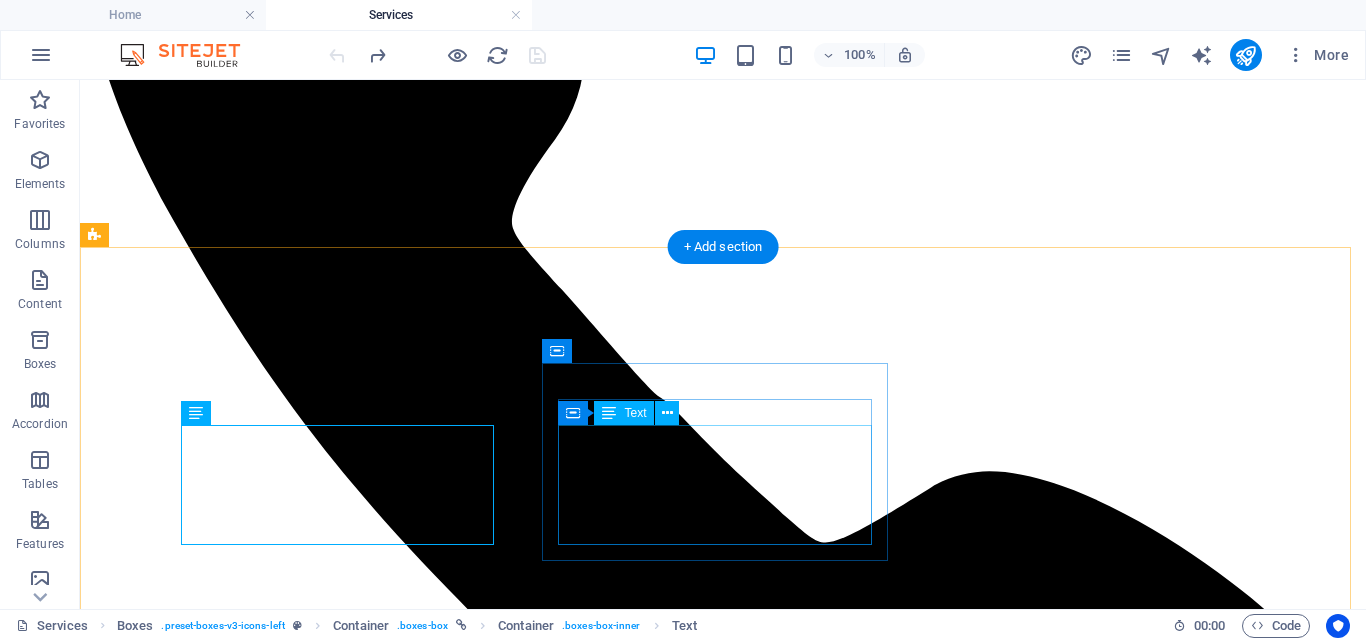 click on "We help you find the perfect place to stay whether it’s a cozy budget room or a luxury suite. Just tell us where you're going, and we’ll take care of the rest so you can relax and enjoy your trip." at bounding box center [723, 3966] 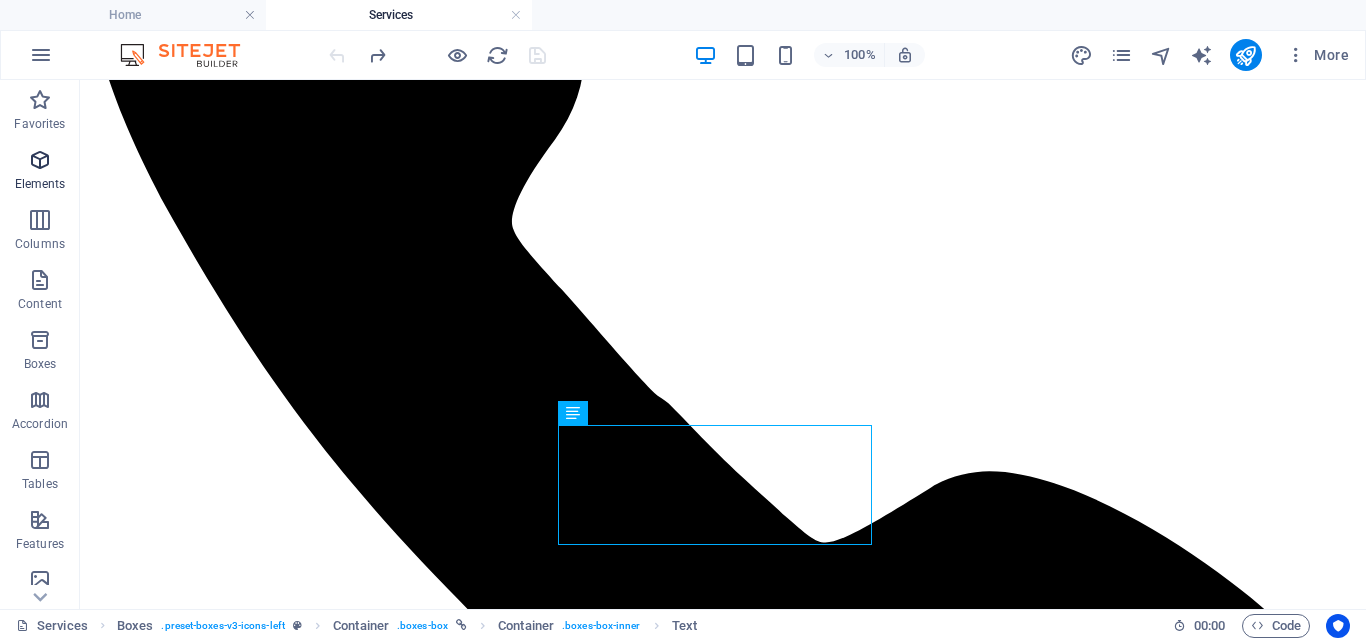 click on "Elements" at bounding box center [40, 172] 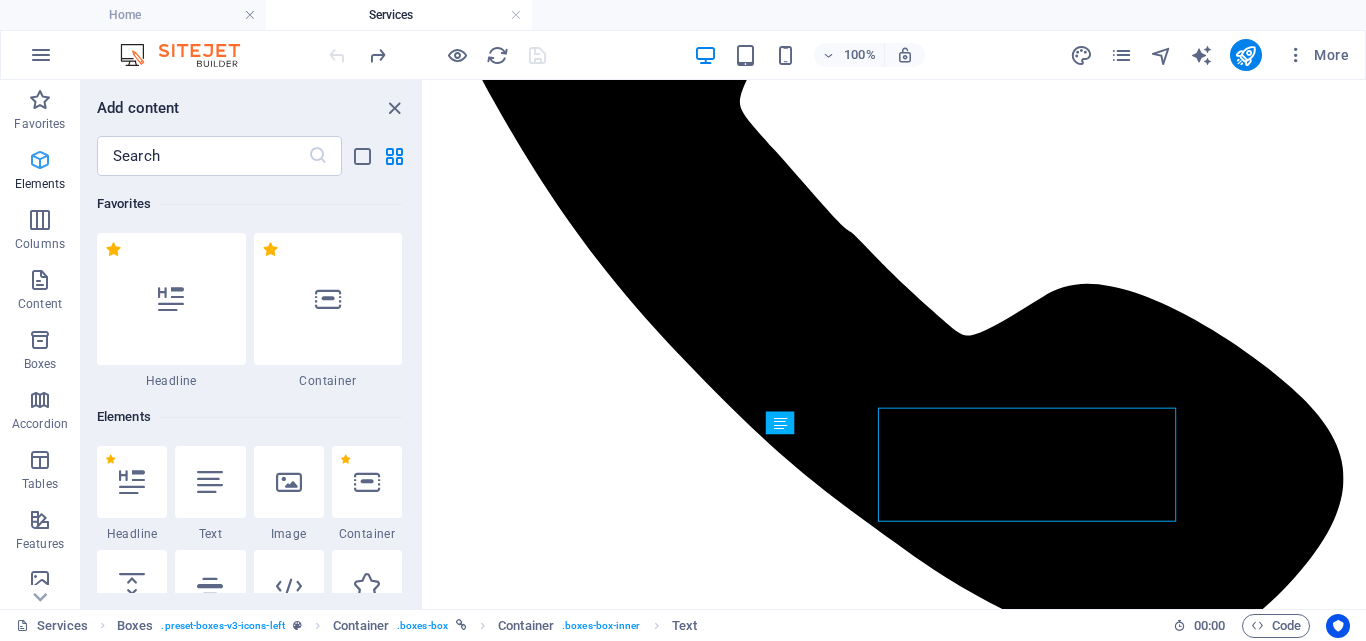 click at bounding box center [202, 156] 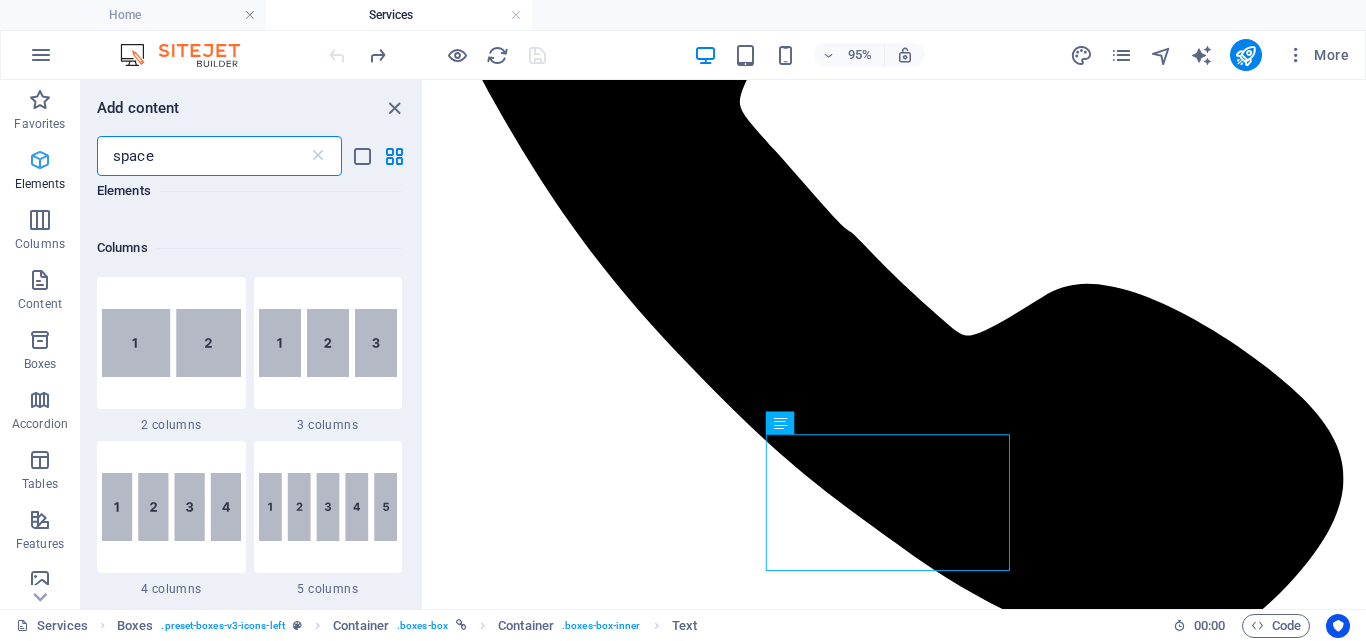 scroll, scrollTop: 0, scrollLeft: 0, axis: both 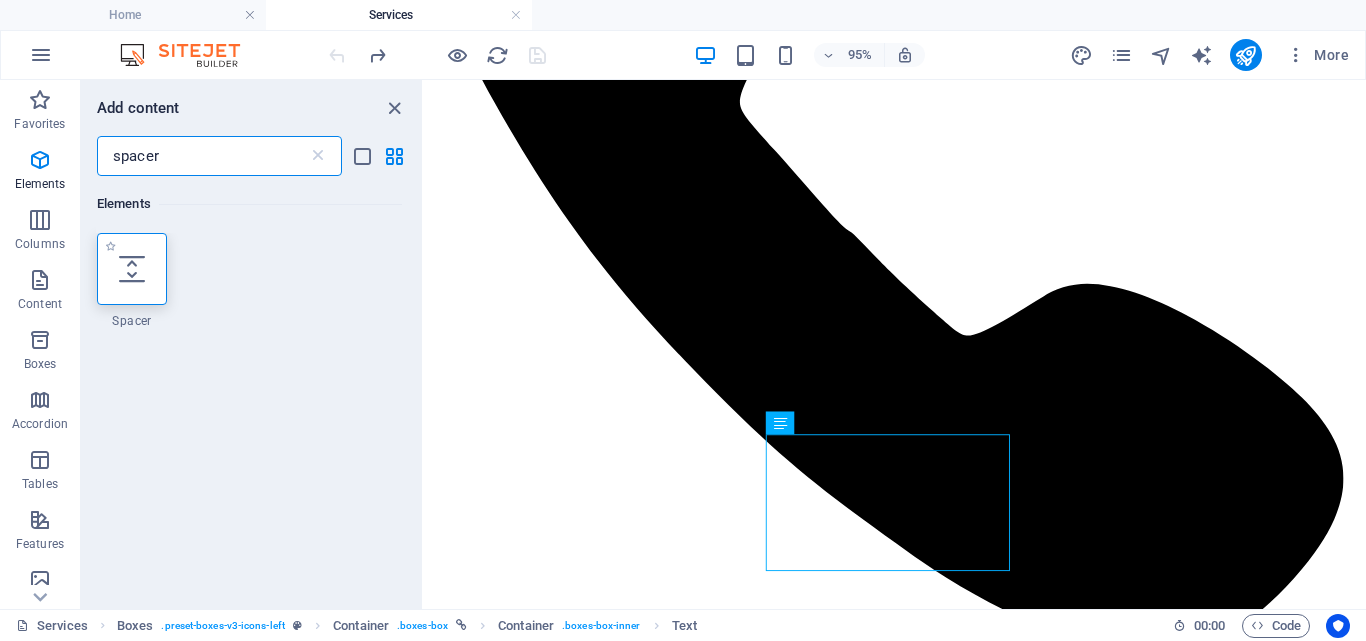 type on "spacer" 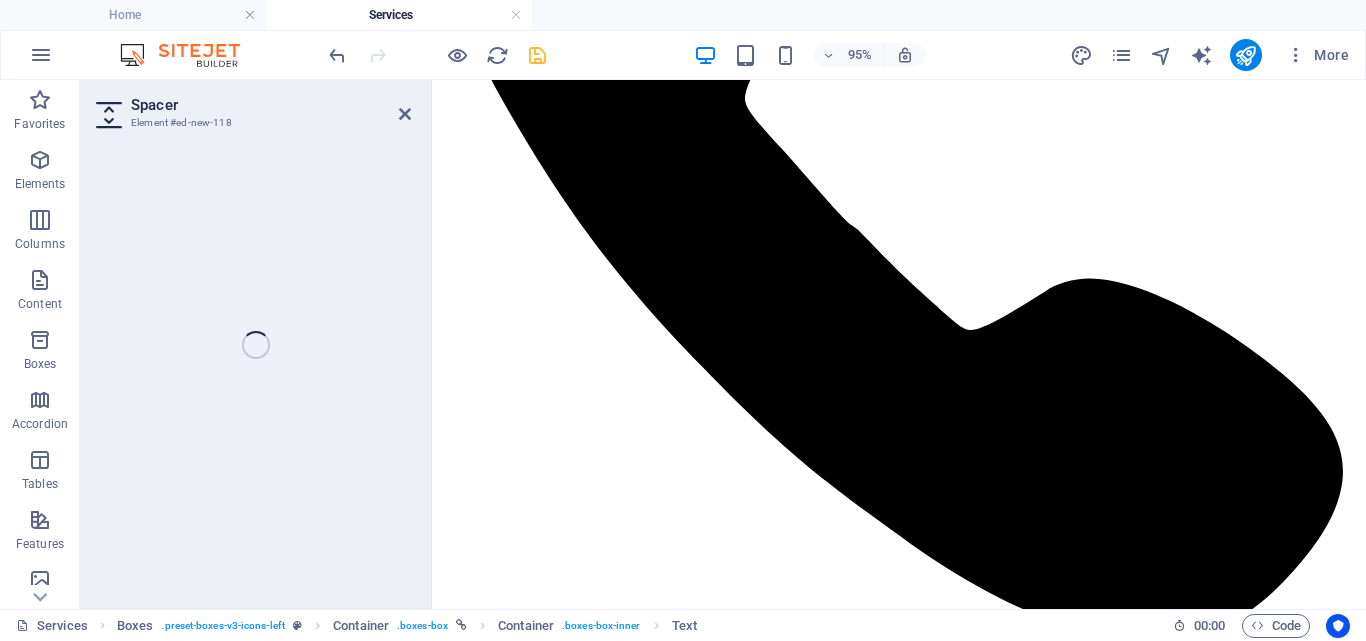 click at bounding box center (923, 1546) 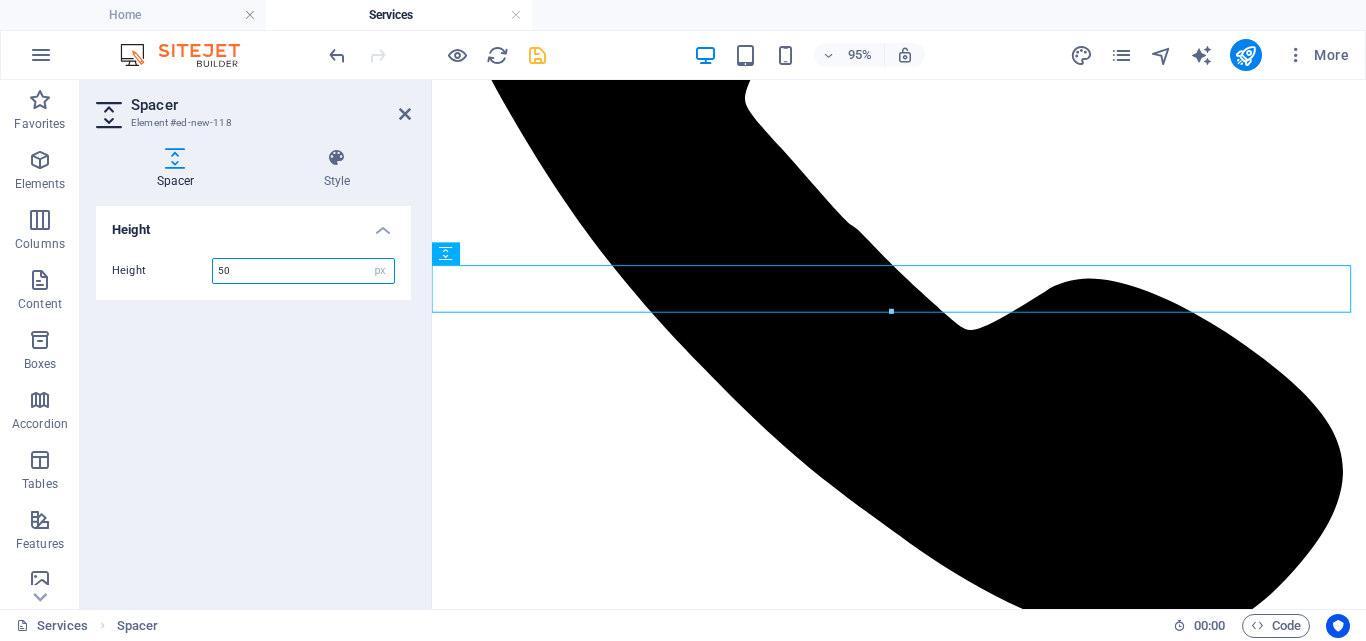 click on "50" at bounding box center [303, 271] 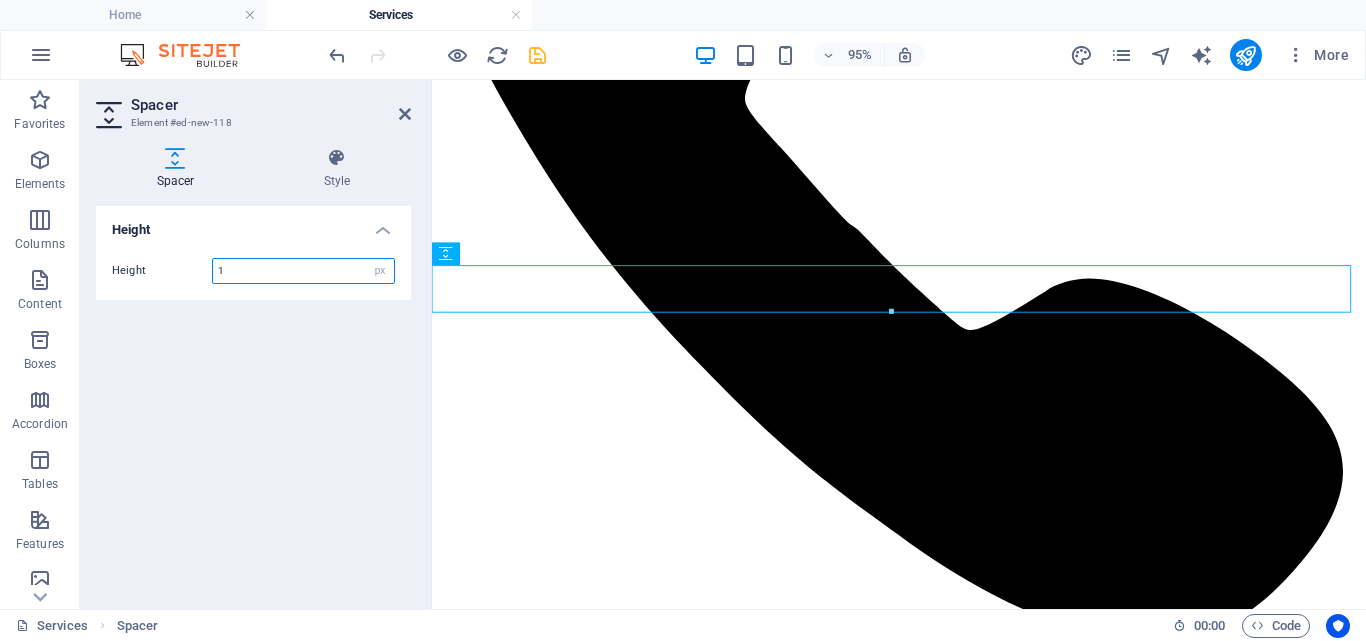 type on "15" 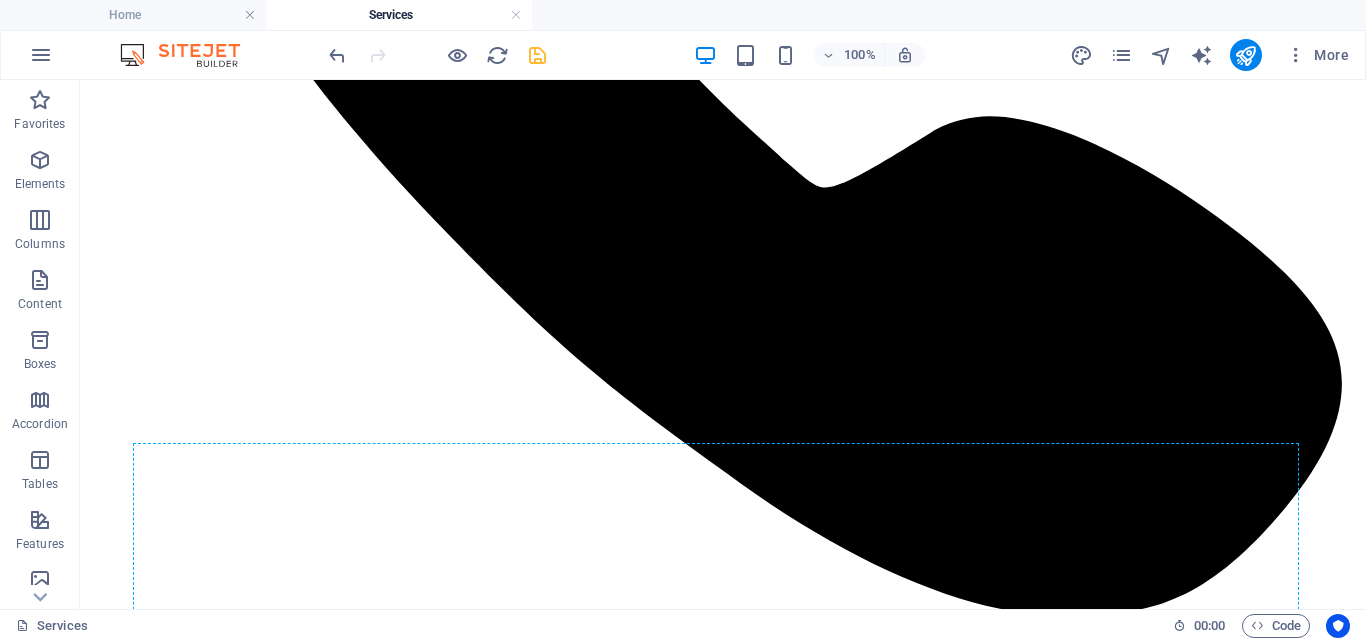 scroll, scrollTop: 981, scrollLeft: 0, axis: vertical 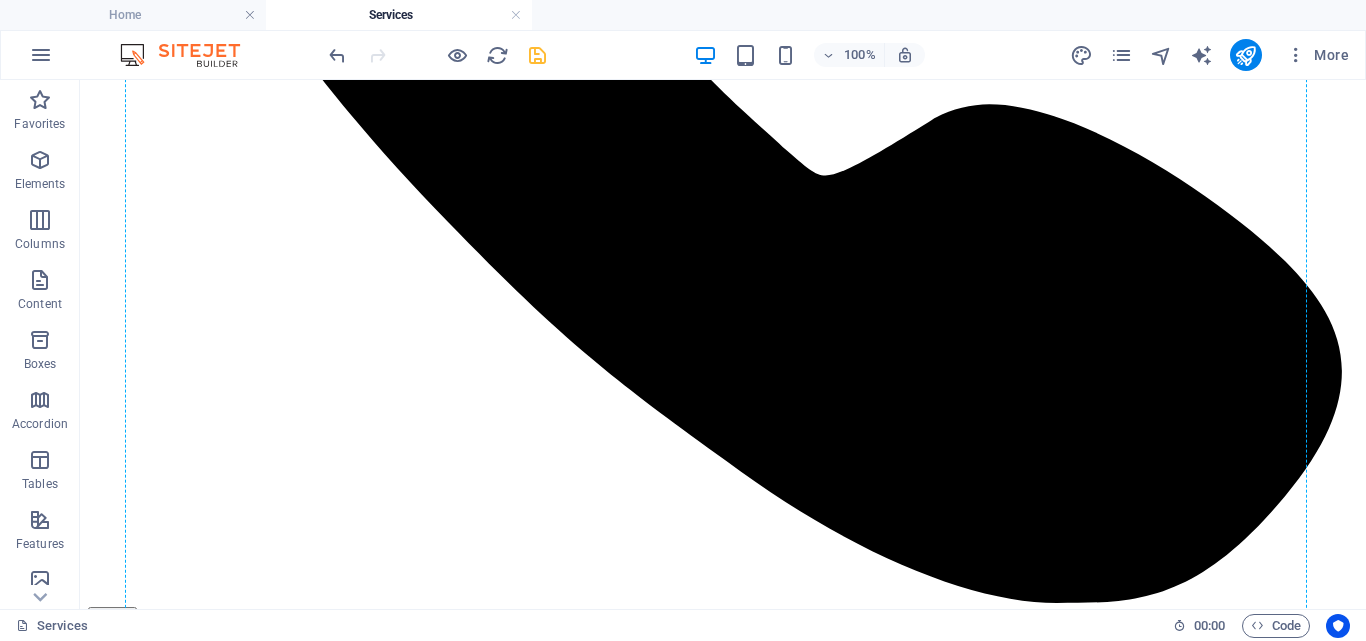 drag, startPoint x: 282, startPoint y: 251, endPoint x: 772, endPoint y: 462, distance: 533.49884 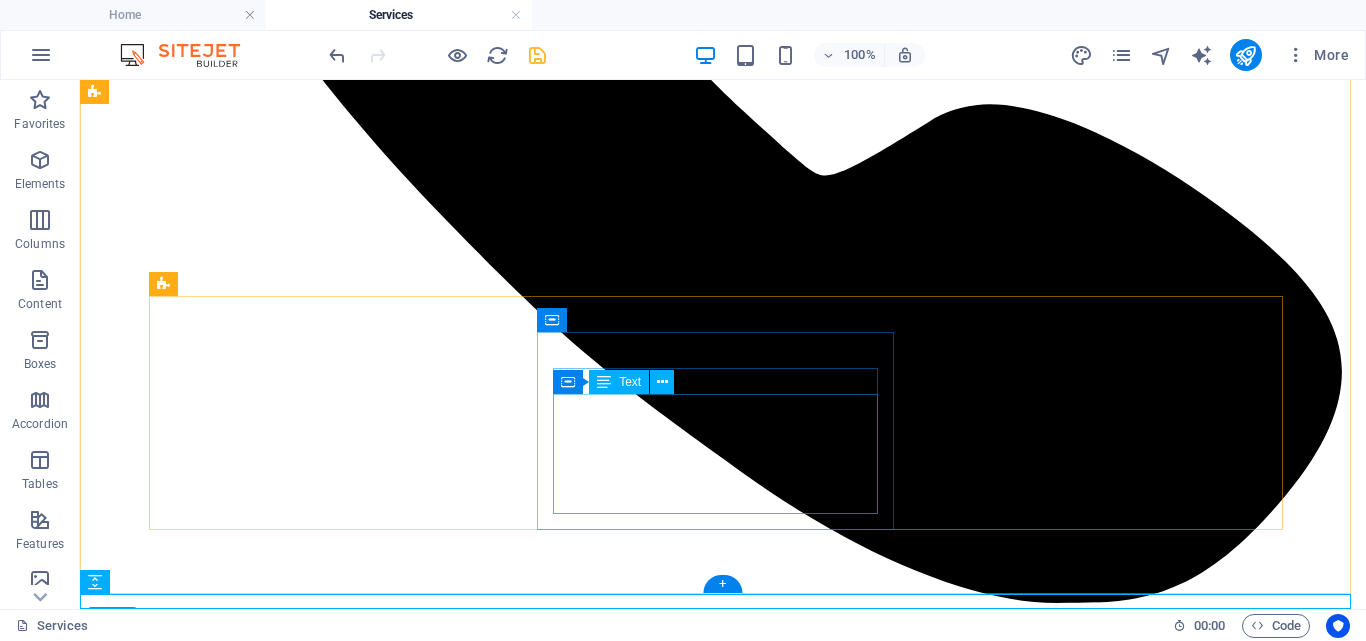 scroll, scrollTop: 1129, scrollLeft: 0, axis: vertical 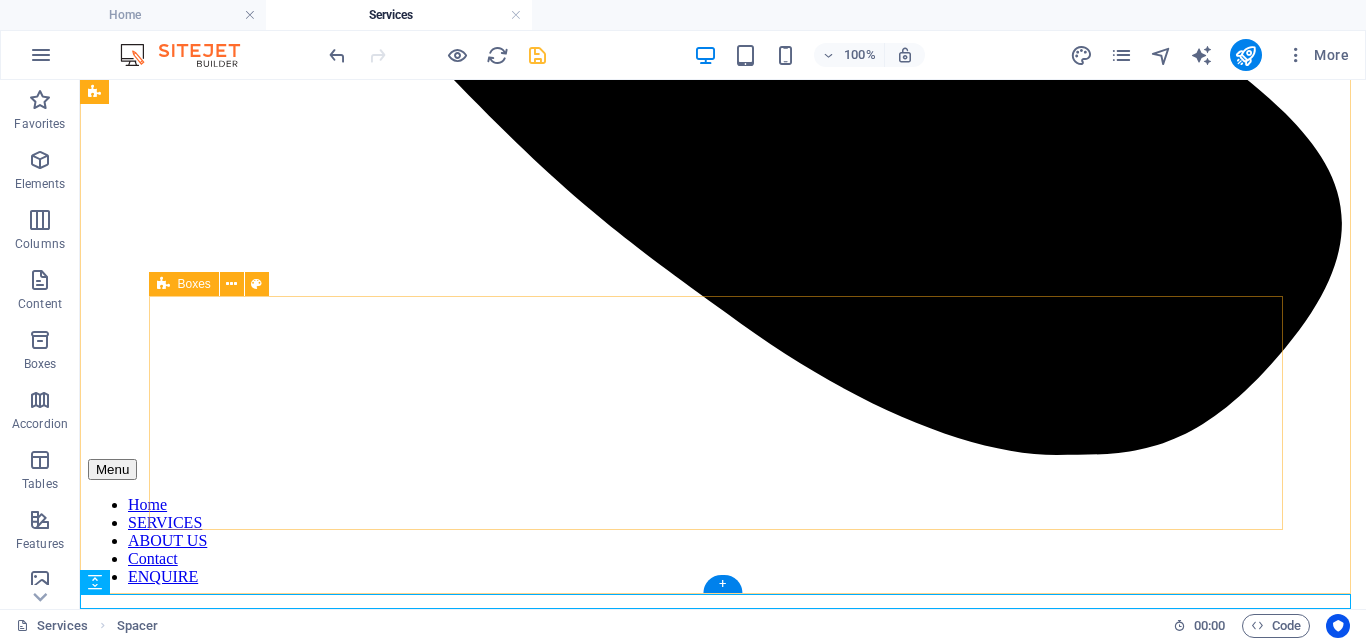 drag, startPoint x: 436, startPoint y: 601, endPoint x: 490, endPoint y: 299, distance: 306.78983 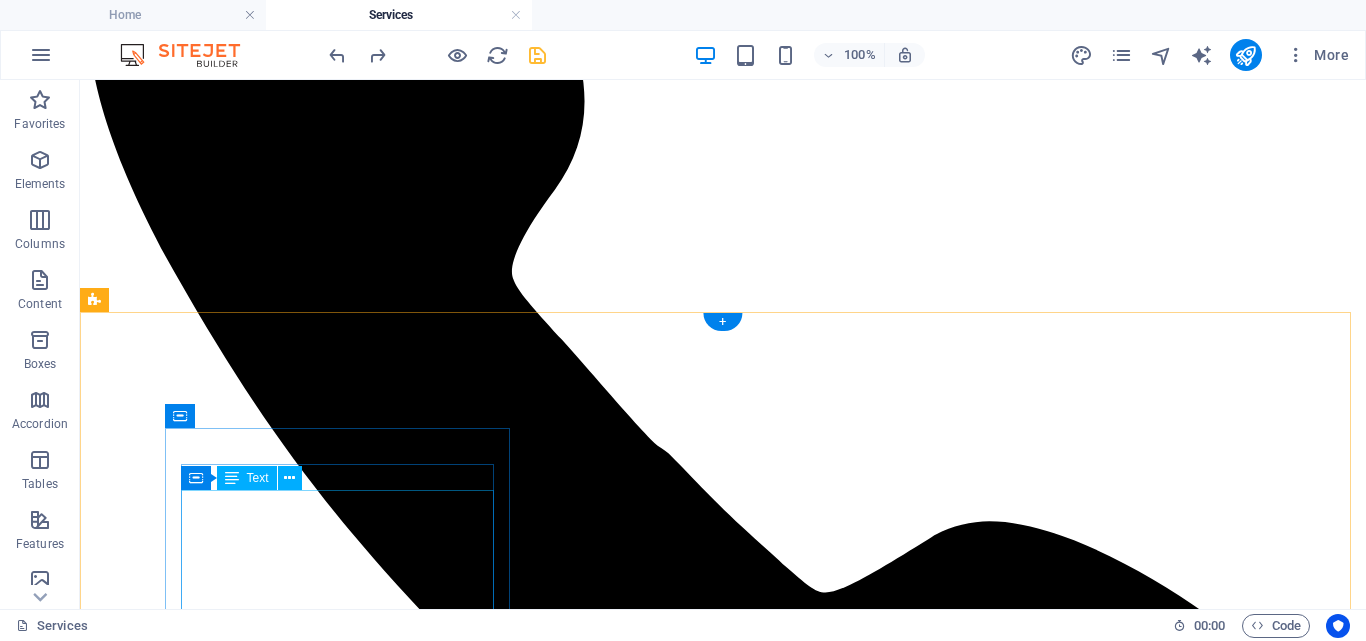 scroll, scrollTop: 1129, scrollLeft: 0, axis: vertical 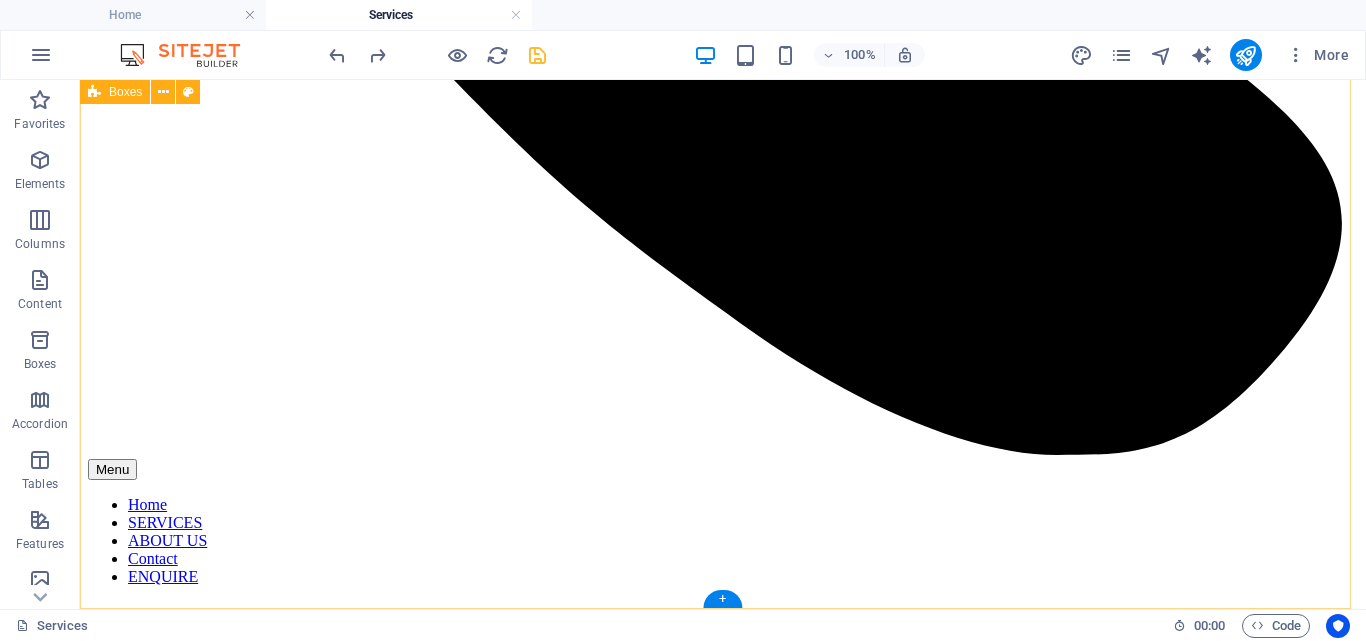 click on "Local & International flights We help you book local and international flights with ease. From nearby cities to far destinations, we make sure you travel smoothly, on time, and with comfort, just easy flying wherever you go. Hotel Booking We help you find the perfect place to stay whether it’s a cozy budget room or a luxury suite. Just tell us where you're going, and we’ll take care of the rest so you can relax and enjoy your trip. Visa Assistance Getting a visa can be challenging, but we're here to assist you at every stage. From paperwork to understanding requirements, we make the process easier, allowing you to focus on your trip. Holiday Packages Looking for the perfect holiday? We’ve got you covered. From beaches to lively cities, our holiday packages include flights, stays, and activities planned with care, so you can enjoy every moment. Family Trips SGR Ticketing Services Cruise Ticketing Exclusive Meet & Lounge Services Bus Ticketing Services" at bounding box center [723, 7234] 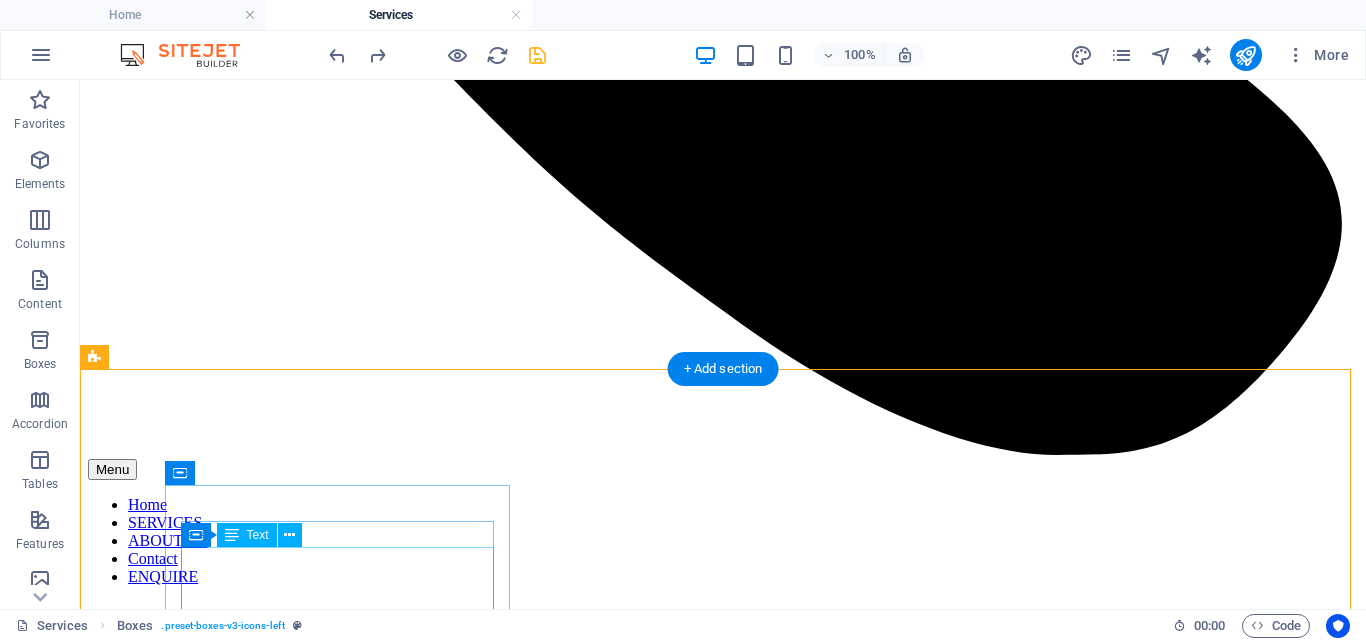 scroll, scrollTop: 542, scrollLeft: 0, axis: vertical 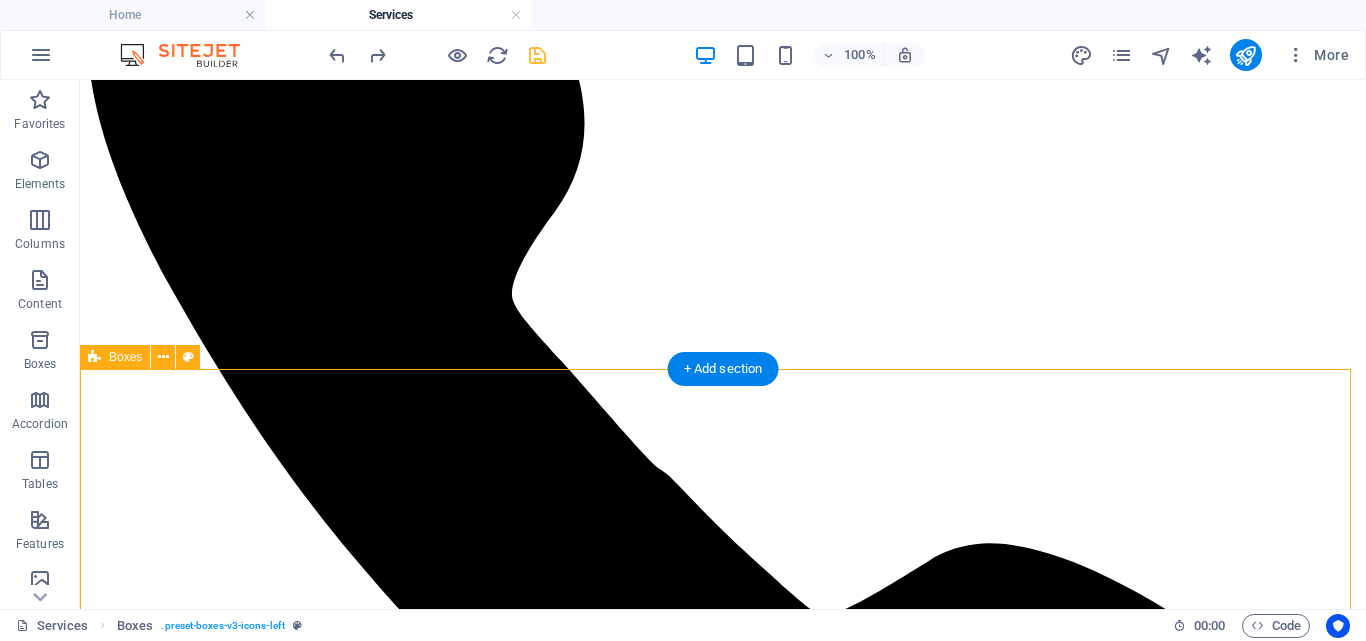 drag, startPoint x: 305, startPoint y: 333, endPoint x: 511, endPoint y: 365, distance: 208.47063 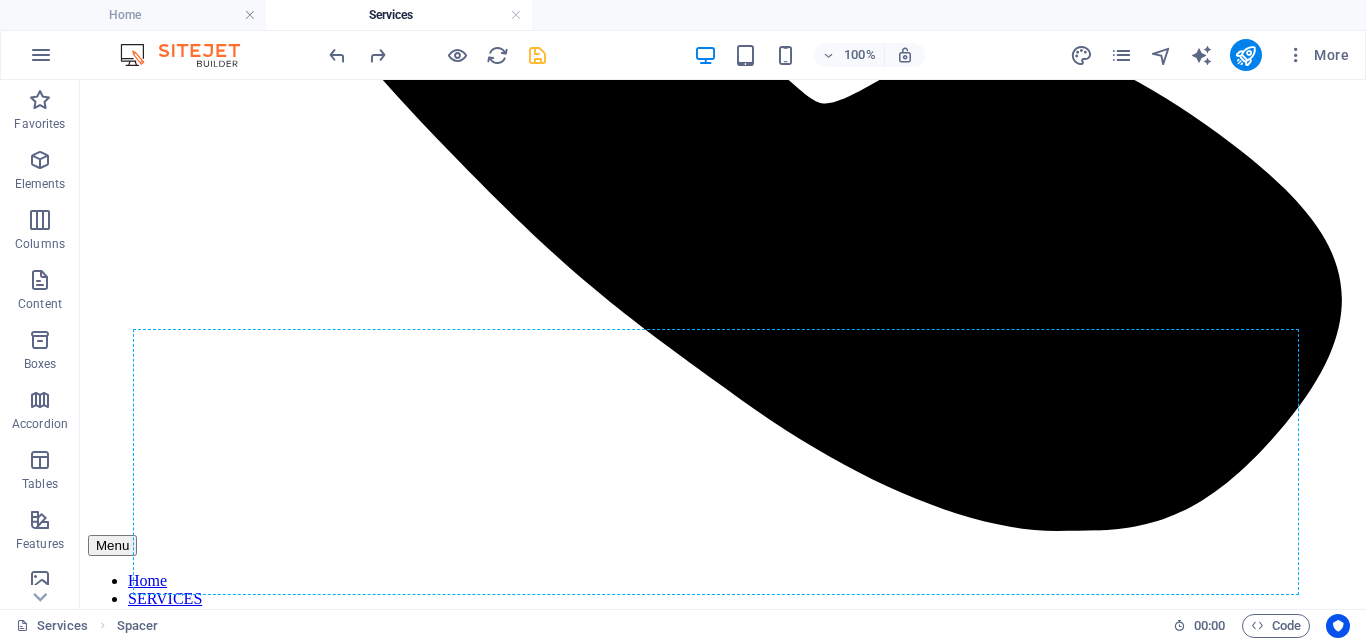 scroll, scrollTop: 1137, scrollLeft: 0, axis: vertical 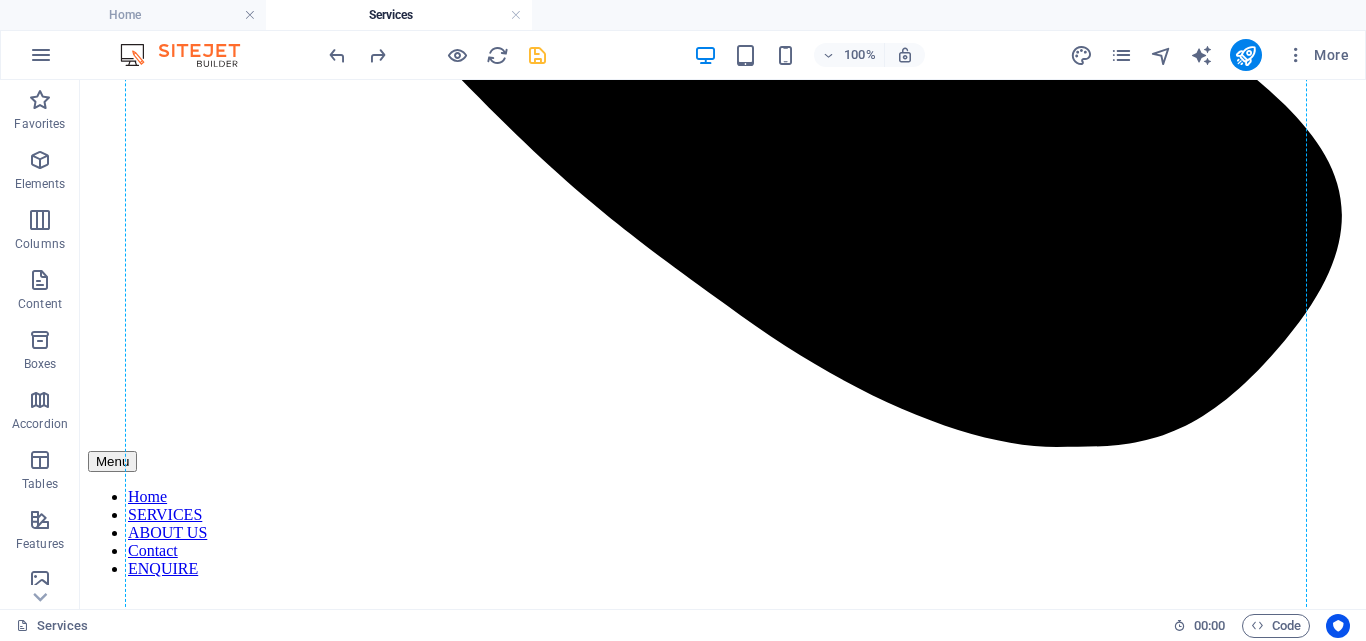 drag, startPoint x: 481, startPoint y: 320, endPoint x: 588, endPoint y: 345, distance: 109.88175 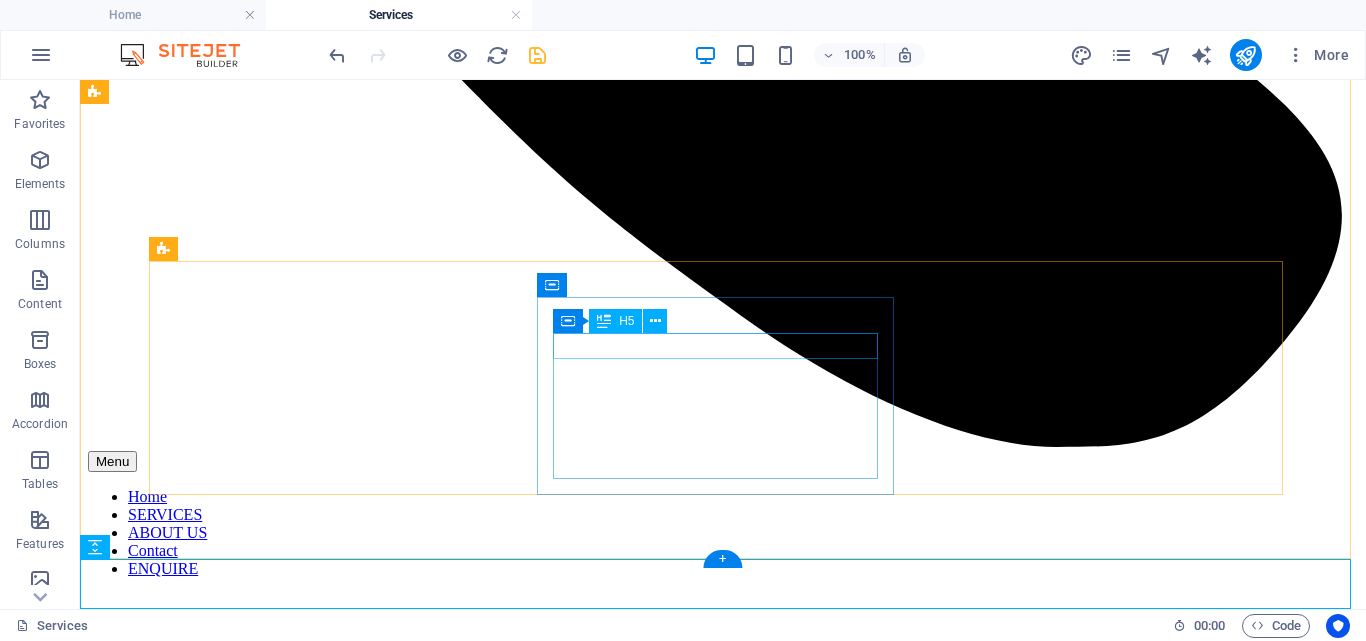 scroll, scrollTop: 1164, scrollLeft: 0, axis: vertical 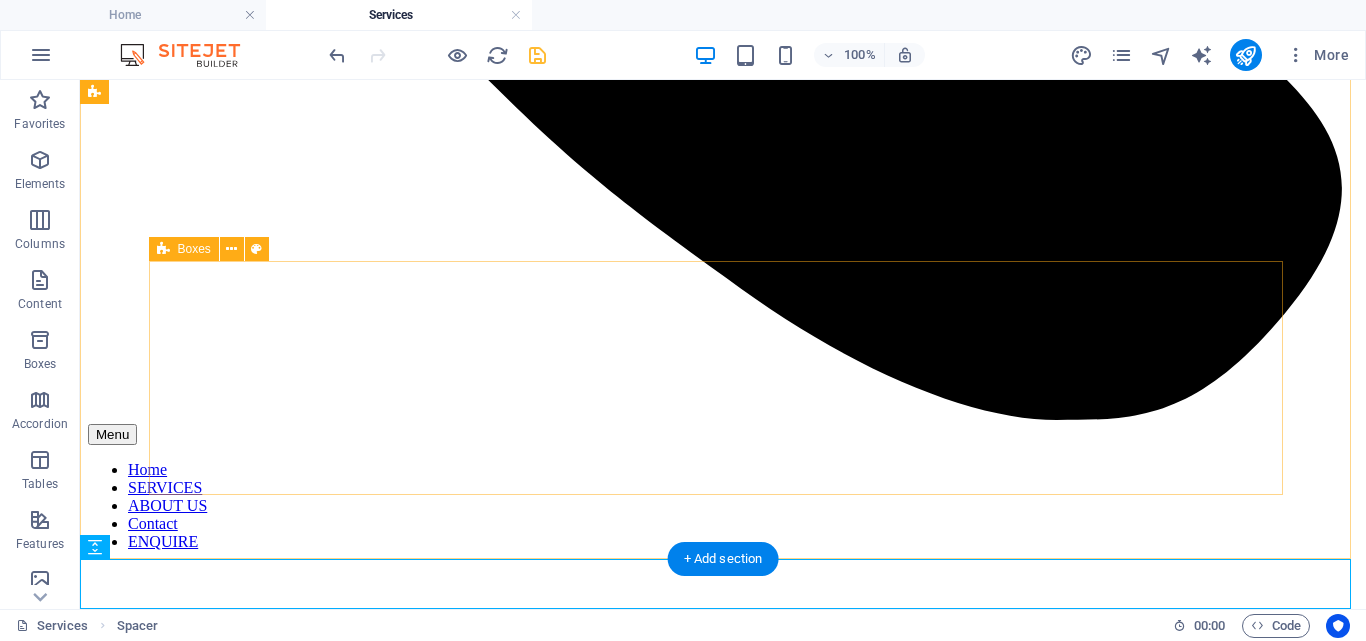 click on "Cruise Ticketing Embark on unforgettable sea journeys. Access top cruise lines effortlessly and explore amazing destinations with comfort and convenience. Start your adventure with a single booking. Exclusive Meet & Lounge Services Enjoy a warm welcome and relax in comfort before your flight. Our meet and lounge services ensure smooth airport transitions and access to cozy lounges for rest, refreshments, and peace of mind. Bus Ticketing Services Book local and regional bus tickets with ease. We help you find reliable routes, comfortable buses, and affordable fares—making your journey smooth from start to finish. Travel smart, travel with confidence." at bounding box center (723, 11091) 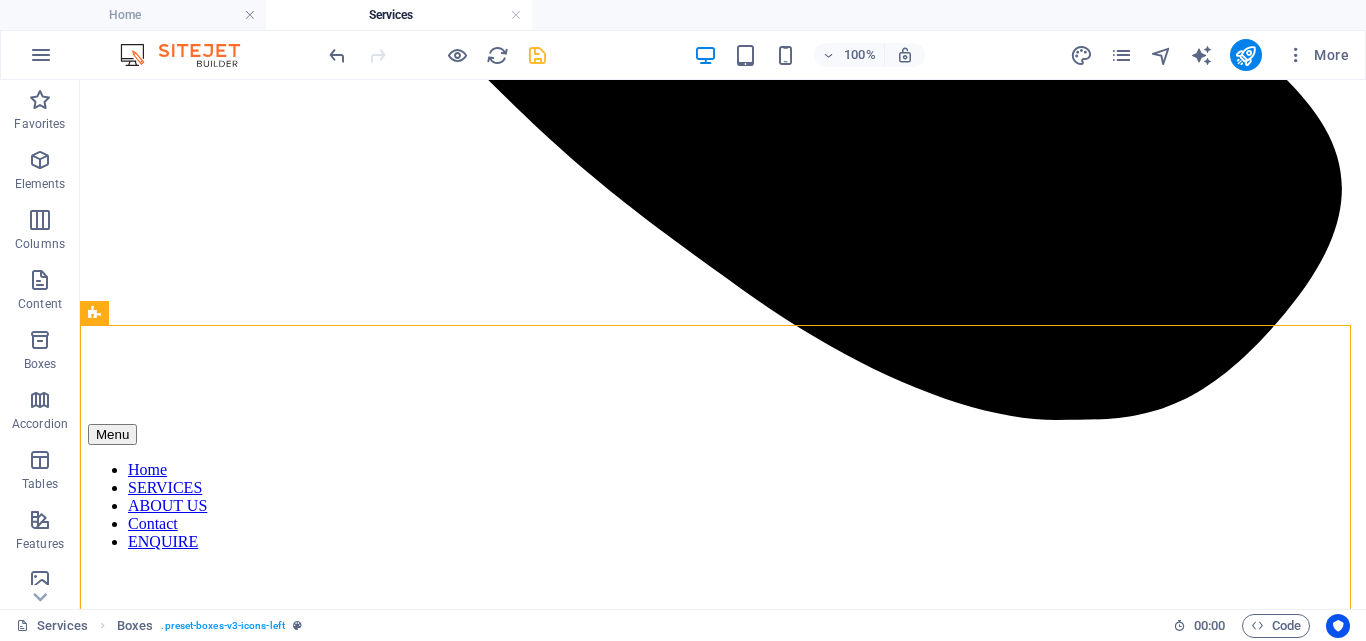 scroll, scrollTop: 1324, scrollLeft: 0, axis: vertical 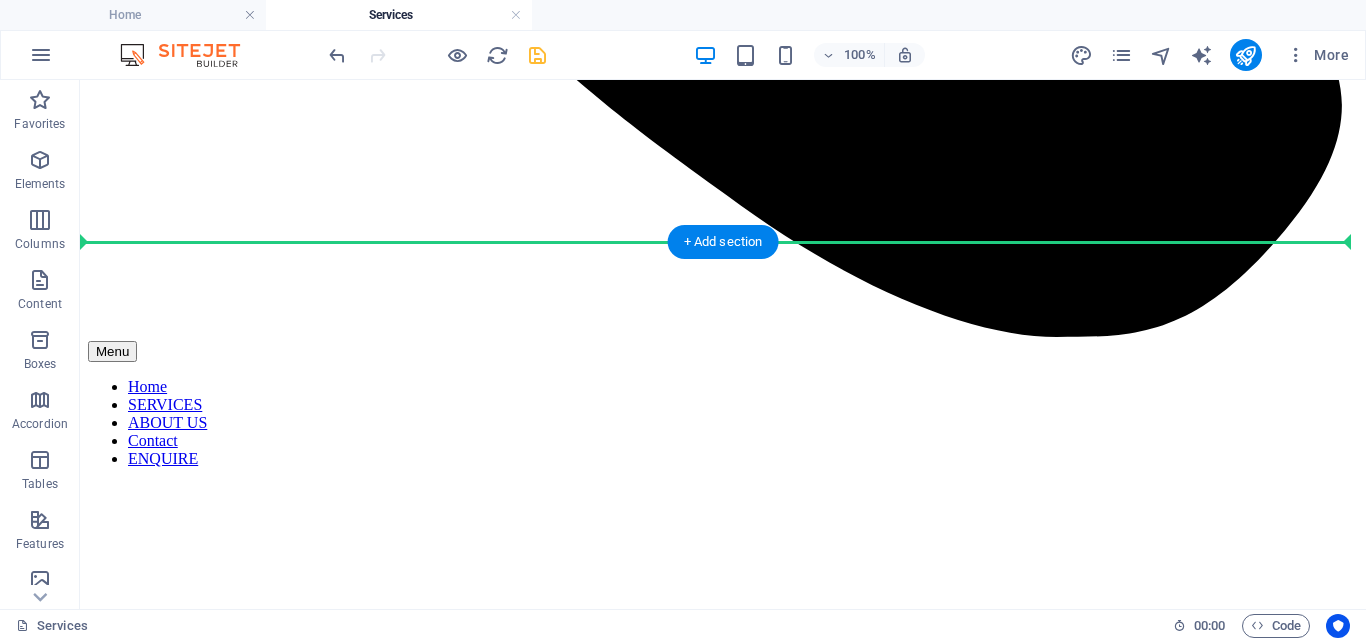 drag, startPoint x: 452, startPoint y: 592, endPoint x: 489, endPoint y: 188, distance: 405.69077 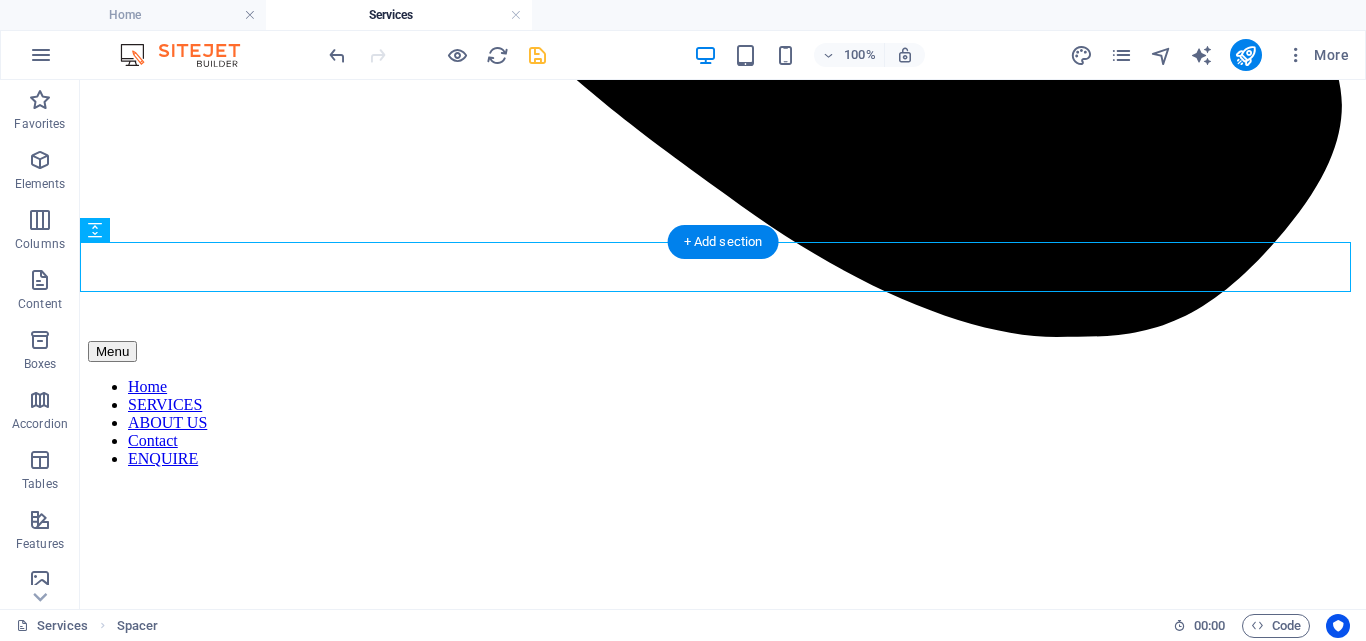 click on "Local & International flights We help you book local and international flights with ease. From nearby cities to far destinations, we make sure you travel smoothly, on time, and with comfort, just easy flying wherever you go. Hotel Booking We help you find the perfect place to stay whether it’s a cozy budget room or a luxury suite. Just tell us where you're going, and we’ll take care of the rest so you can relax and enjoy your trip. Visa Assistance Getting a visa can be challenging, but we're here to assist you at every stage. From paperwork to understanding requirements, we make the process easier, allowing you to focus on your trip. Holiday Packages Looking for the perfect holiday? We’ve got you covered. From beaches to lively cities, our holiday packages include flights, stays, and activities planned with care, so you can enjoy every moment. Family Trips SGR Ticketing Services" at bounding box center (723, 5044) 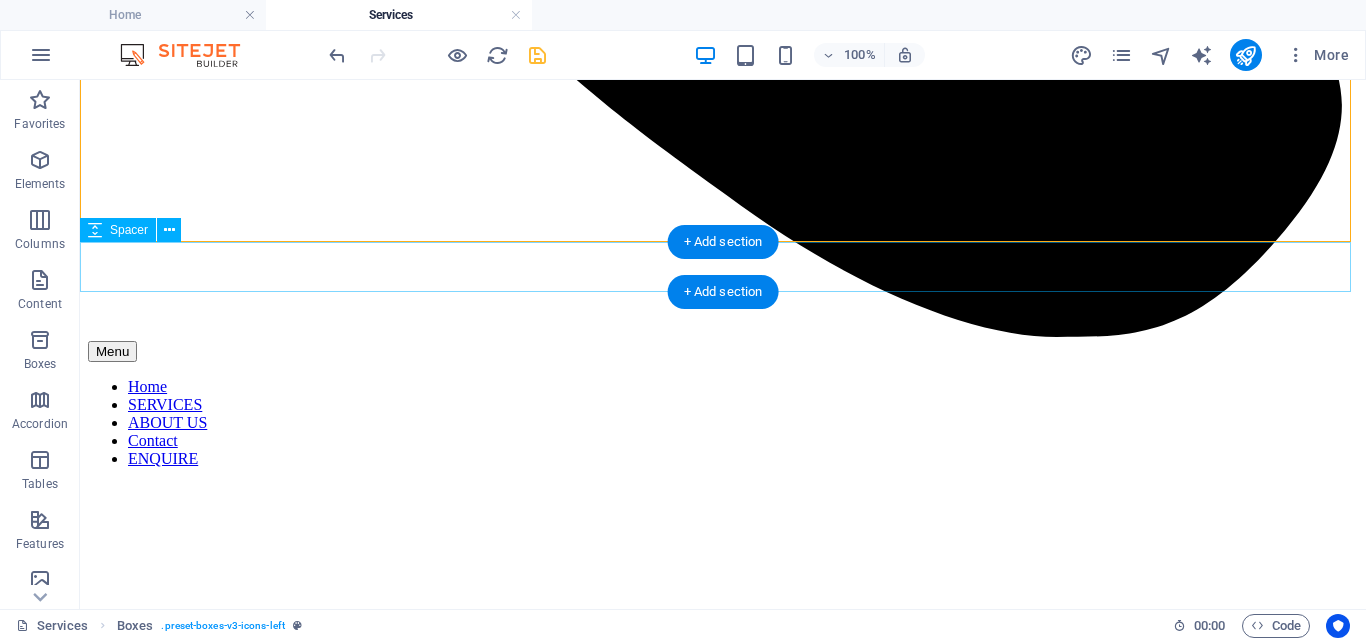 click at bounding box center (723, 8984) 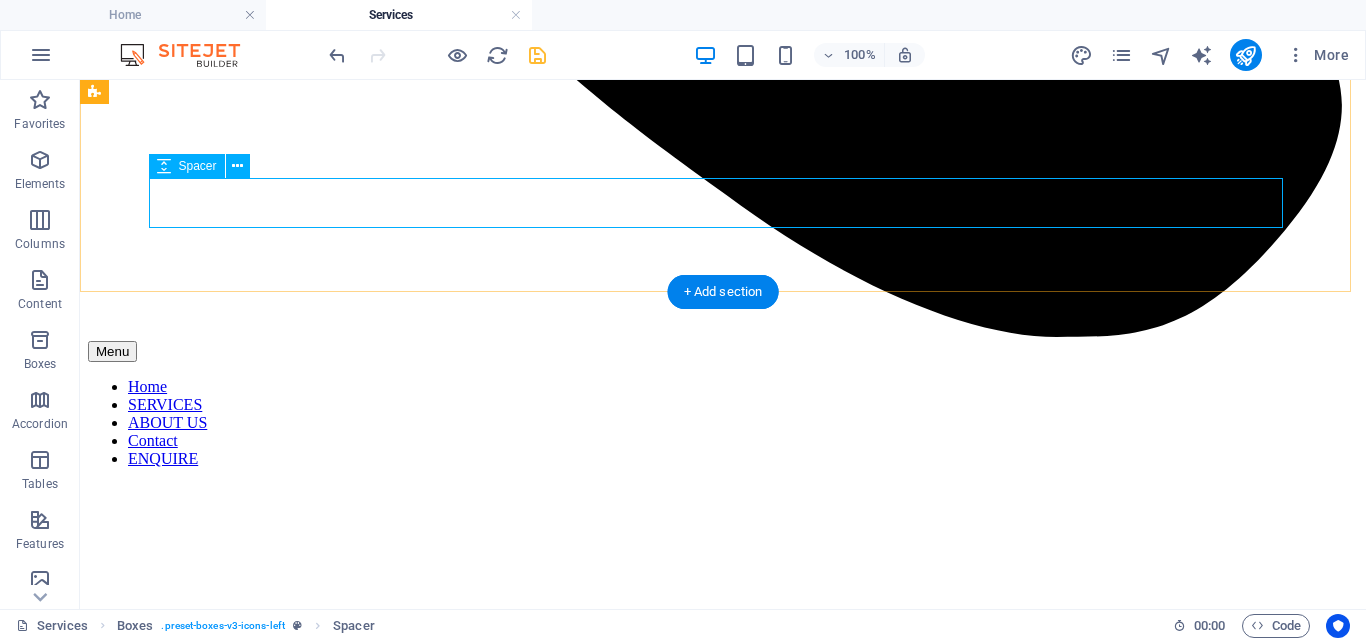 click at bounding box center (723, 8984) 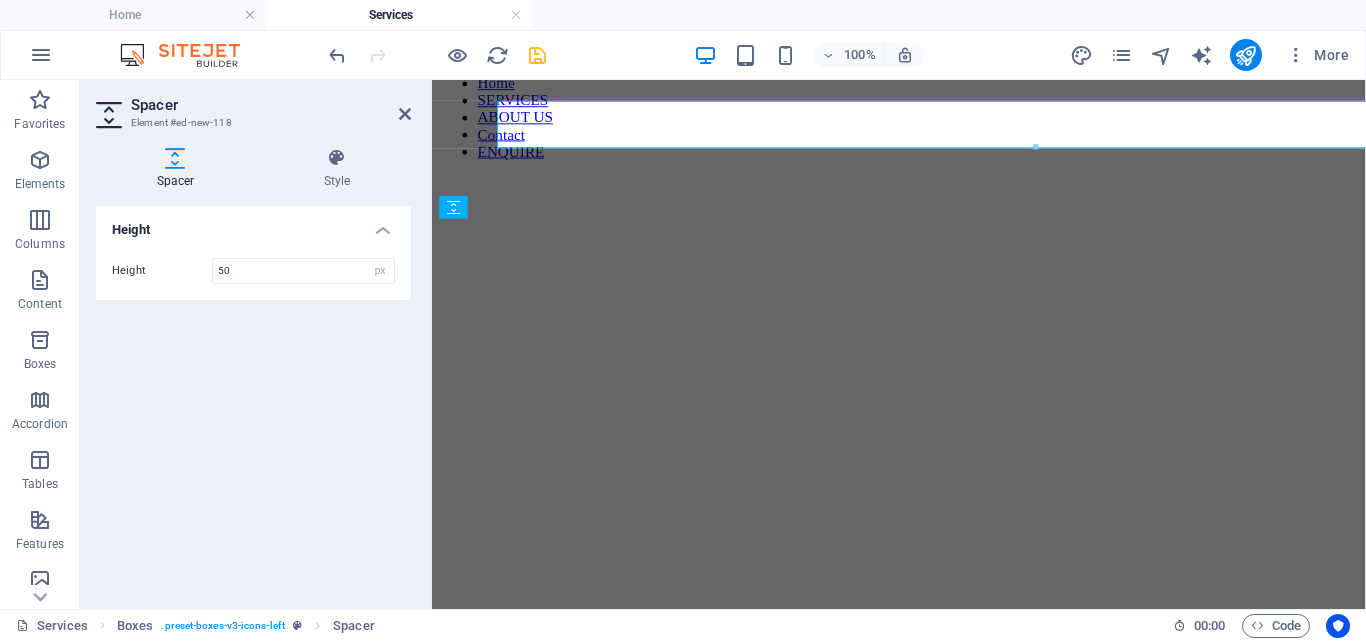 scroll, scrollTop: 1323, scrollLeft: 0, axis: vertical 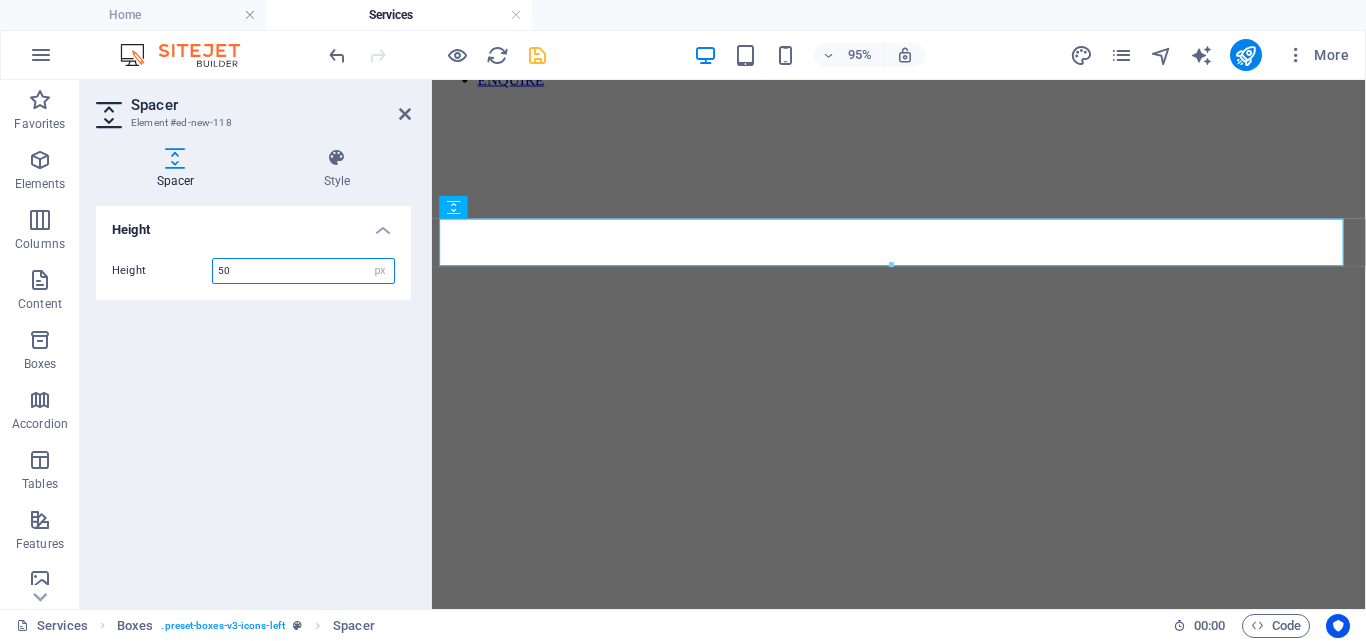 click on "50" at bounding box center (303, 271) 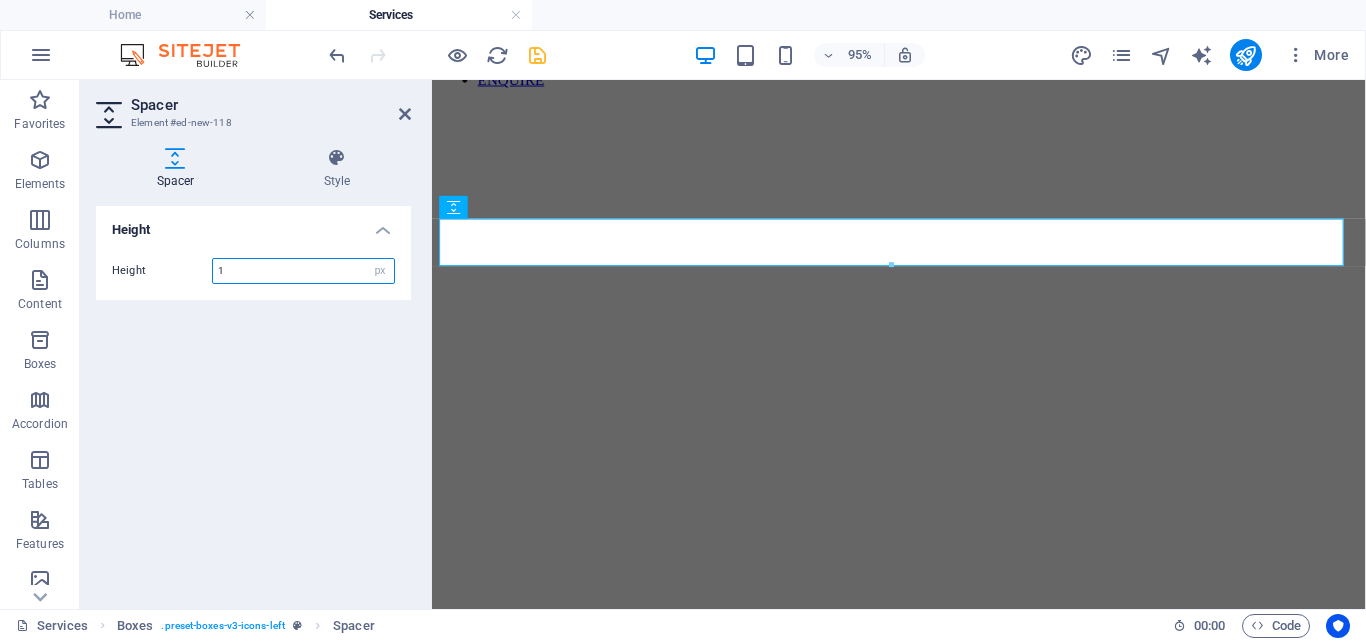type on "15" 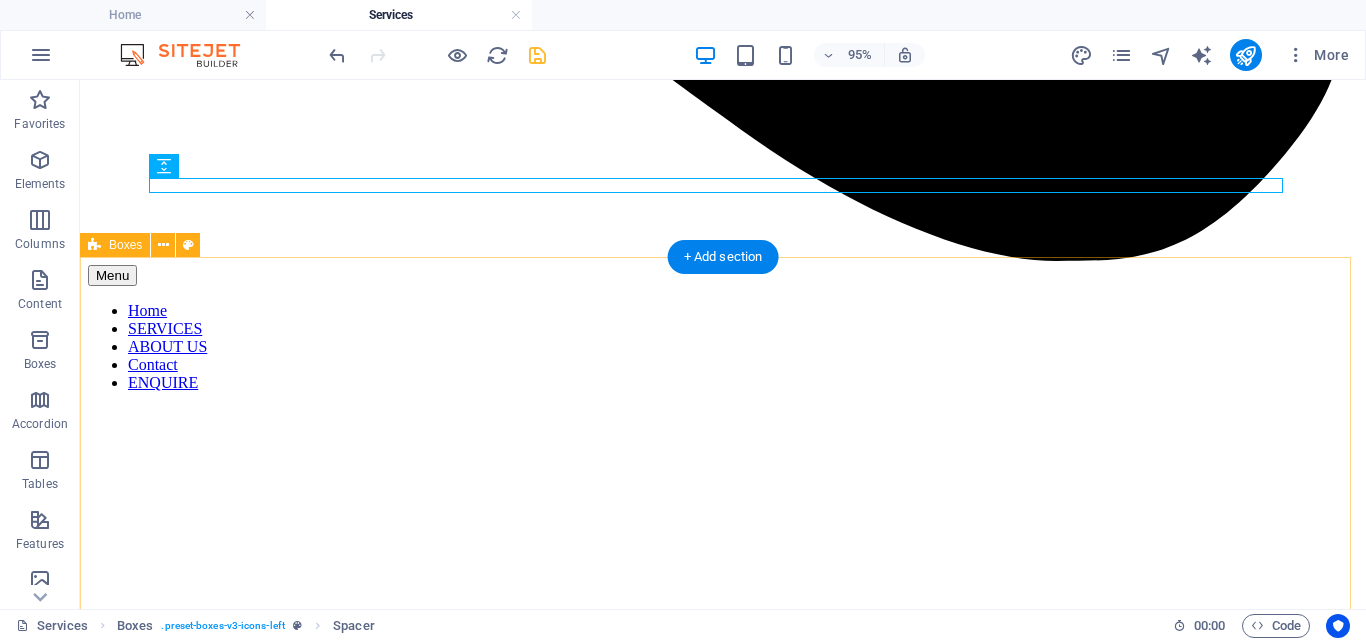 scroll, scrollTop: 1247, scrollLeft: 0, axis: vertical 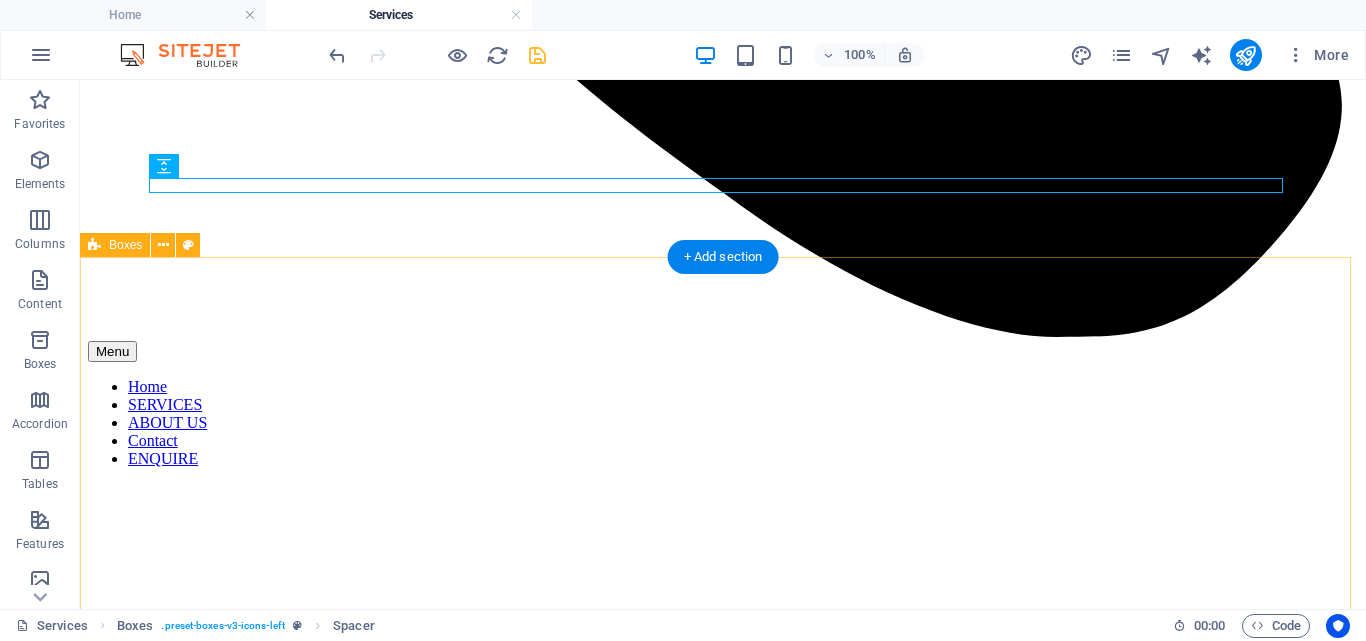 click on "Cruise Ticketing Embark on unforgettable sea journeys. Access top cruise lines effortlessly and explore amazing destinations with comfort and convenience. Start your adventure with a single booking. Exclusive Meet & Lounge Services Enjoy a warm welcome and relax in comfort before your flight. Our meet and lounge services ensure smooth airport transitions and access to cozy lounges for rest, refreshments, and peace of mind. Bus Ticketing Services Book local and regional bus tickets with ease. We help you find reliable routes, comfortable buses, and affordable fares—making your journey smooth from start to finish. Travel smart, travel with confidence." at bounding box center (723, 11023) 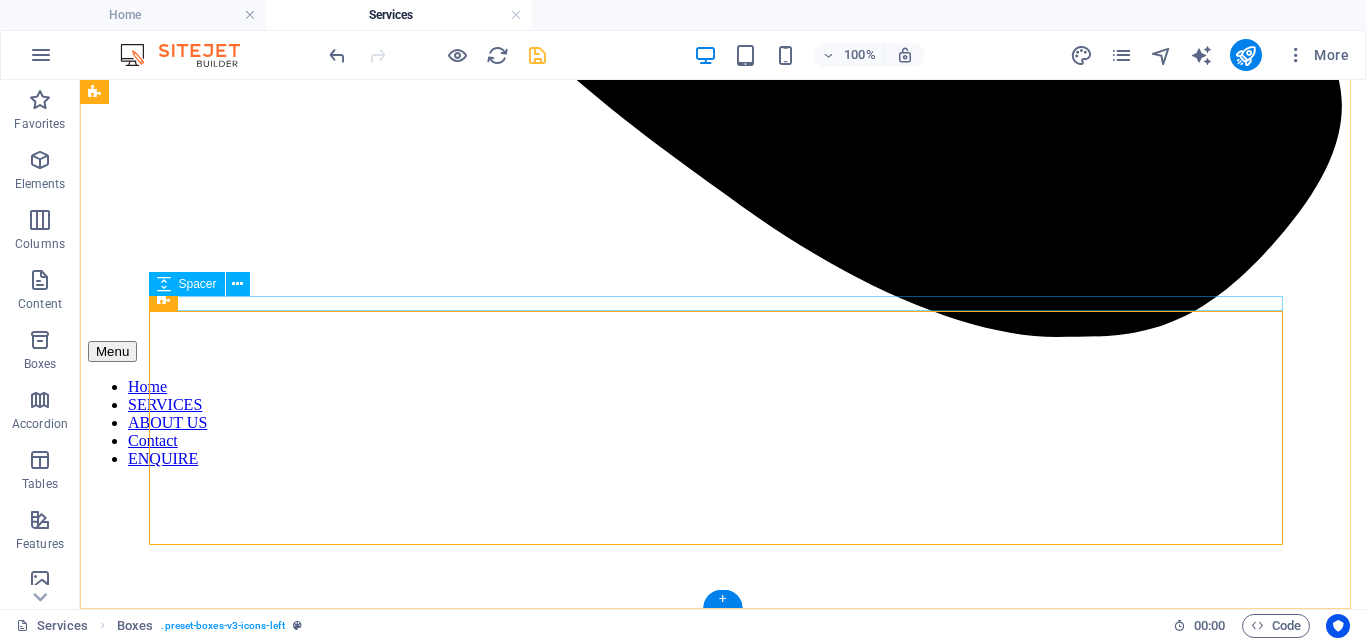 scroll, scrollTop: 1129, scrollLeft: 0, axis: vertical 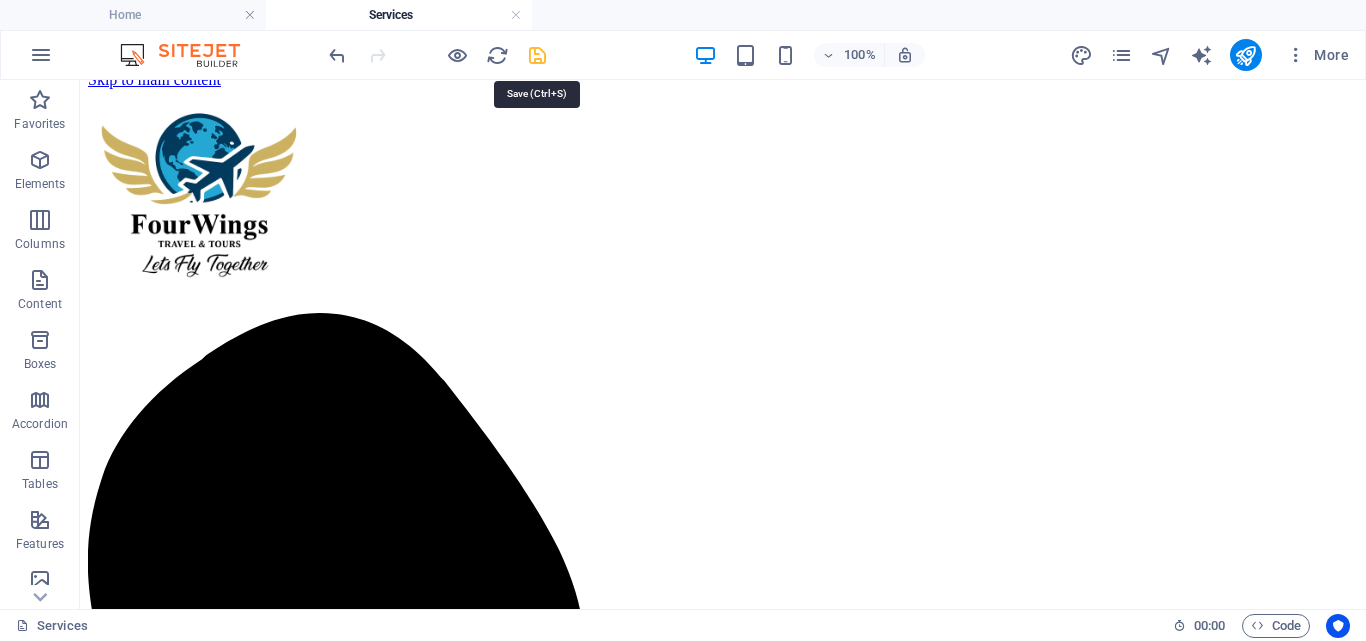 click at bounding box center (537, 55) 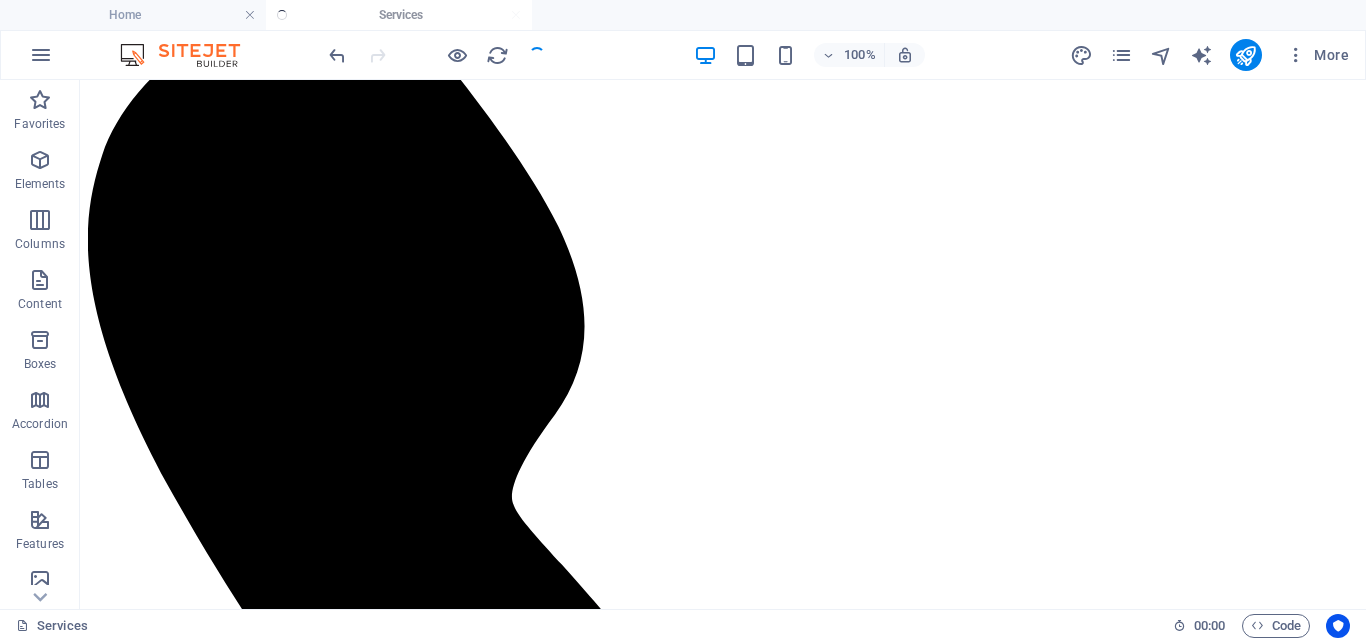 scroll, scrollTop: 383, scrollLeft: 0, axis: vertical 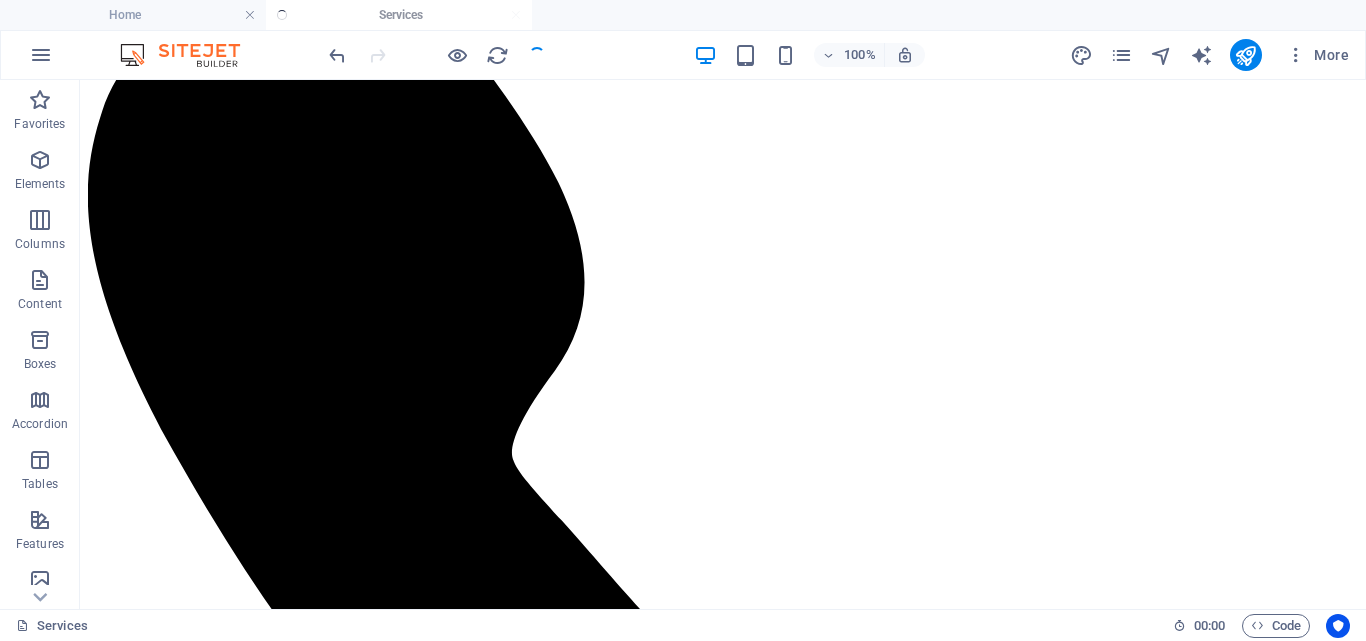 click at bounding box center [437, 55] 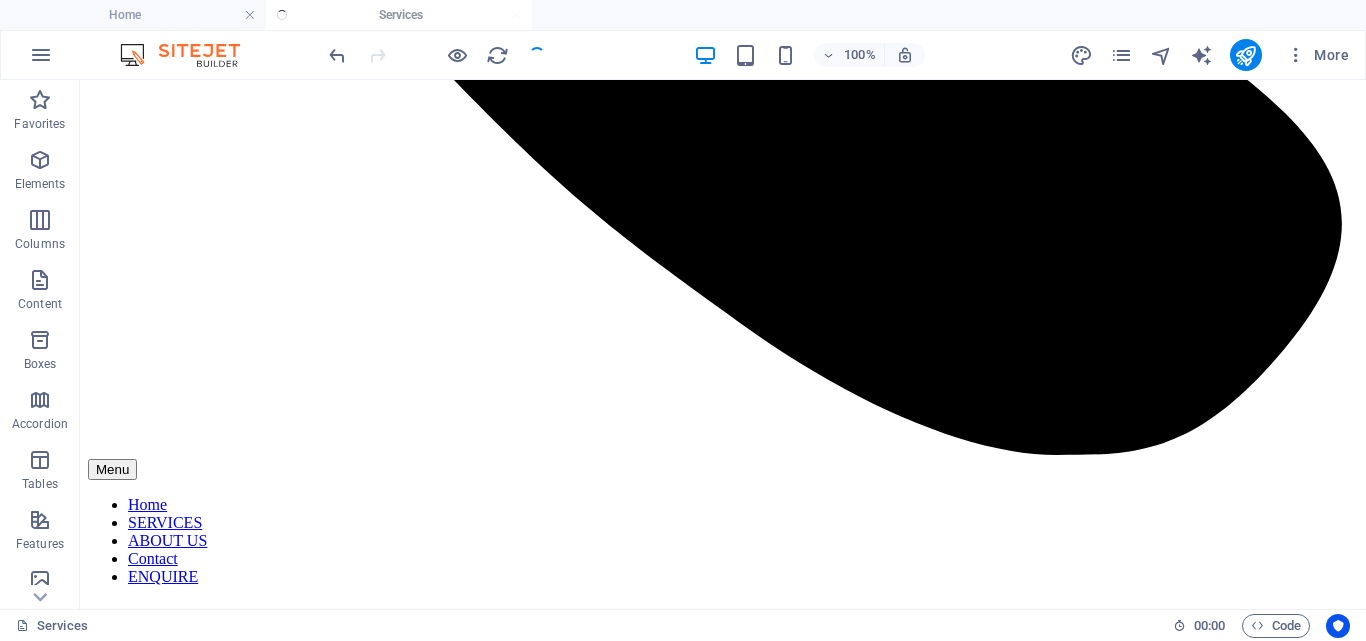 scroll, scrollTop: 0, scrollLeft: 0, axis: both 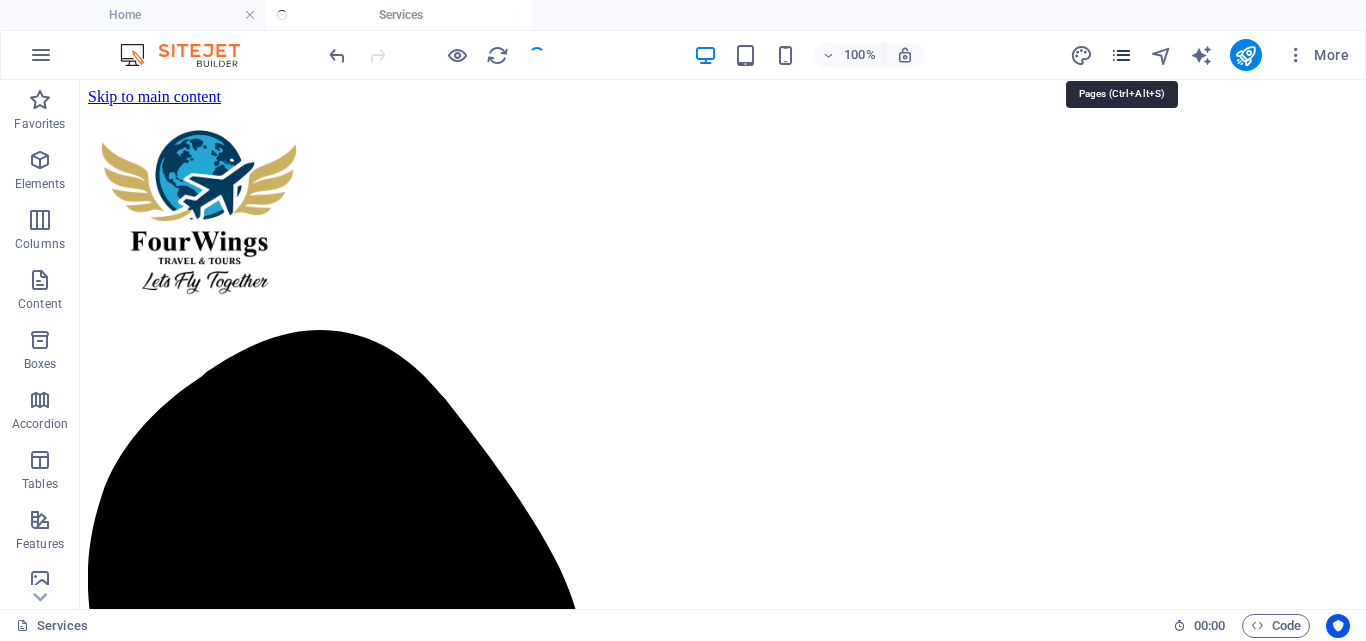 click at bounding box center [1121, 55] 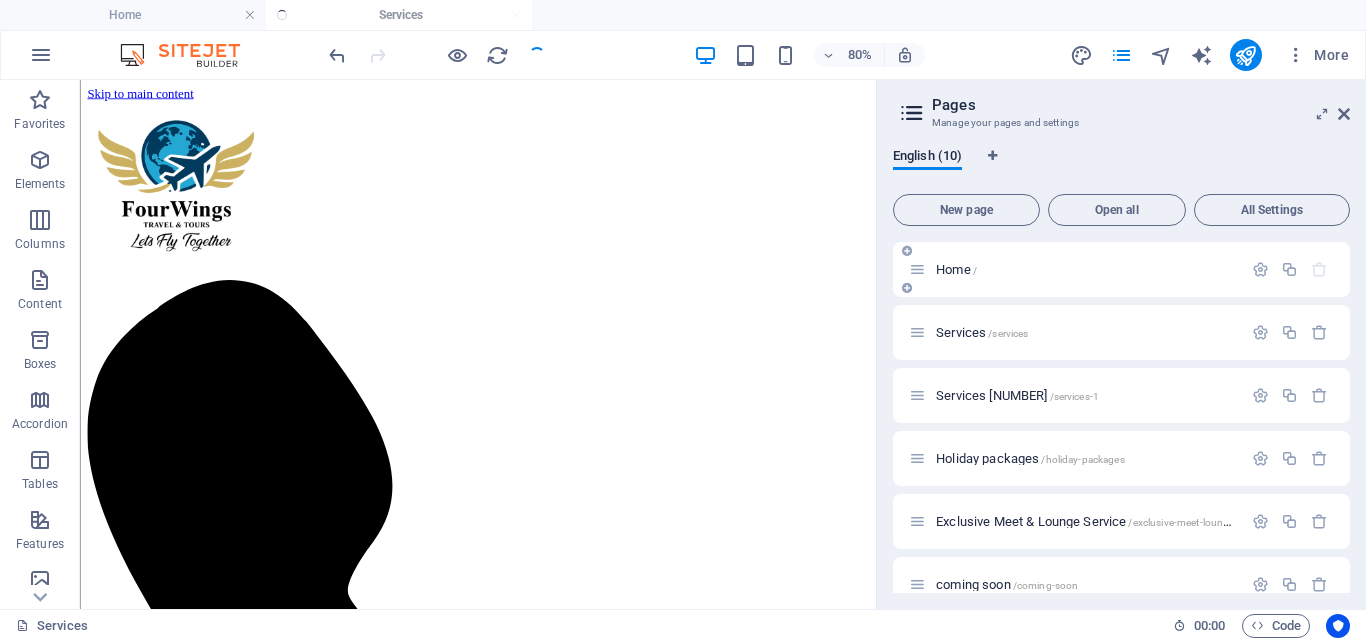 click on "Home /" at bounding box center [1075, 269] 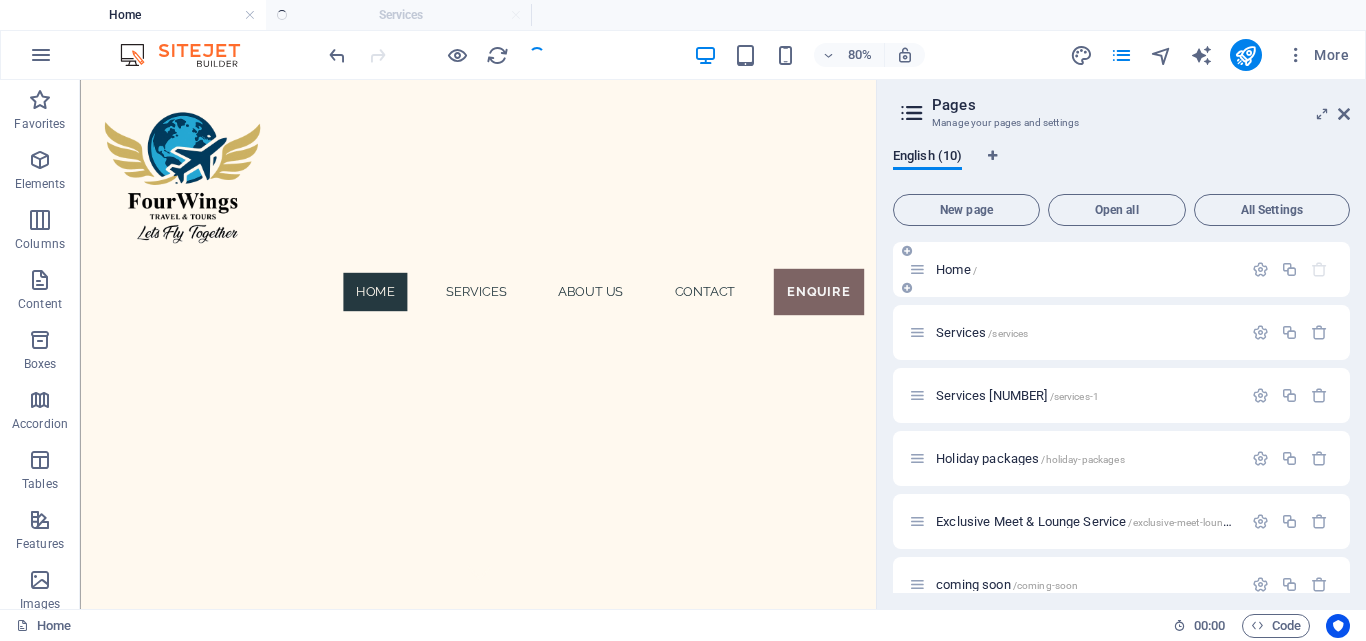scroll, scrollTop: 1589, scrollLeft: 0, axis: vertical 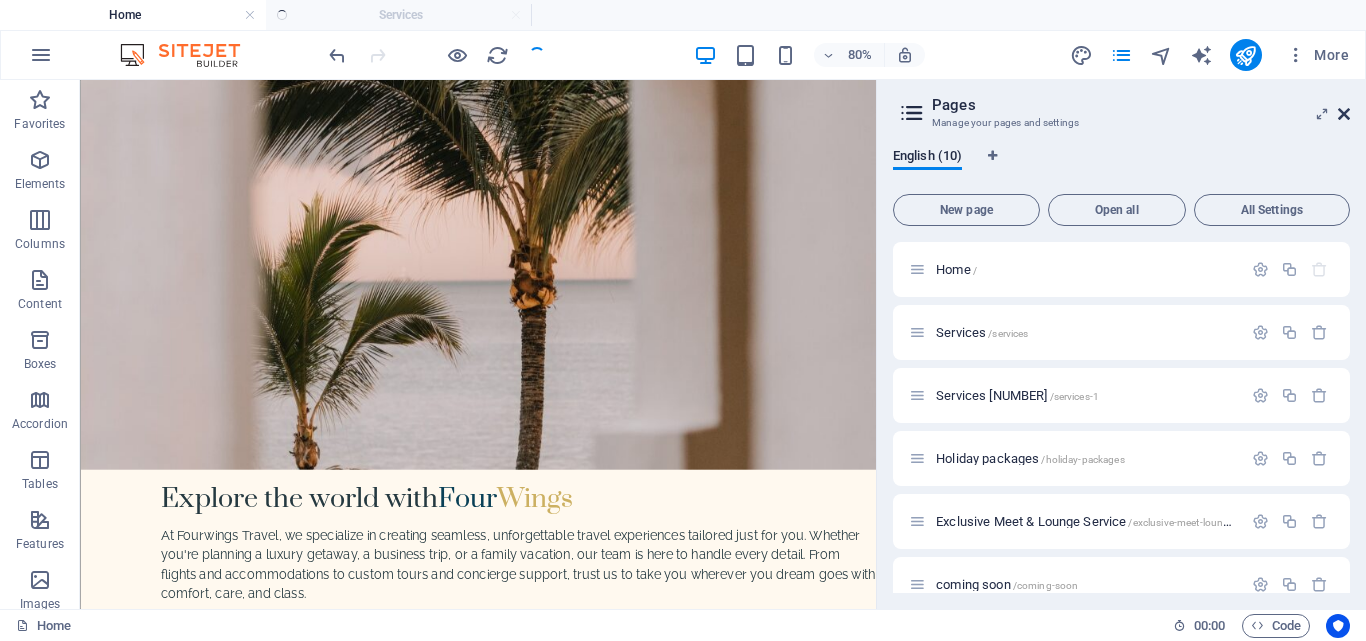 click at bounding box center [1344, 114] 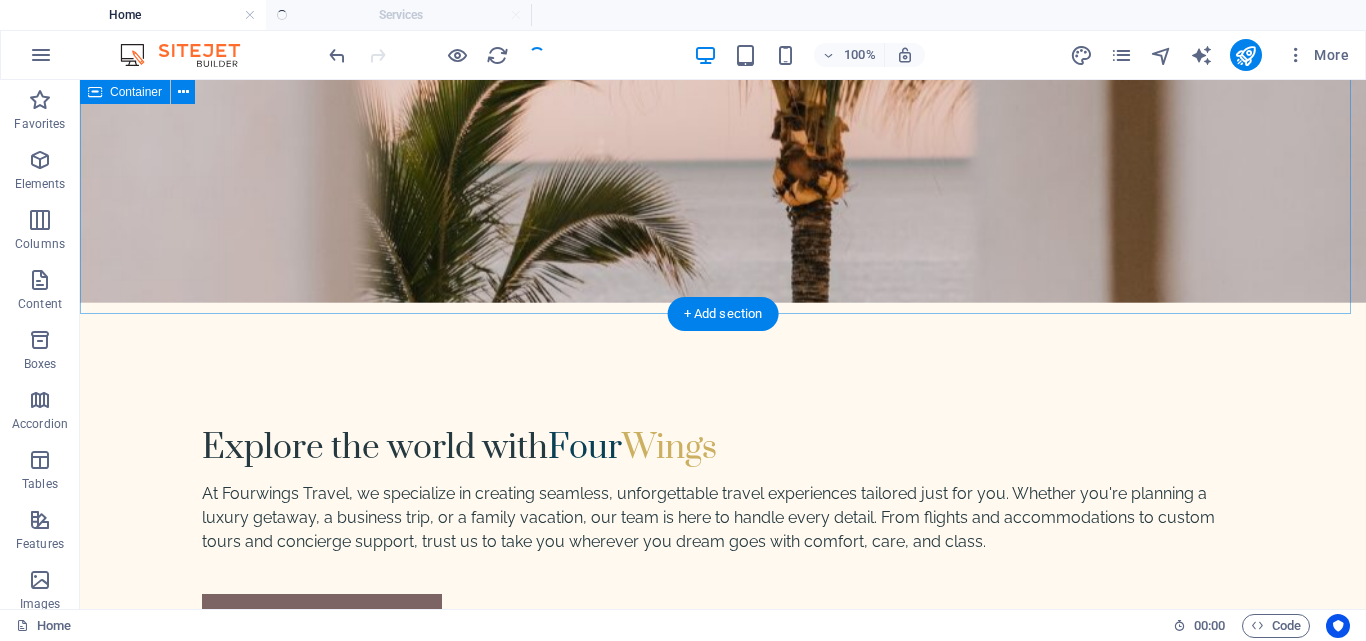 scroll, scrollTop: 1433, scrollLeft: 0, axis: vertical 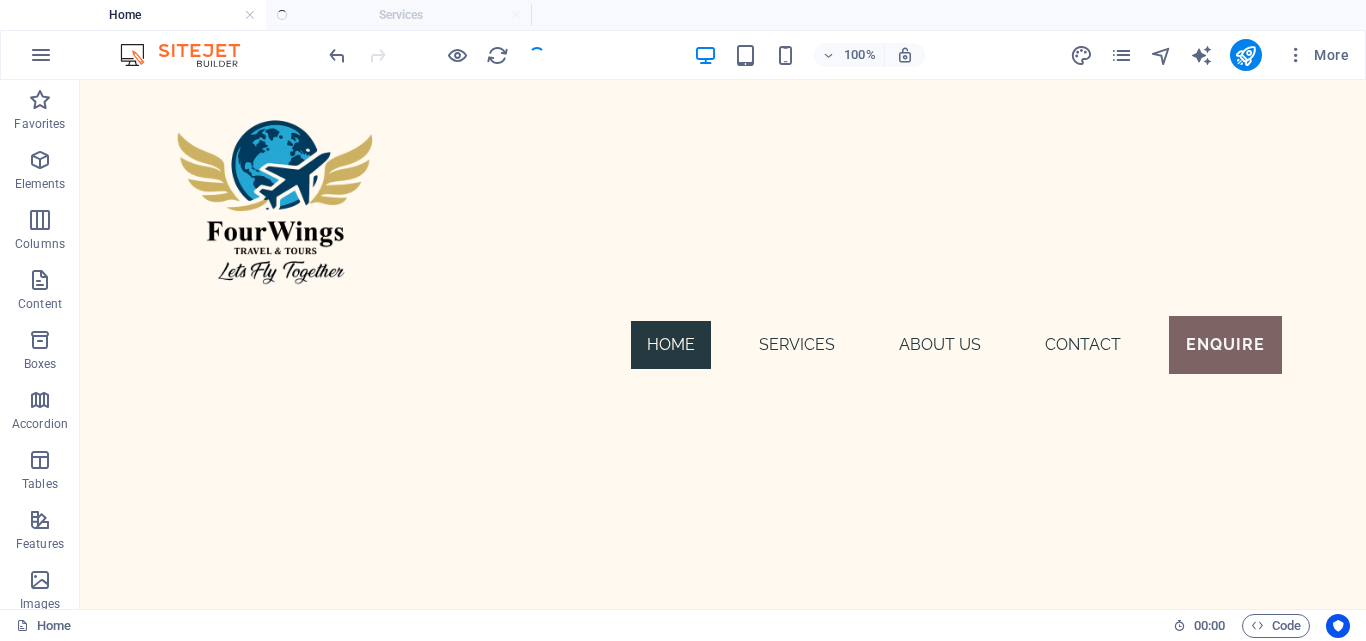 drag, startPoint x: 1358, startPoint y: 560, endPoint x: 1400, endPoint y: 144, distance: 418.1148 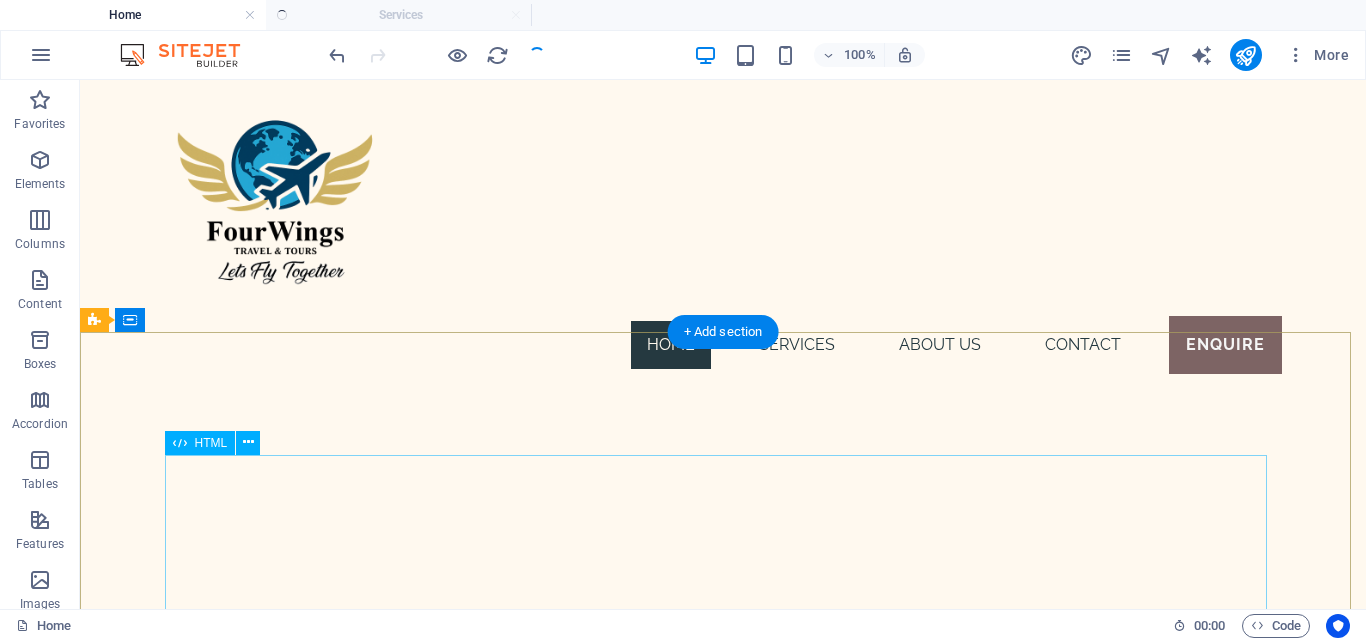 click on "FOURWINGS TRAVEL AND TOURS" at bounding box center (723, 1116) 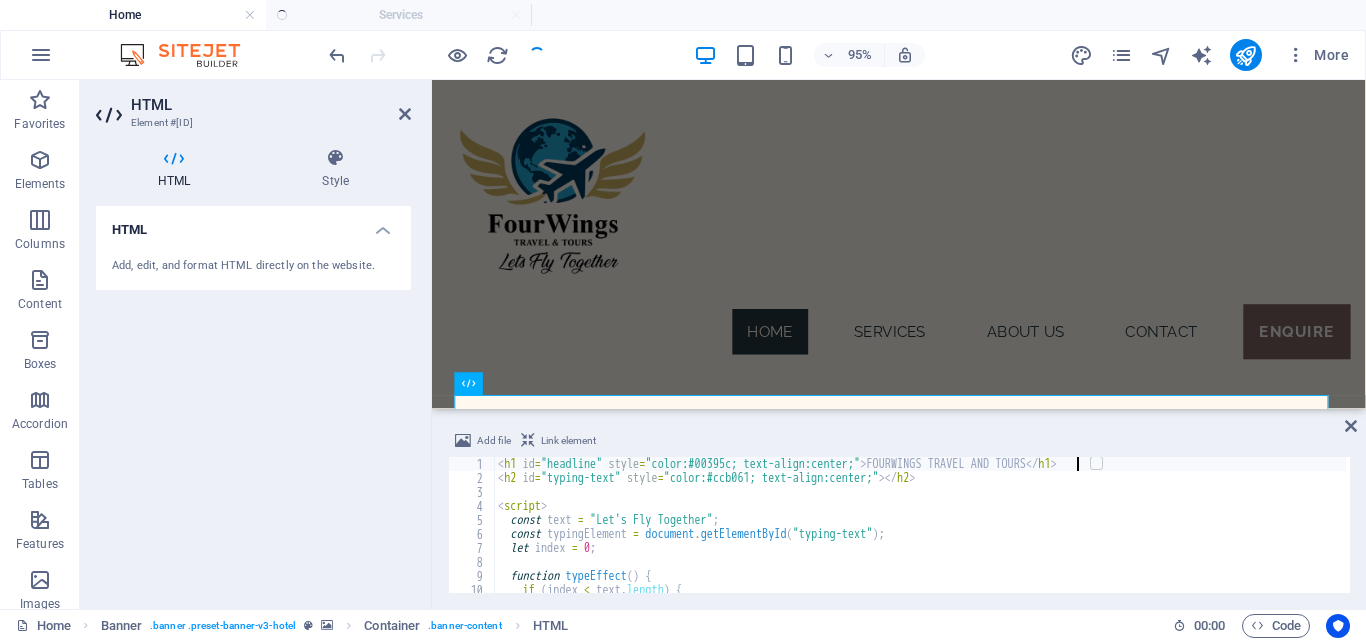 click on "< h1   id = "headline"   style = "color:#00395c; text-align:center;" > FOURWINGS TRAVEL AND TOURS </ h1 > < h2   id = "typing-text"   style = "color:#ccb061; text-align:center;" > </ h2 > < script >    const   text   =   "Let's Fly Together" ;    const   typingElement   =   document . getElementById ( "typing-text" ) ;    let   index   =   0 ;    function   typeEffect ( )   {      if   ( index   <   text . length )   {         typingElement . innerHTML   +=   text . charAt ( index ) ;" at bounding box center (920, 539) 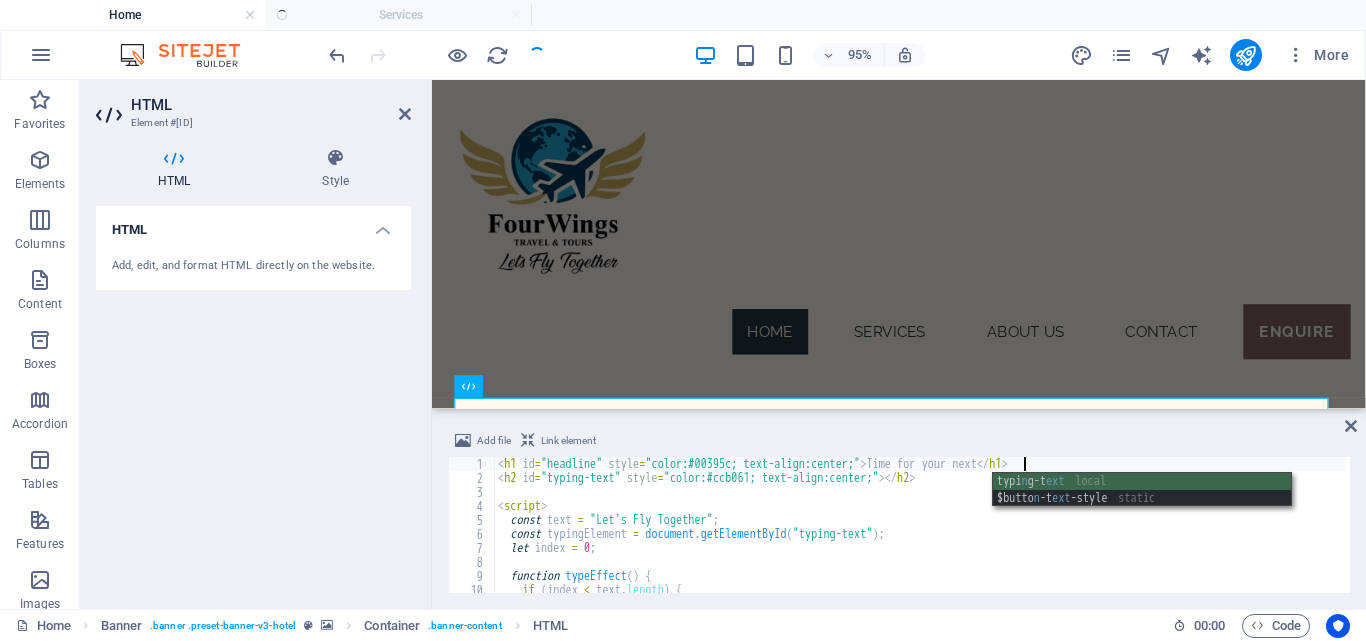 scroll, scrollTop: 0, scrollLeft: 43, axis: horizontal 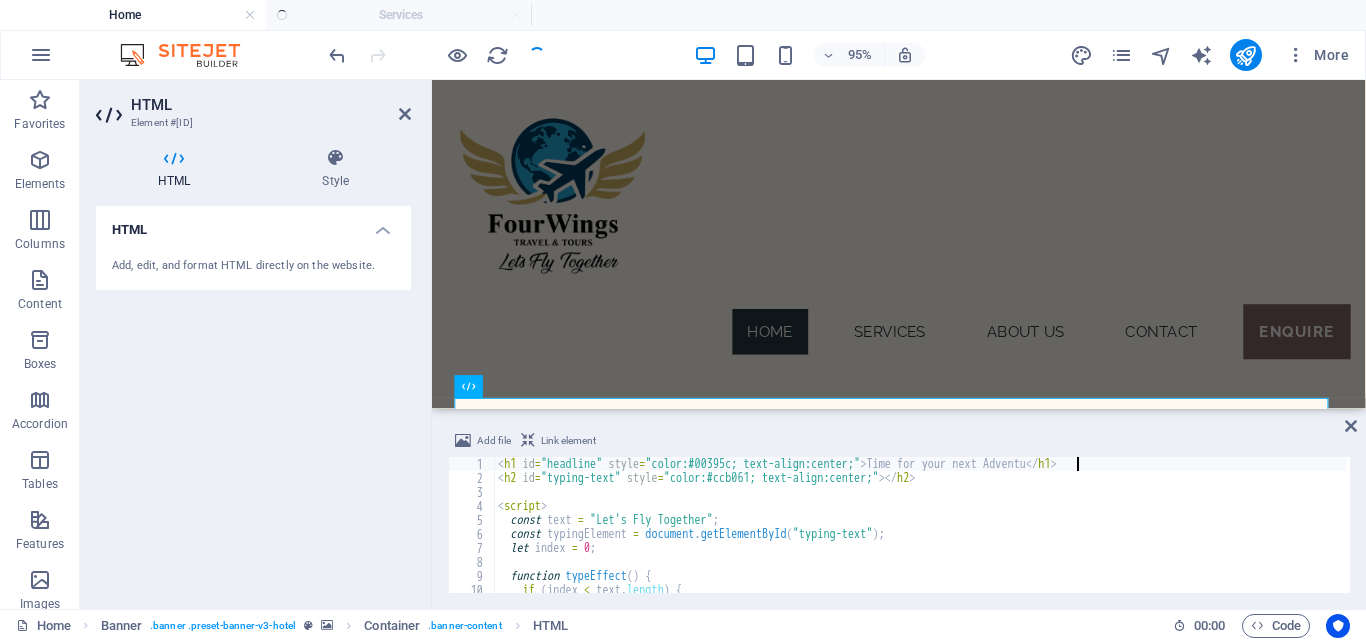 type on "<h1 id="headline" style="color:#00395c; text-align:center;">Time for your next Adventure</h1>" 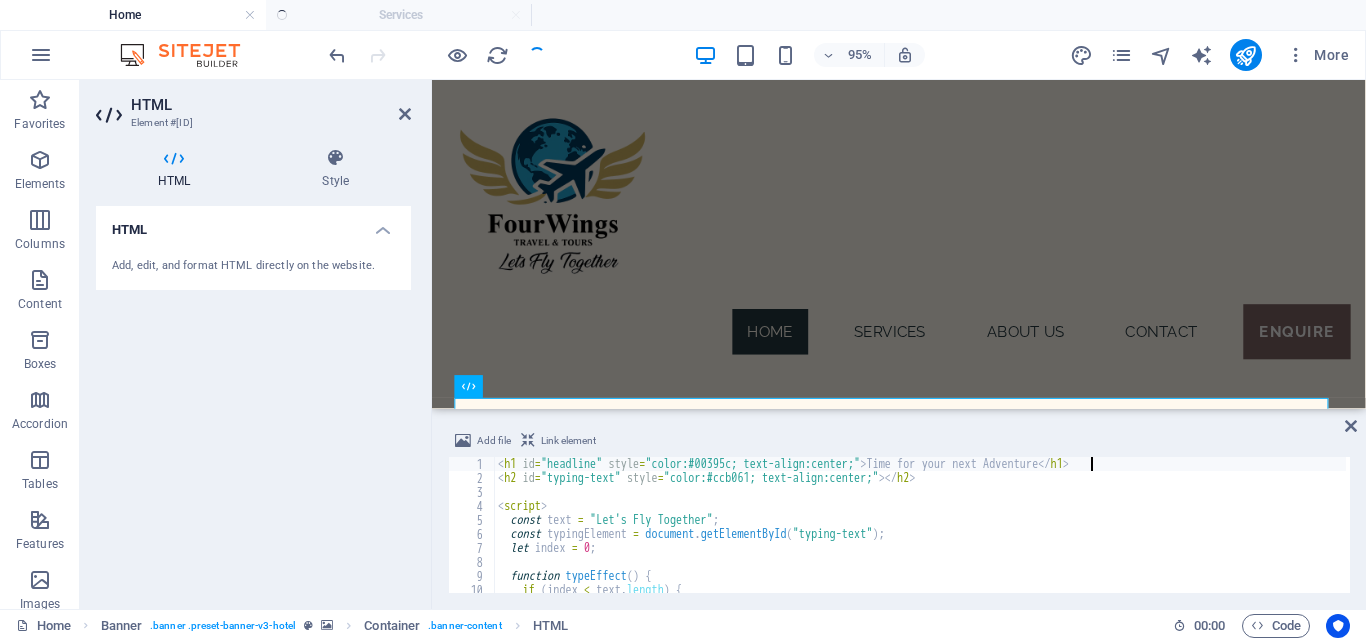 scroll, scrollTop: 0, scrollLeft: 48, axis: horizontal 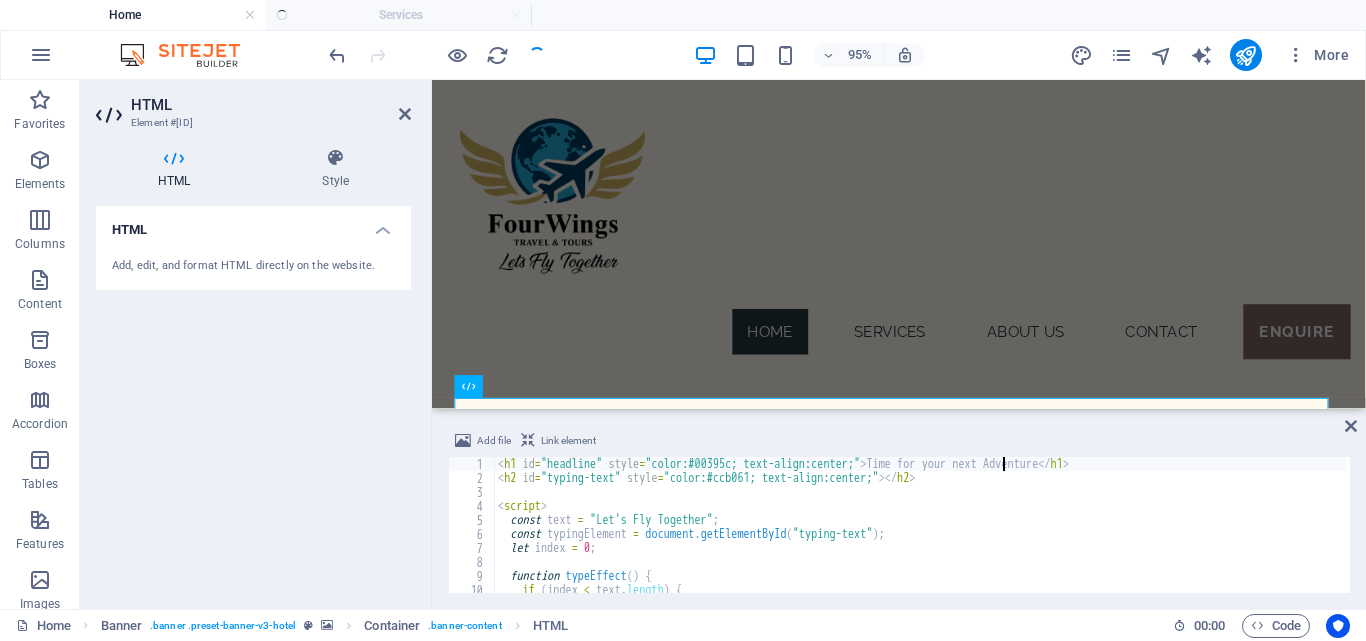 click on "< h1   id = "headline"   style = "color:#00395c; text-align:center;" > Time for your next Adventure </ h1 > < h2   id = "typing-text"   style = "color:#ccb061; text-align:center;" > </ h2 > < script >    const   text   =   "Let's Fly Together" ;    const   typingElement   =   document . getElementById ( "typing-text" ) ;    let   index   =   0 ;    function   typeEffect ( )   {      if   ( index   <   text . length )   {         typingElement . innerHTML   +=   text . charAt ( index ) ;" at bounding box center (920, 539) 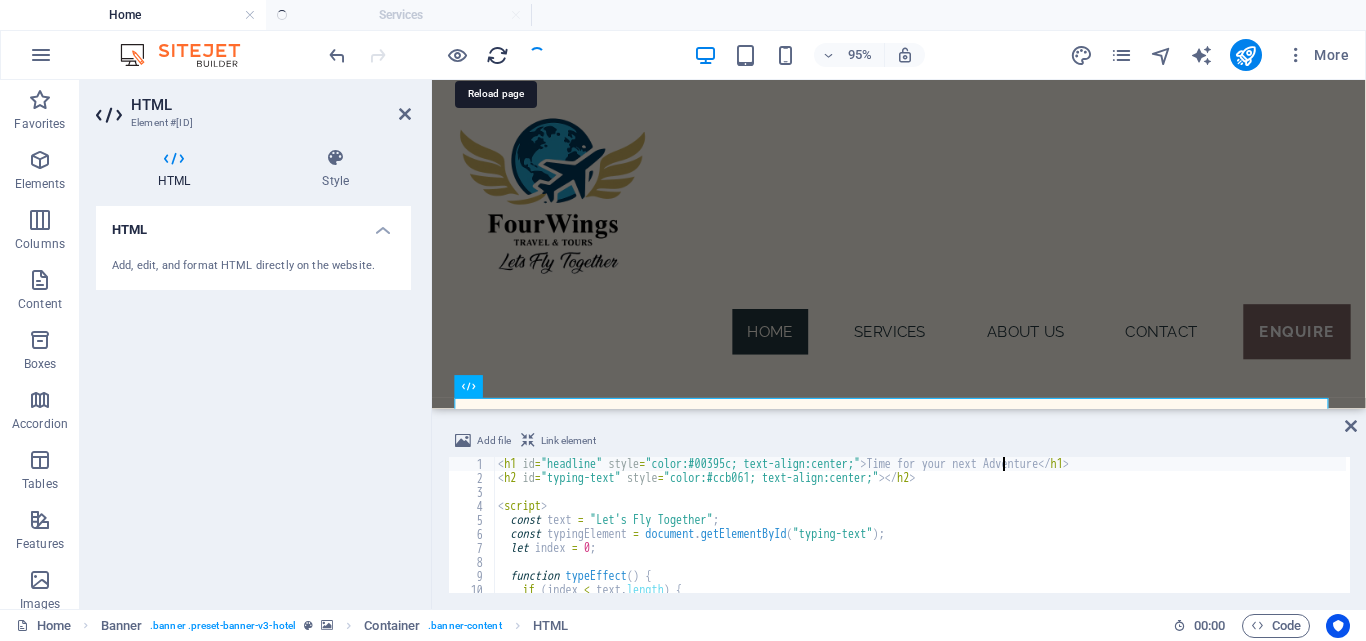 click at bounding box center (497, 55) 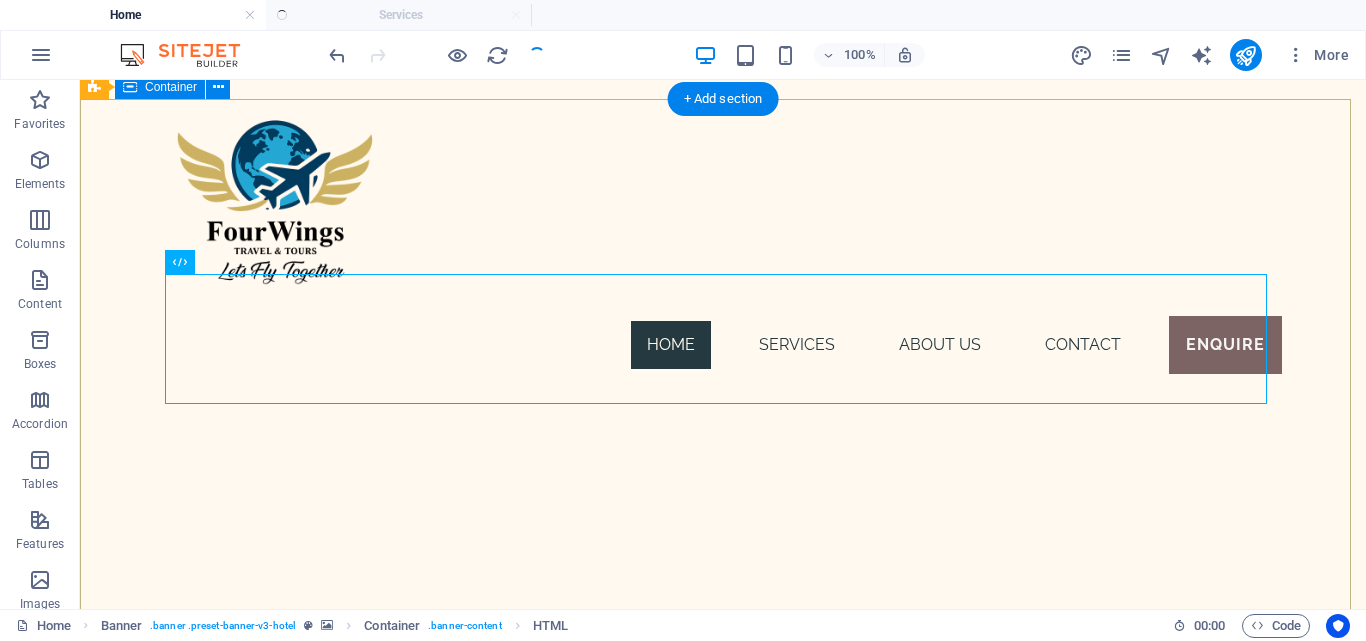 scroll, scrollTop: 233, scrollLeft: 0, axis: vertical 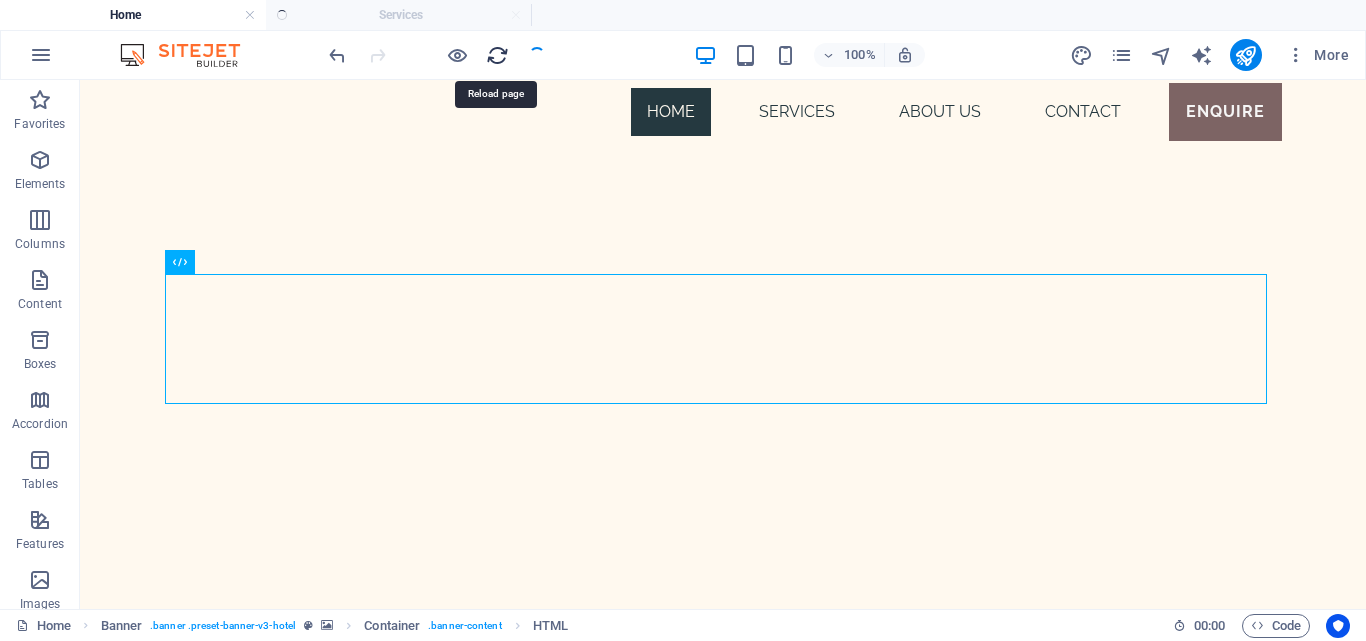 click at bounding box center (497, 55) 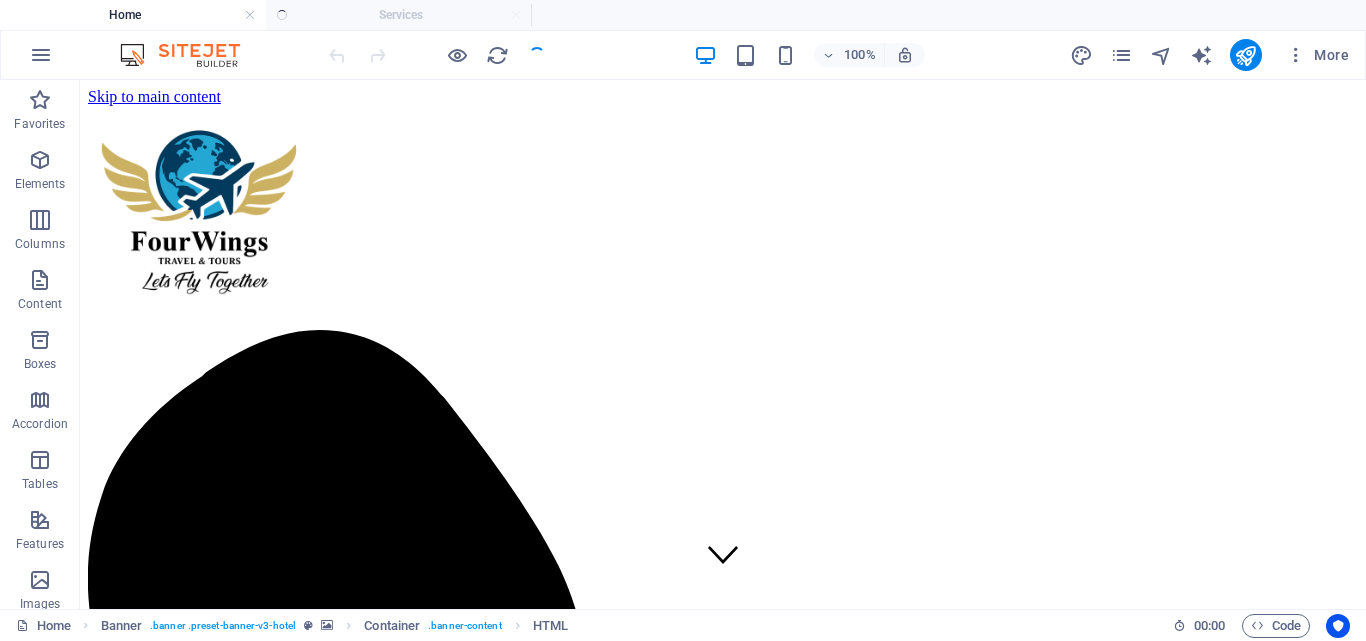 scroll, scrollTop: 0, scrollLeft: 0, axis: both 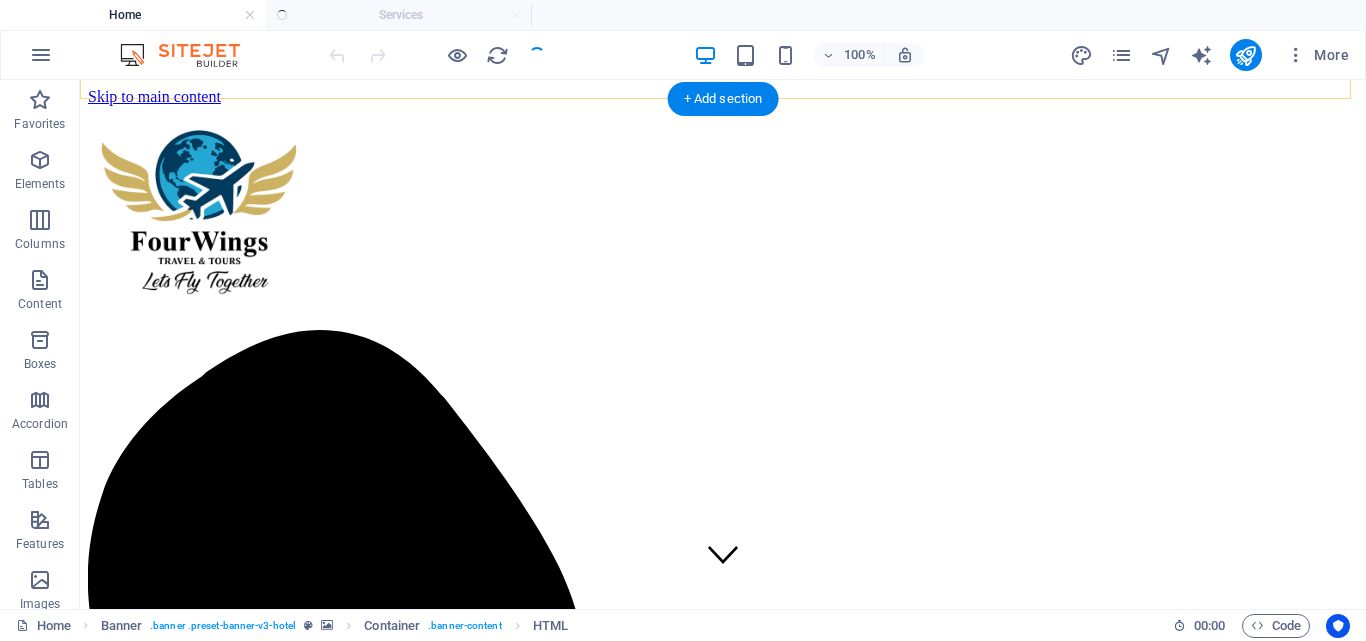 click on "Home SERVICES ABOUT US Contact ENQUIRE" at bounding box center [723, 1670] 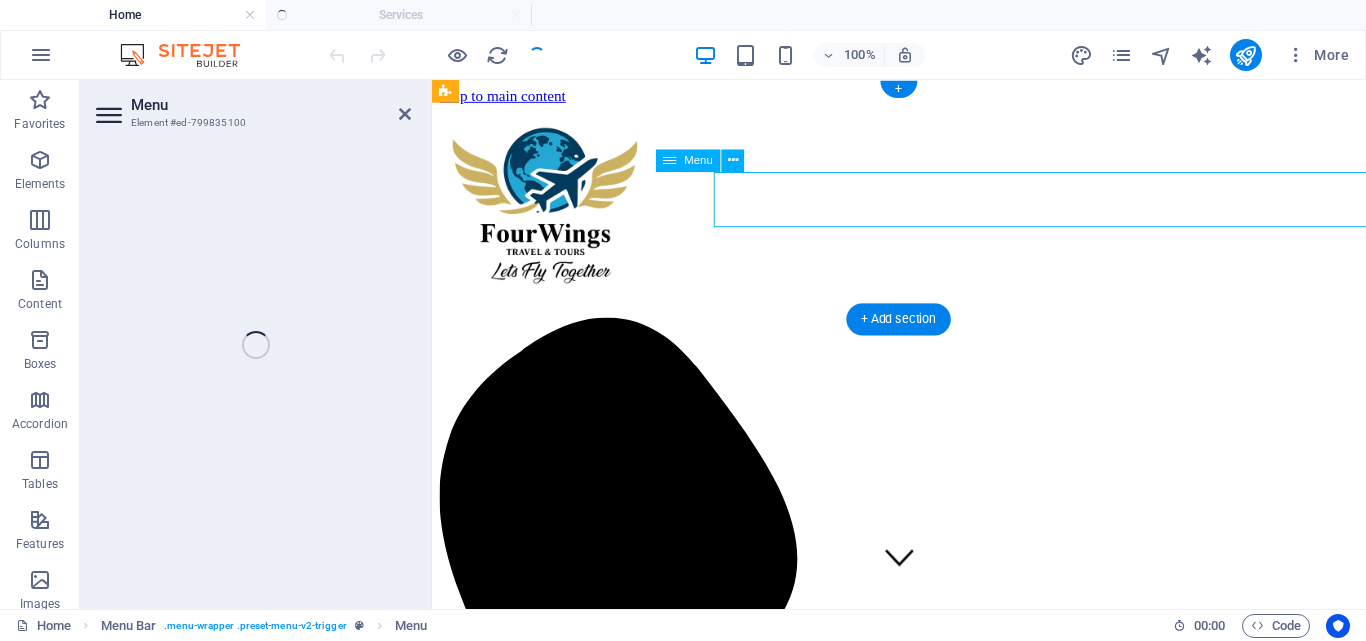 select 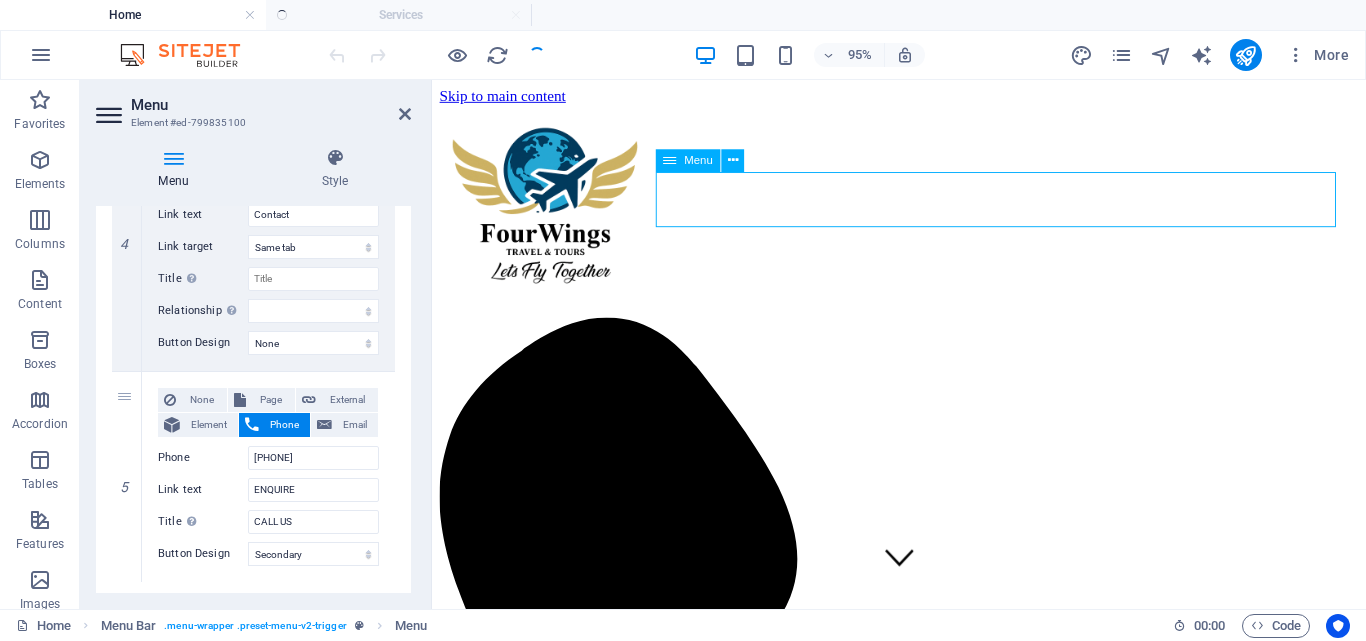 scroll, scrollTop: 1172, scrollLeft: 0, axis: vertical 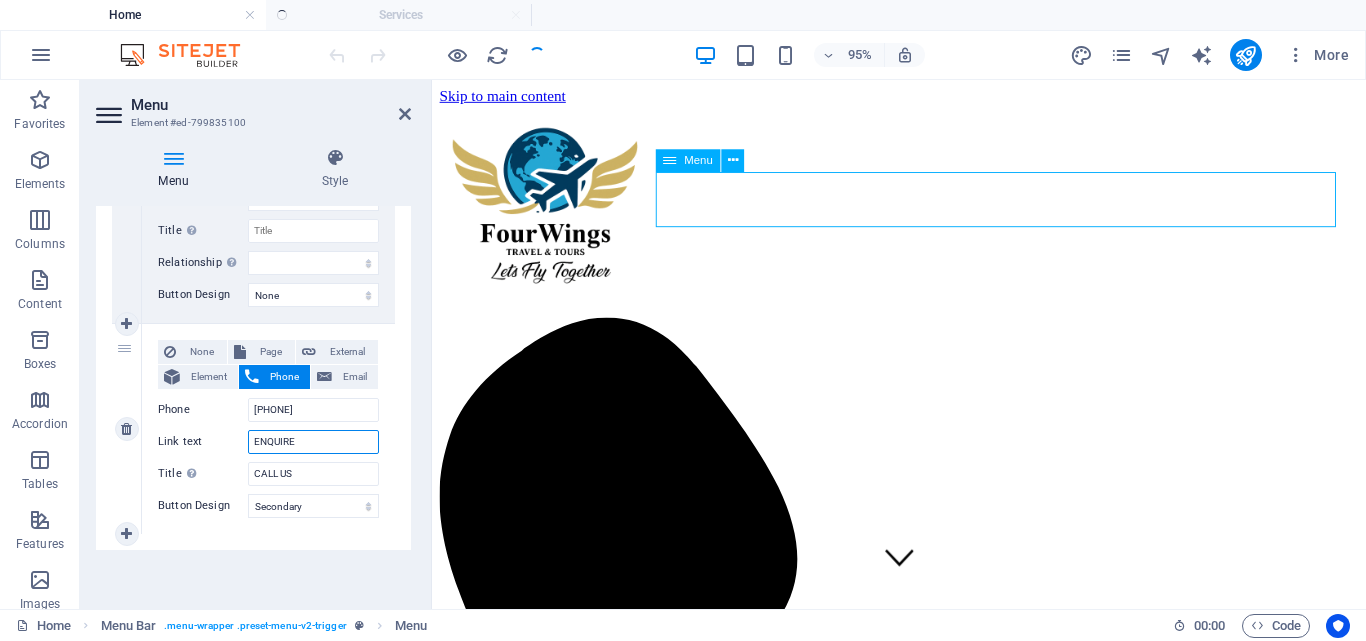 click on "ENQUIRE" at bounding box center [313, 442] 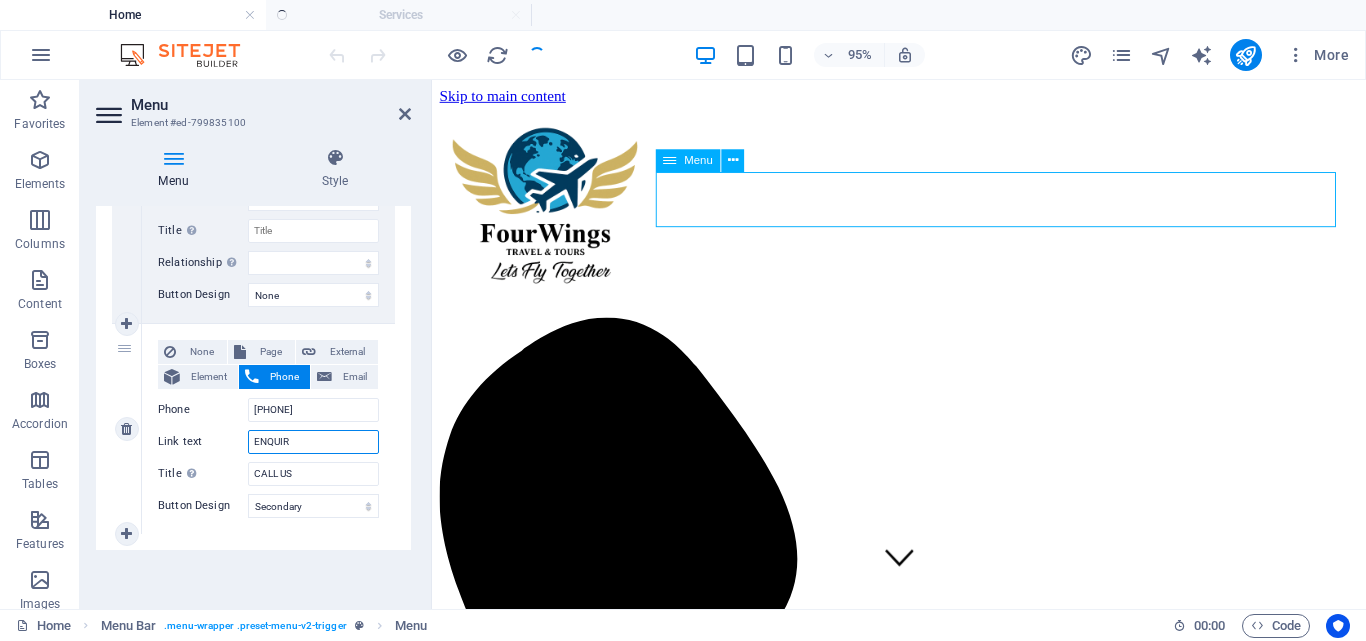 type on "ENQ" 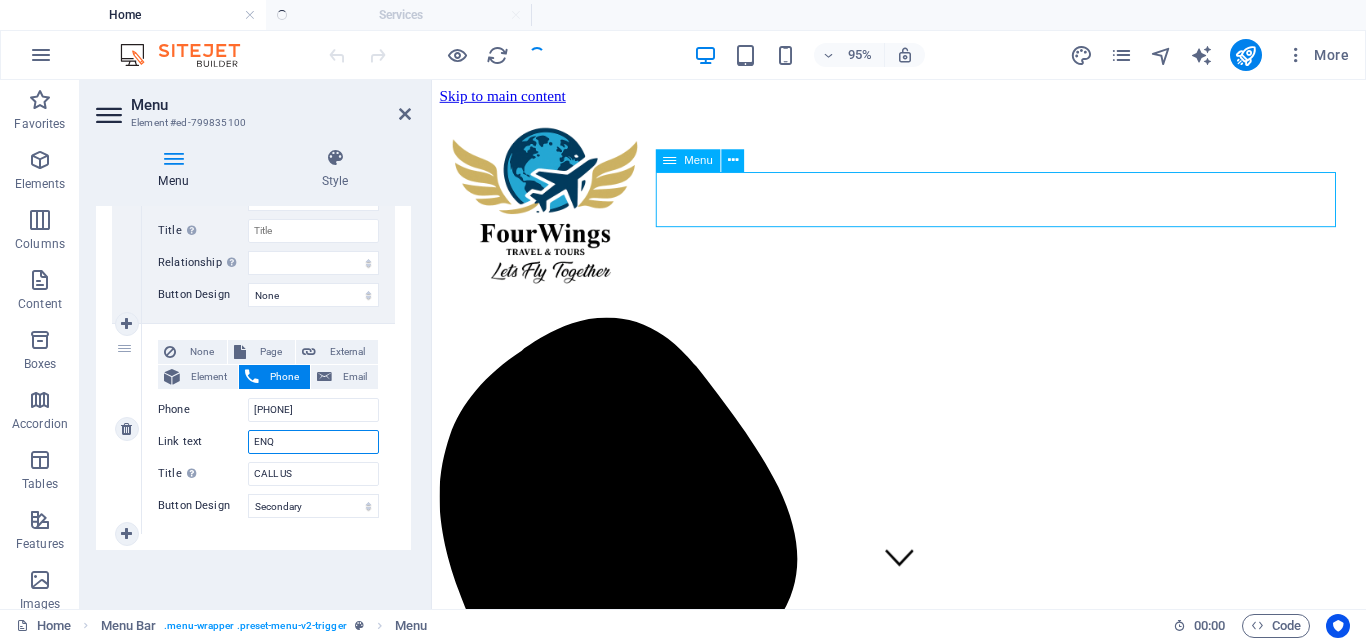 select 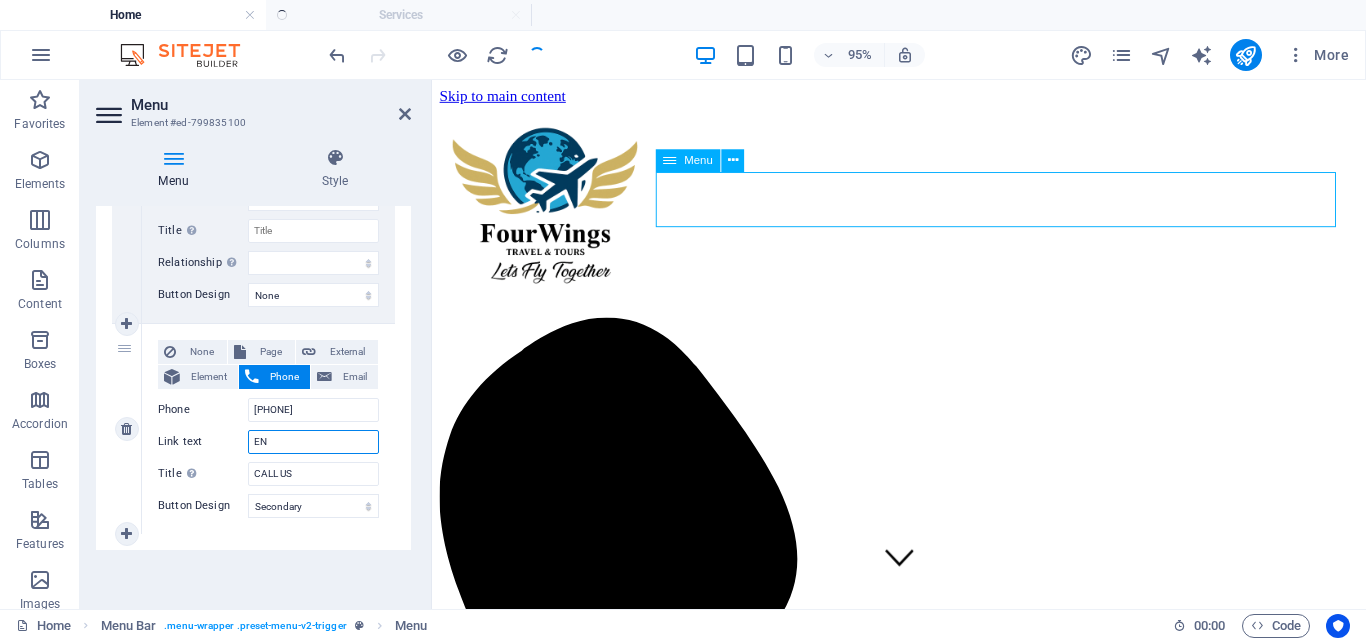type on "E" 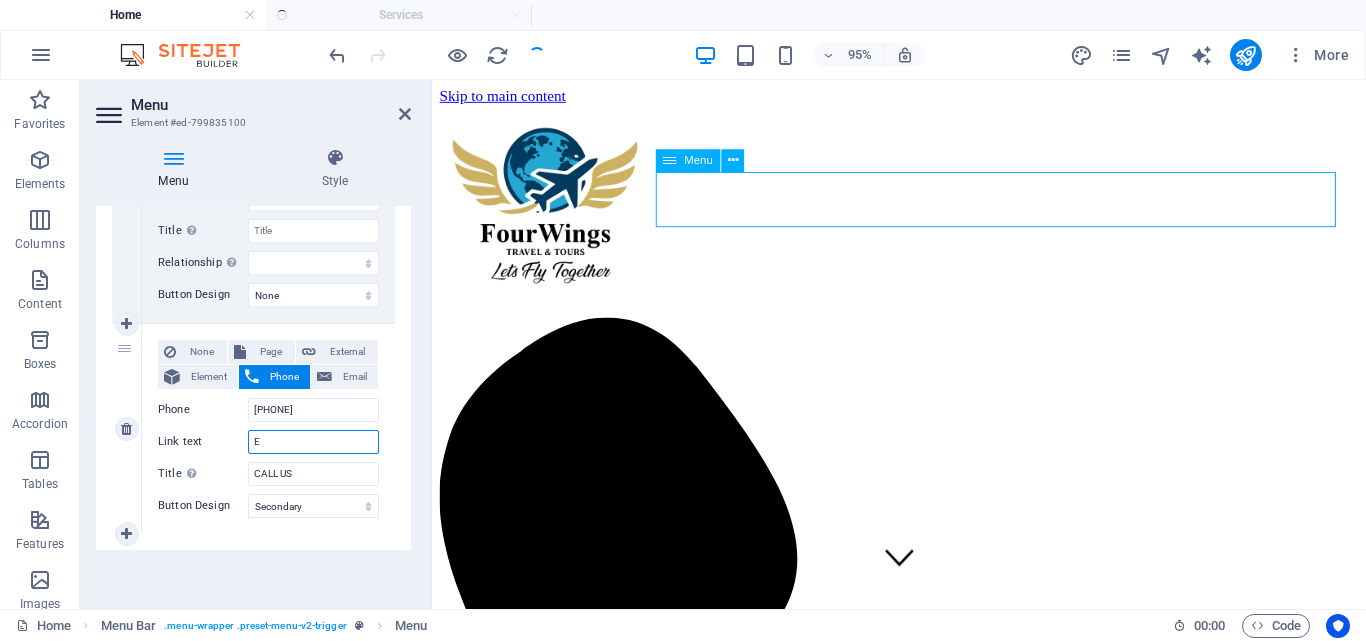 select 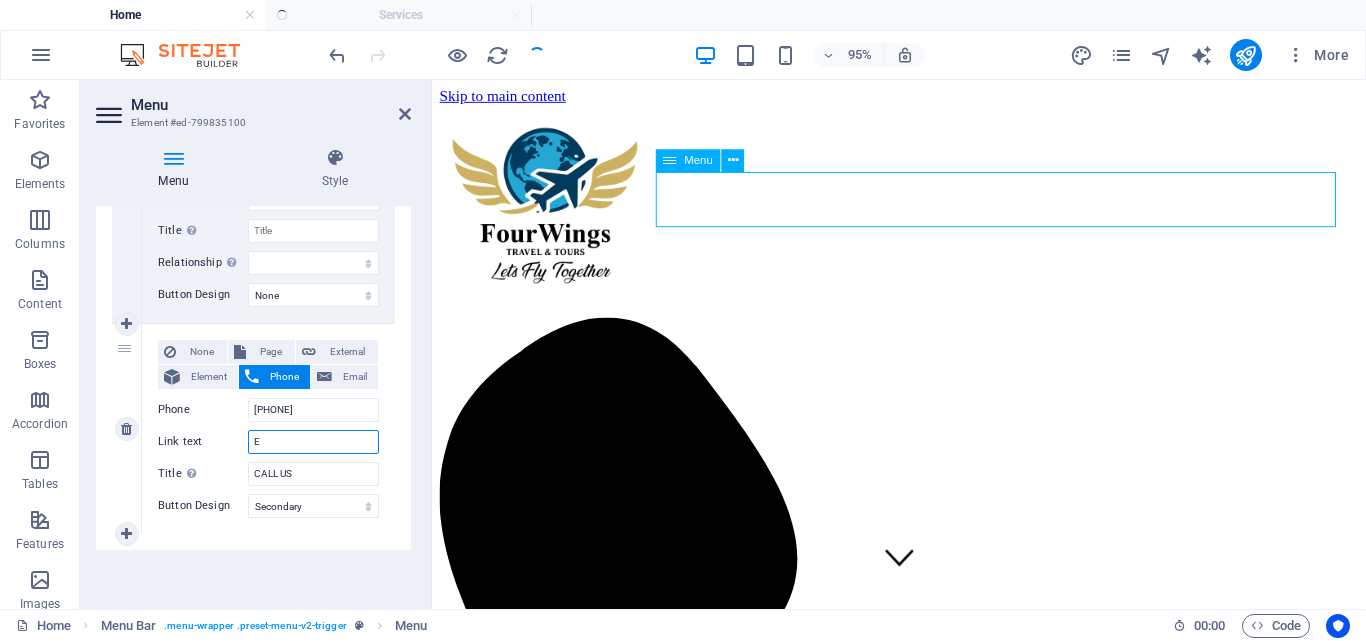 select 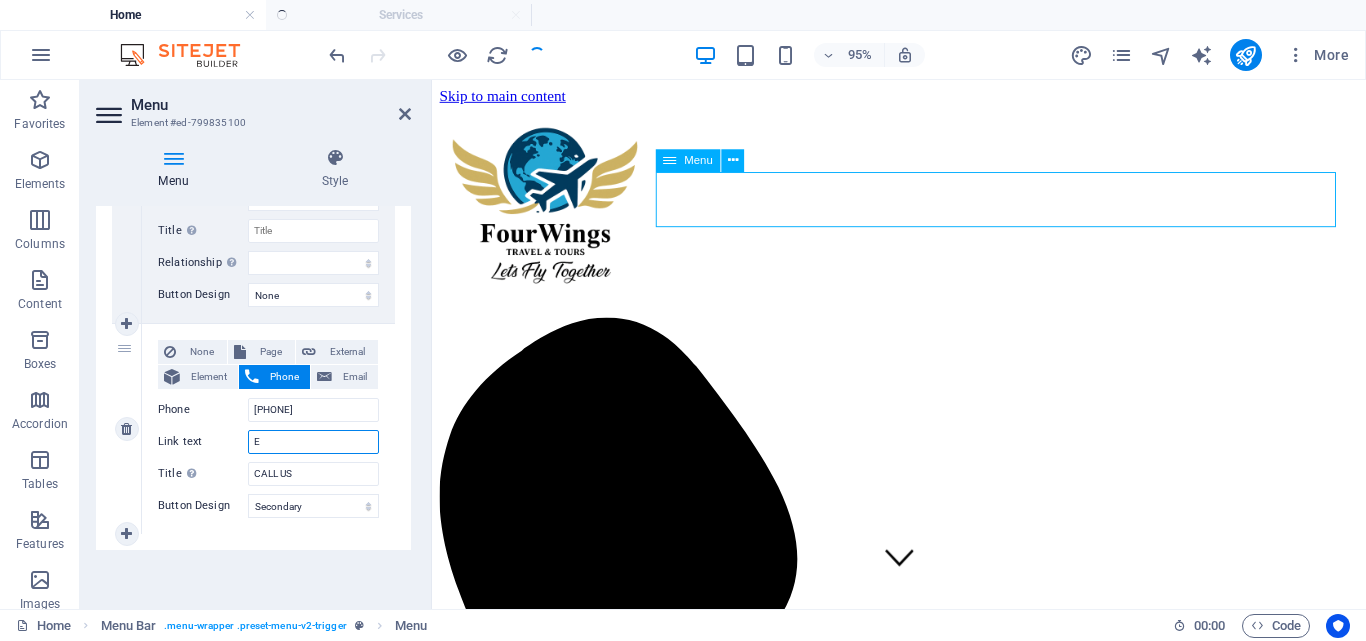 type on "En" 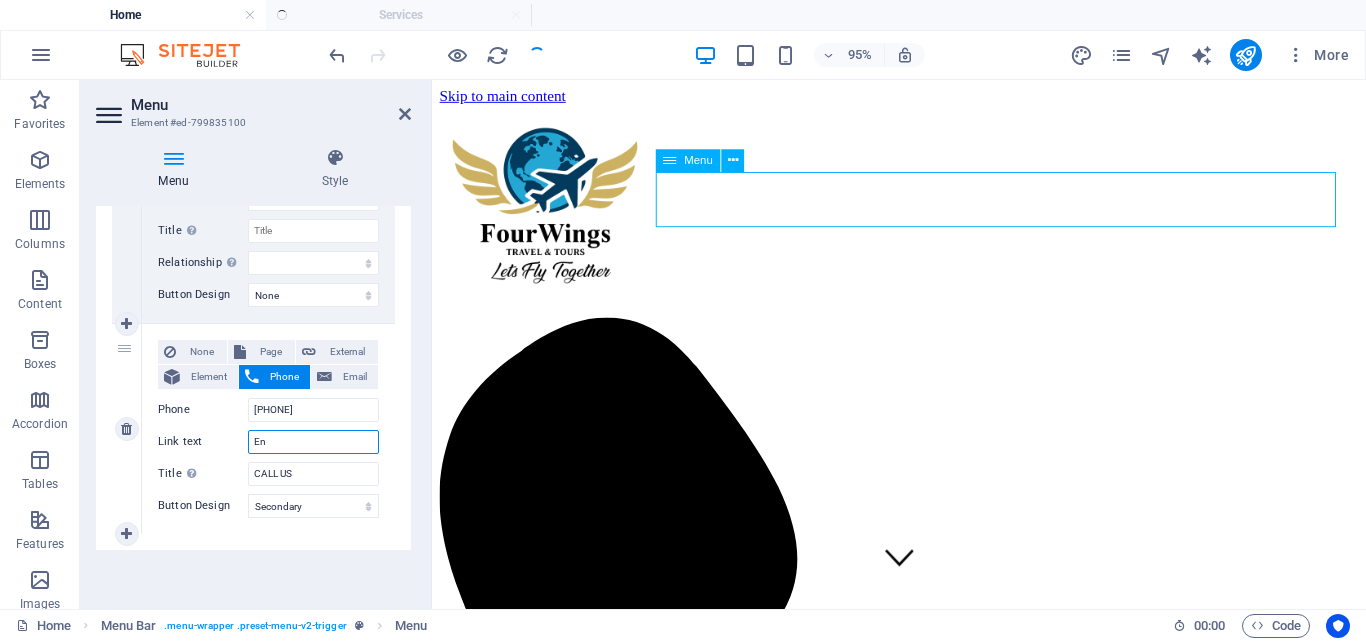 select 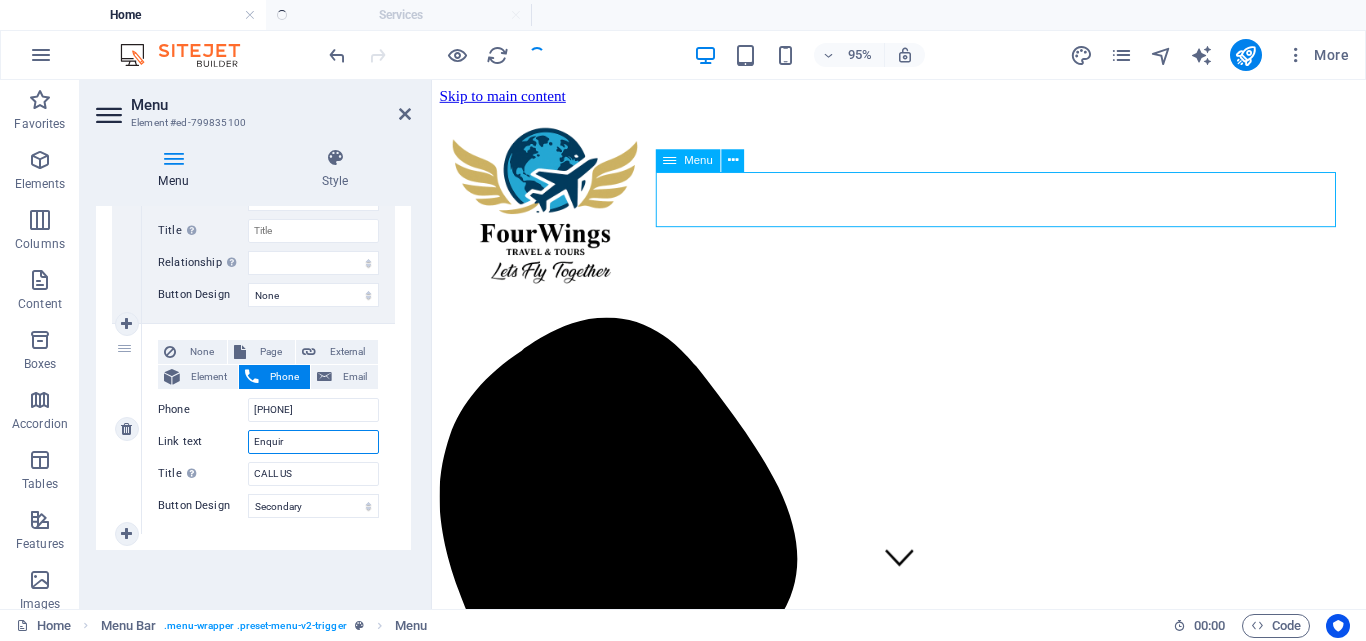 type on "Enquire" 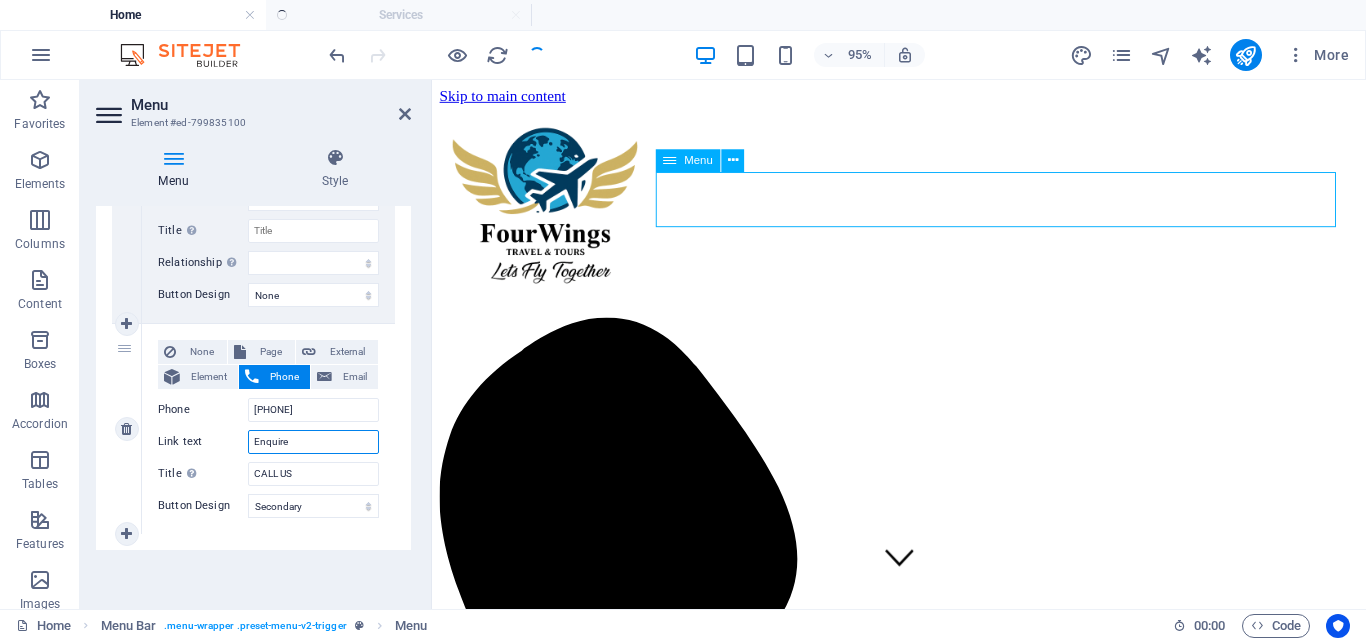 select 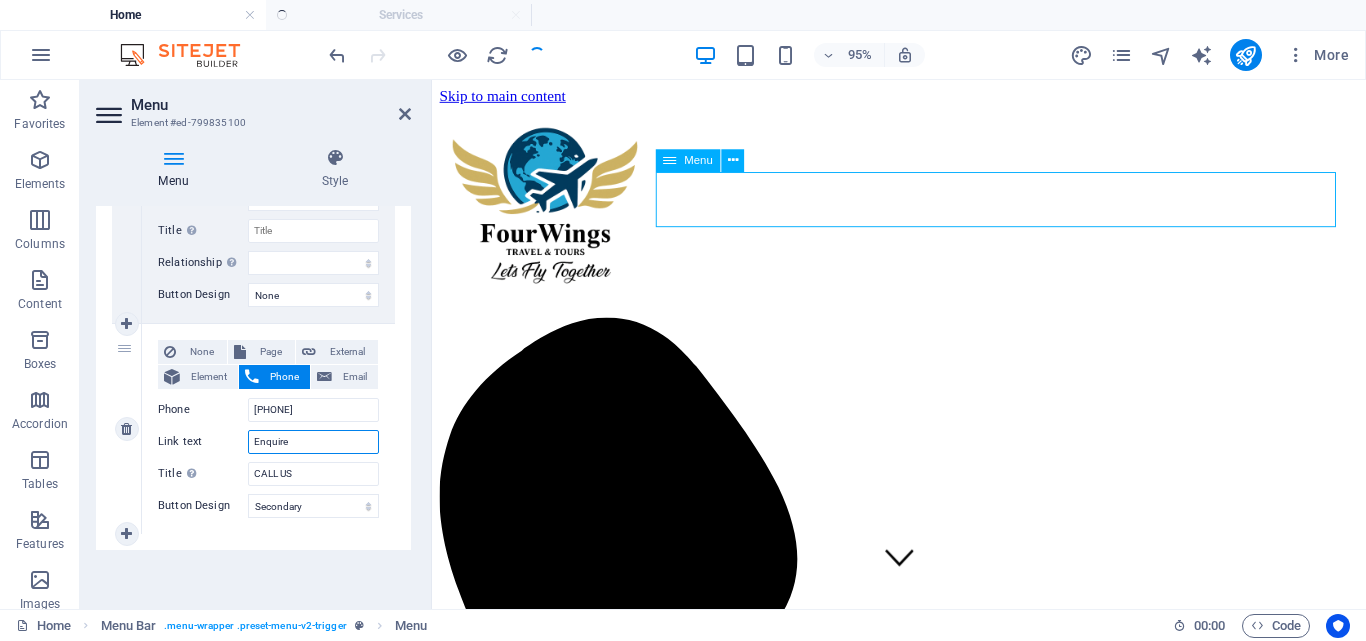 select 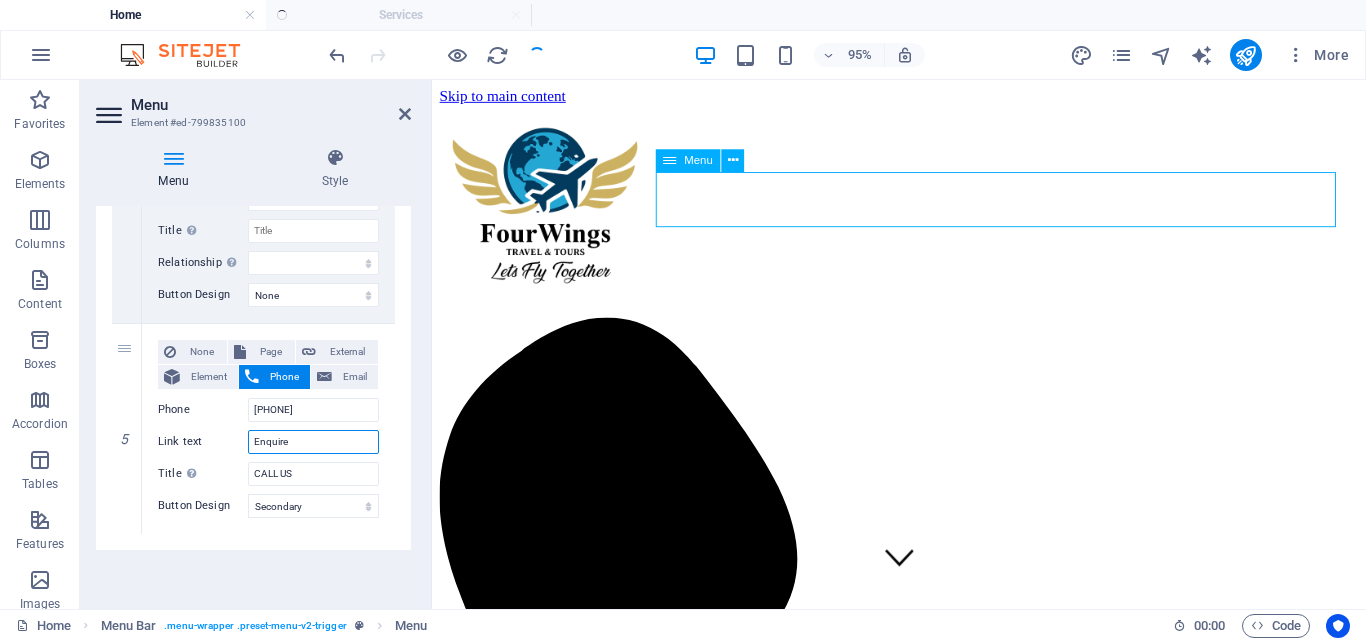 type on "Enquire" 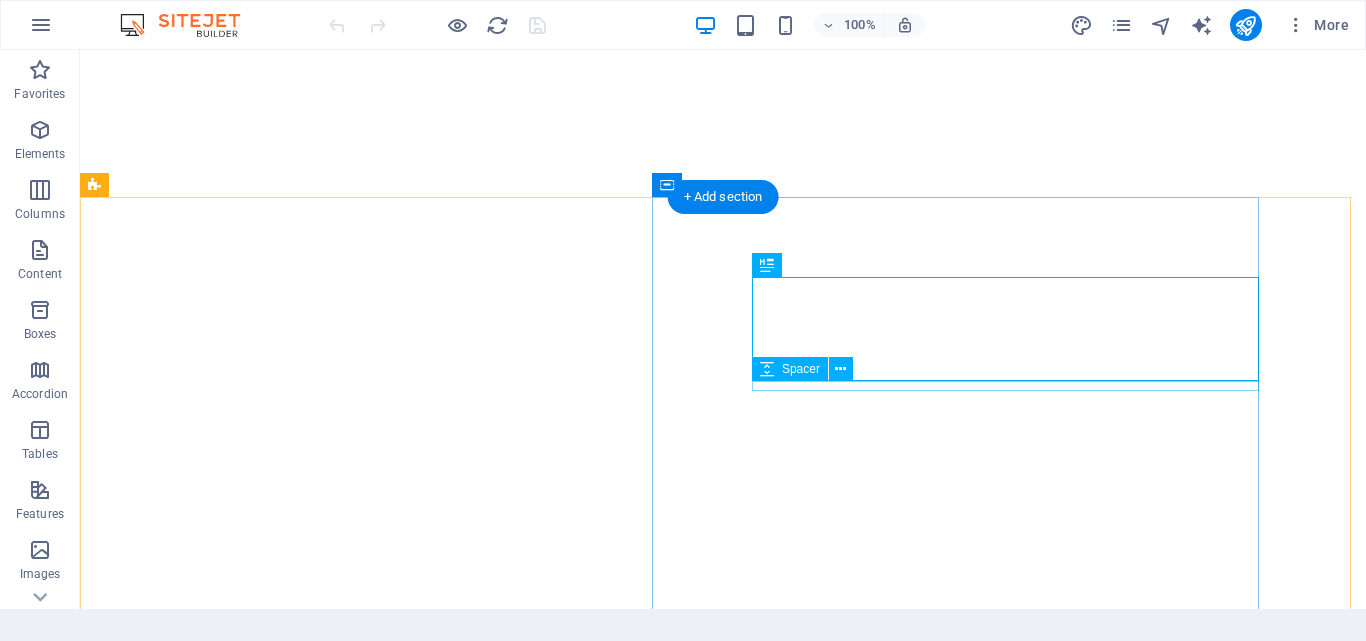 scroll, scrollTop: 0, scrollLeft: 0, axis: both 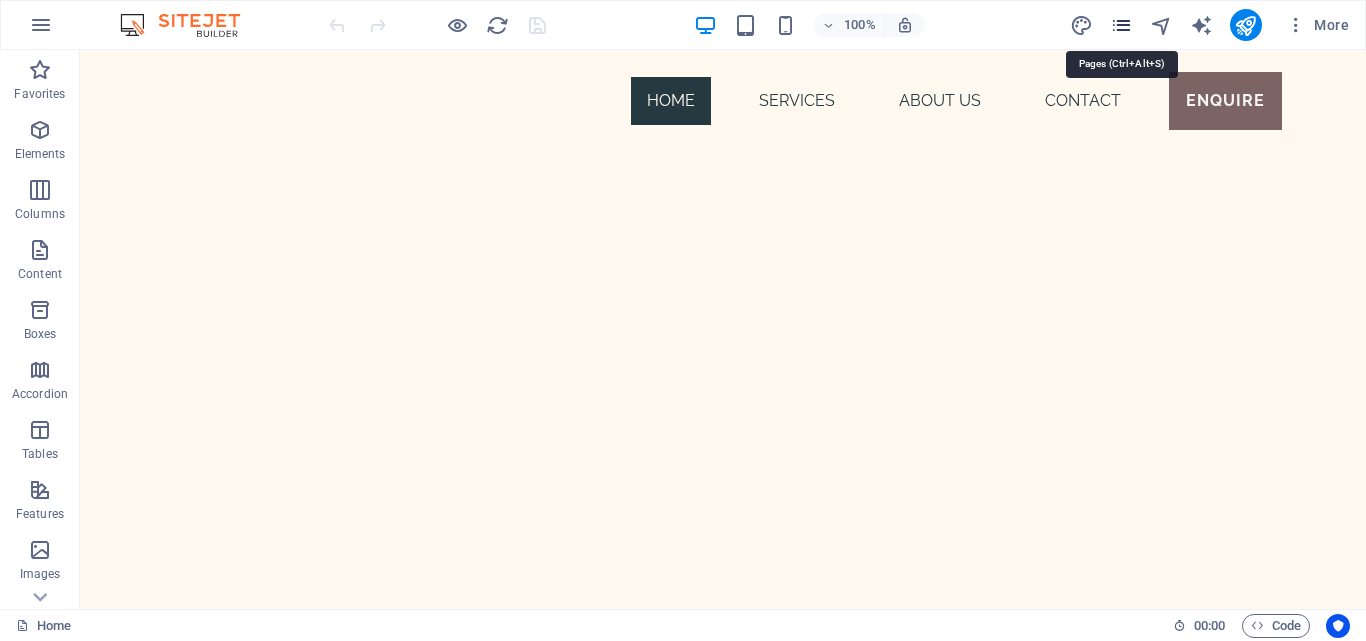 click at bounding box center (1121, 25) 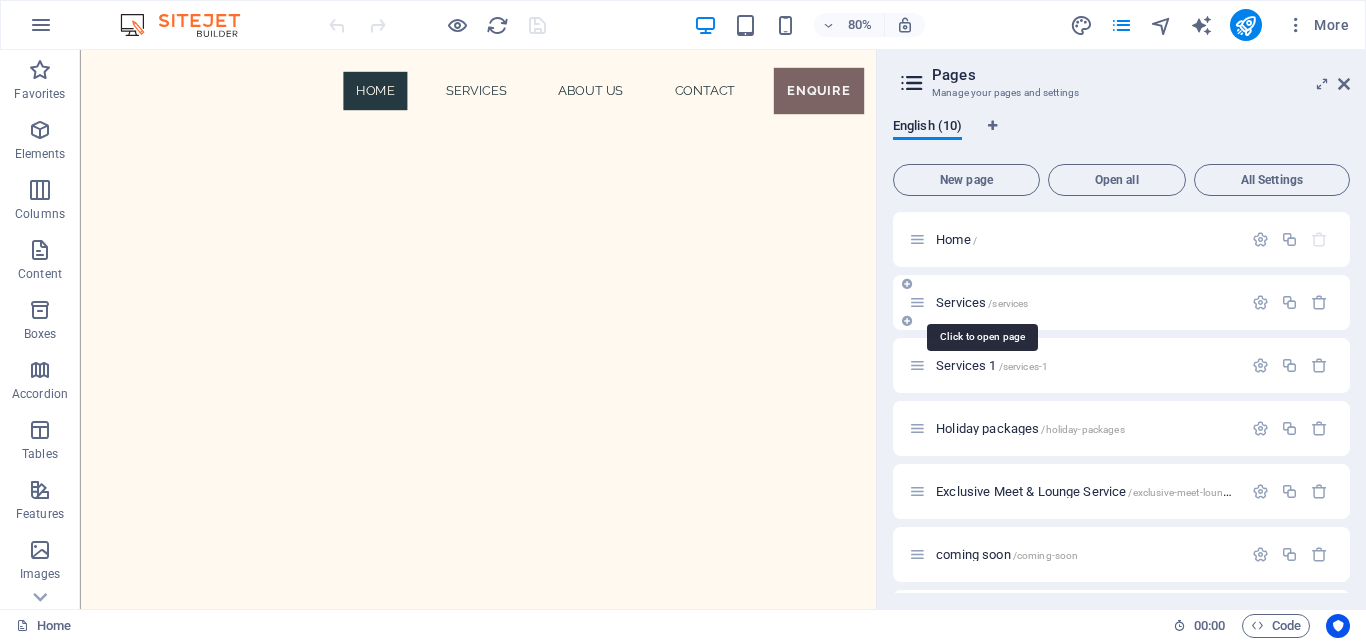 click on "Services /services" at bounding box center [1075, 302] 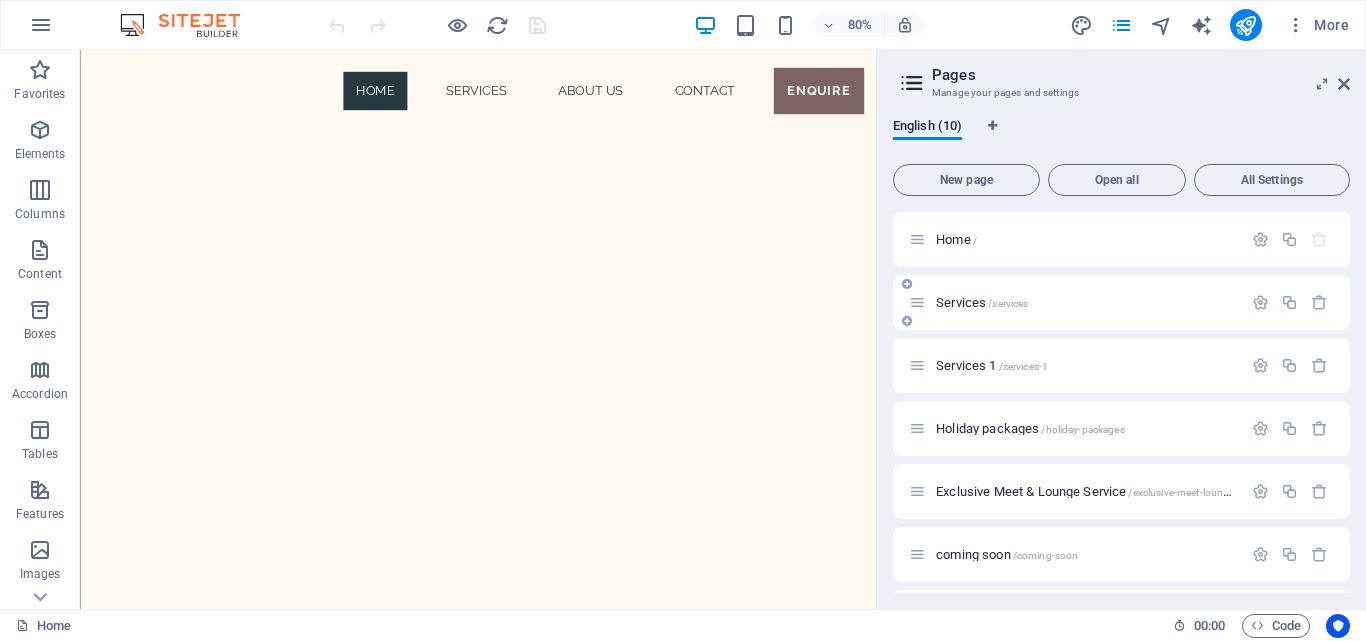 click on "Services /services" at bounding box center (1075, 302) 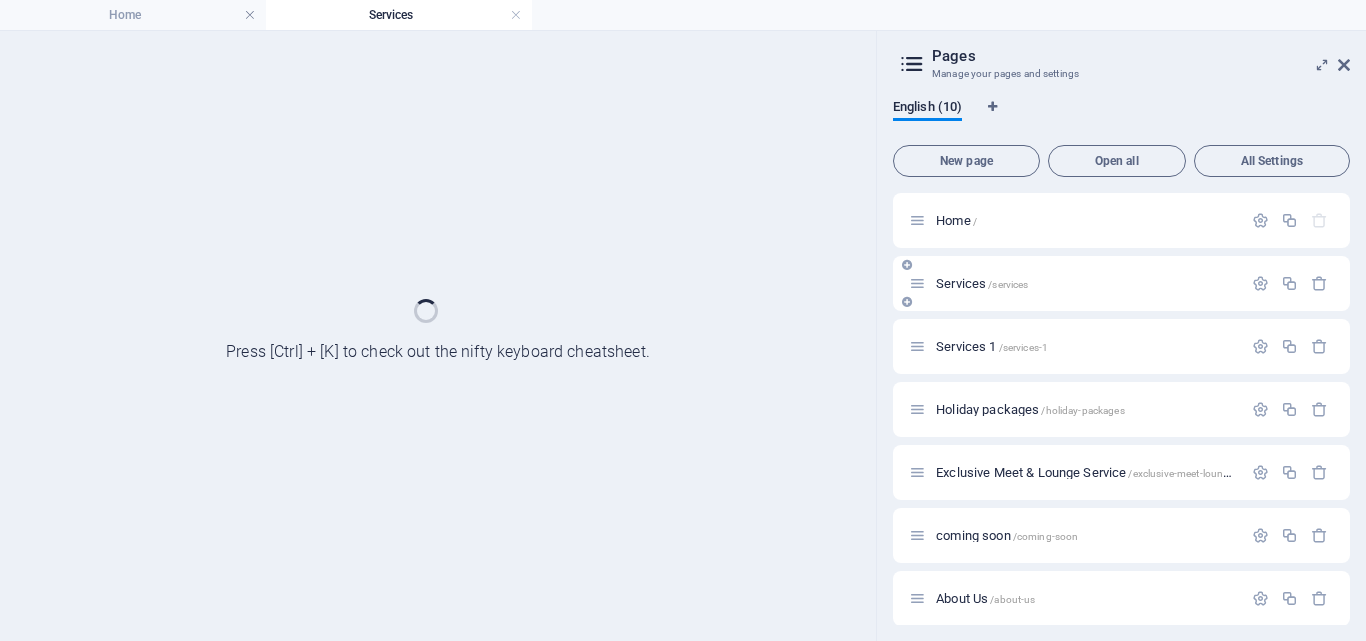 scroll, scrollTop: 0, scrollLeft: 0, axis: both 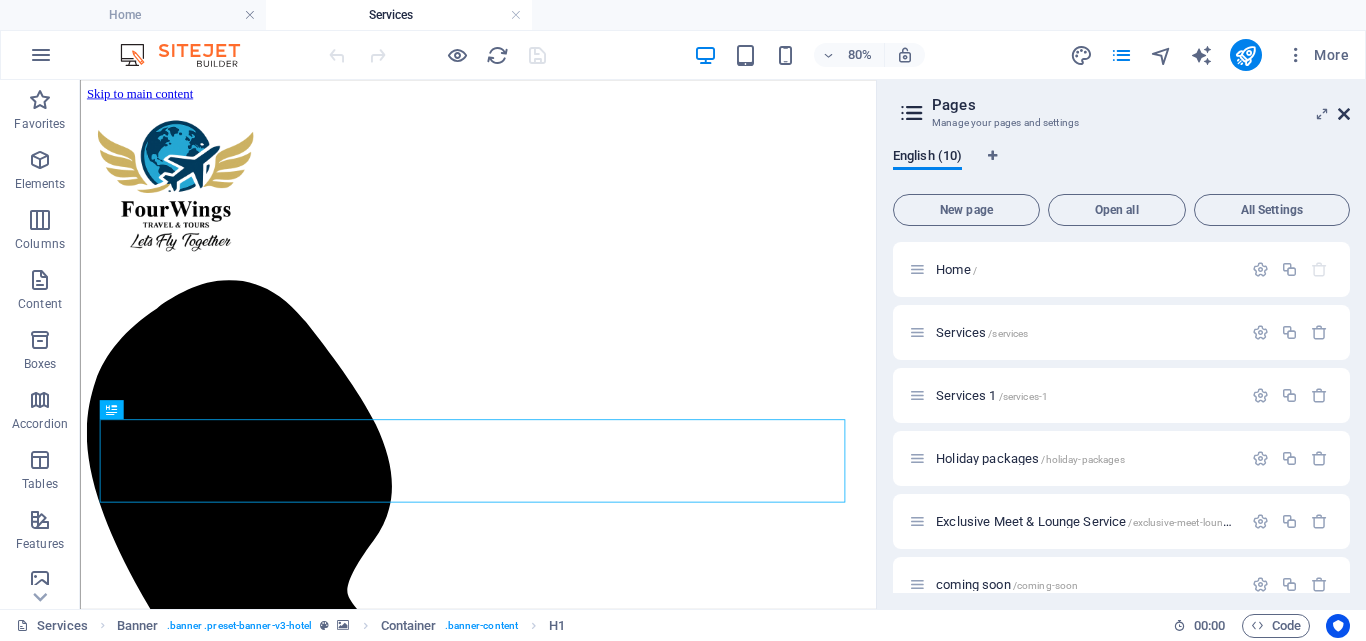 click at bounding box center [1344, 114] 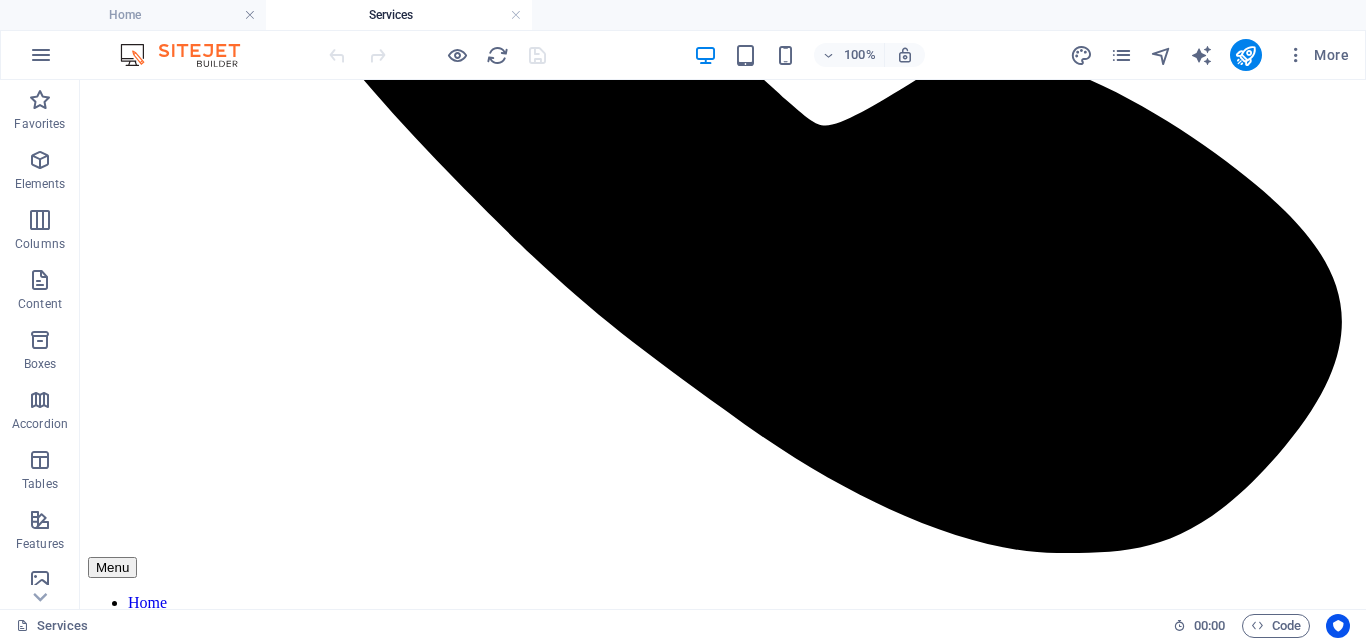 scroll, scrollTop: 1024, scrollLeft: 0, axis: vertical 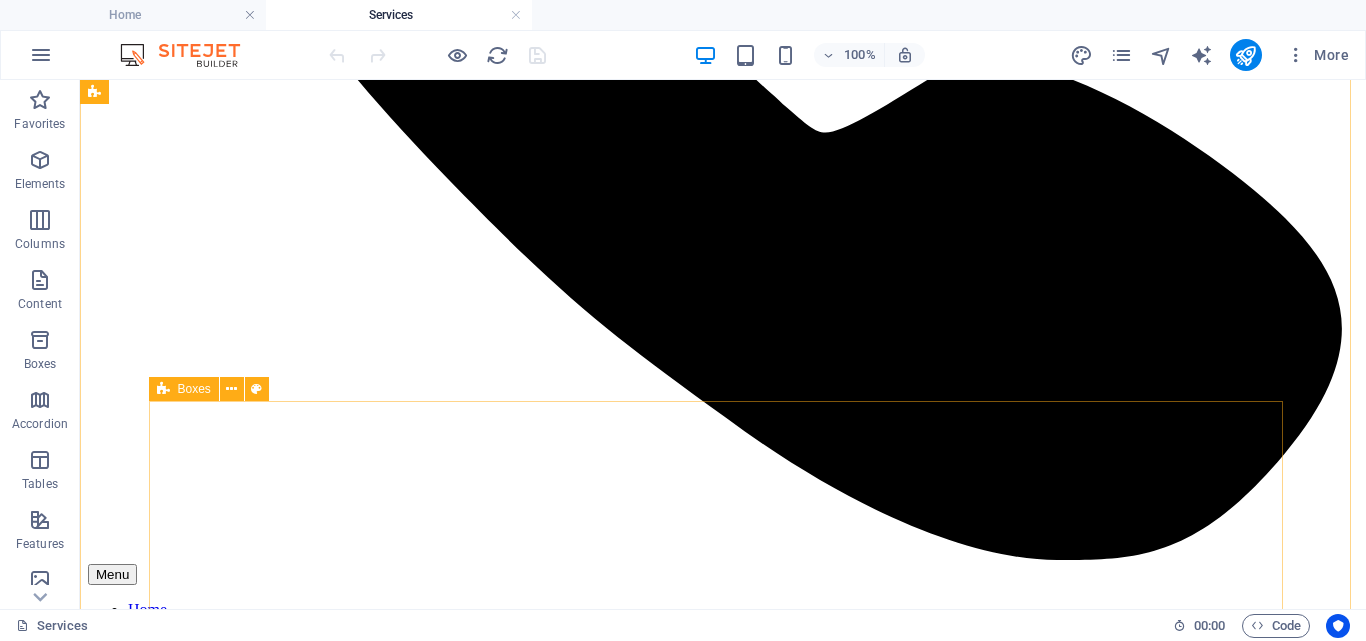 click on "Cruise Ticketing Embark on unforgettable sea journeys. Access top cruise lines effortlessly and explore amazing destinations with comfort and convenience. Start your adventure with a single booking. Exclusive Meet & Lounge Services Enjoy a warm welcome and relax in comfort before your flight. Our meet and lounge services ensure smooth airport transitions and access to cozy lounges for rest, refreshments, and peace of mind. Bus Ticketing Services Book local and regional bus tickets with ease. We help you find reliable routes, comfortable buses, and affordable fares—making your journey smooth from start to finish. Travel smart, travel with confidence." at bounding box center (723, 11231) 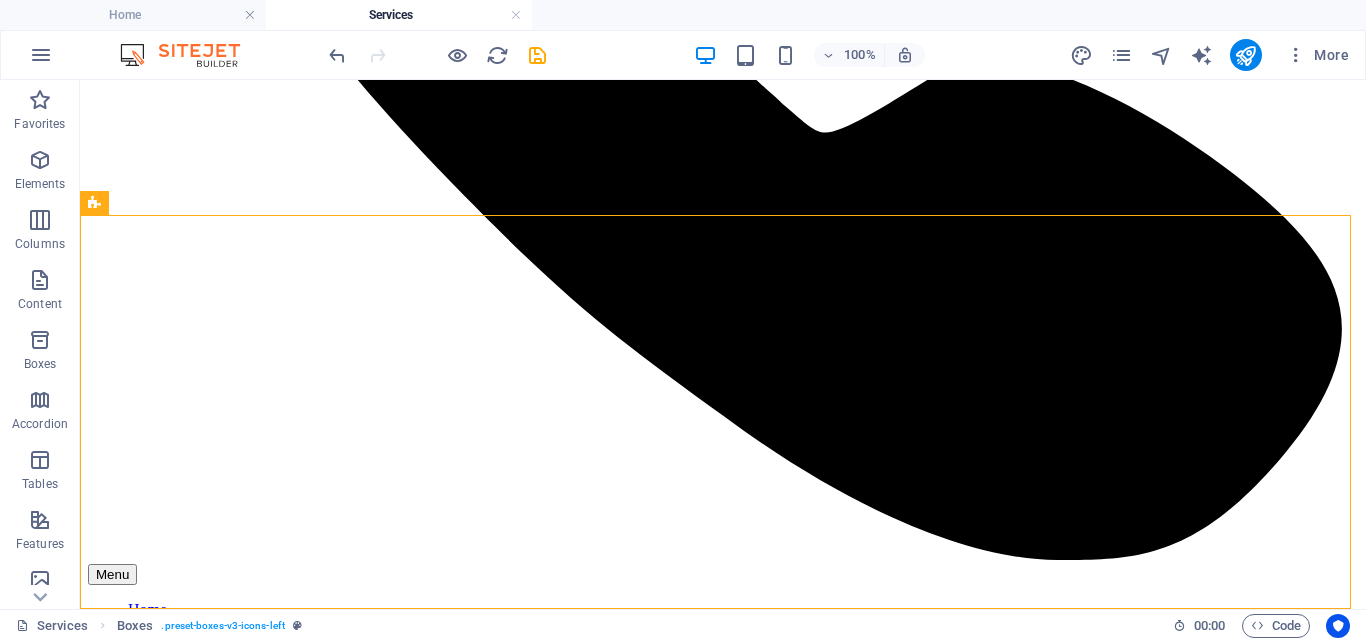 scroll, scrollTop: 1274, scrollLeft: 0, axis: vertical 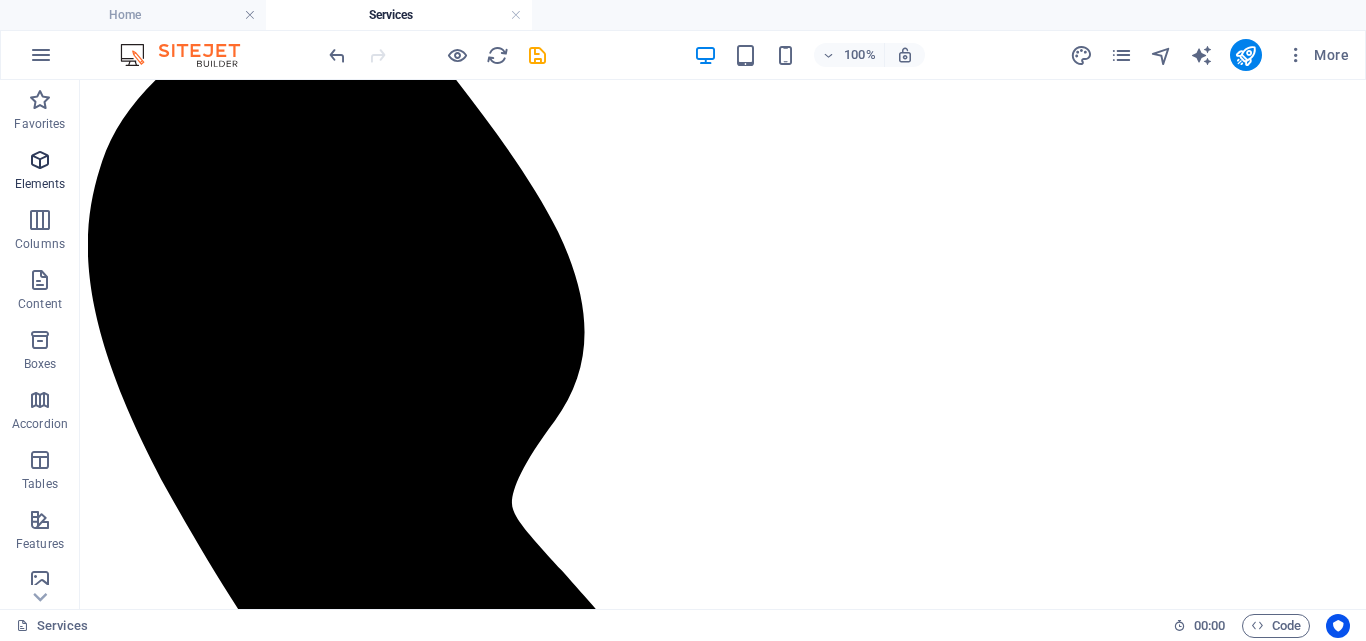 click on "Elements" at bounding box center [40, 172] 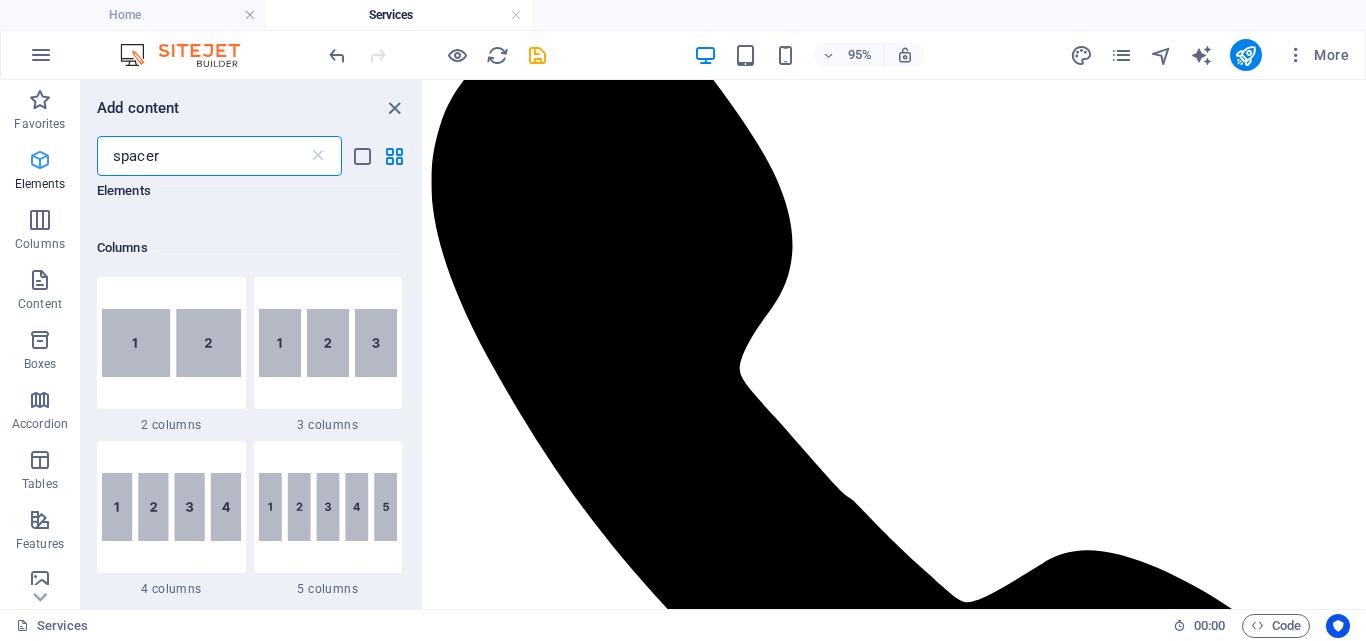 scroll, scrollTop: 0, scrollLeft: 0, axis: both 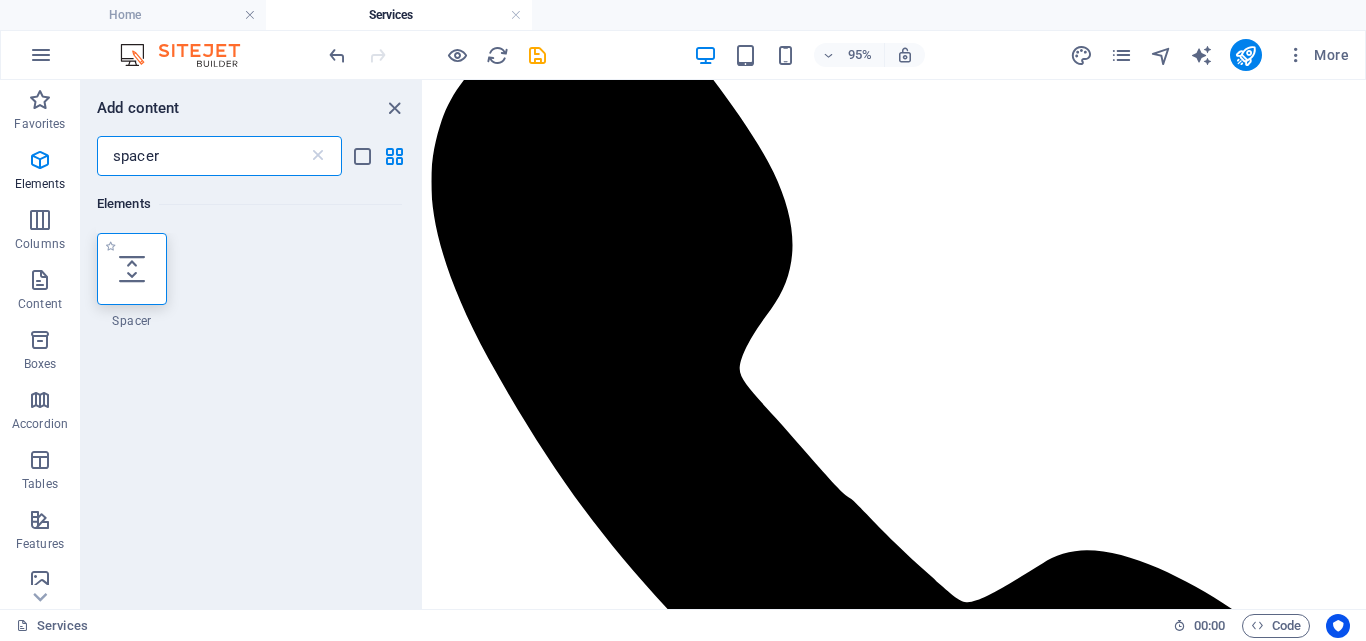 type on "spacer" 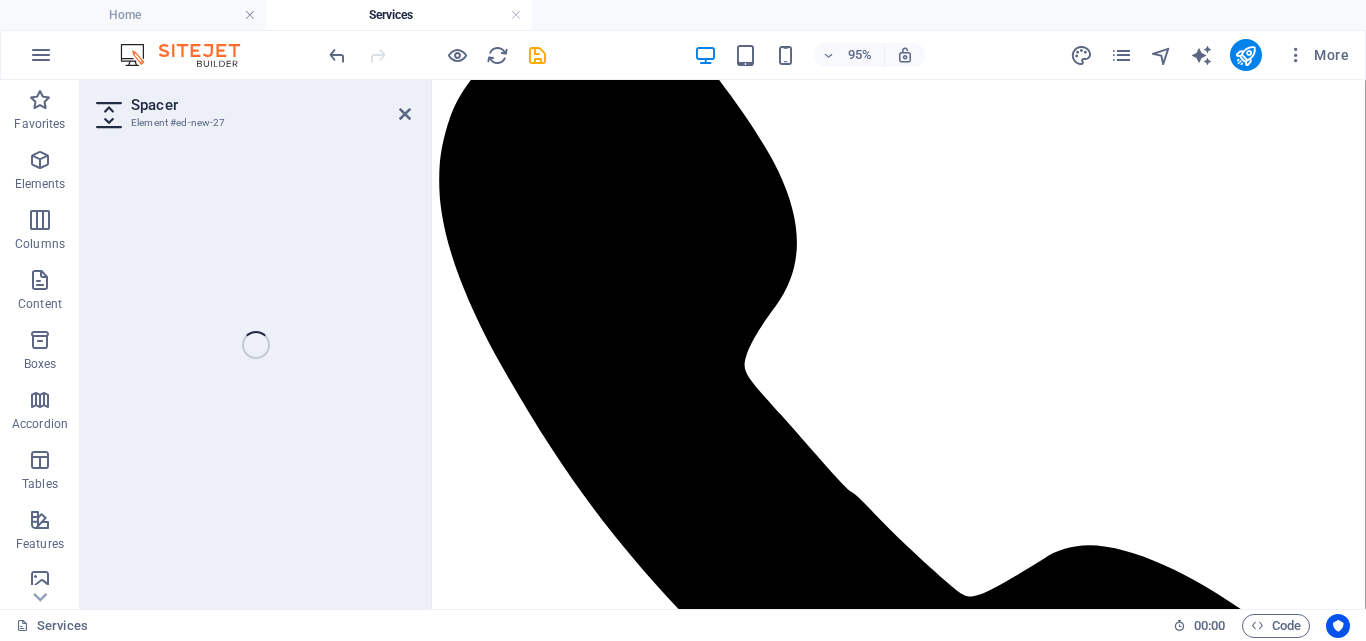 select on "px" 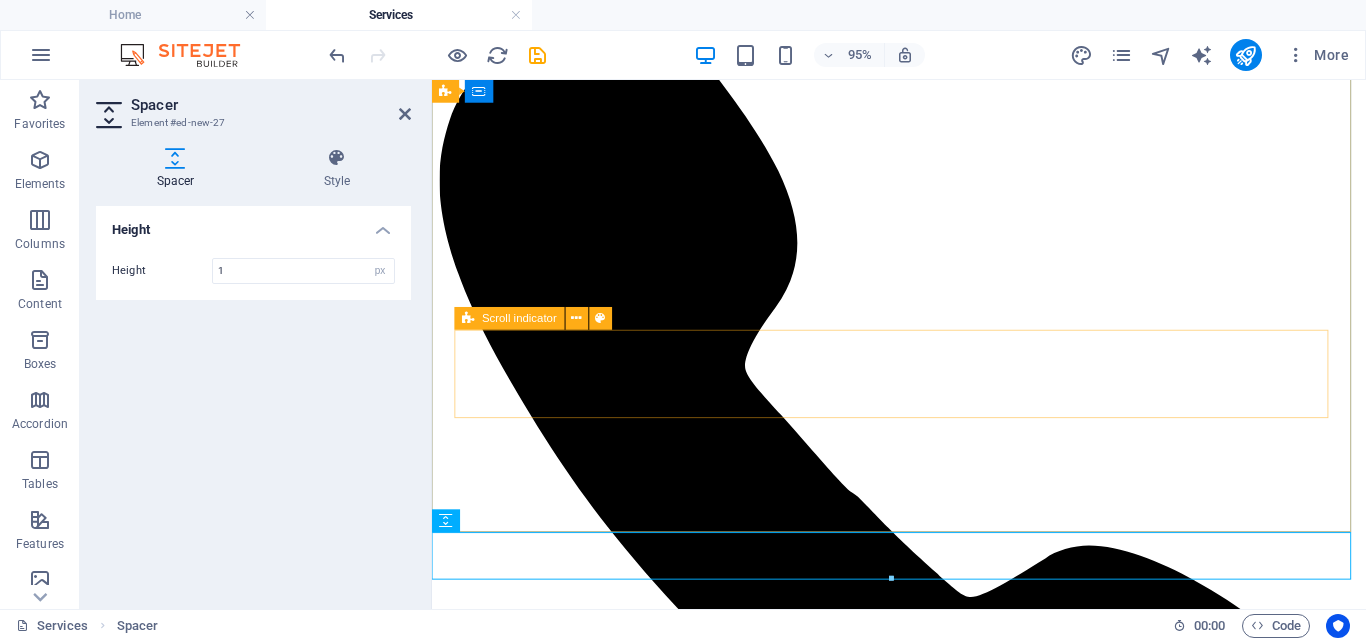 type on "15" 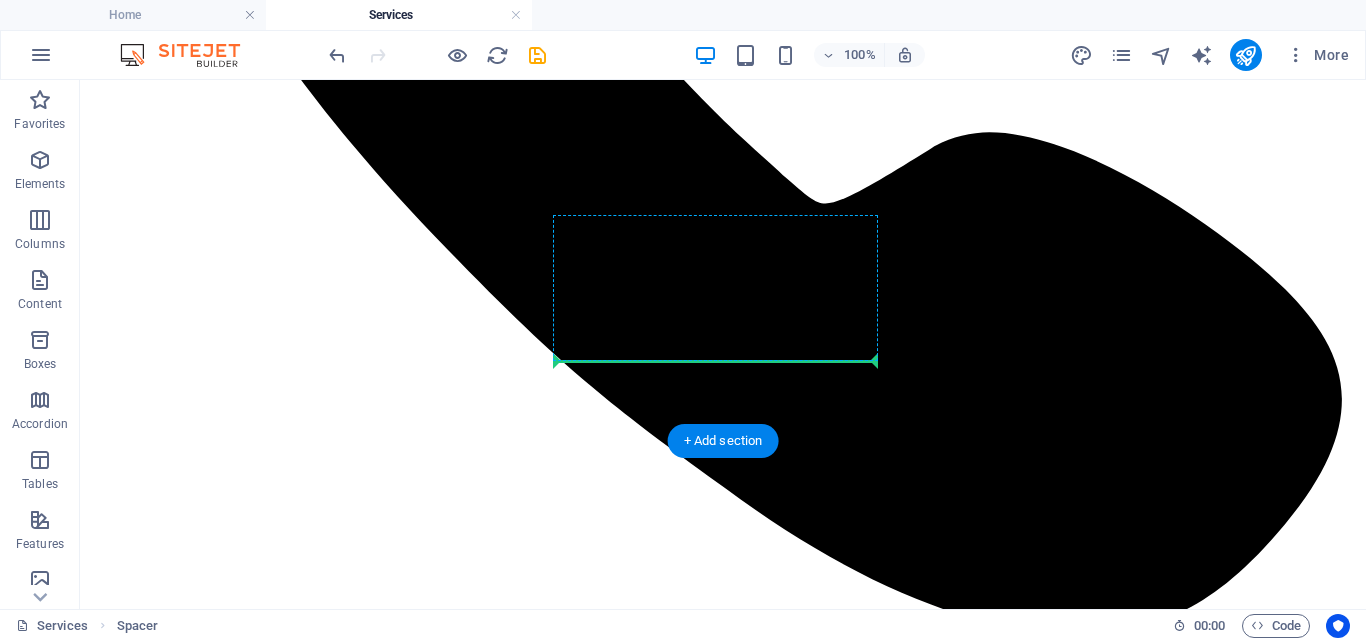 scroll, scrollTop: 1133, scrollLeft: 0, axis: vertical 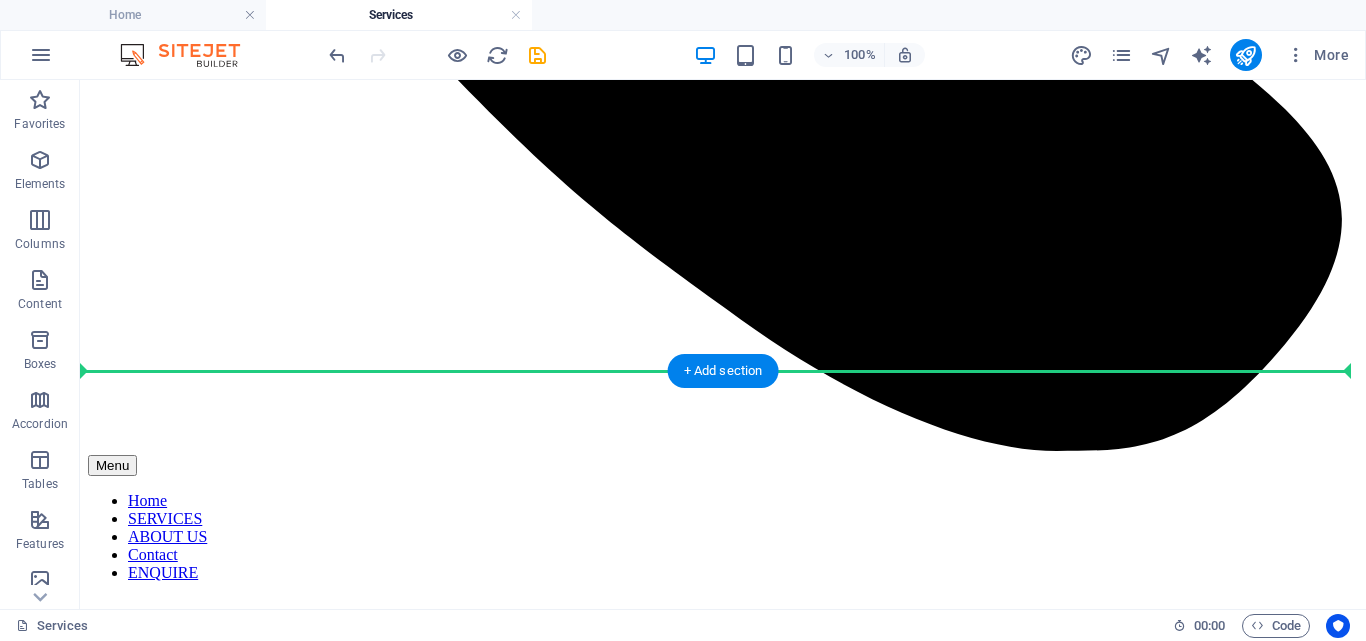 drag, startPoint x: 814, startPoint y: 536, endPoint x: 782, endPoint y: 337, distance: 201.55644 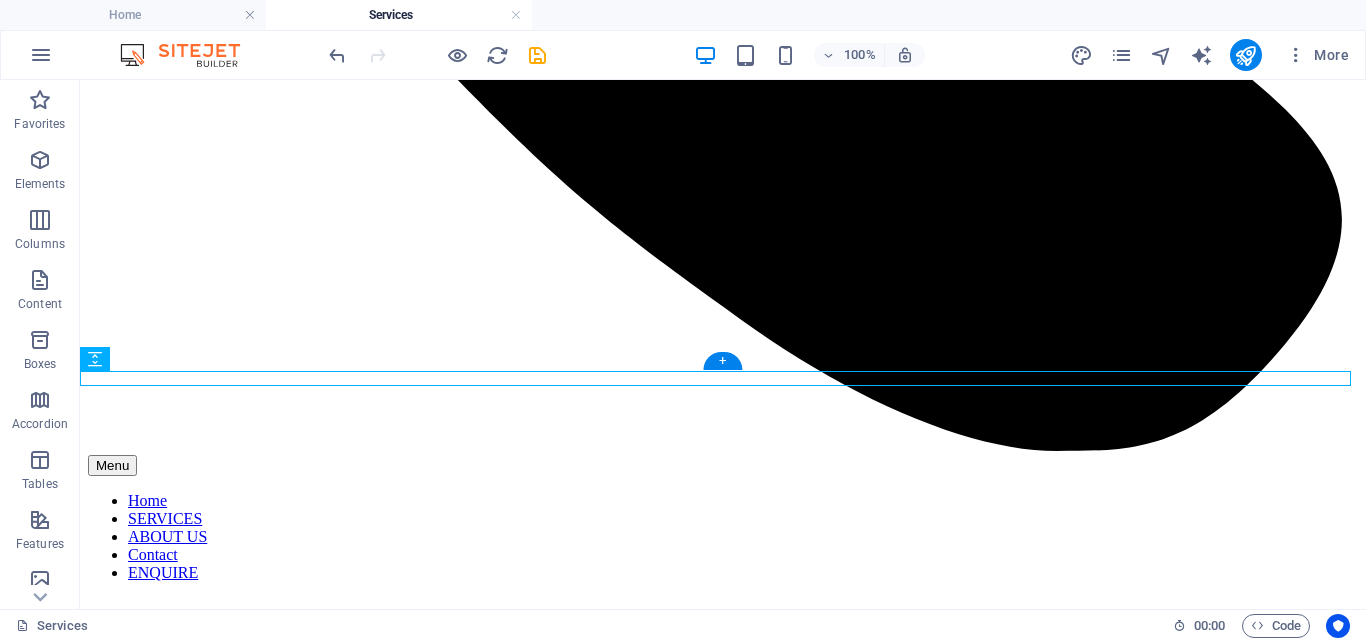 scroll, scrollTop: 1118, scrollLeft: 0, axis: vertical 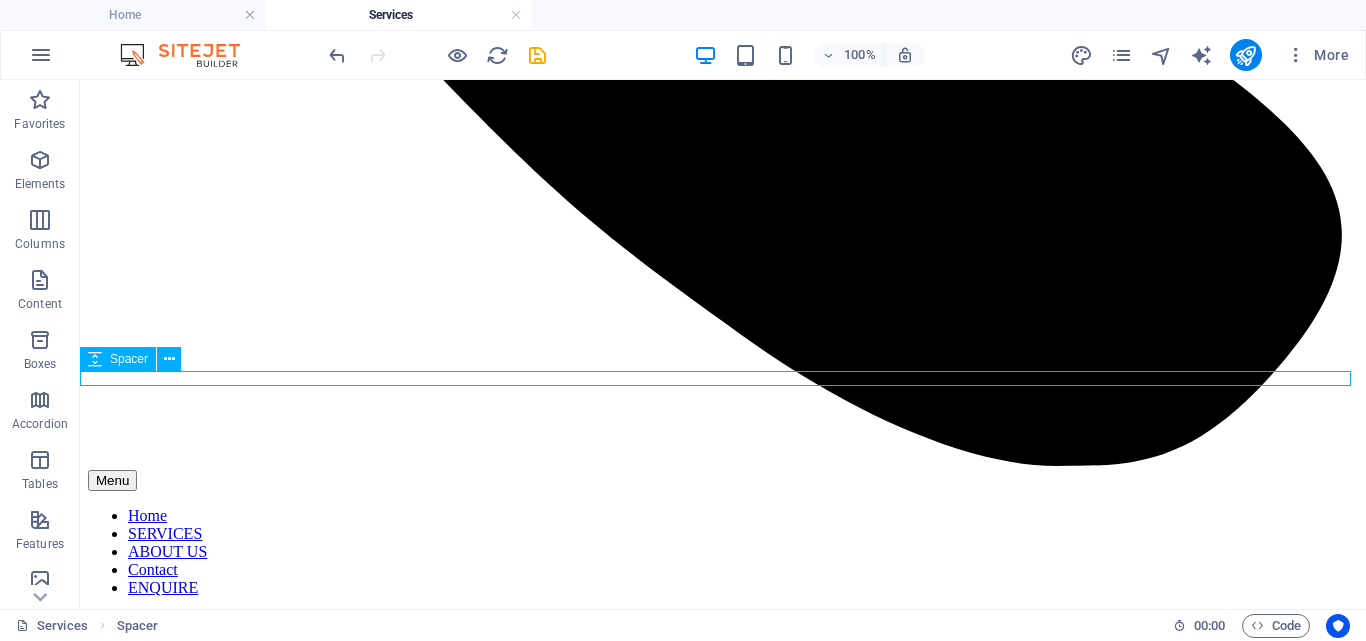 click at bounding box center [723, 9095] 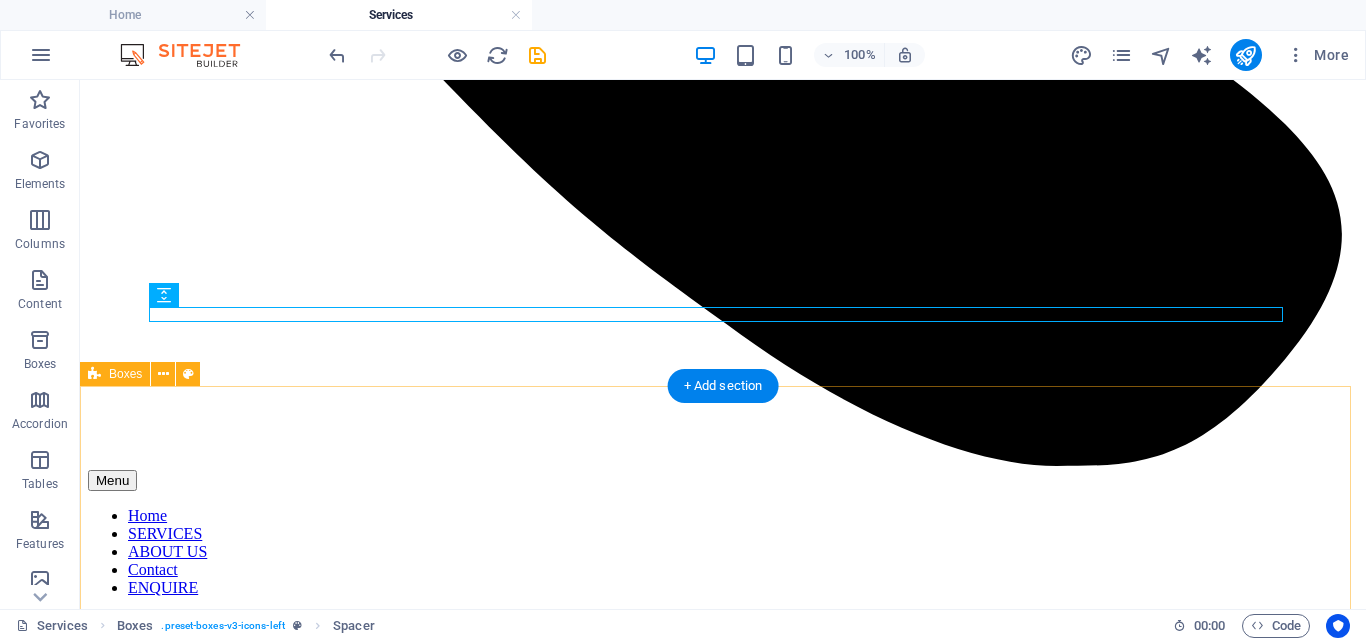 click on "Cruise Ticketing Embark on unforgettable sea journeys. Access top cruise lines effortlessly and explore amazing destinations with comfort and convenience. Start your adventure with a single booking. Exclusive Meet & Lounge Services Enjoy a warm welcome and relax in comfort before your flight. Our meet and lounge services ensure smooth airport transitions and access to cozy lounges for rest, refreshments, and peace of mind. Bus Ticketing Services Book local and regional bus tickets with ease. We help you find reliable routes, comfortable buses, and affordable fares—making your journey smooth from start to finish. Travel smart, travel with confidence." at bounding box center [723, 11152] 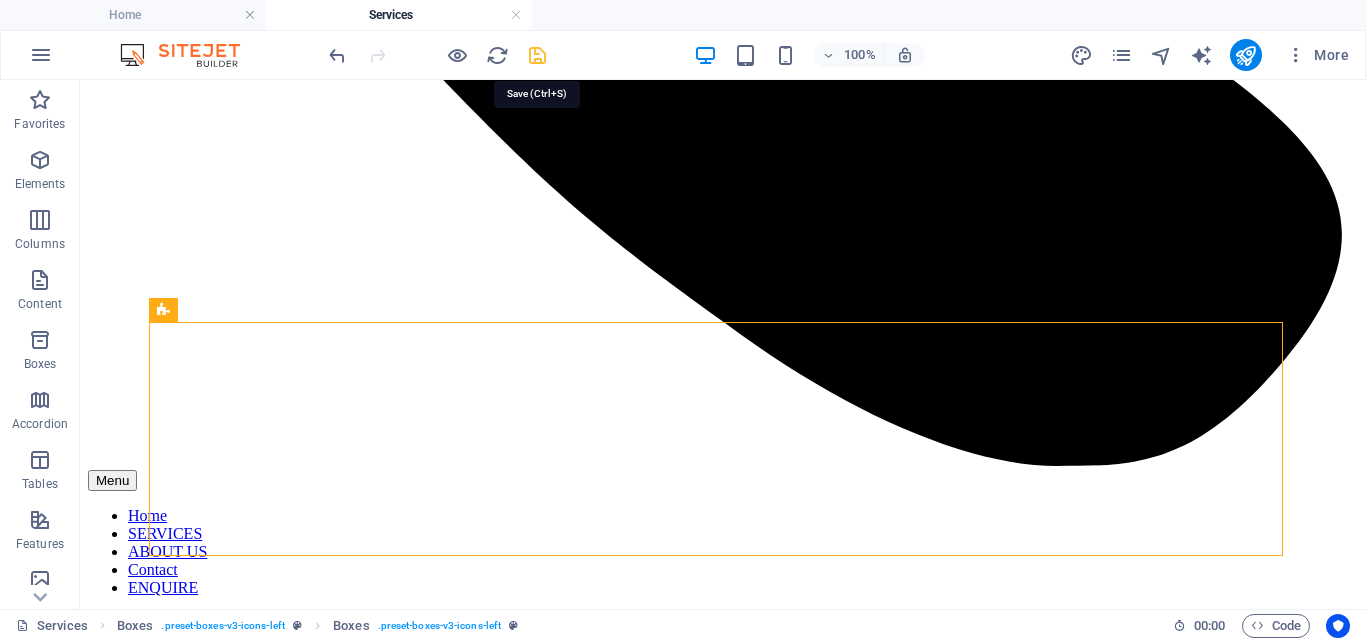 click at bounding box center [537, 55] 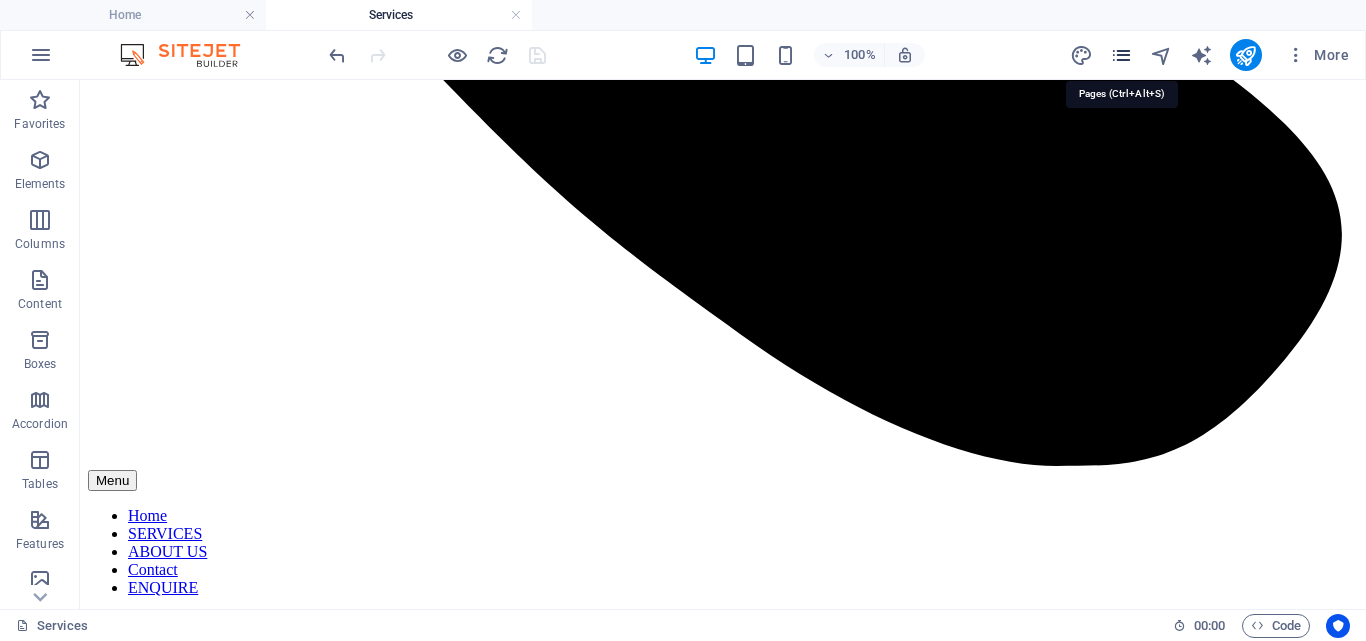 click at bounding box center (1121, 55) 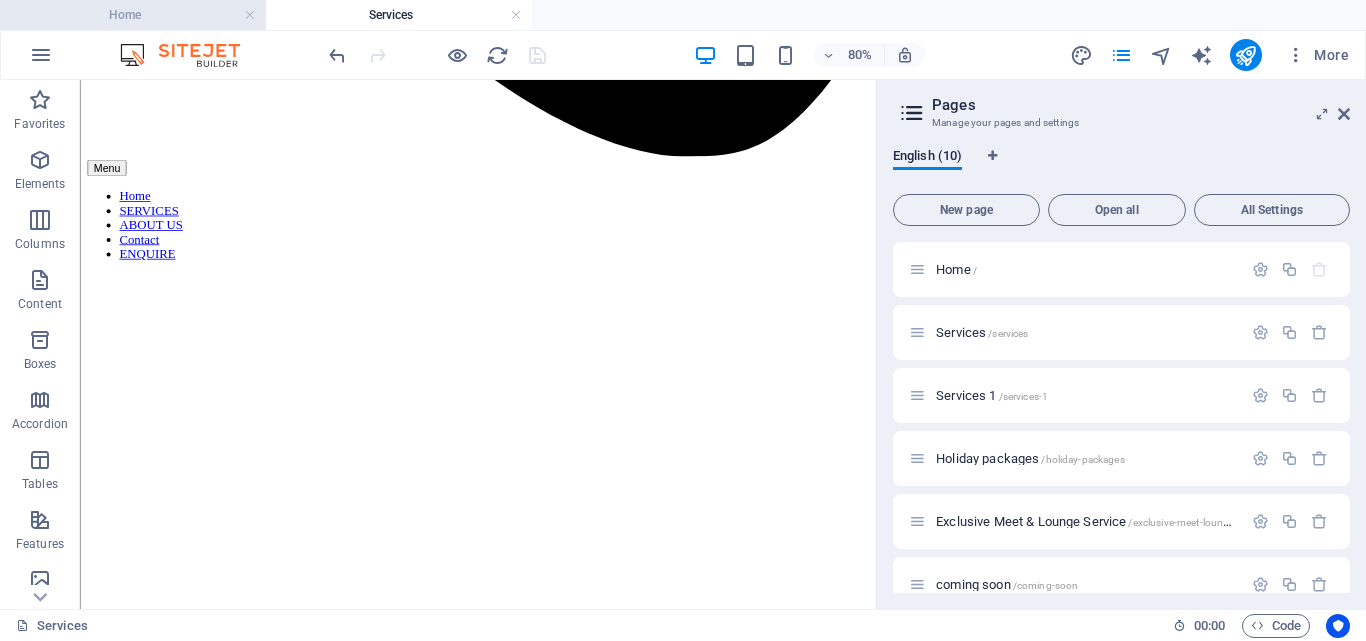 scroll, scrollTop: 1249, scrollLeft: 0, axis: vertical 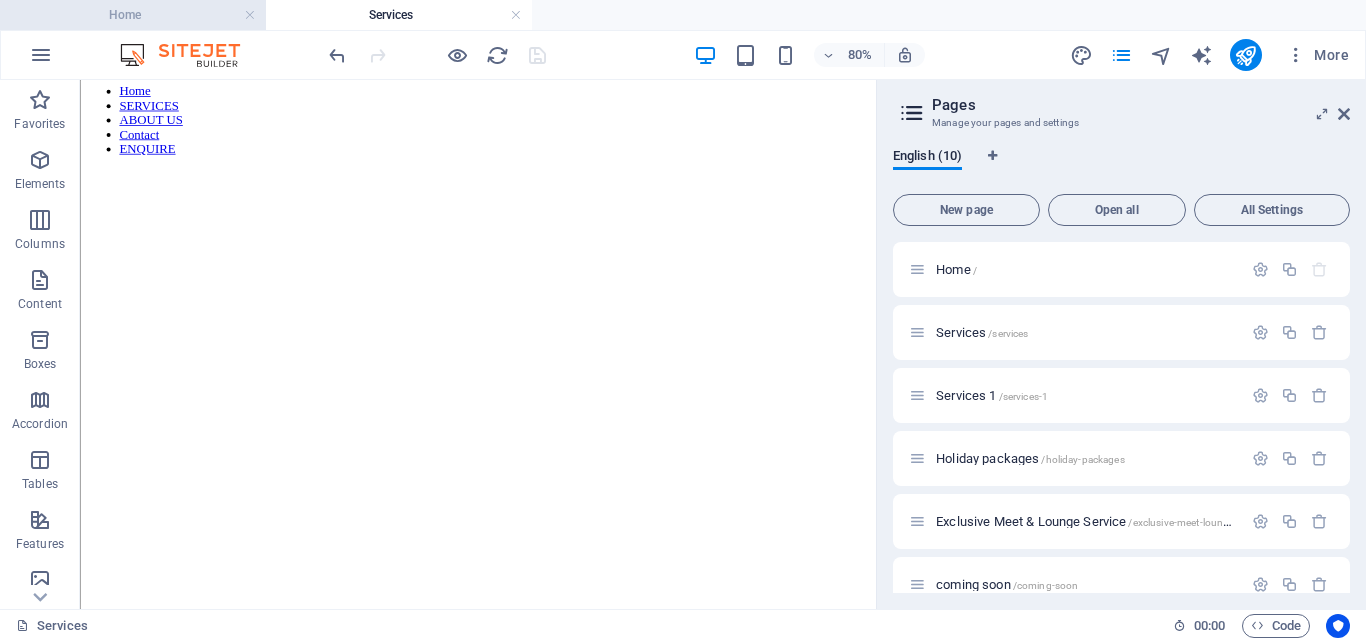 click on "Home" at bounding box center [133, 15] 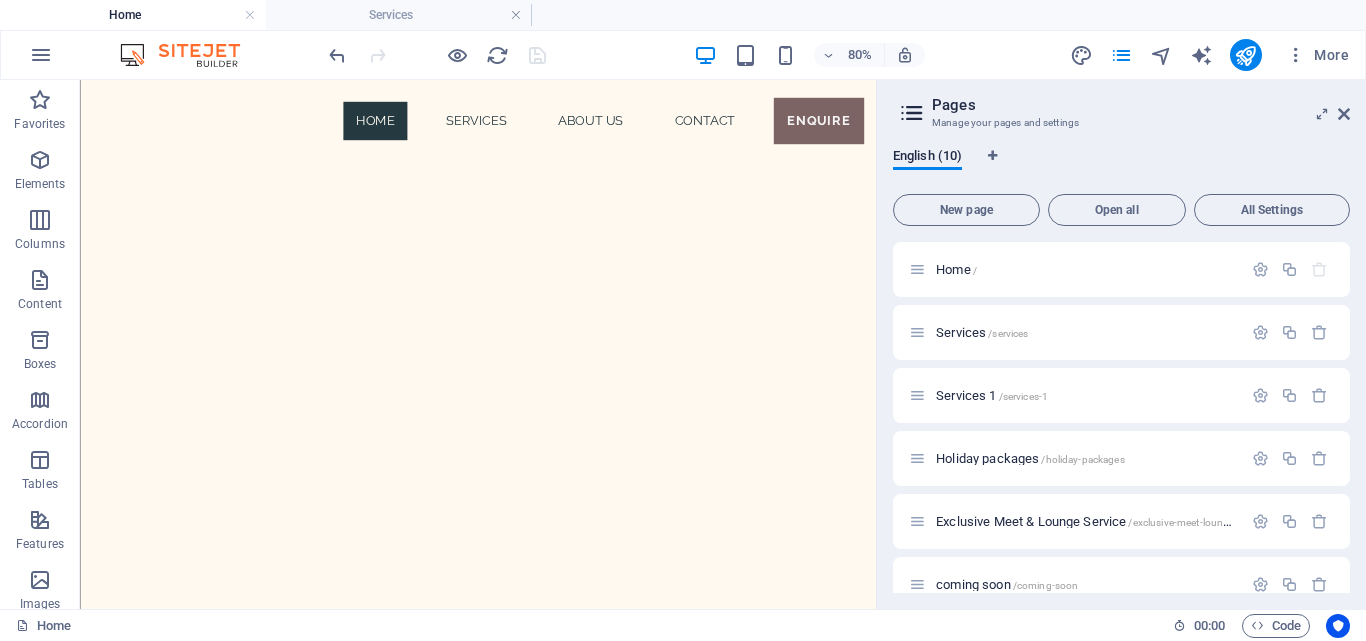 scroll, scrollTop: 0, scrollLeft: 0, axis: both 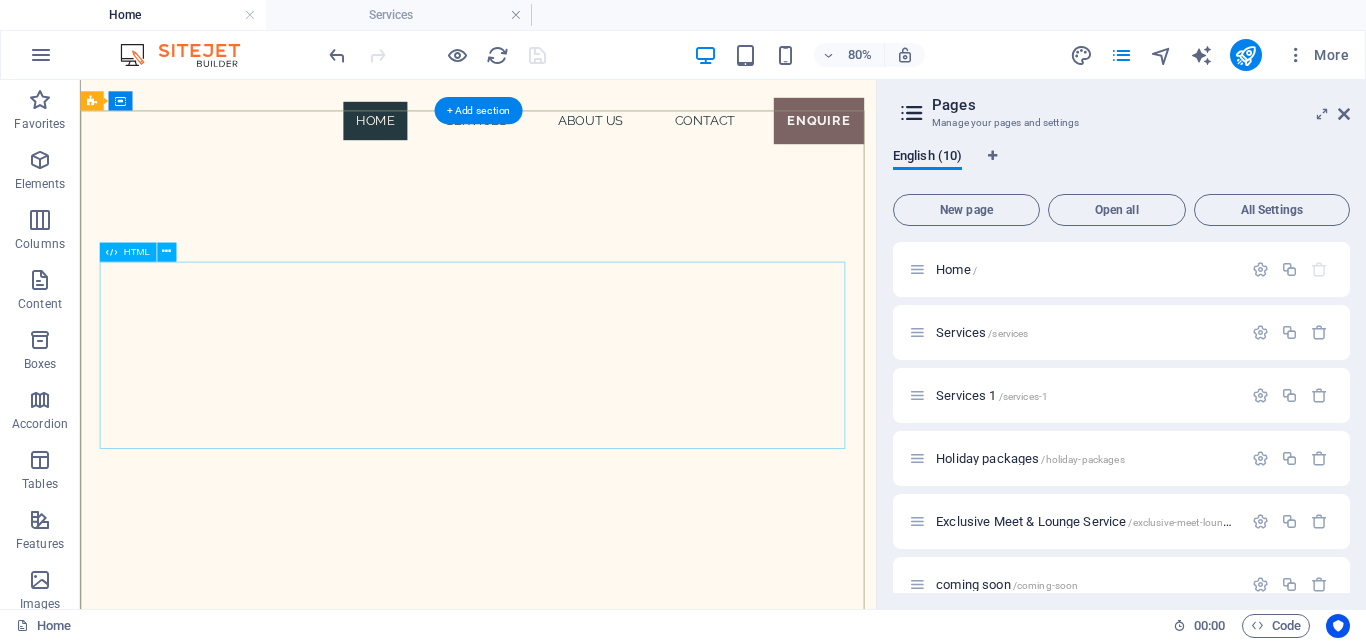 click on "FOURWINGS TRAVEL AND TOURS" at bounding box center [577, 1034] 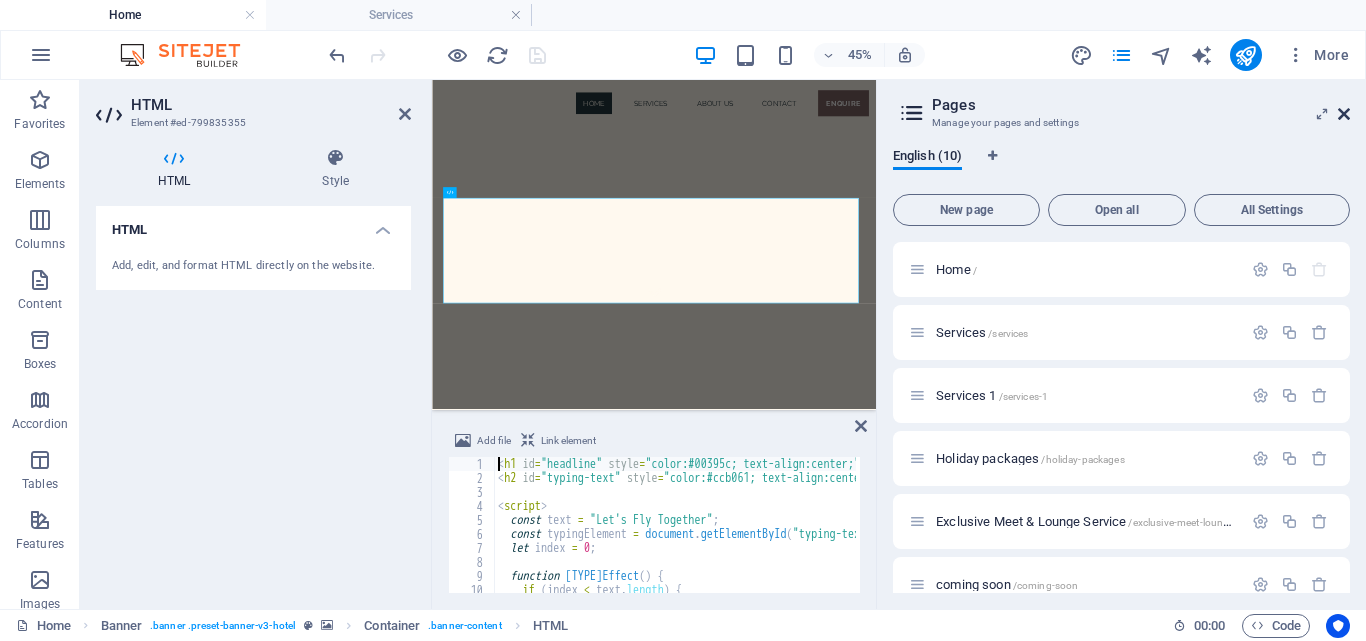 click at bounding box center (1344, 114) 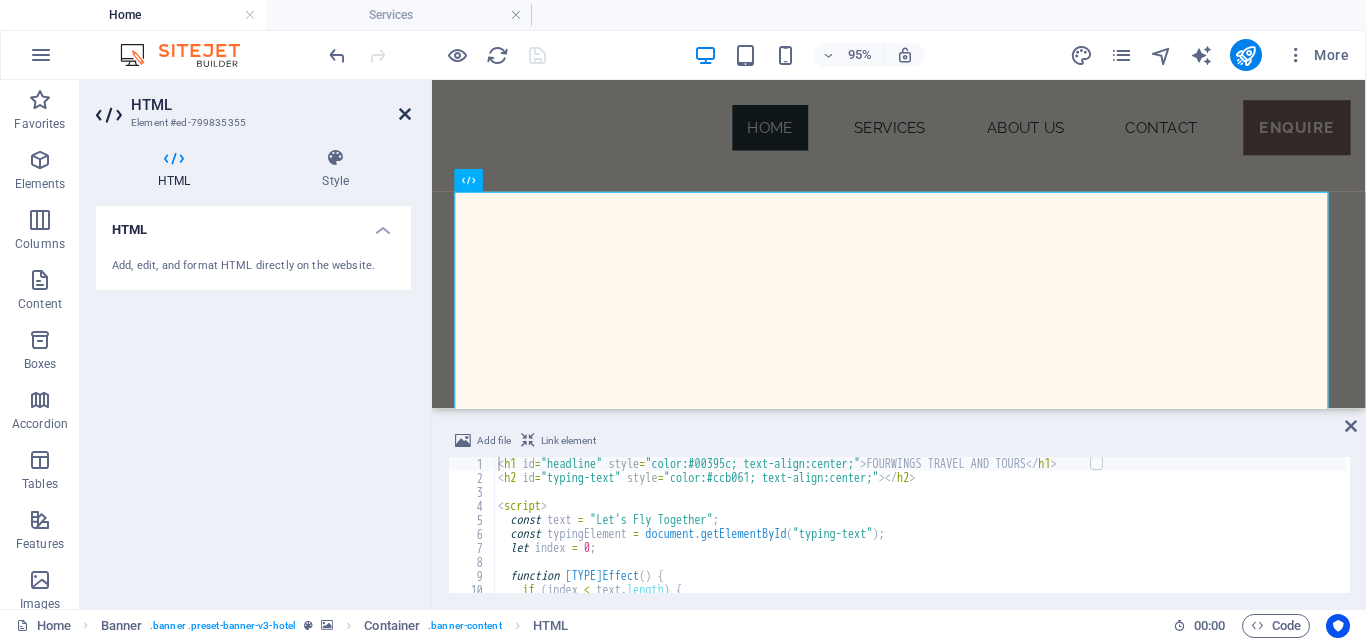 click at bounding box center (405, 114) 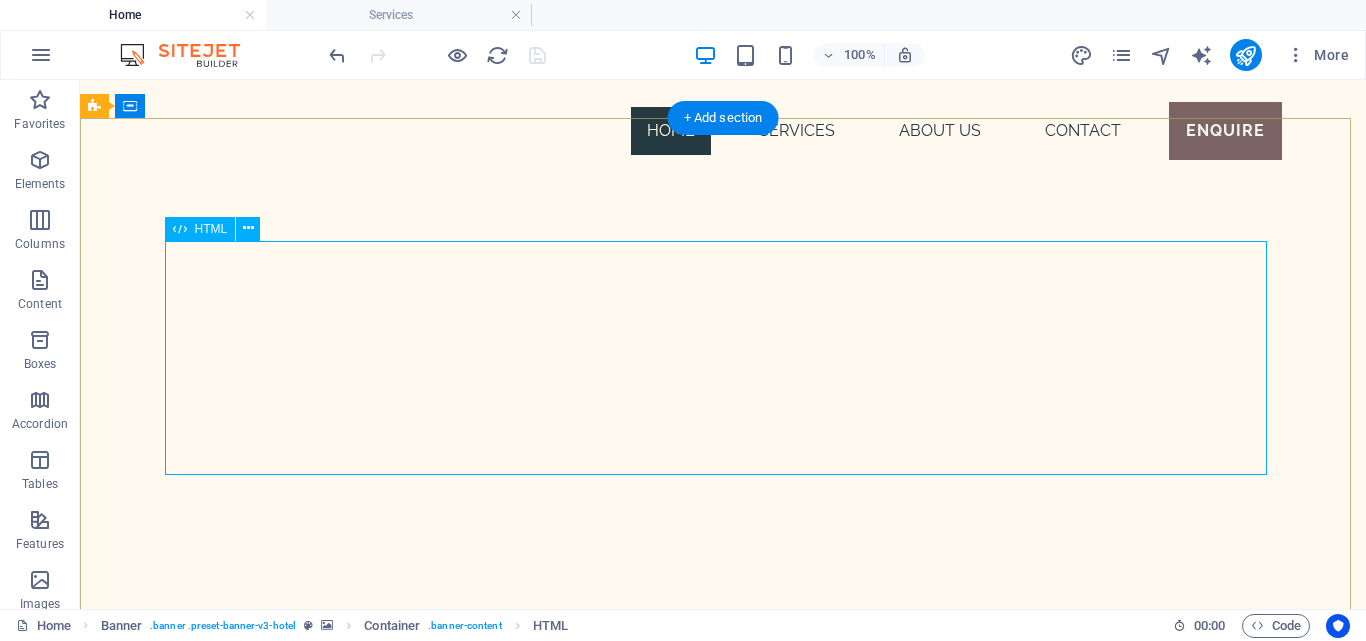 click on "FOURWINGS TRAVEL AND TOURS" at bounding box center [723, 1034] 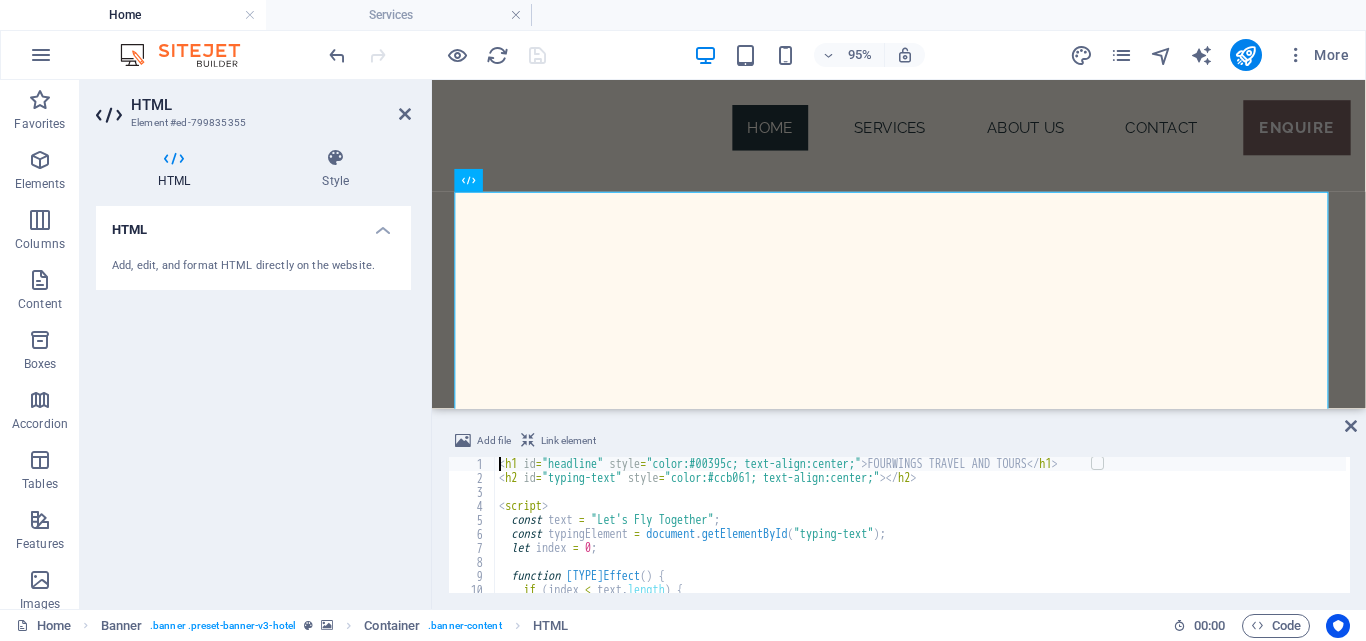 click on "< h1   id = "headline"   style = "color:#00395c; text-align:center;" > FOURWINGS TRAVEL AND TOURS </ h1 > < h2   id = "typing-text"   style = "color:#ccb061; text-align:center;" > </ h2 > < script >    const   text   =   "Let's Fly Together" ;    const   typingElement   =   document . getElementById ( "typing-text" ) ;    let   index   =   0 ;    function   typeEffect ( )   {      if   ( index   <   text . length )   {         typingElement . innerHTML   +=   text . charAt ( index ) ;" at bounding box center (920, 537) 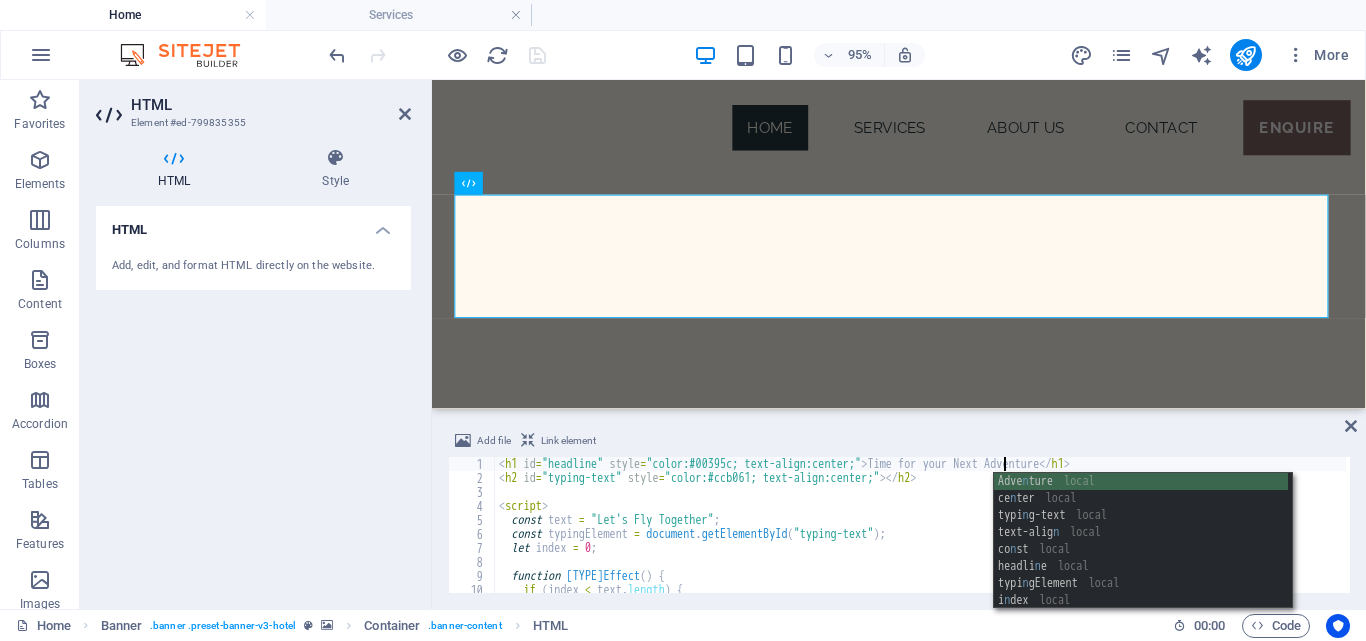 scroll, scrollTop: 0, scrollLeft: 42, axis: horizontal 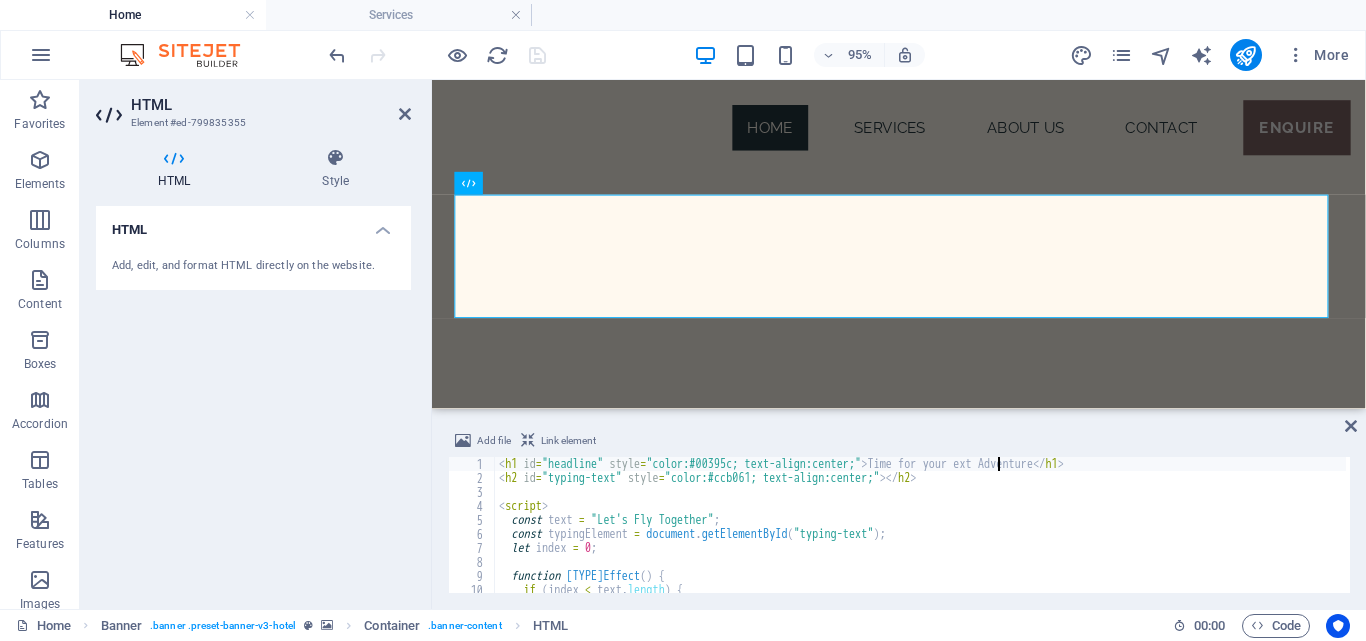 type on "<h1 id="headline" style="color:#00395c; text-align:center;">Time for your next Adventure</h1>" 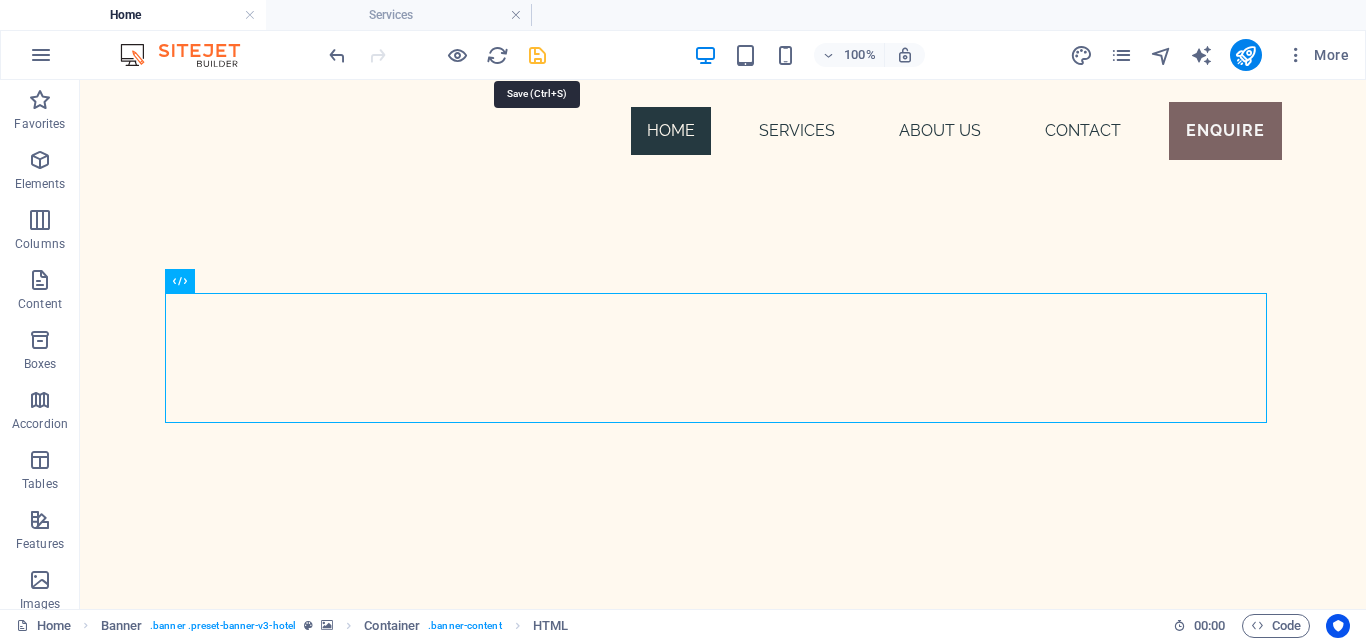 click at bounding box center (537, 55) 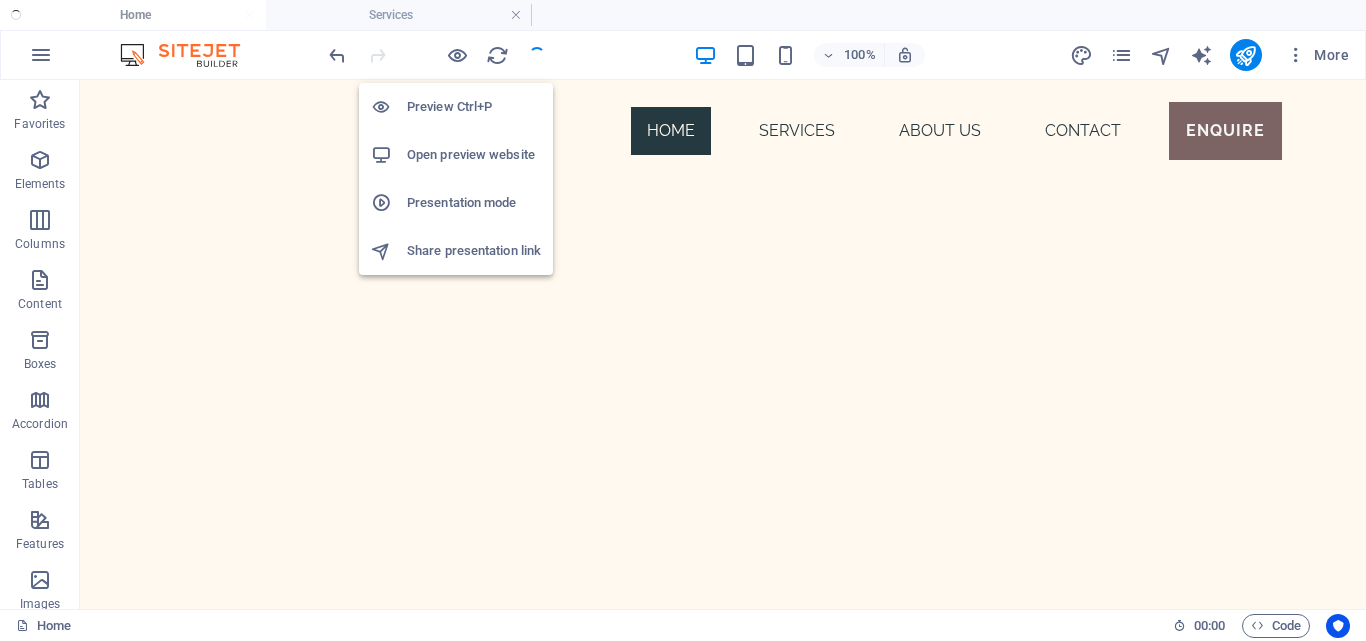 click on "Open preview website" at bounding box center [474, 155] 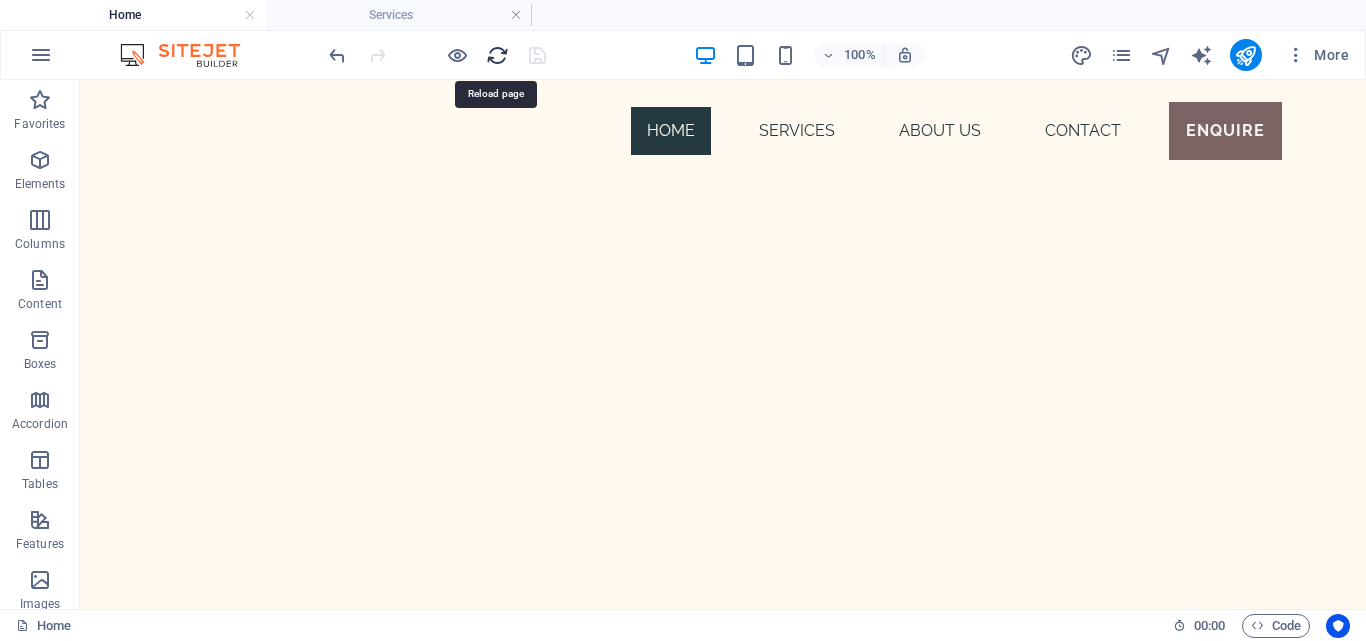 click at bounding box center [497, 55] 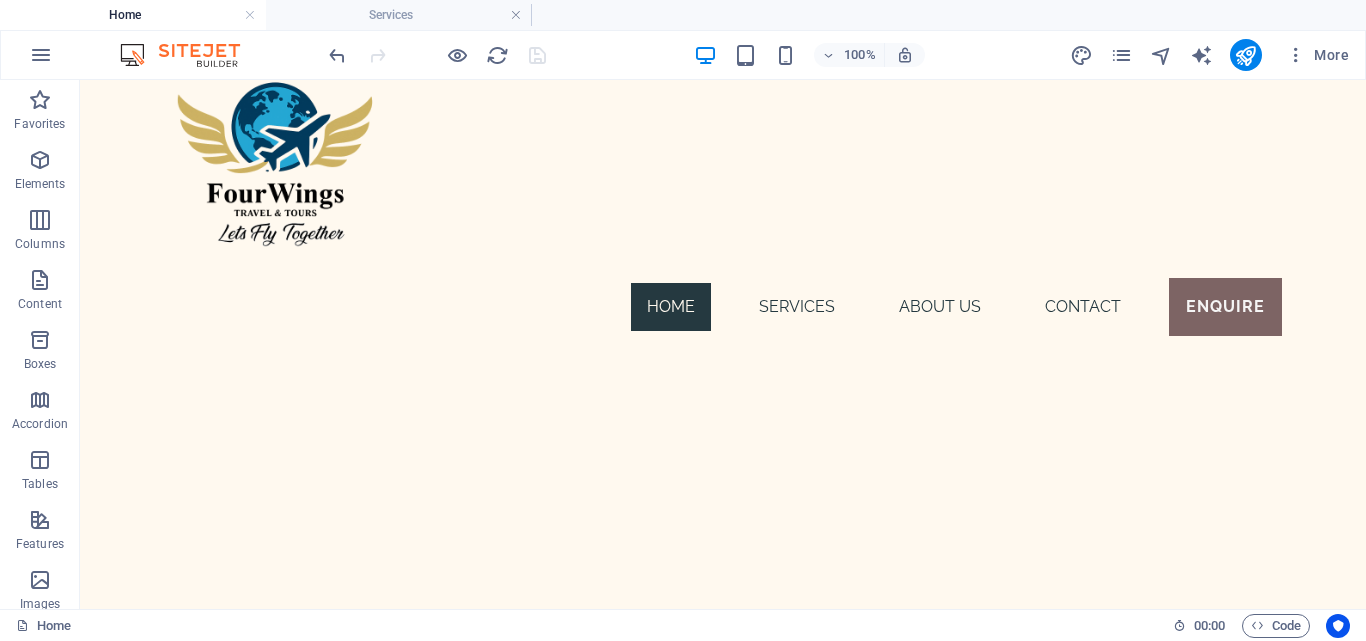 scroll, scrollTop: 0, scrollLeft: 0, axis: both 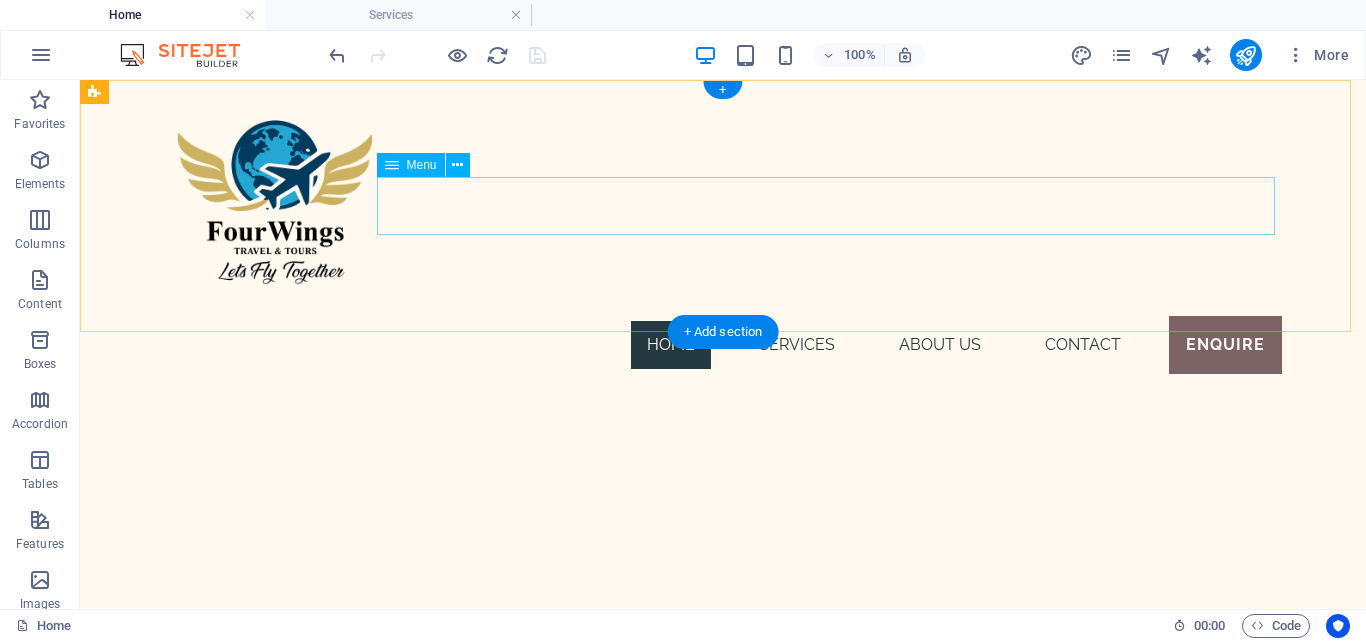 click on "Home SERVICES ABOUT US Contact ENQUIRE" at bounding box center (723, 345) 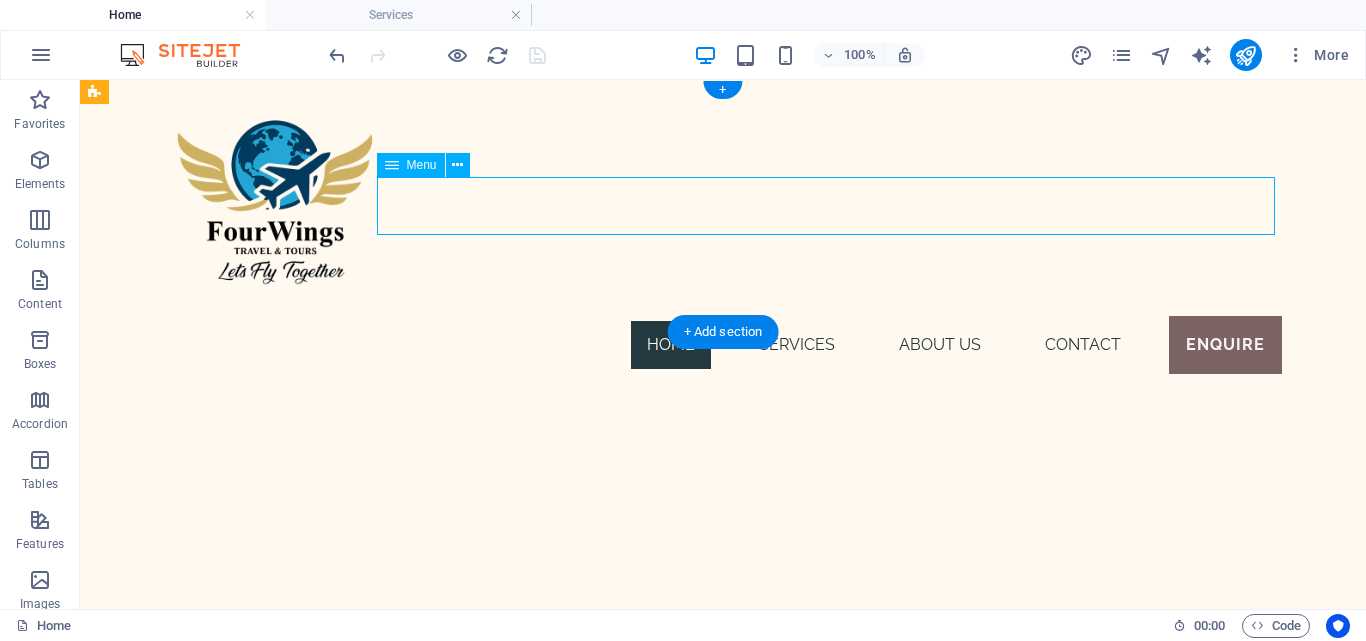 click on "Home SERVICES ABOUT US Contact ENQUIRE" at bounding box center (723, 345) 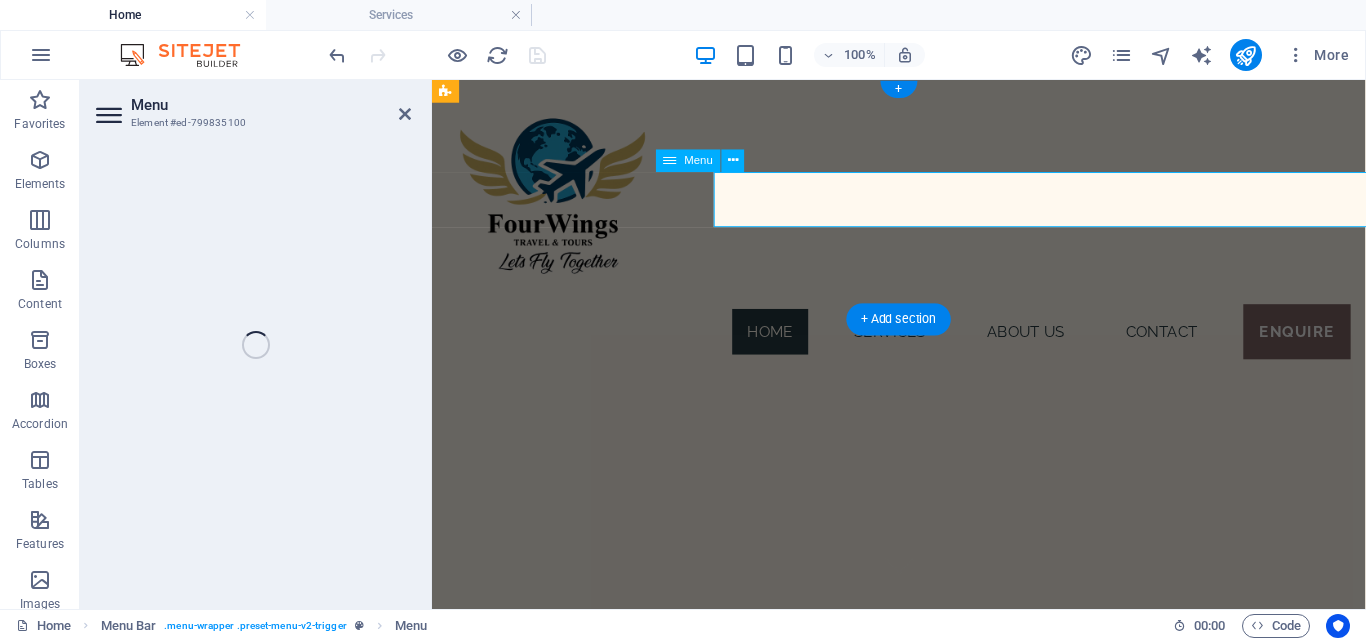select 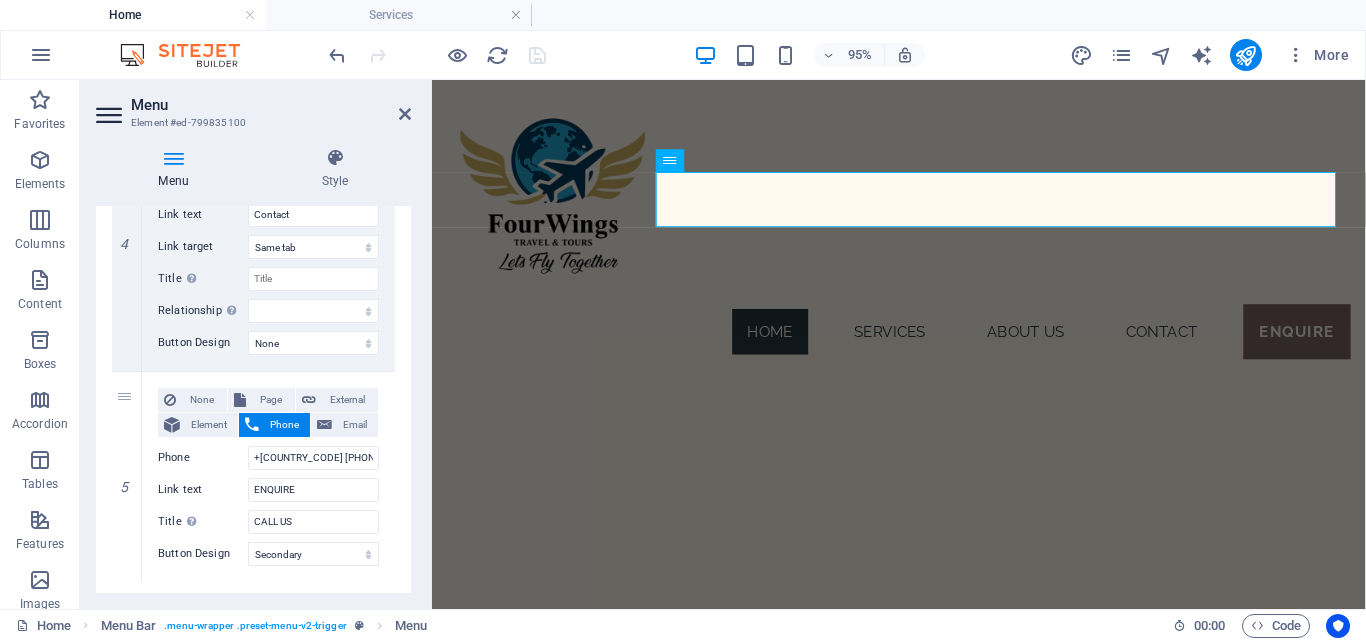 scroll, scrollTop: 1184, scrollLeft: 0, axis: vertical 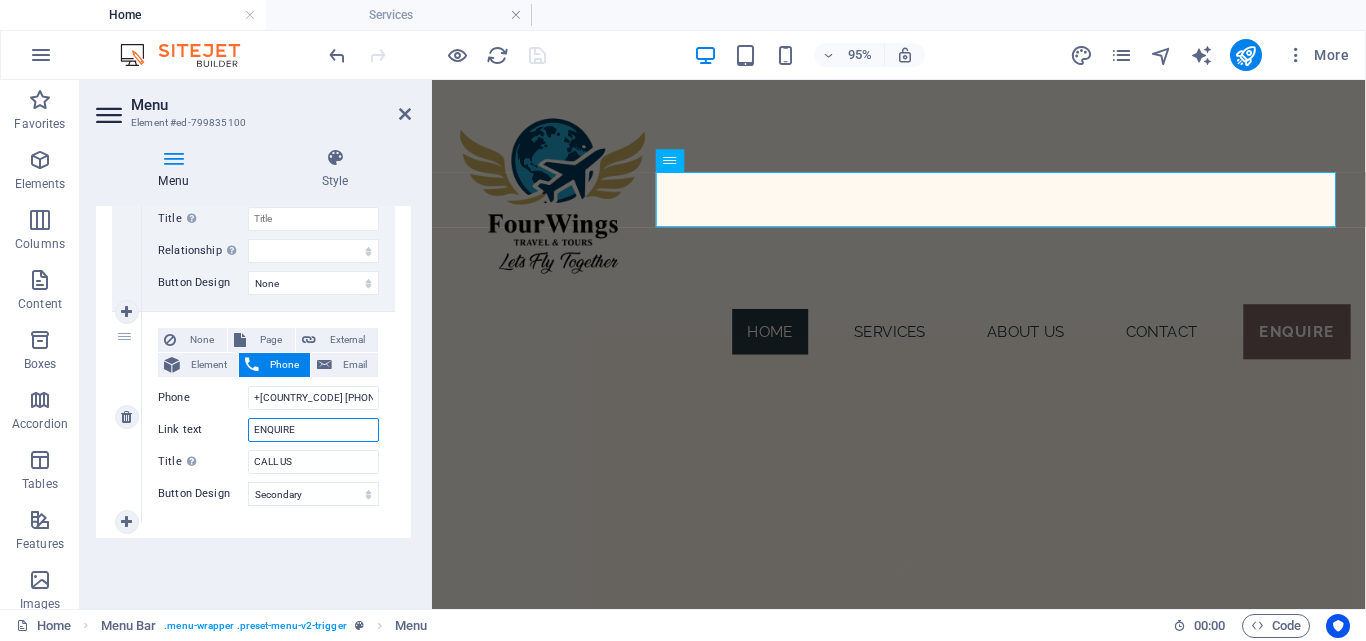 click on "ENQUIRE" at bounding box center (313, 430) 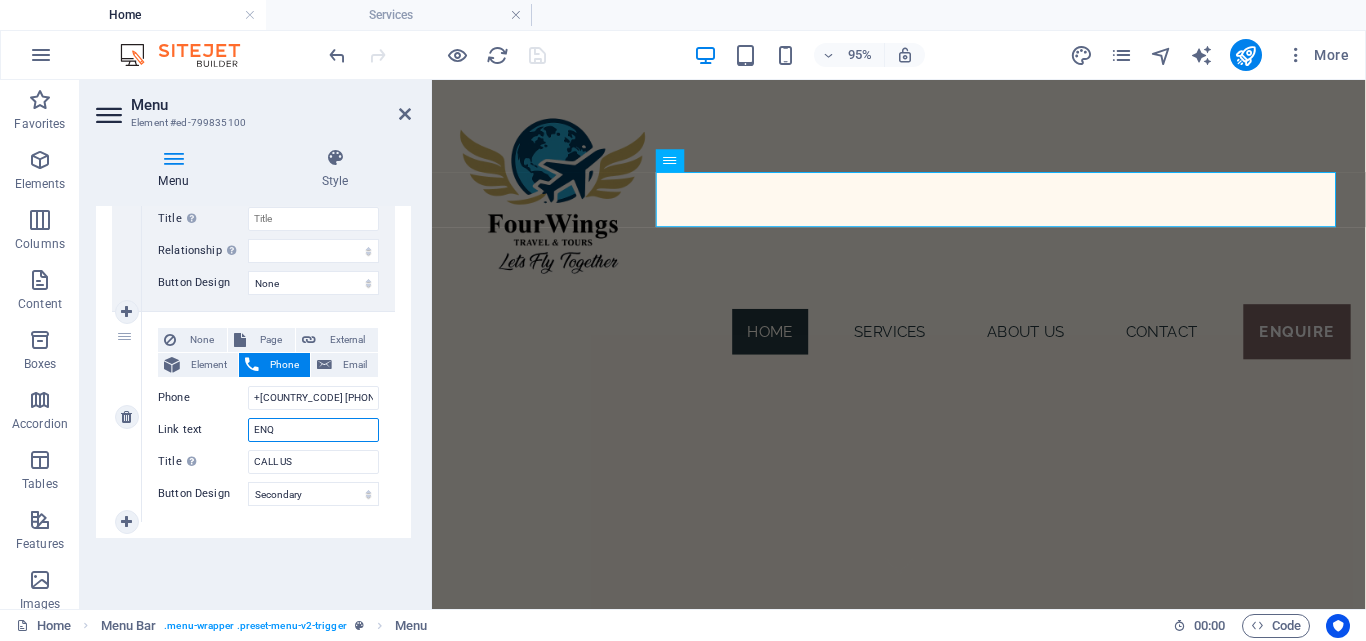 type on "EN" 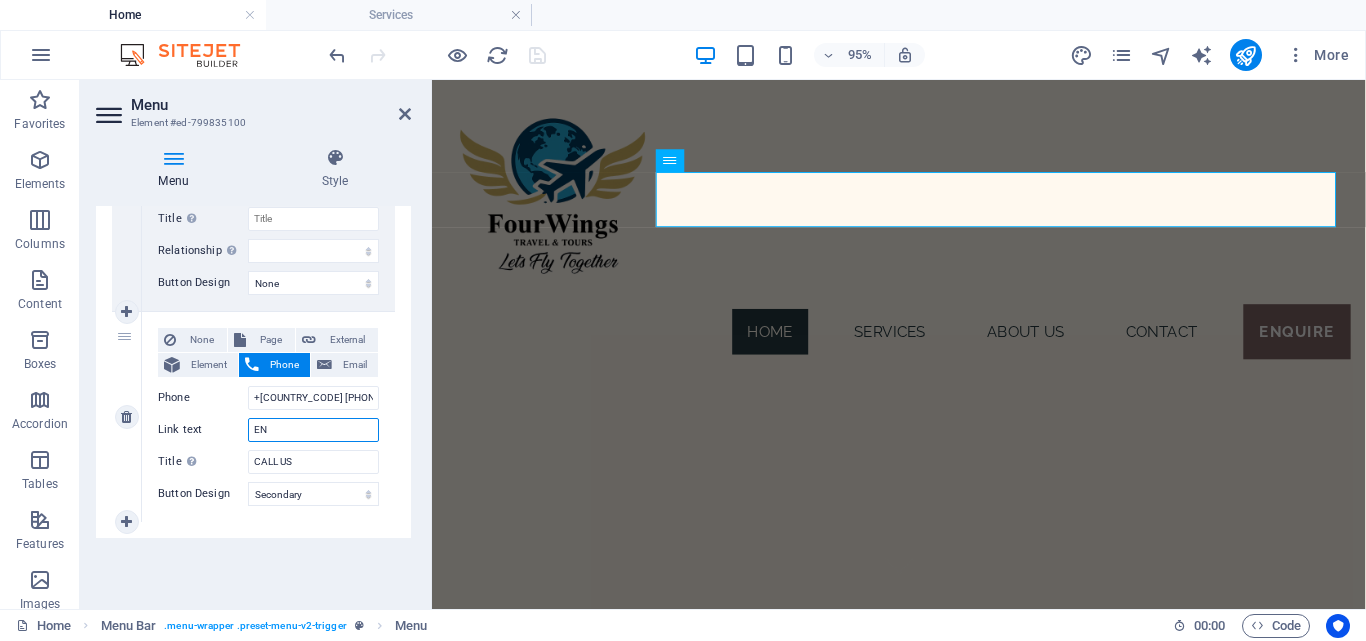 select 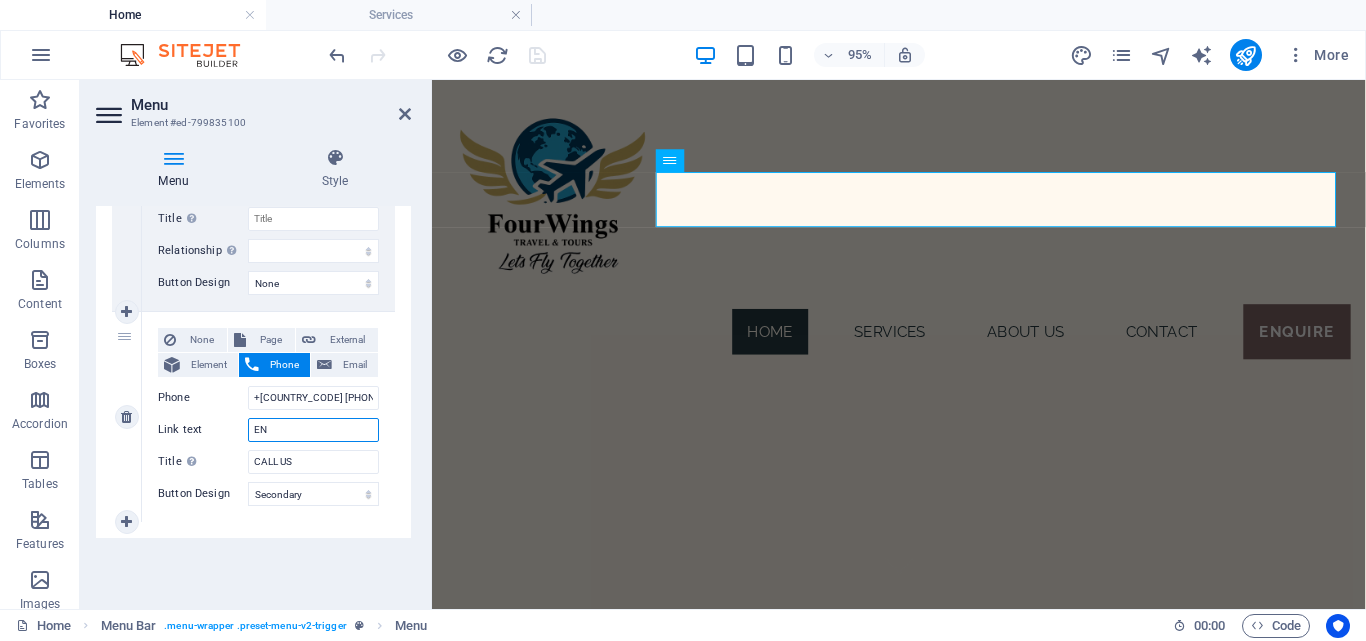type on "E" 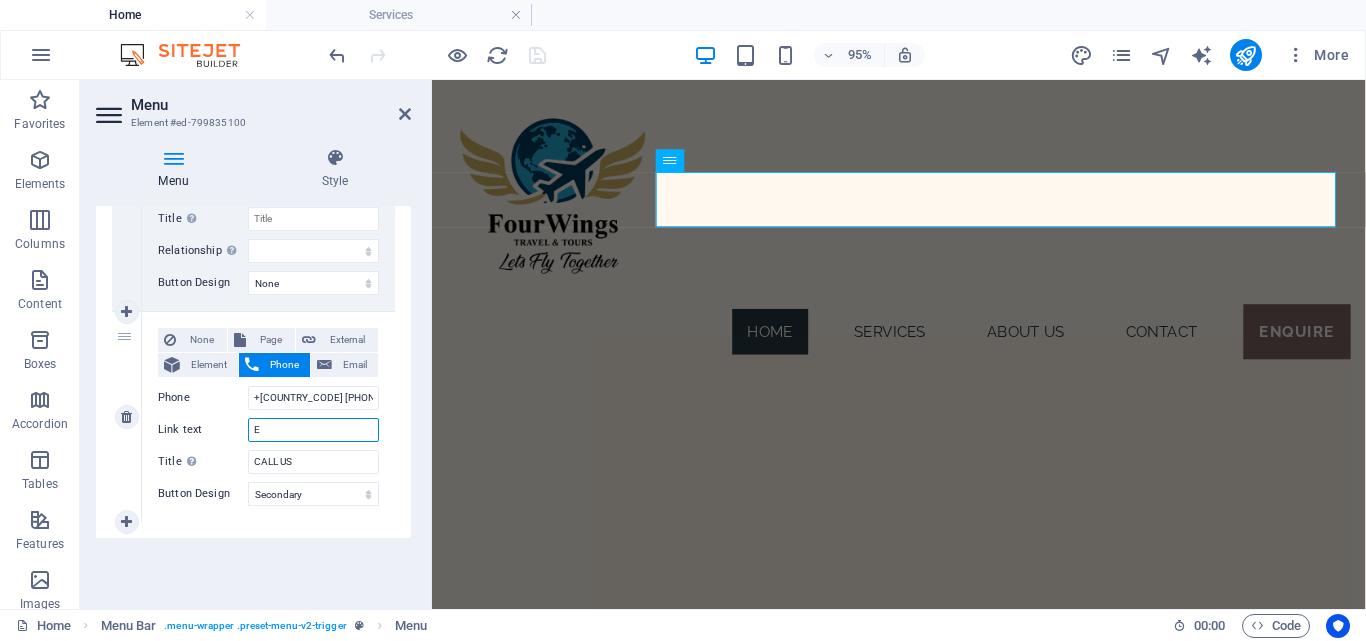 select 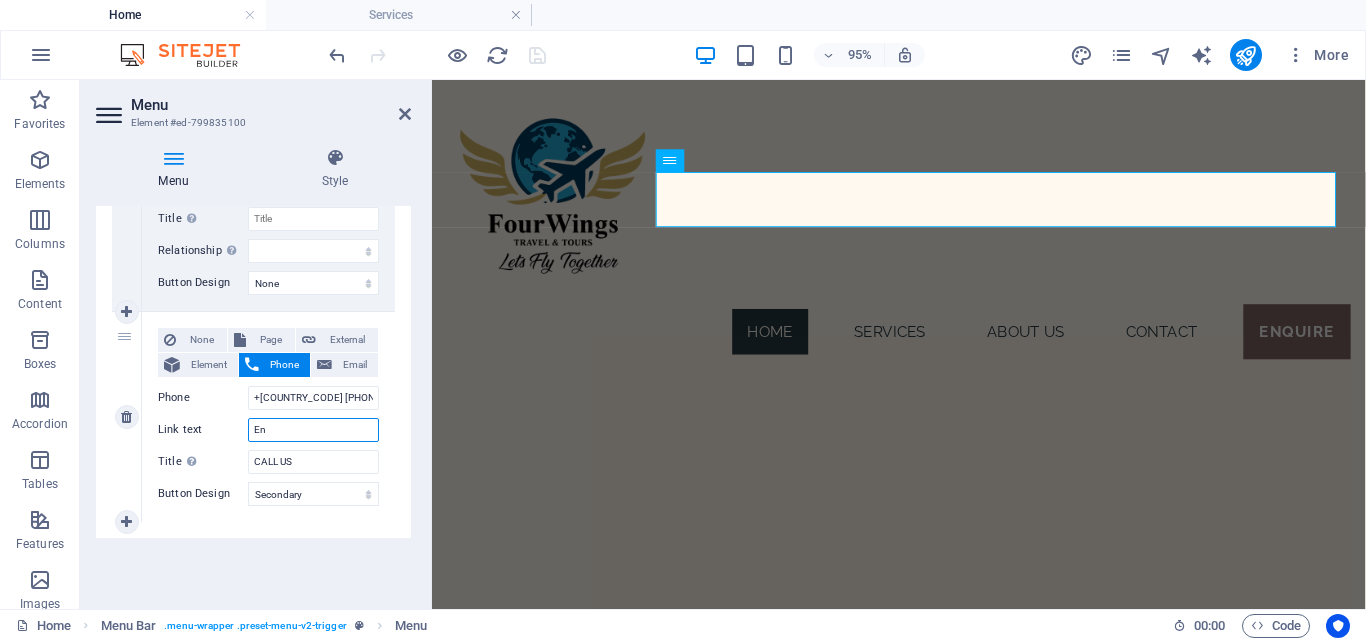 type on "Enq" 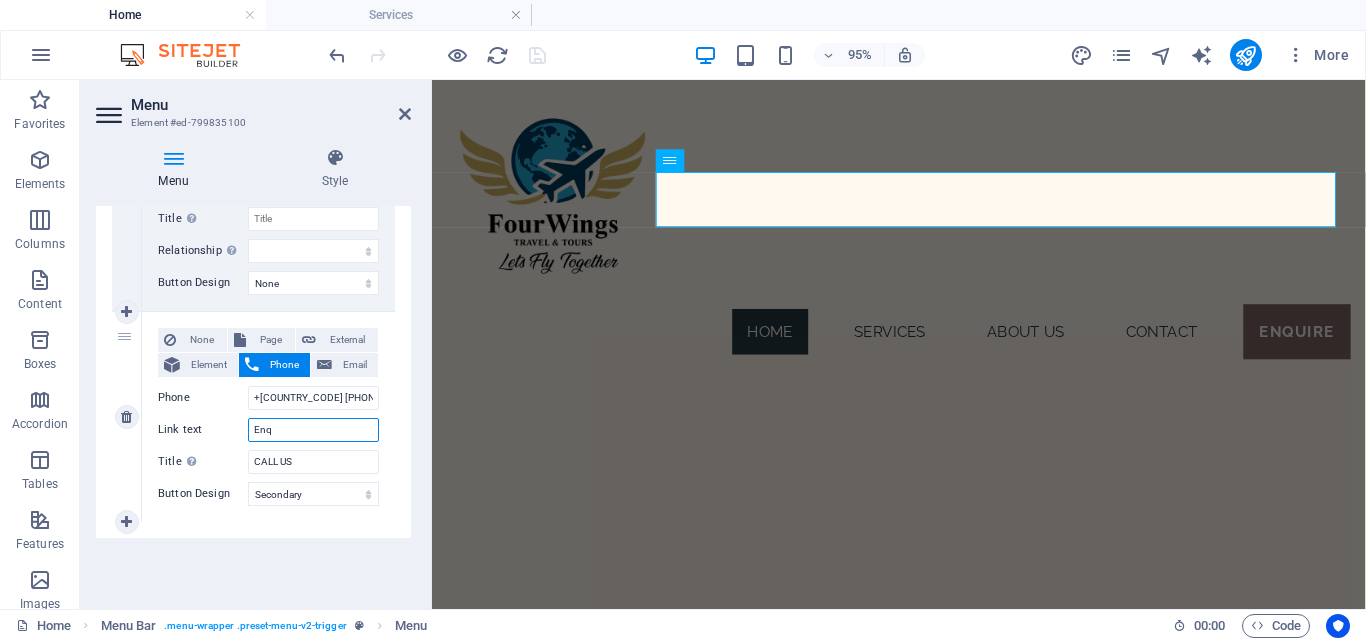 select 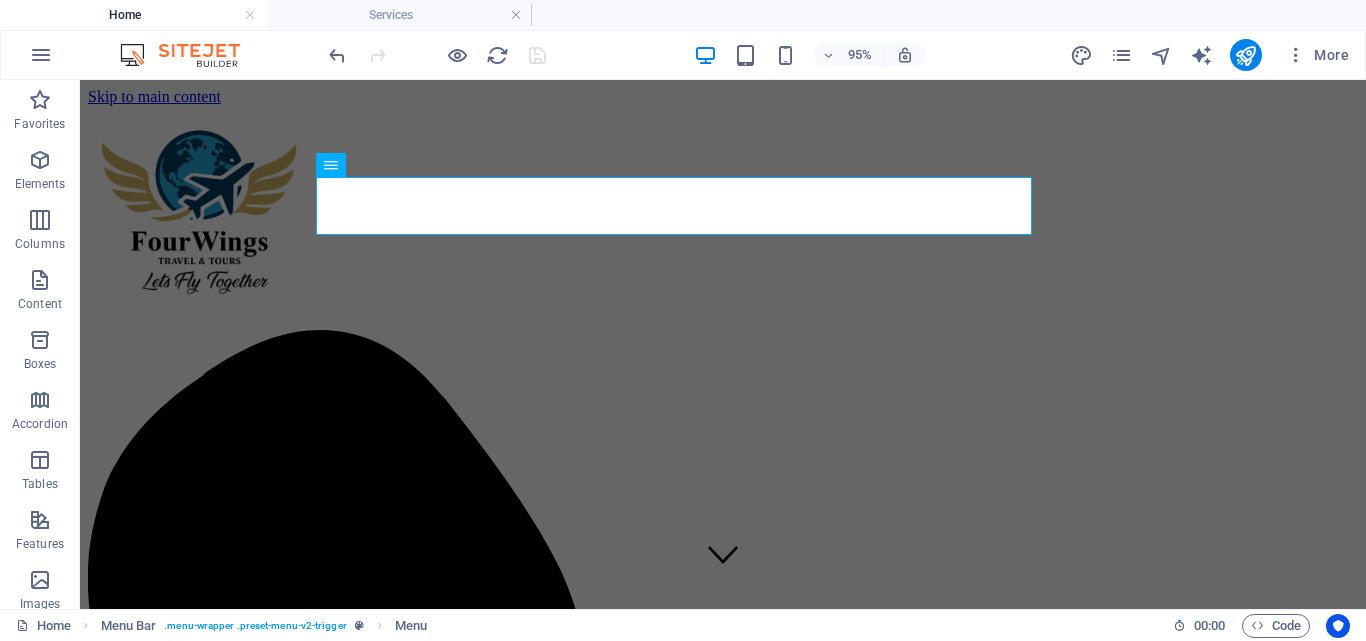 scroll, scrollTop: 0, scrollLeft: 0, axis: both 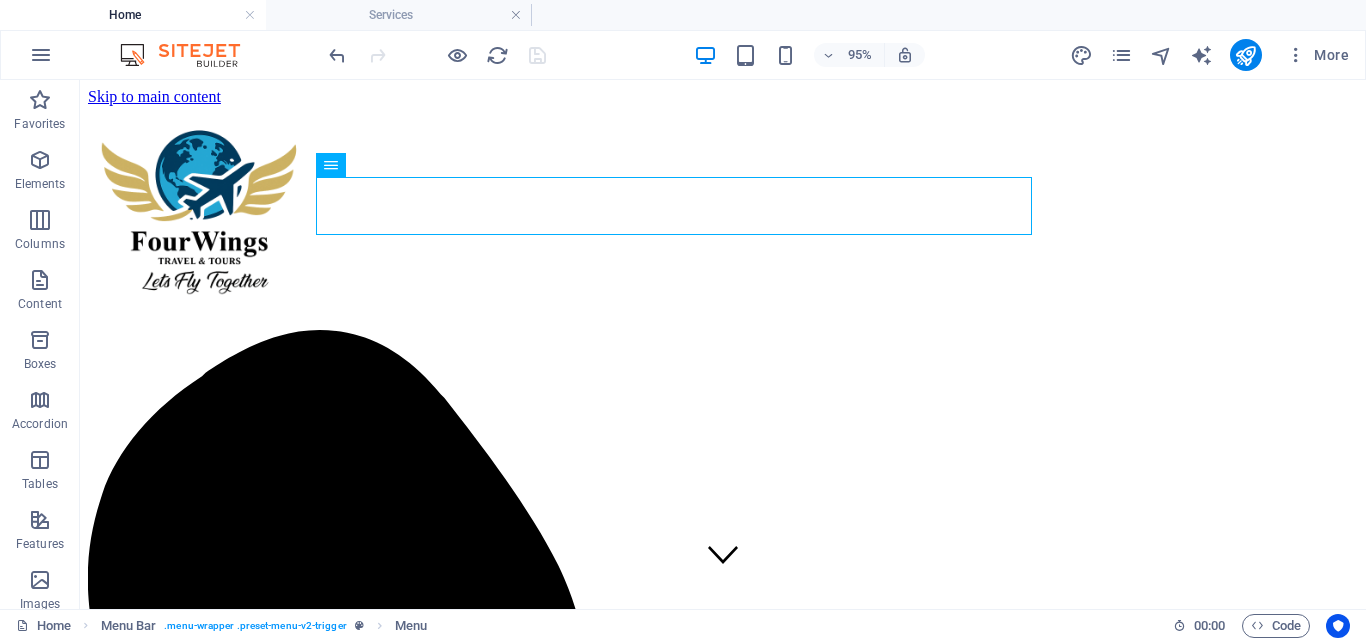 click on "ENQUIRE" at bounding box center (163, 1705) 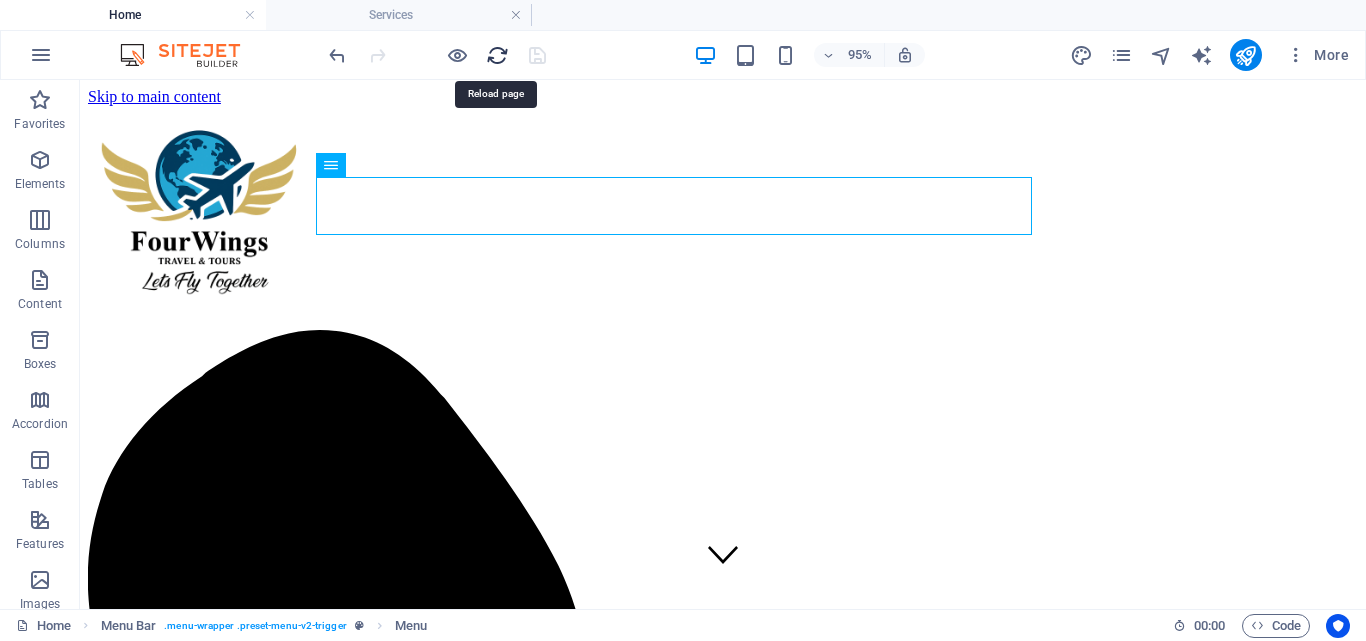 click at bounding box center [497, 55] 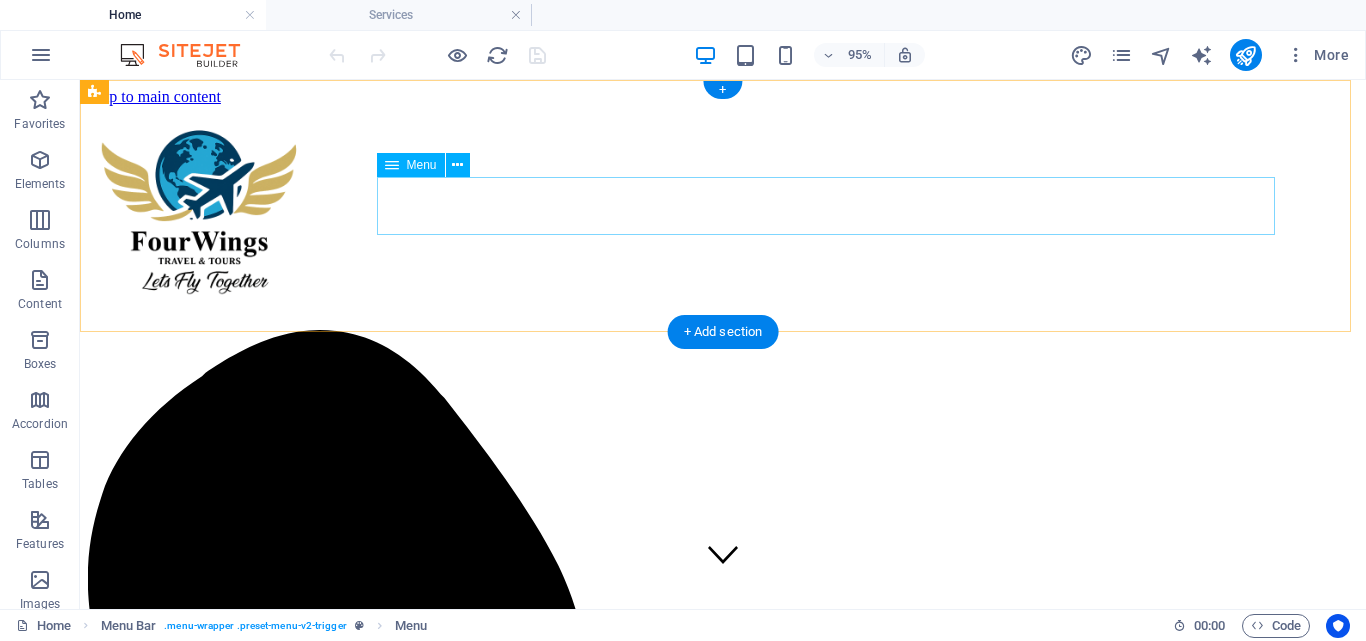 scroll, scrollTop: 0, scrollLeft: 0, axis: both 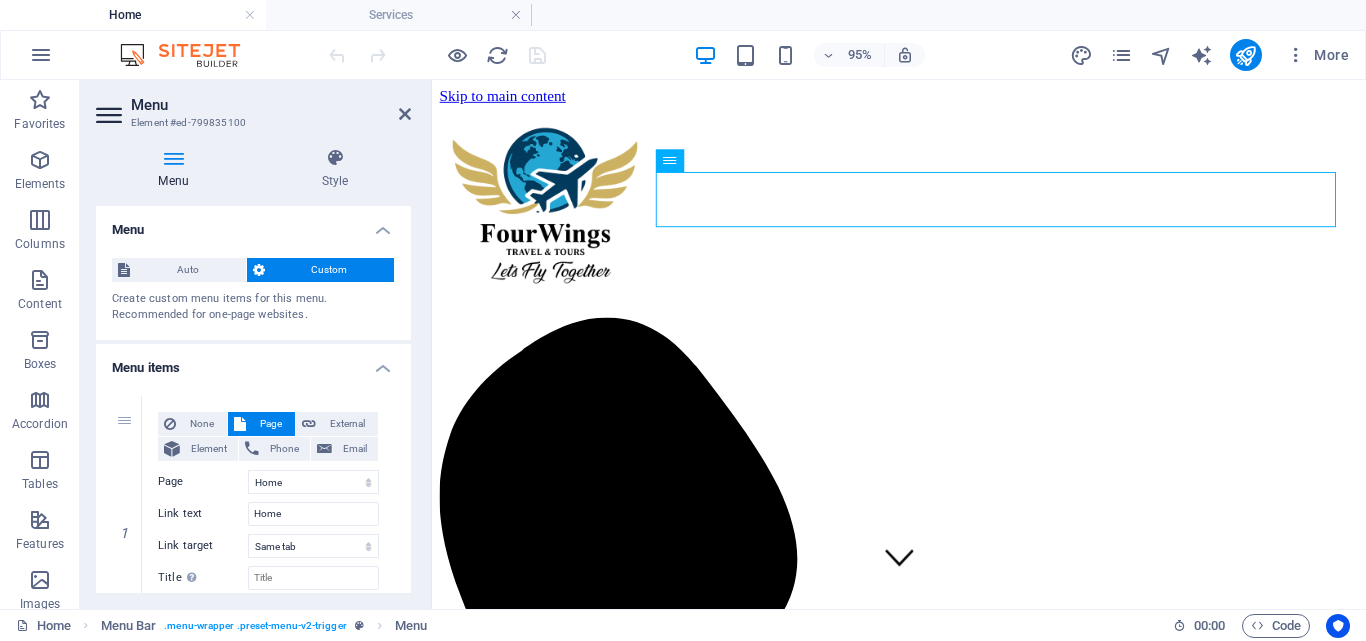 drag, startPoint x: 406, startPoint y: 289, endPoint x: 401, endPoint y: 386, distance: 97.128784 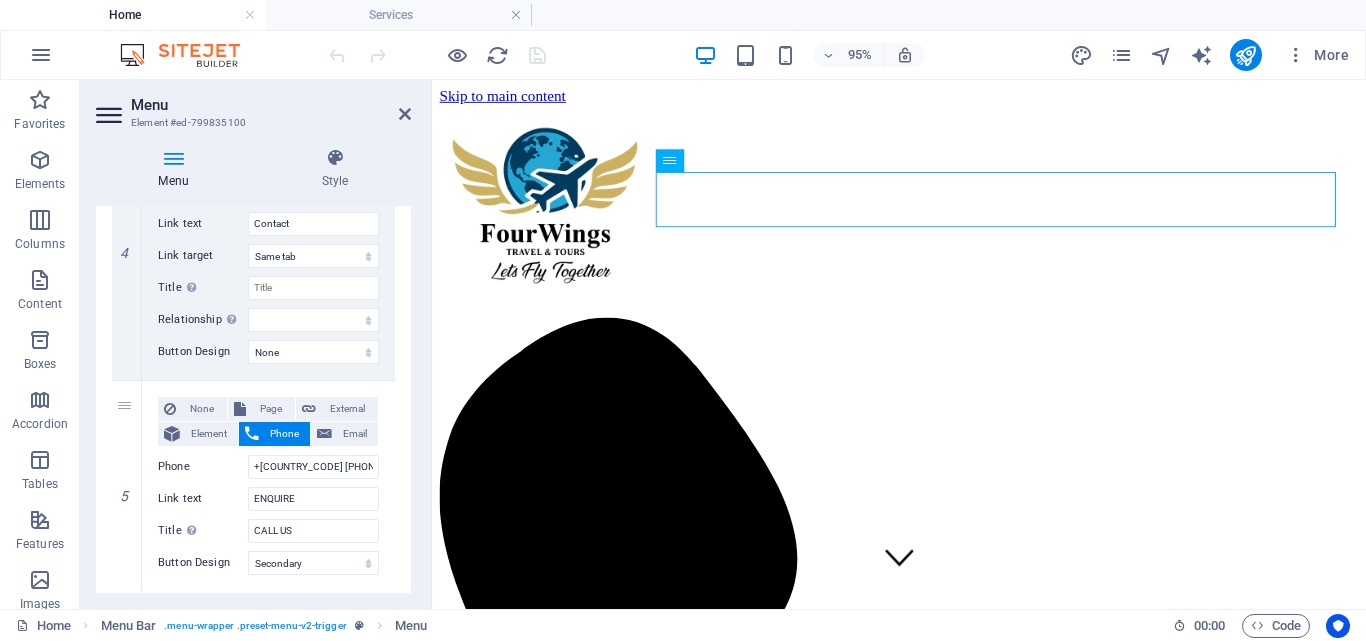 scroll, scrollTop: 1152, scrollLeft: 0, axis: vertical 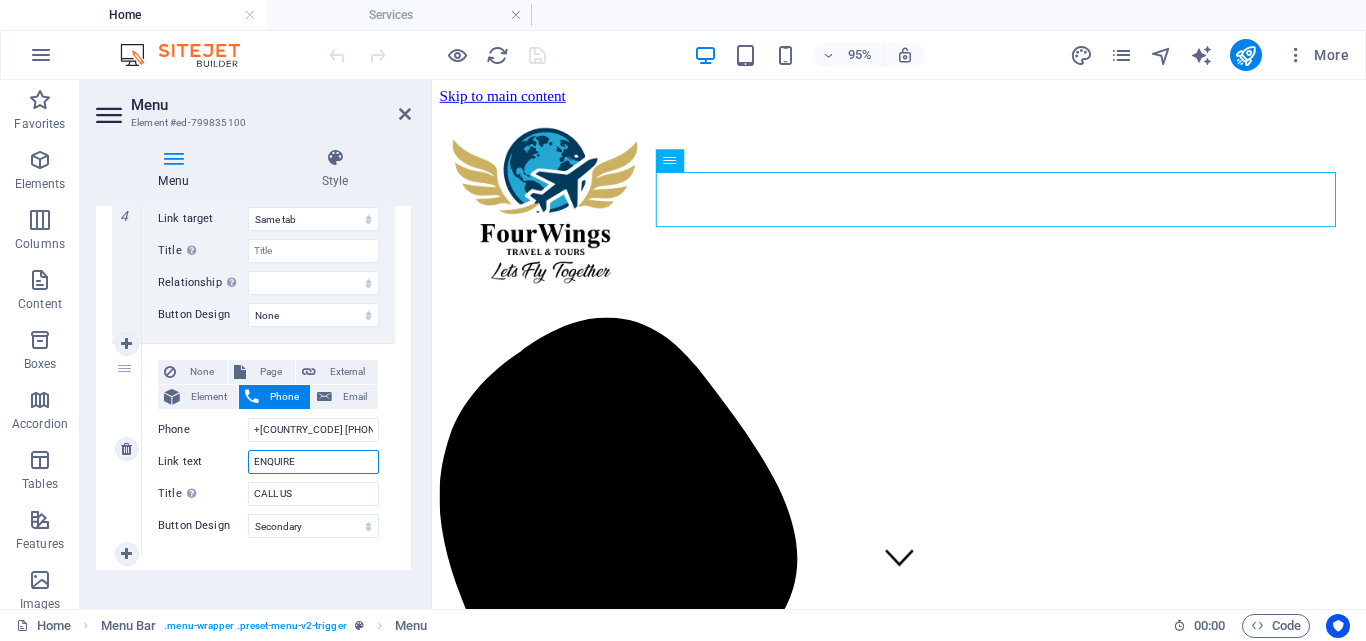 click on "ENQUIRE" at bounding box center [313, 462] 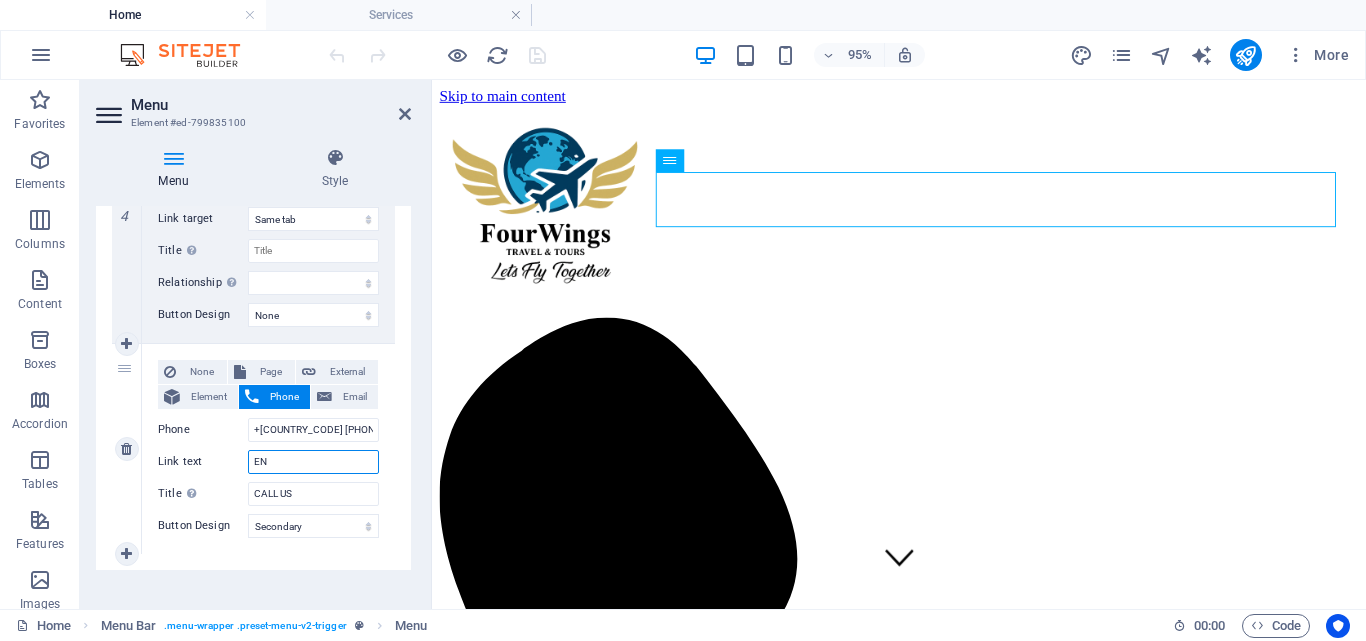 type on "E" 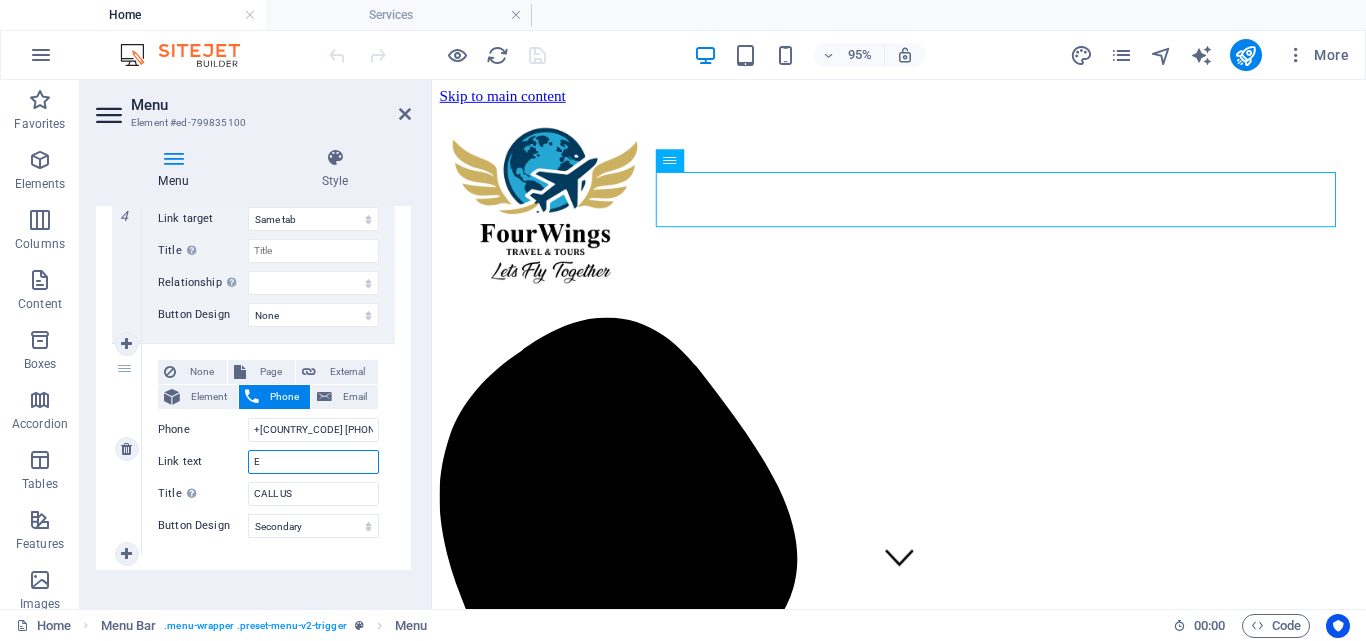 select 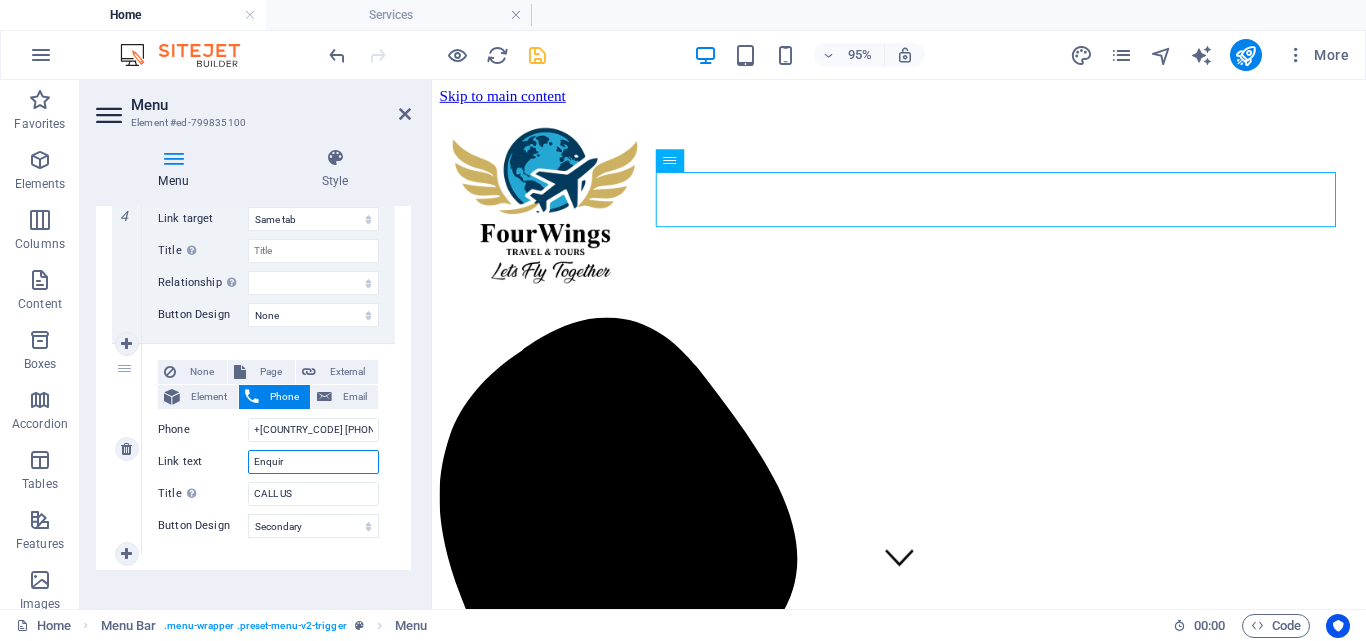 type on "Enquire" 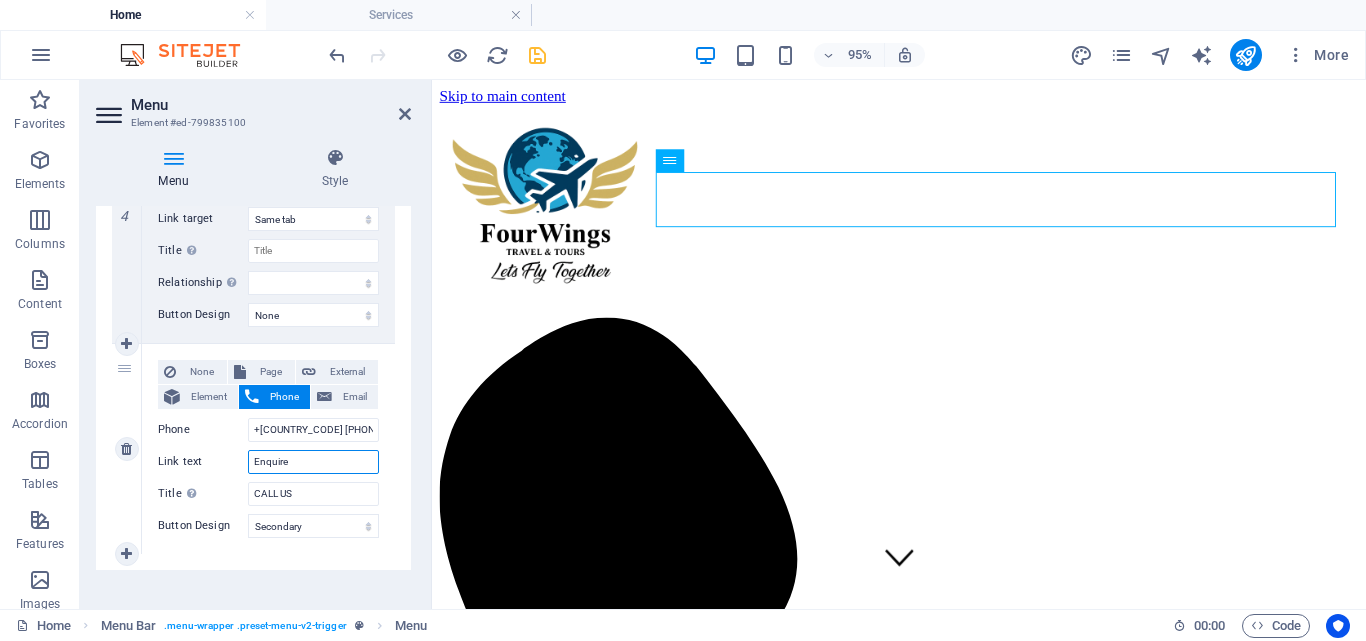 select 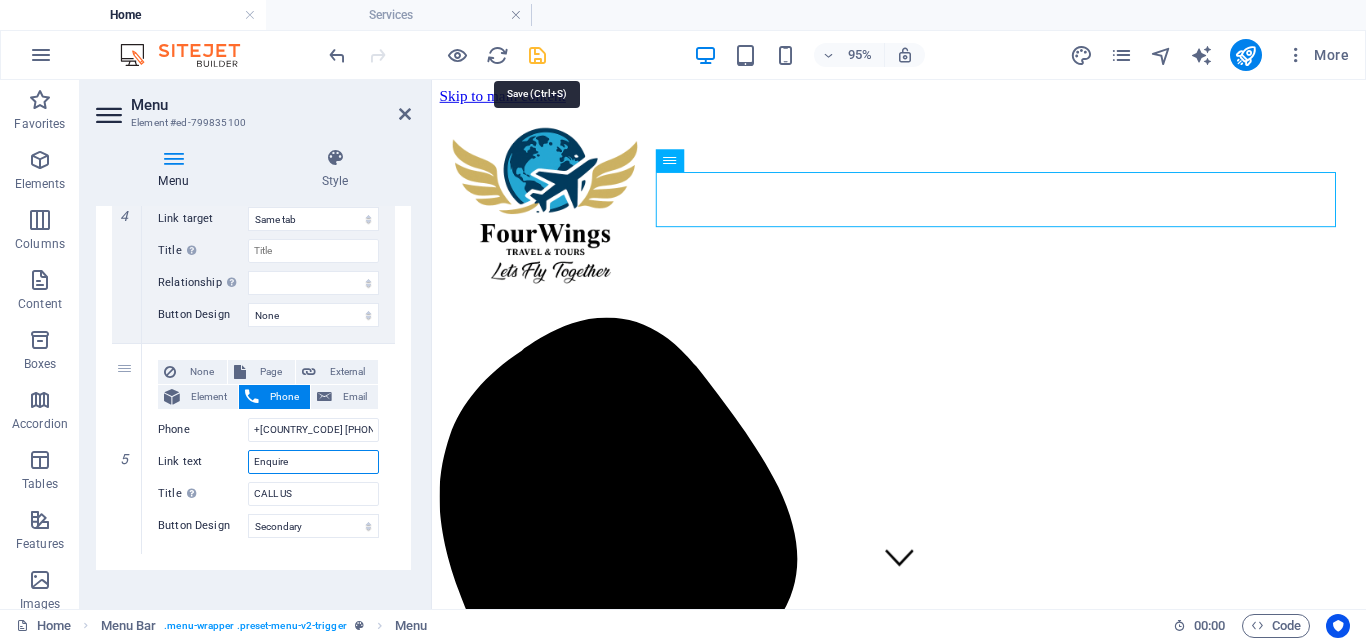 type on "Enquire" 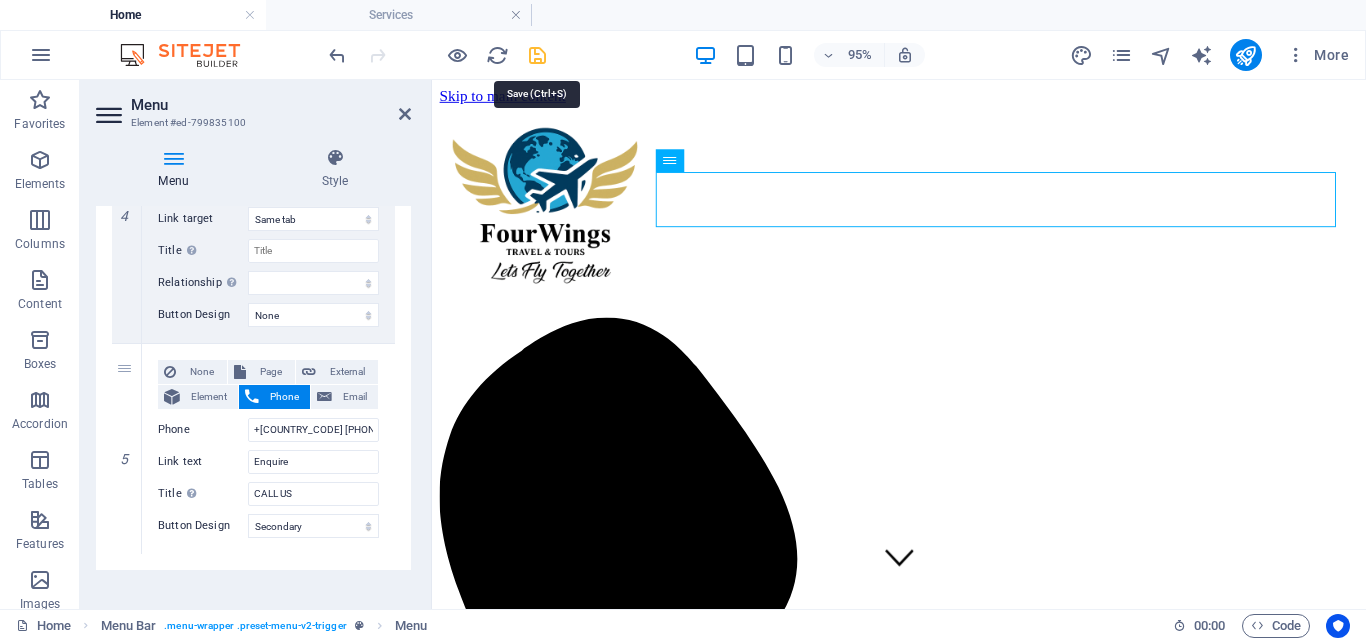 click at bounding box center (537, 55) 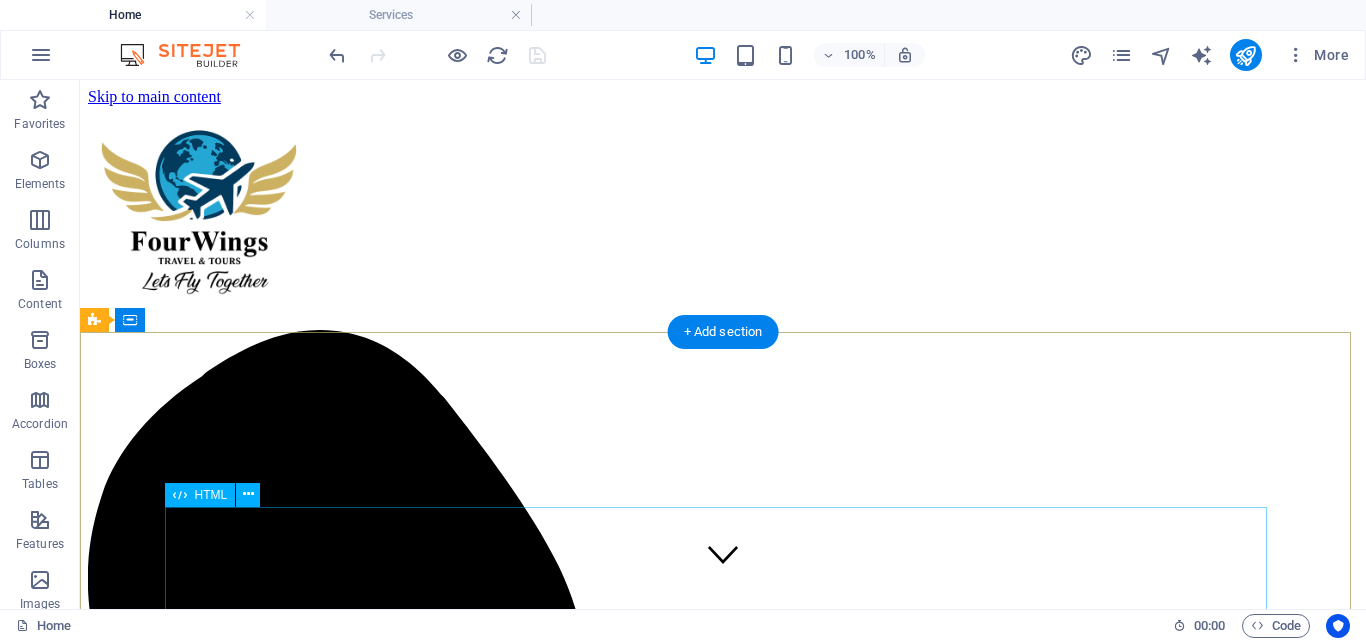 click on "Time for your next Adventure" at bounding box center (723, 2299) 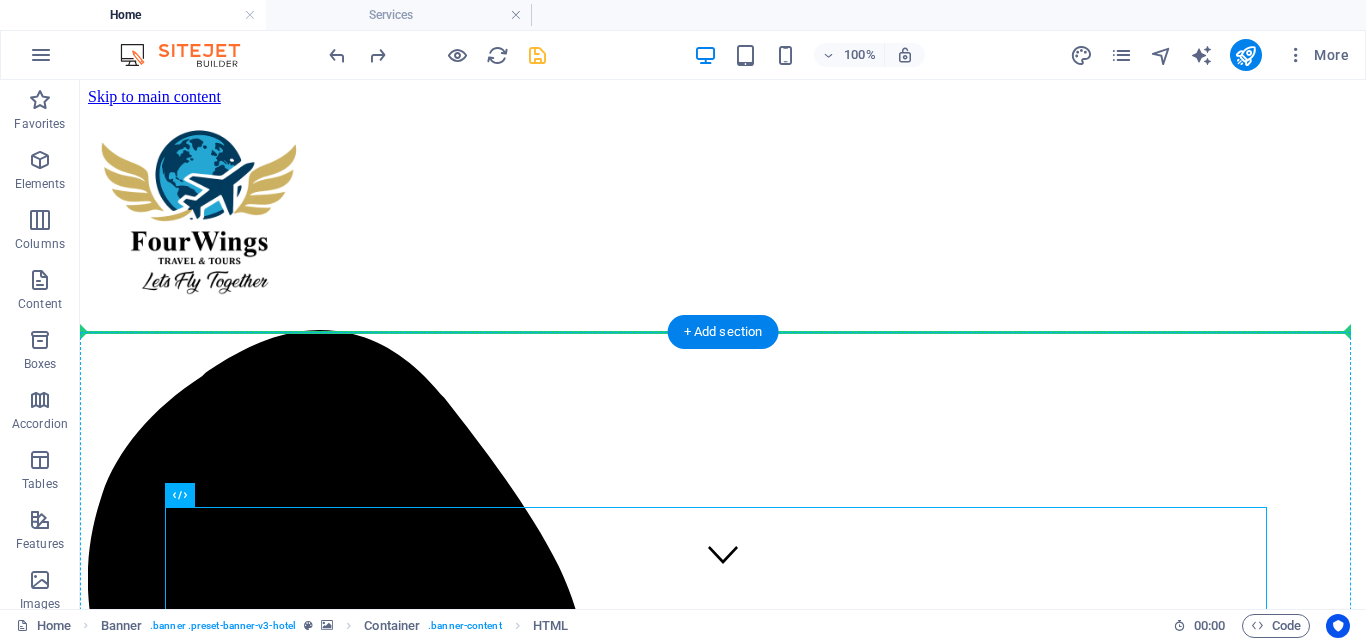 drag, startPoint x: 566, startPoint y: 518, endPoint x: 570, endPoint y: 471, distance: 47.169907 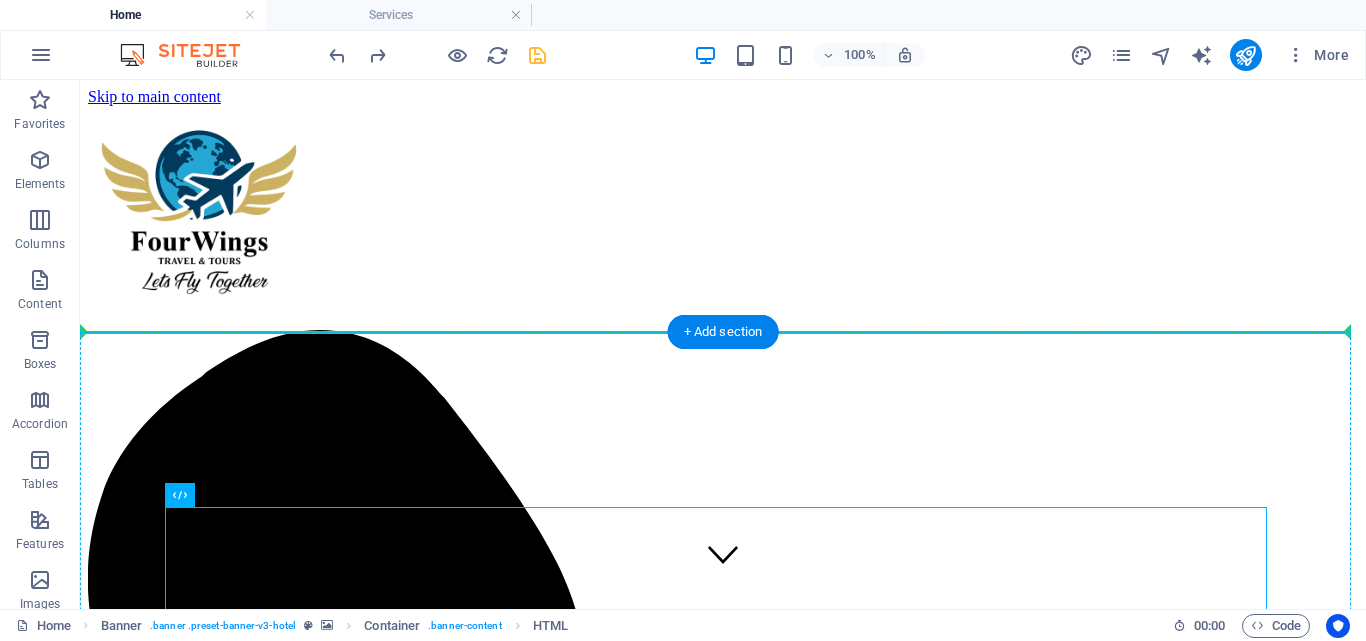 drag, startPoint x: 284, startPoint y: 574, endPoint x: 216, endPoint y: 426, distance: 162.87419 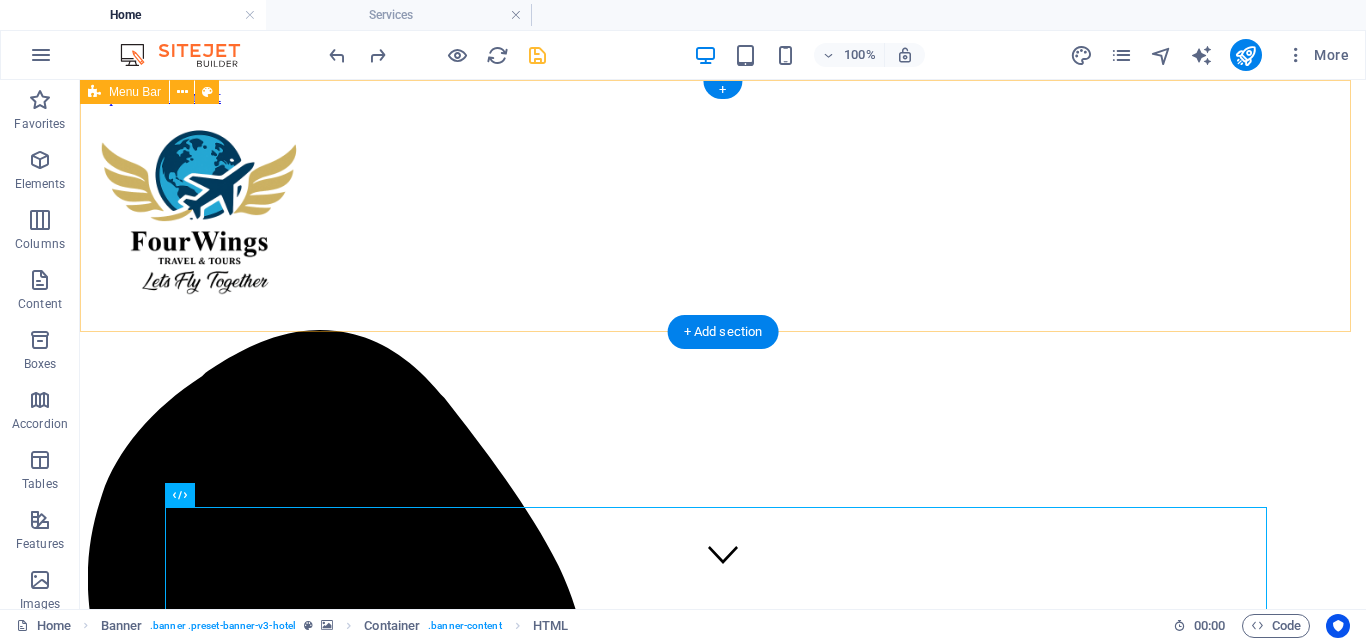 click on "Menu Home SERVICES ABOUT US Contact Enquire" at bounding box center (723, 910) 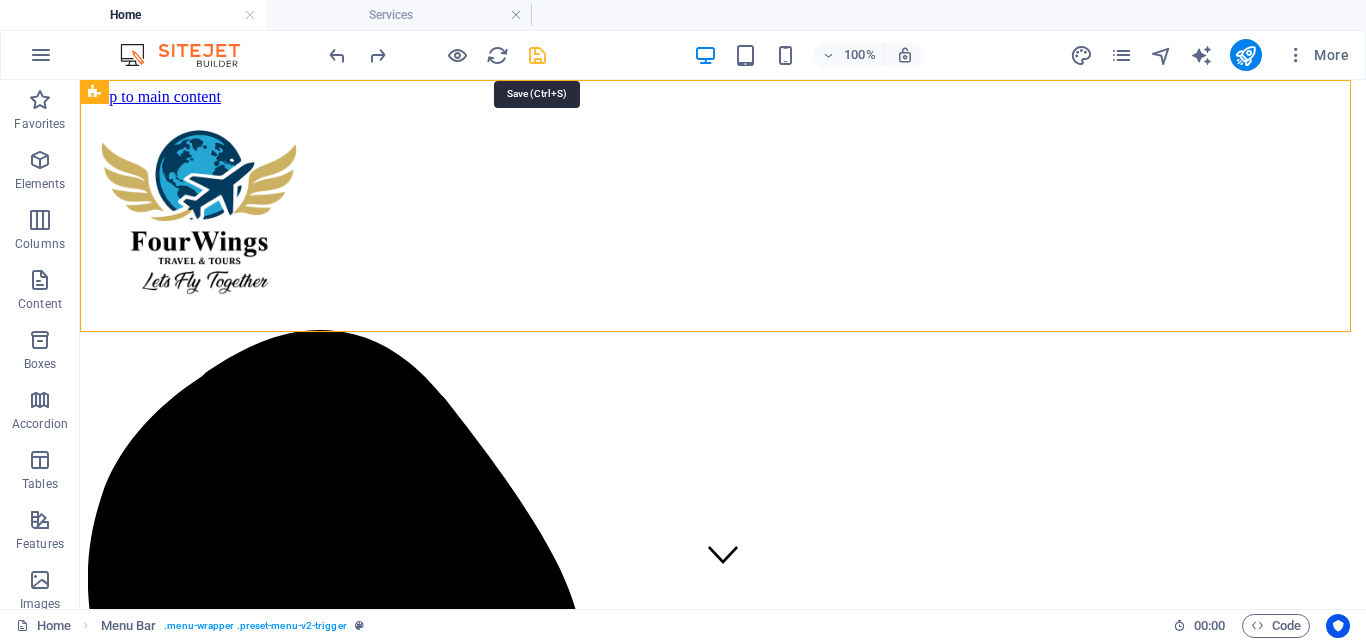click at bounding box center (537, 55) 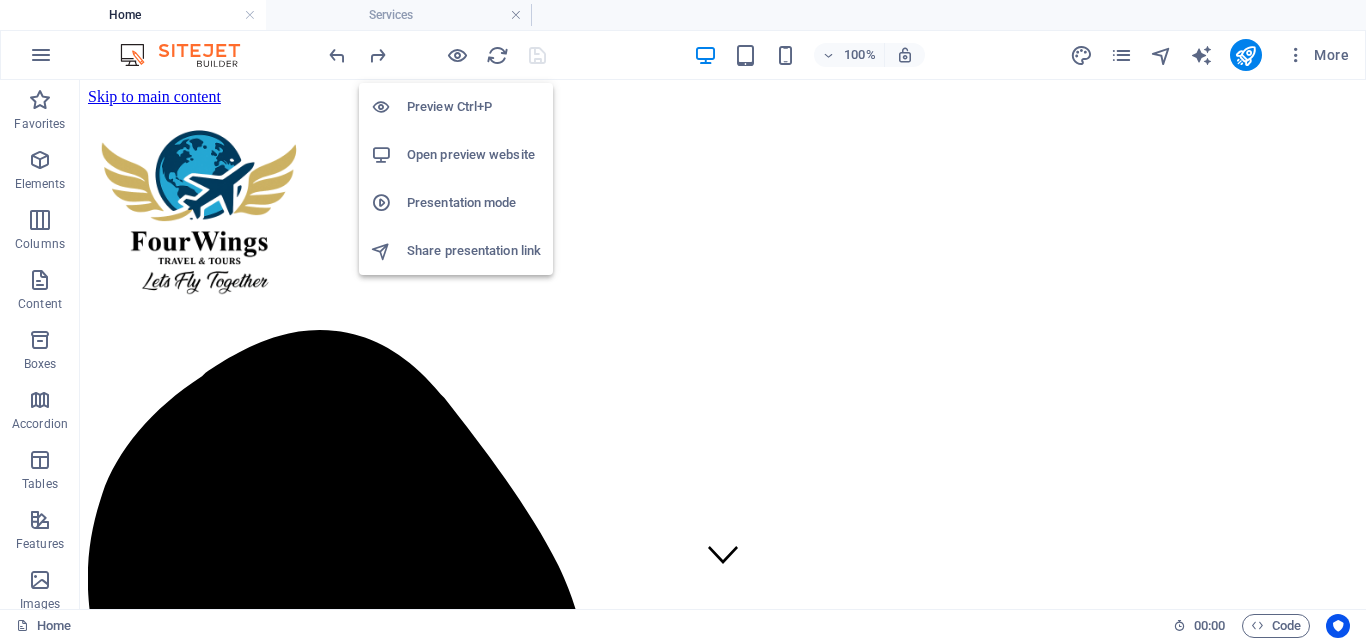 click on "Preview Ctrl+P" at bounding box center (474, 107) 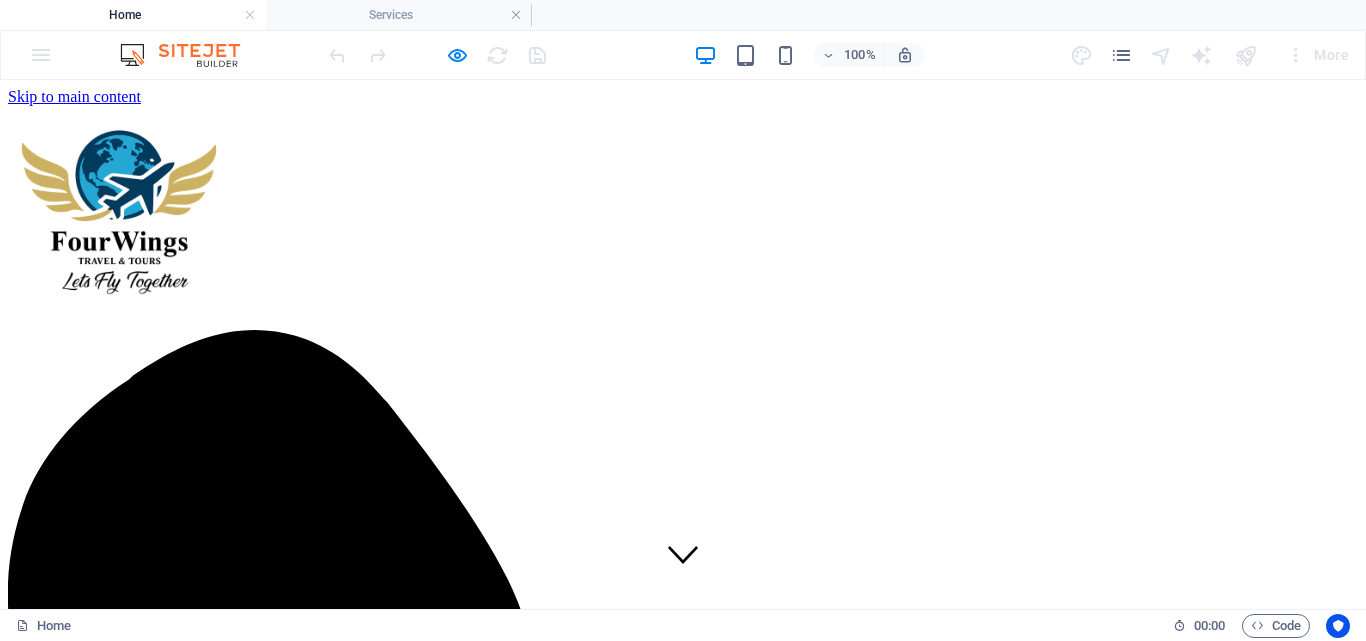 click on "Home" at bounding box center [67, 1713] 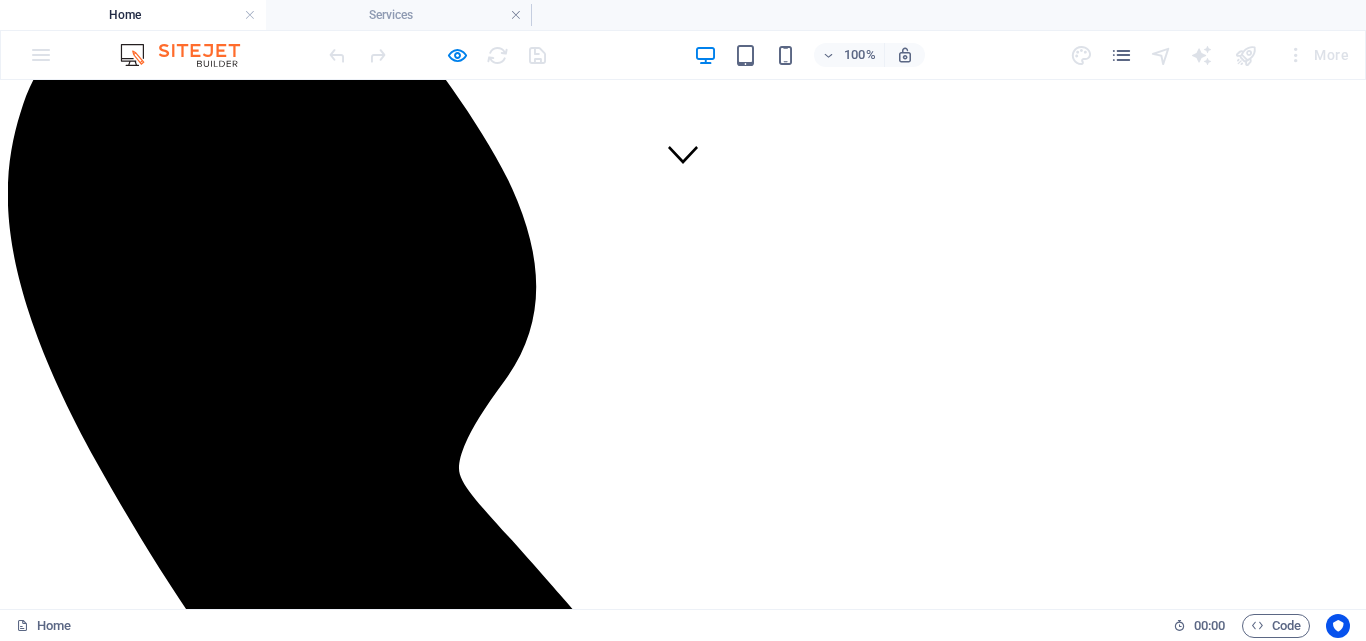 scroll, scrollTop: 362, scrollLeft: 0, axis: vertical 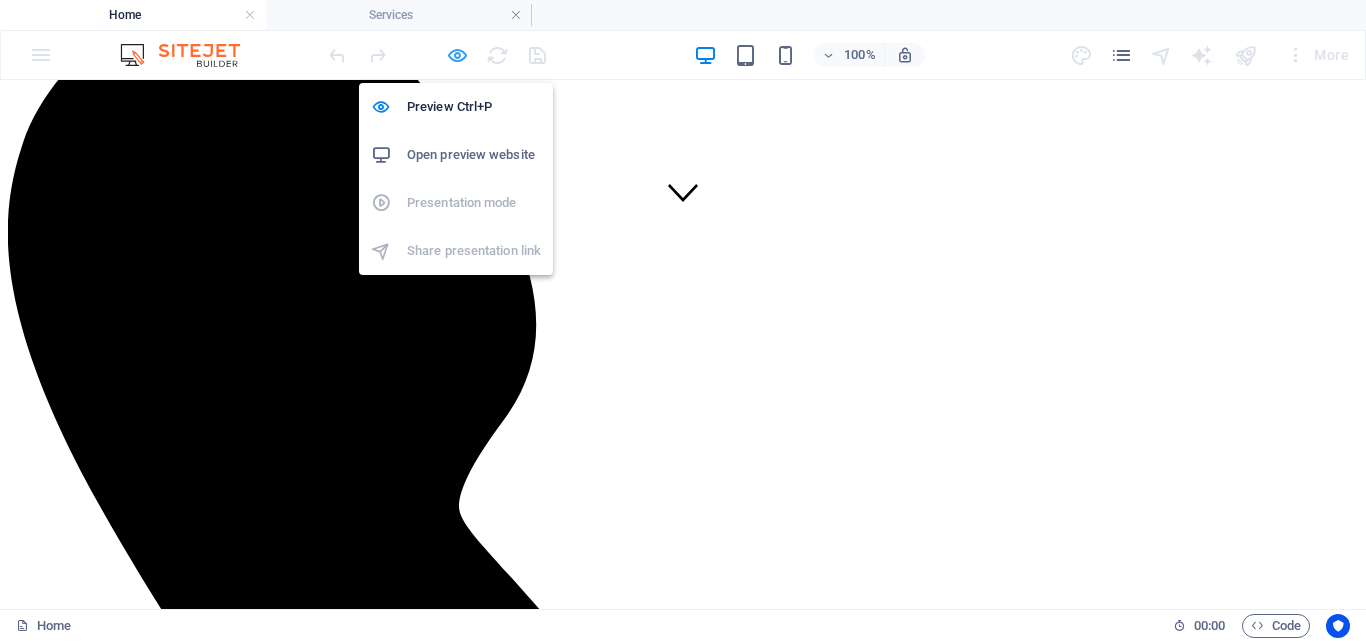 click at bounding box center (457, 55) 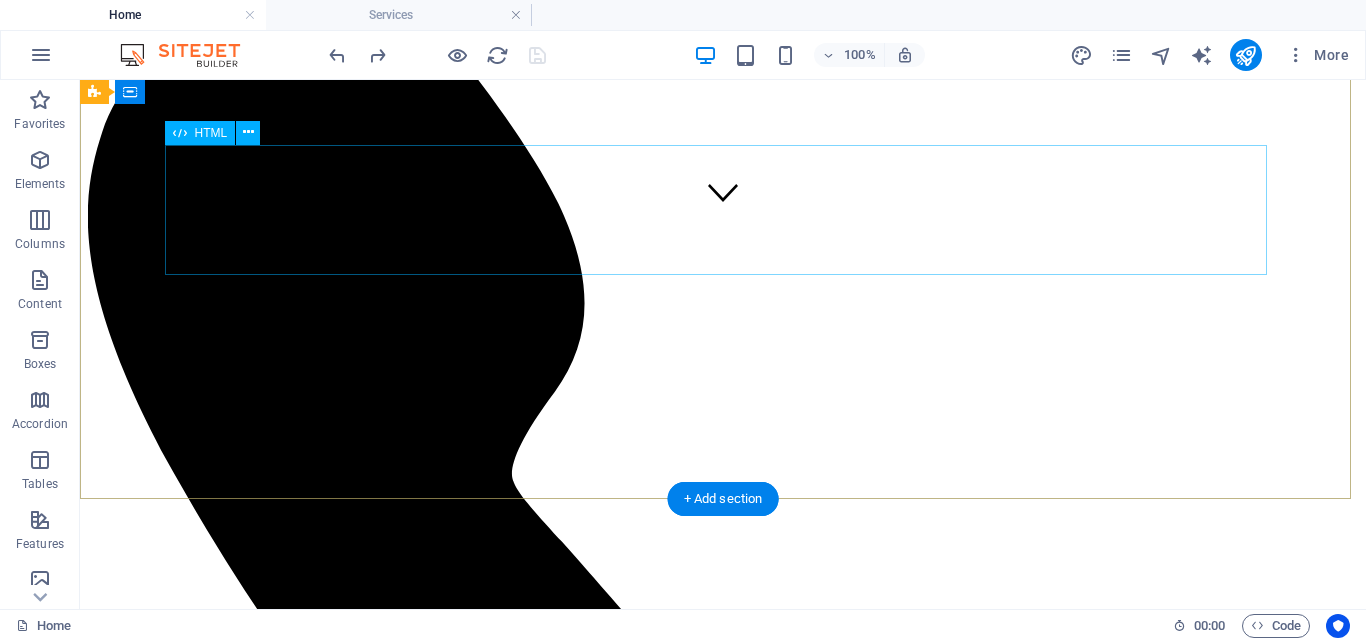 click on "Time for your next Adventure" at bounding box center [723, 1937] 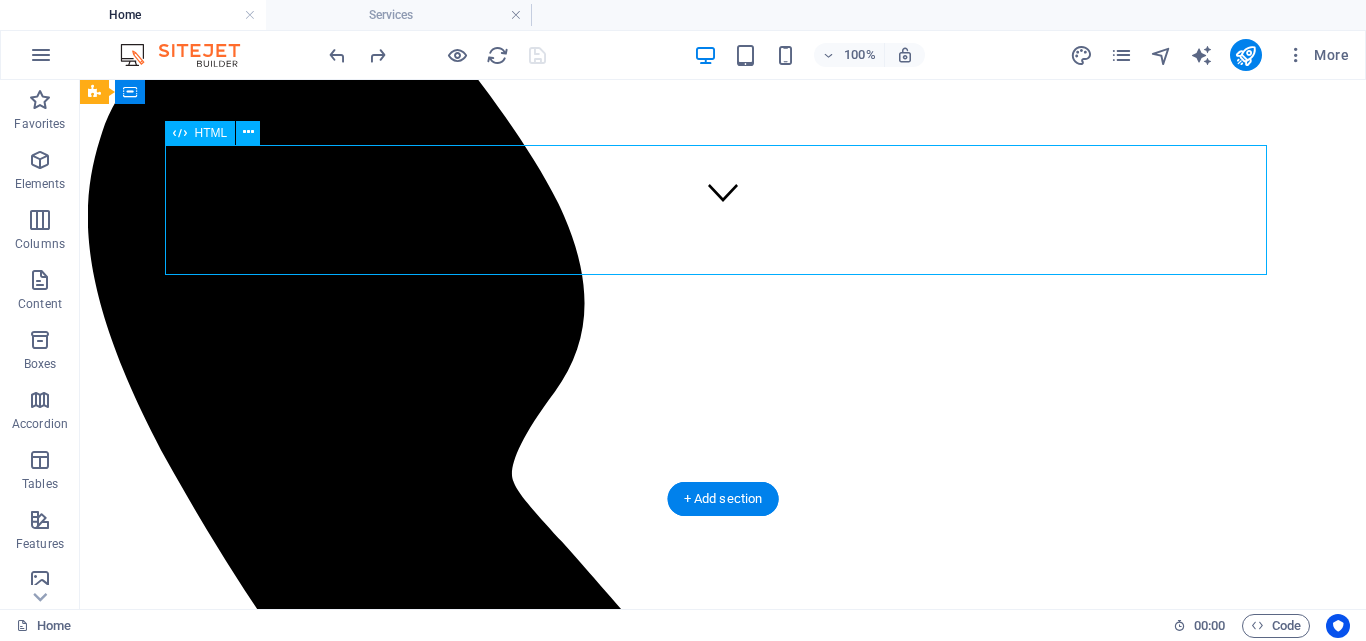 click on "Time for your next Adventure" at bounding box center (723, 1937) 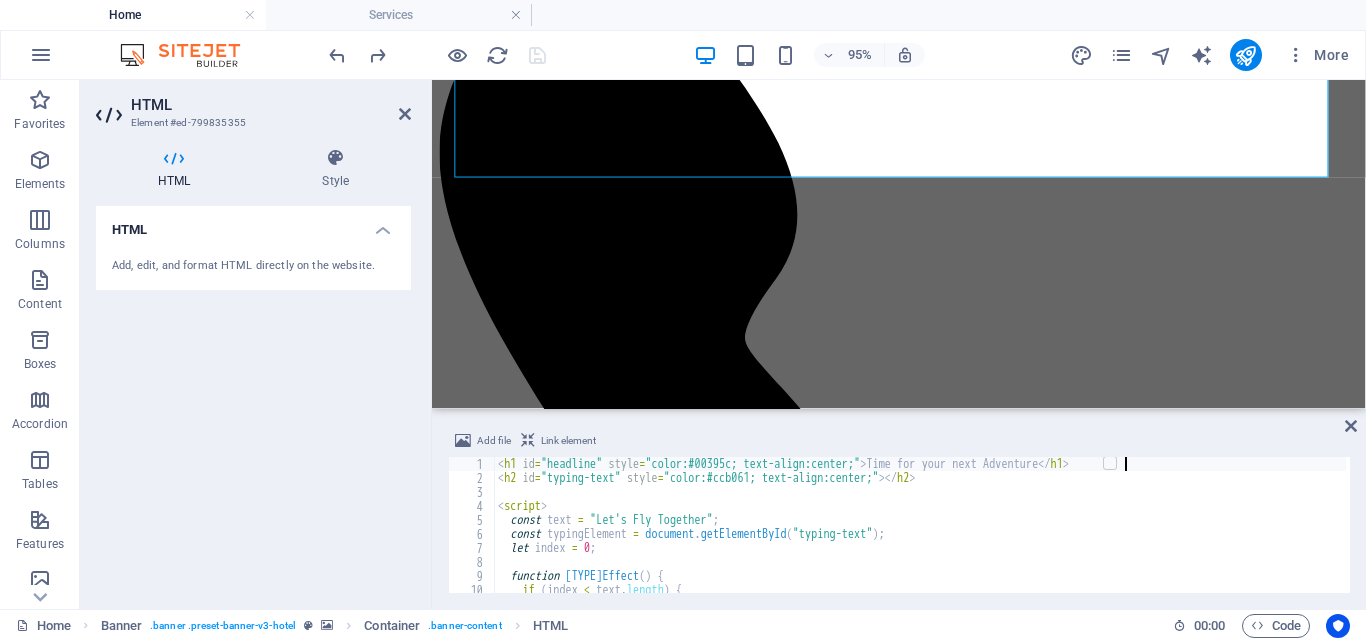 click on "< h1   id = "headline"   style = "color:#00395c; text-align:center;" > Time for your next Adventure </ h1 > < h2   id = "typing-text"   style = "color:#ccb061; text-align:center;" > </ h2 > < script >    const   text   =   "Let's Fly Together" ;    const   typingElement   =   document . getElementById ( "typing-text" ) ;    let   index   =   0 ;    function   typeEffect ( )   {      if   ( index   <   text . length )   {         typingElement . innerHTML   +=   text . charAt ( index ) ;" at bounding box center (920, 539) 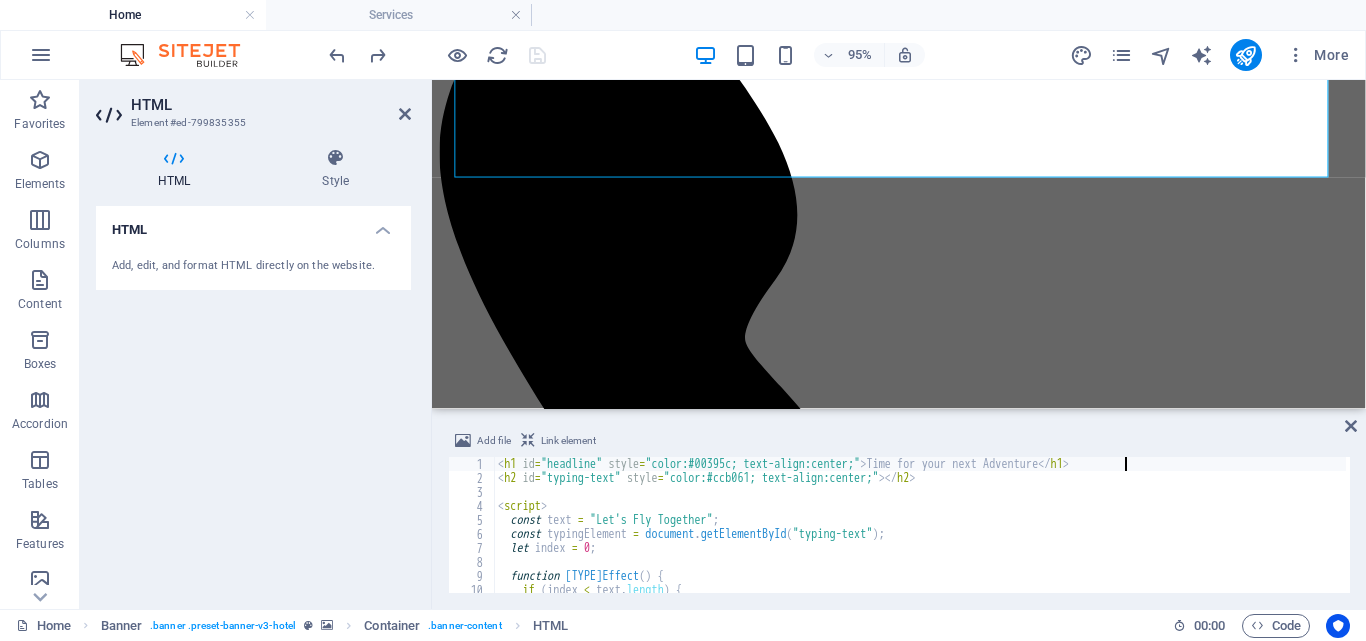 type on "<h2 id="typing-text" style="color:#ccb061; text-align:center;"></h2>" 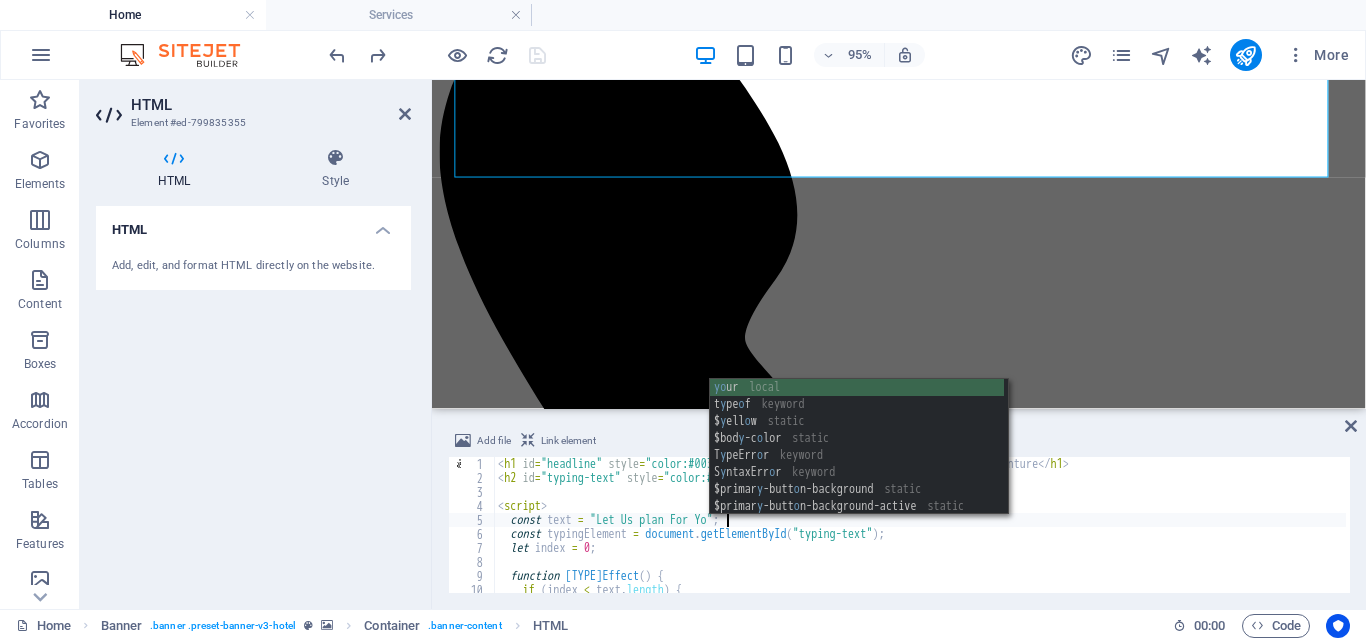 scroll, scrollTop: 0, scrollLeft: 19, axis: horizontal 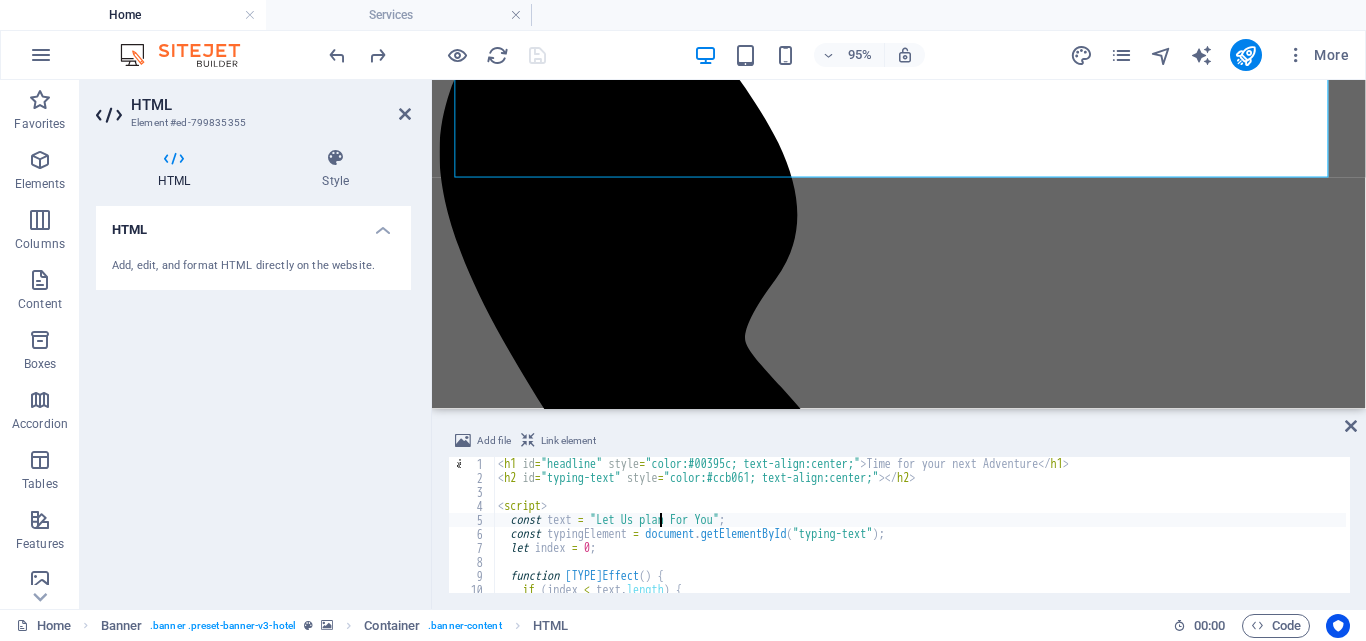 click on "< h1   id = "headline"   style = "color:#00395c; text-align:center;" > Time for your next Adventure </ h1 > < h2   id = "typing-text"   style = "color:#ccb061; text-align:center;" > </ h2 > < script >    const   text   =   "Let Us plan For You" ;    const   typingElement   =   document . getElementById ( "typing-text" ) ;    let   index   =   0 ;    function   typeEffect ( )   {      if   ( index   <   text . length )   {         typingElement . innerHTML   +=   text . charAt ( index ) ;" at bounding box center (920, 539) 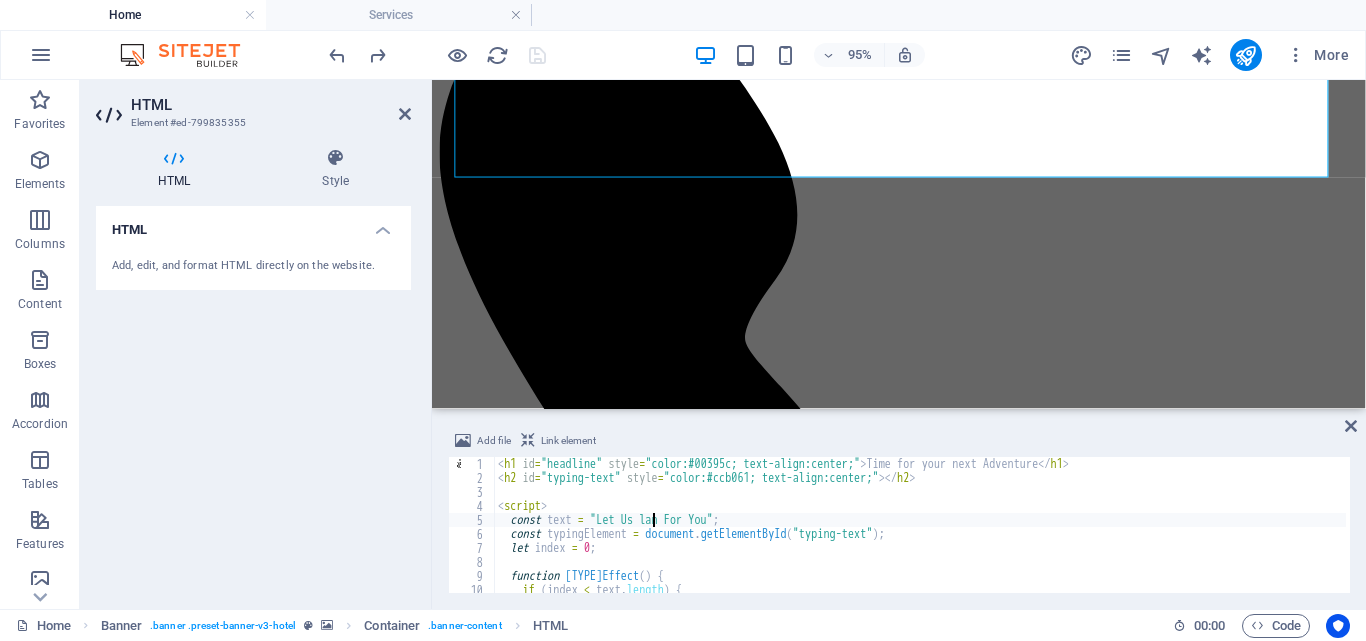 type on "const text = "Let Us Plan For You";" 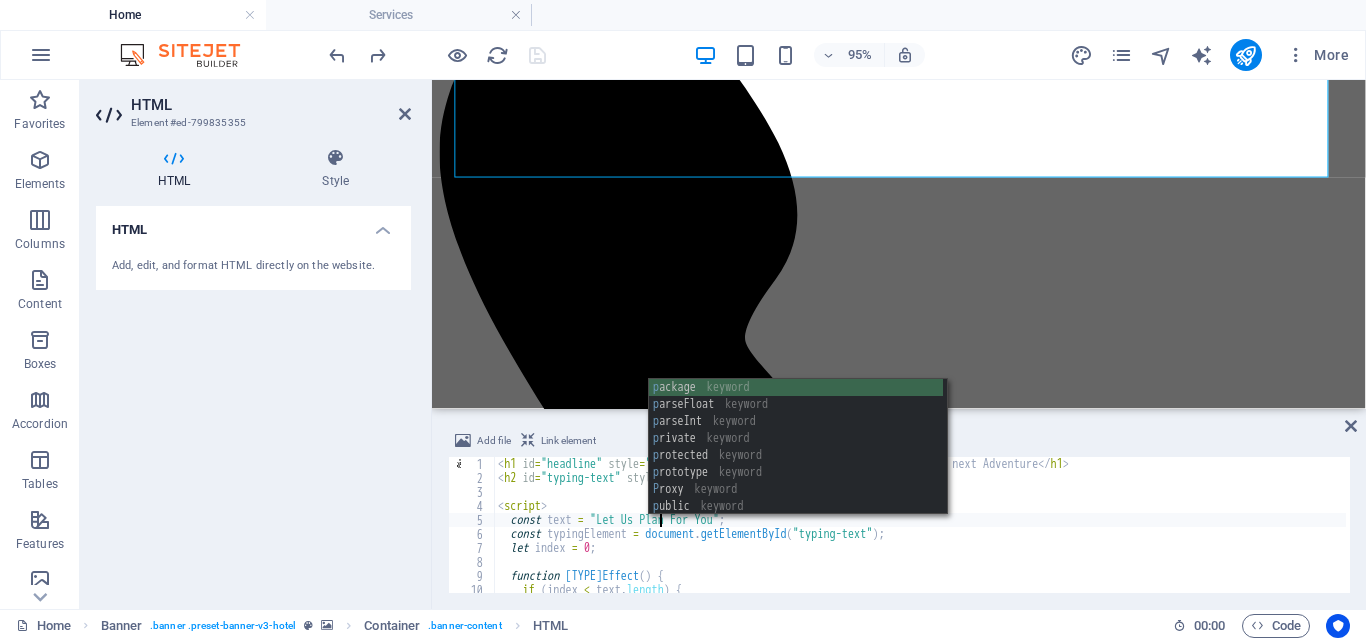 scroll, scrollTop: 0, scrollLeft: 14, axis: horizontal 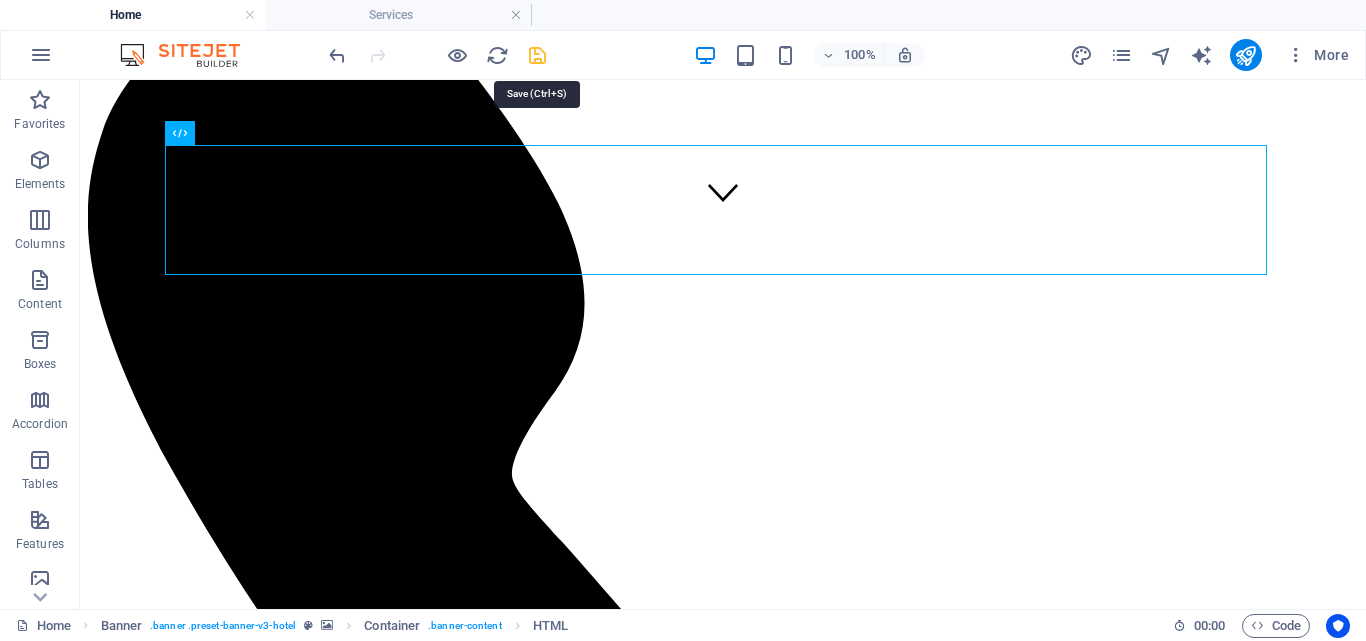 click at bounding box center [537, 55] 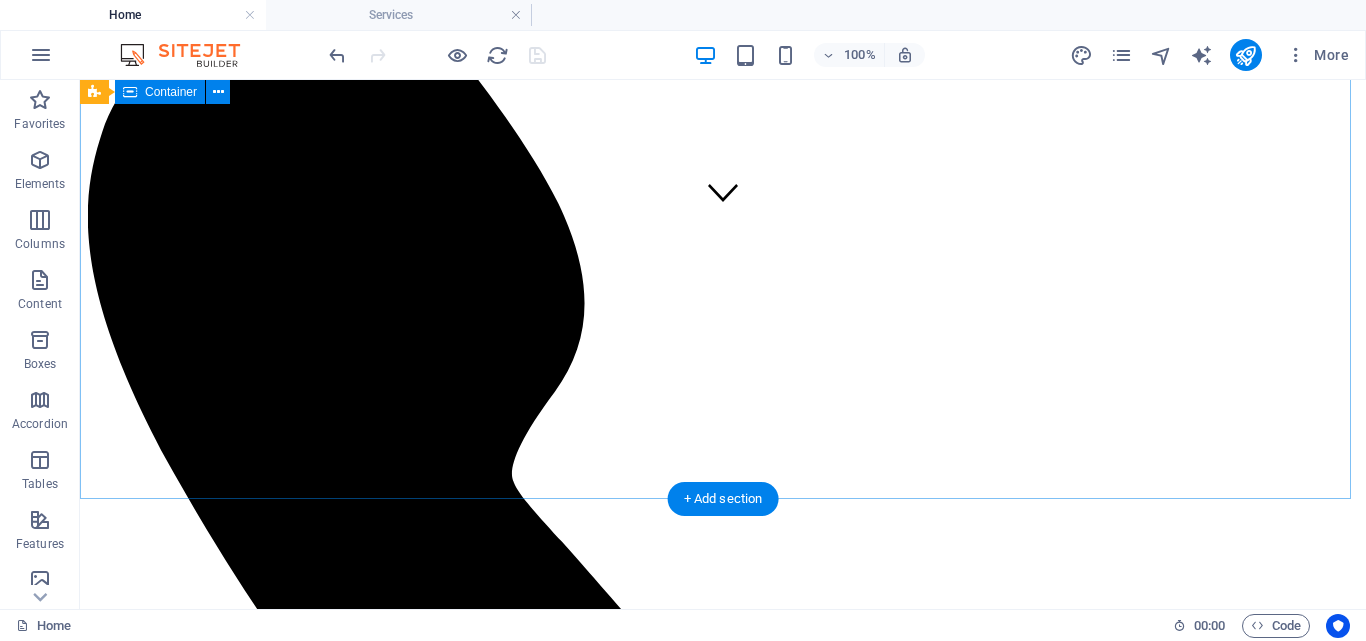 click on "Time for your next Adventure" at bounding box center [723, 1963] 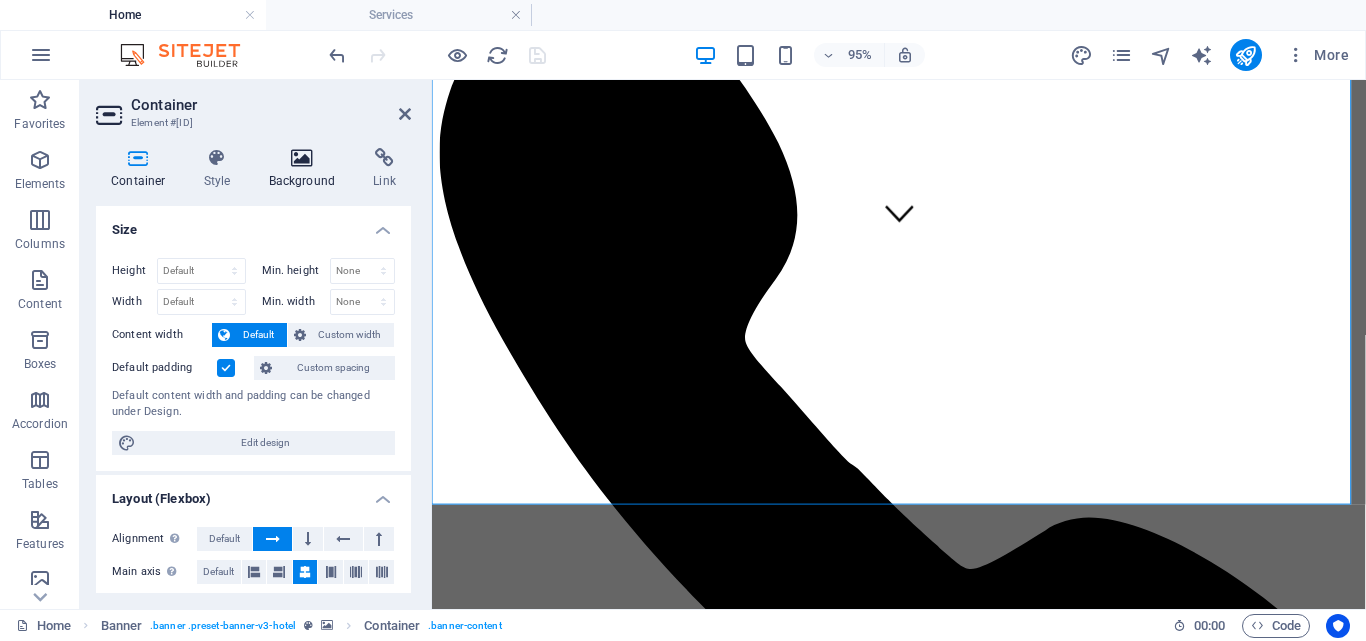 click on "Background" at bounding box center [306, 169] 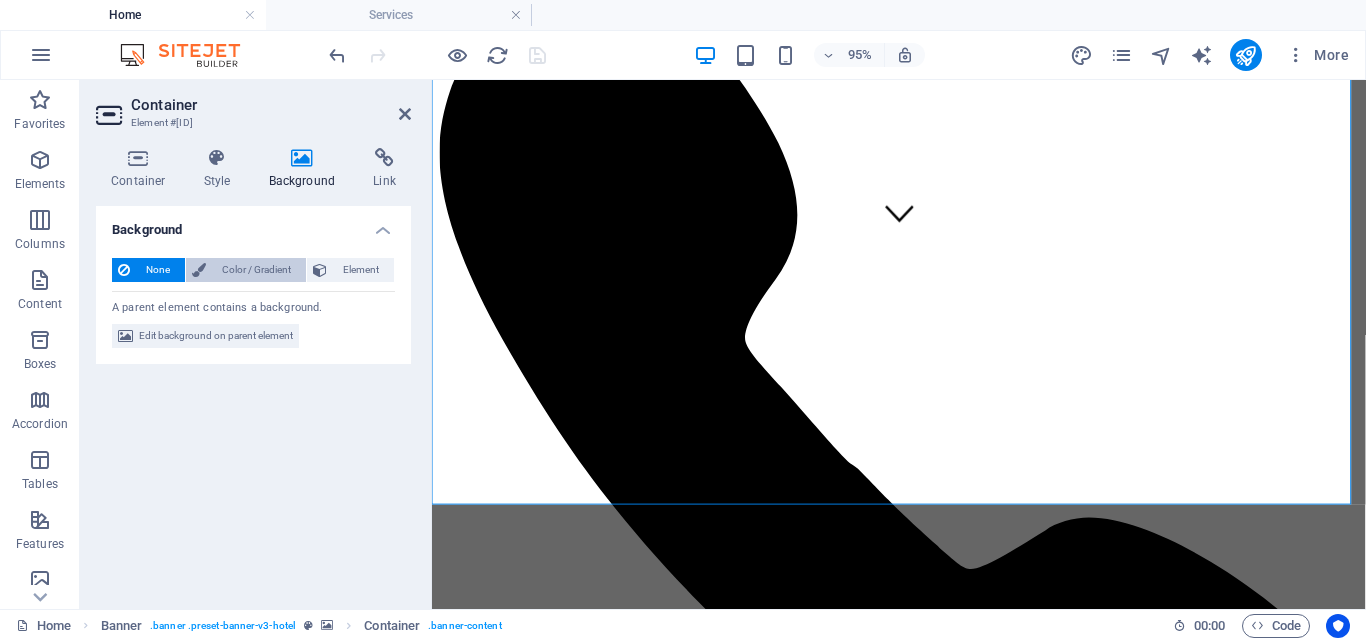 click on "Color / Gradient" at bounding box center [256, 270] 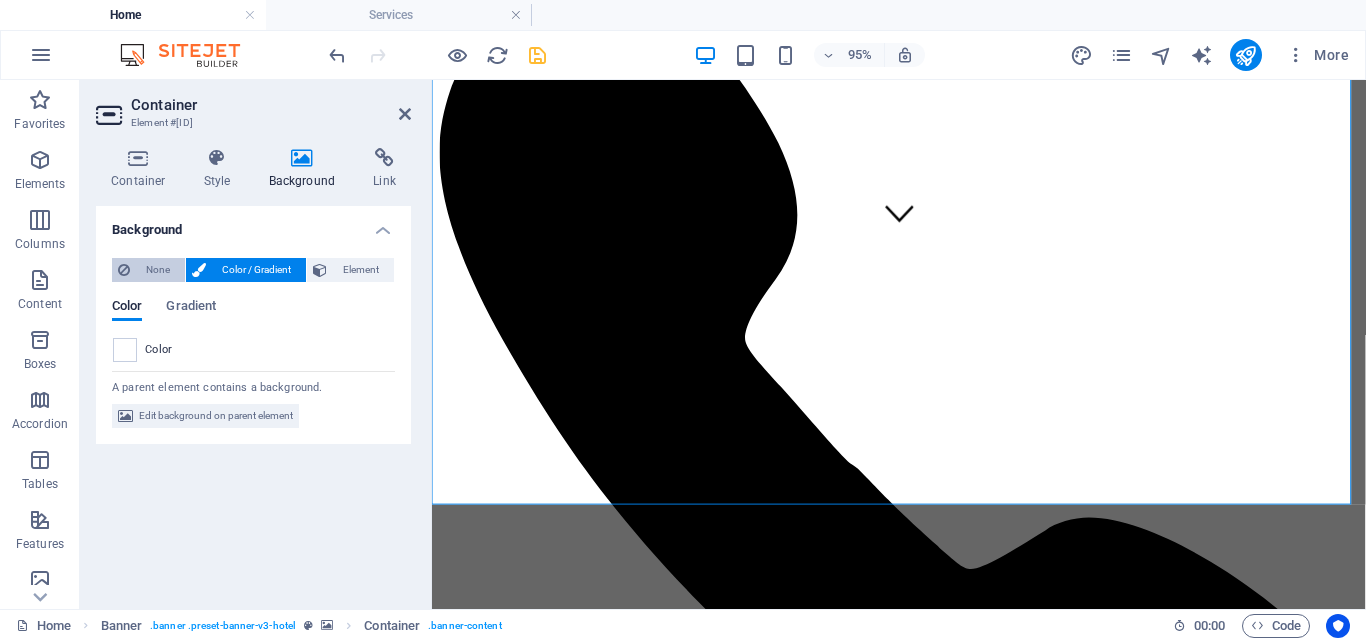 click on "None" at bounding box center (157, 270) 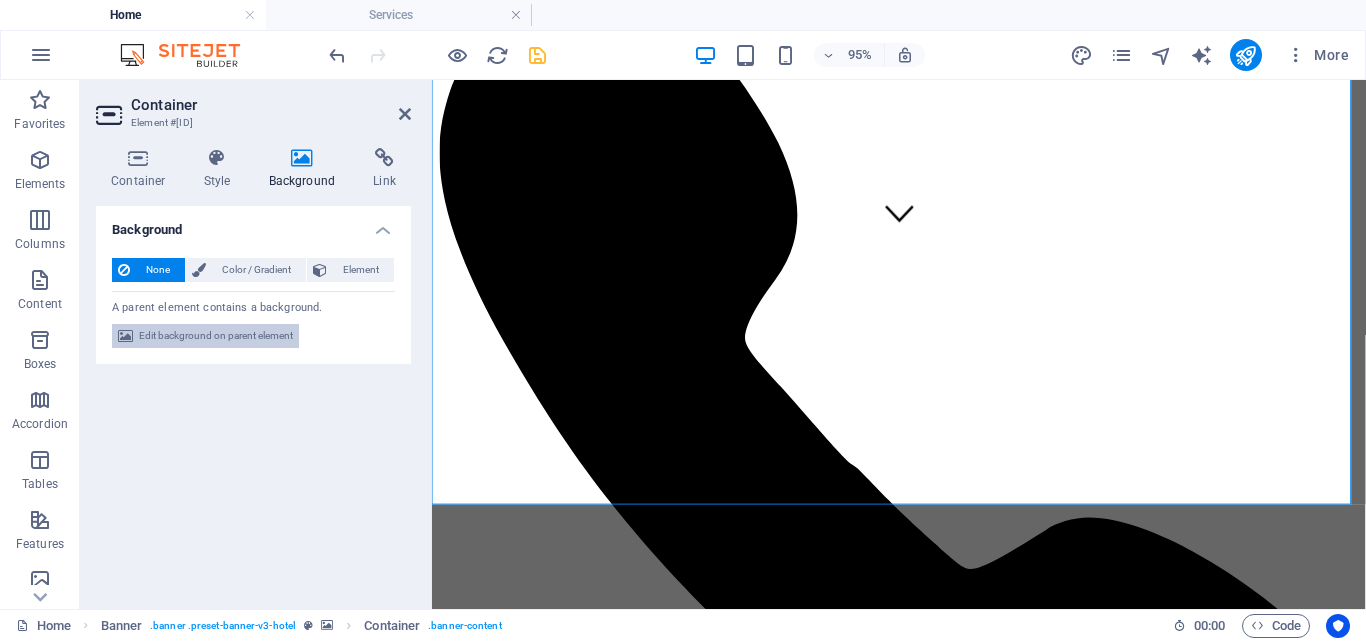 click on "Edit background on parent element" at bounding box center [216, 336] 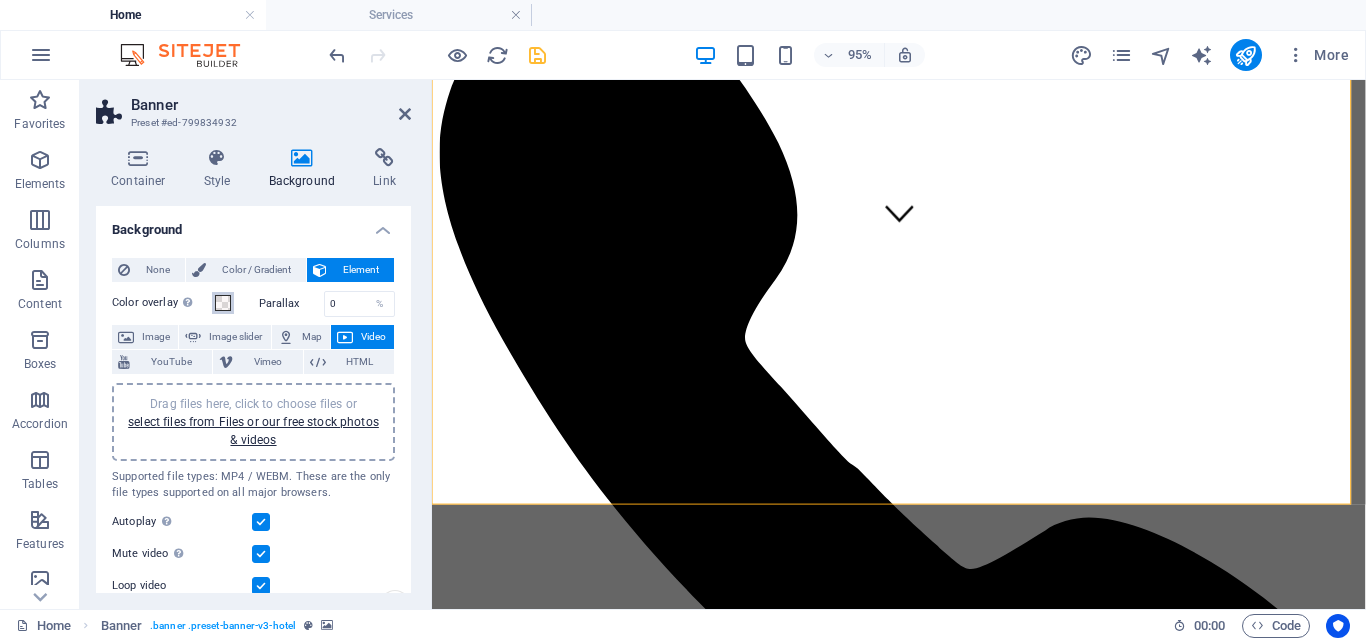 click at bounding box center [223, 303] 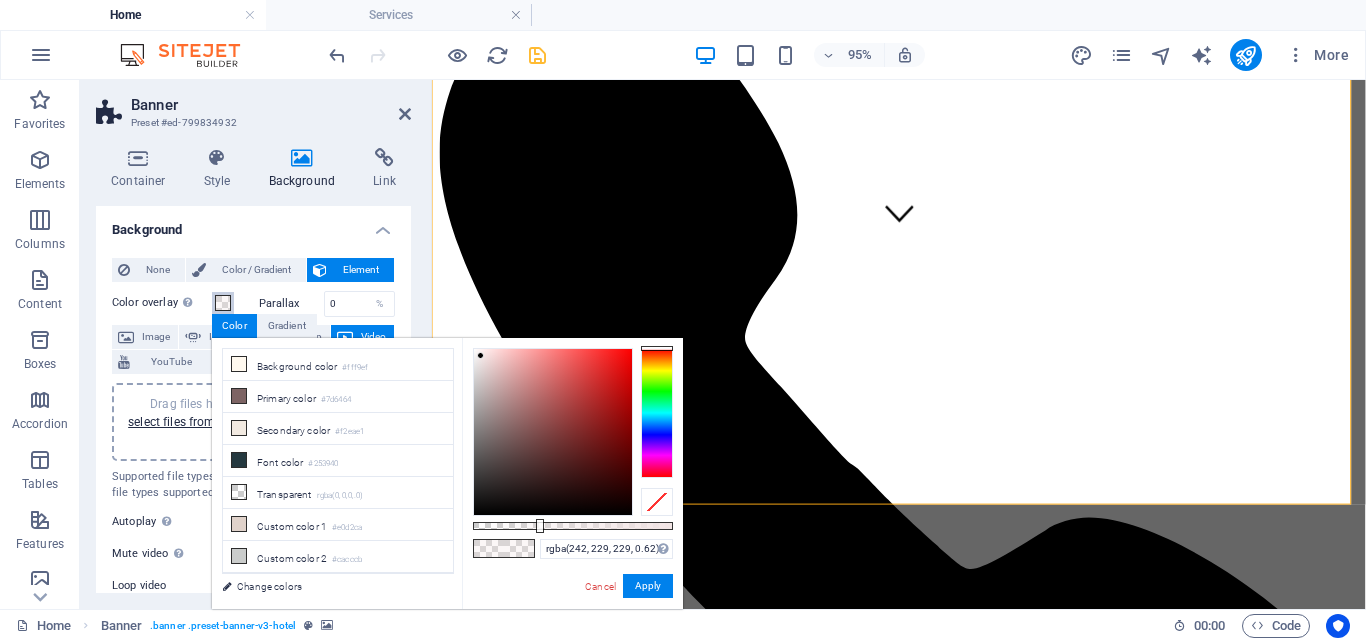 click at bounding box center [573, 526] 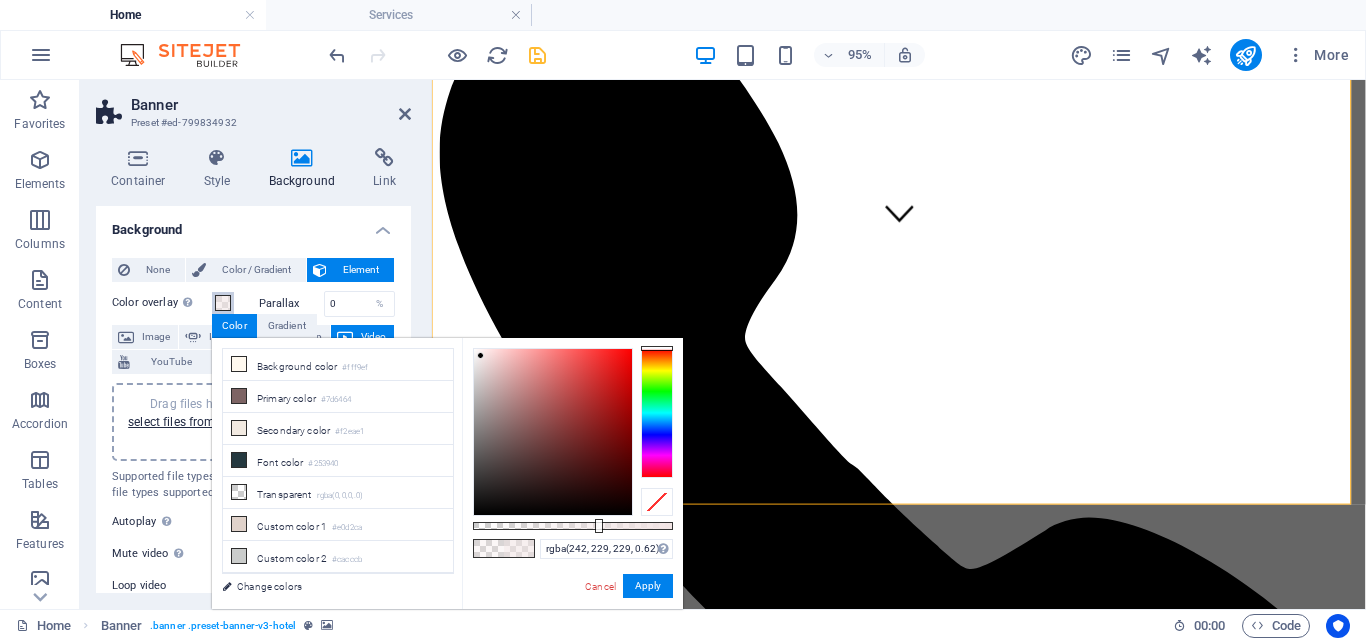 click at bounding box center (553, 432) 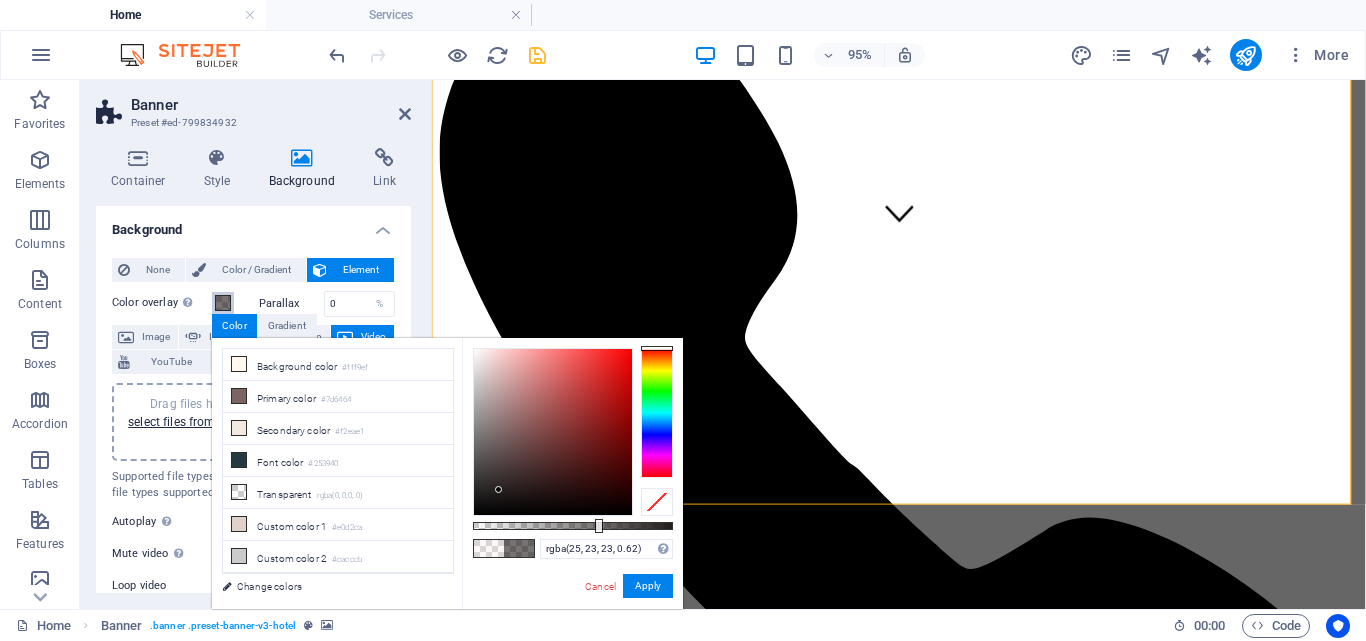 click at bounding box center [553, 432] 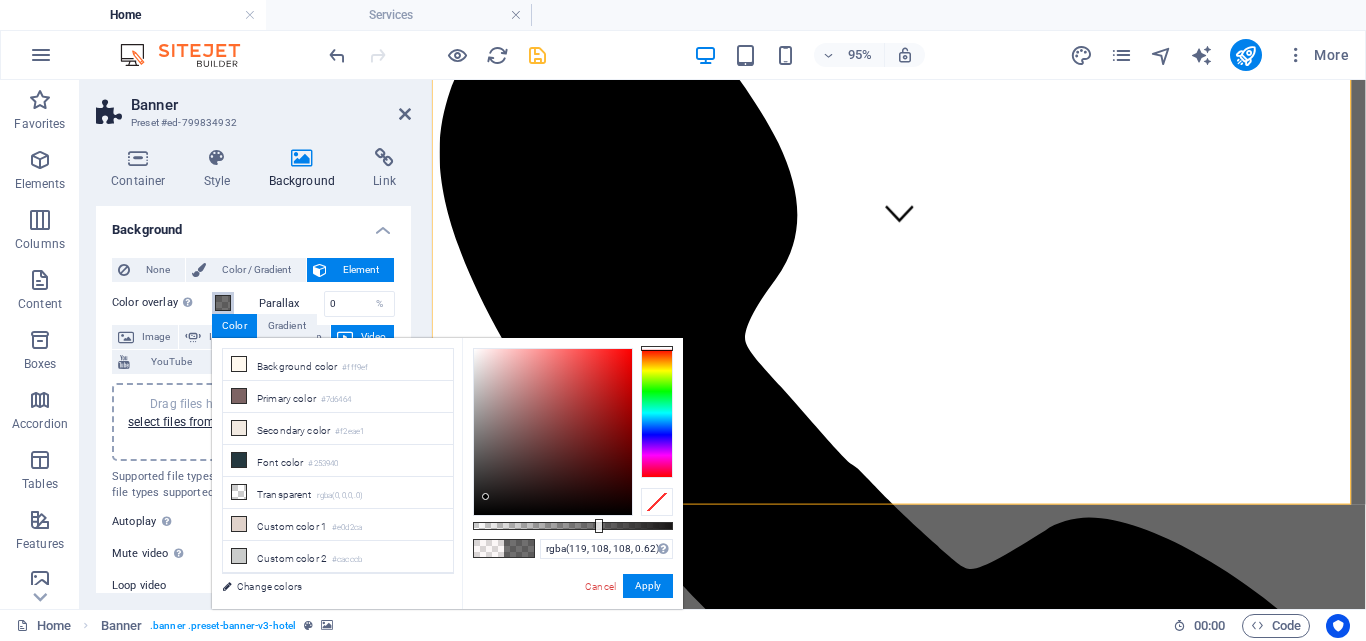 click at bounding box center (553, 432) 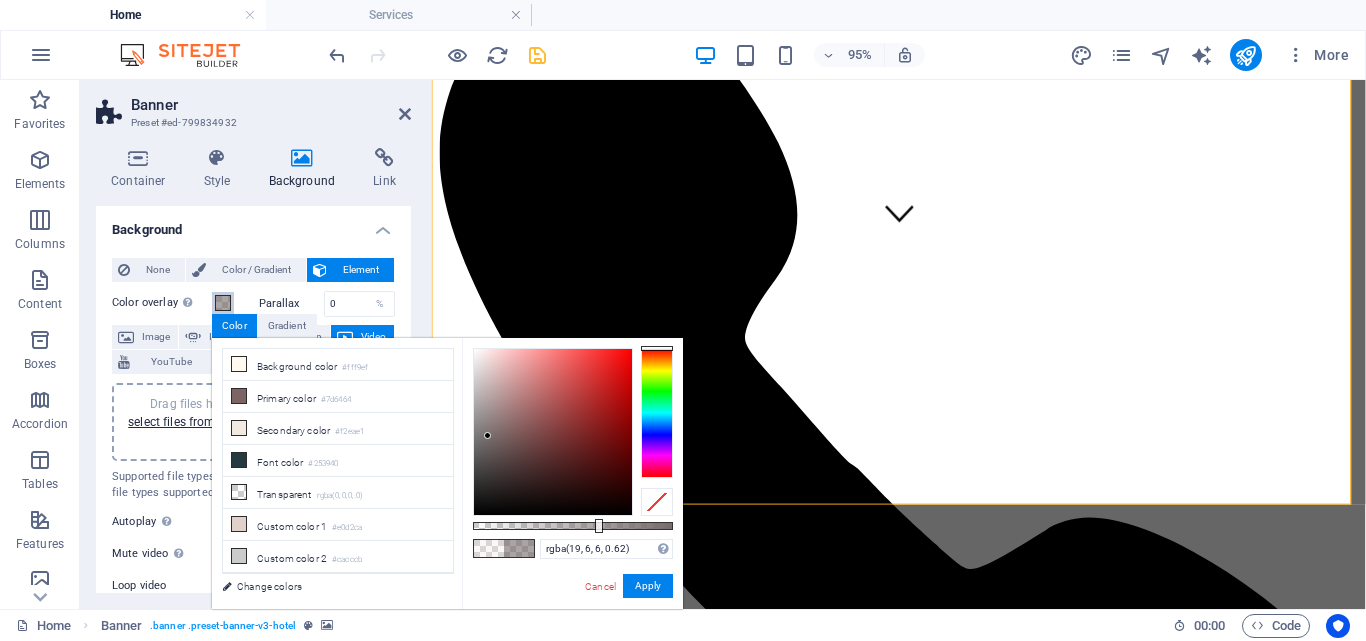 click at bounding box center (553, 432) 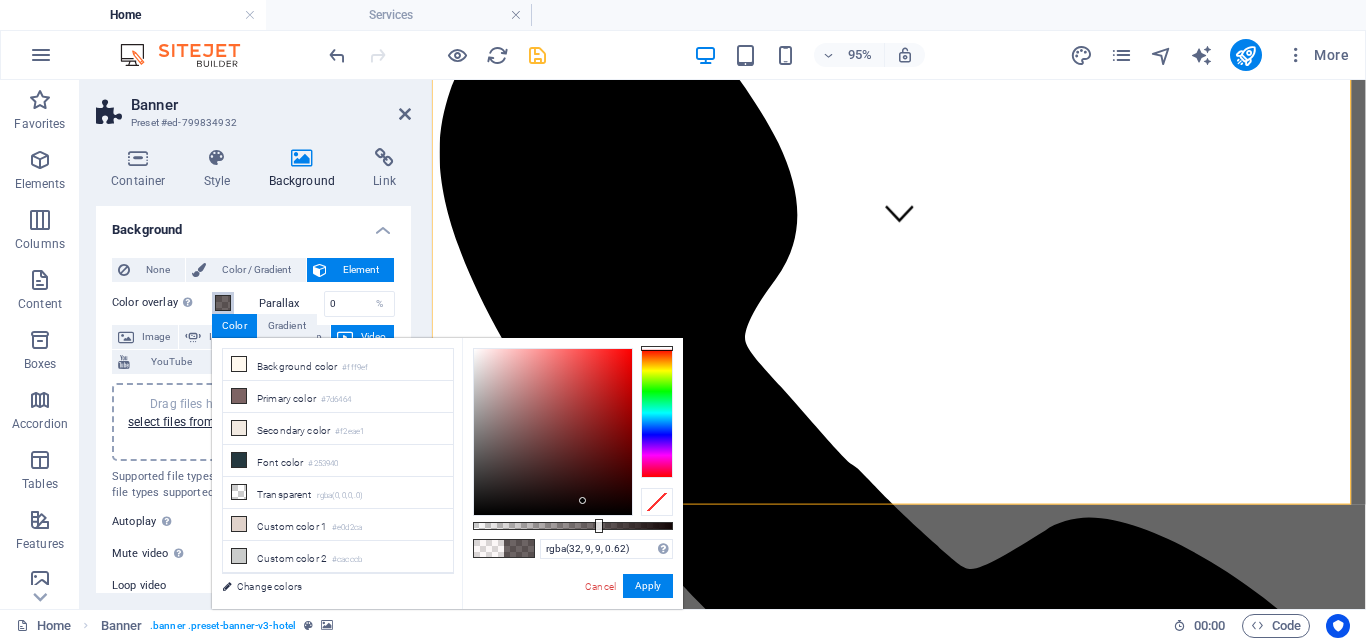 click at bounding box center [582, 500] 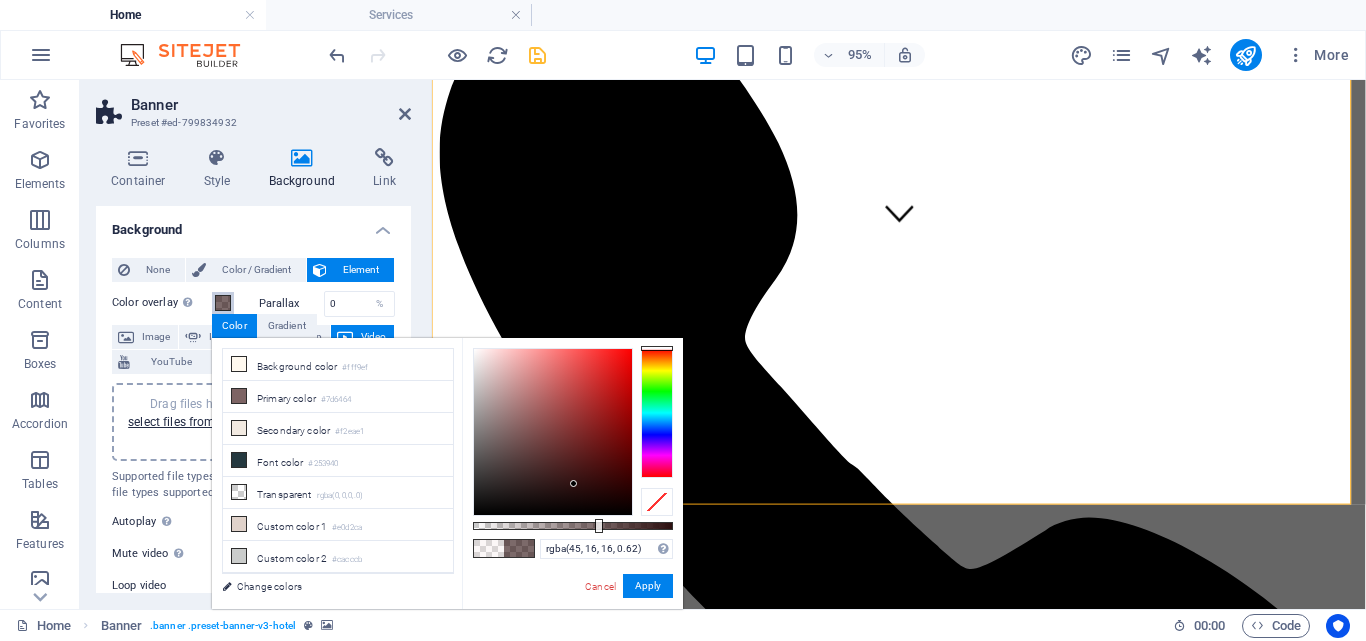 click at bounding box center (553, 432) 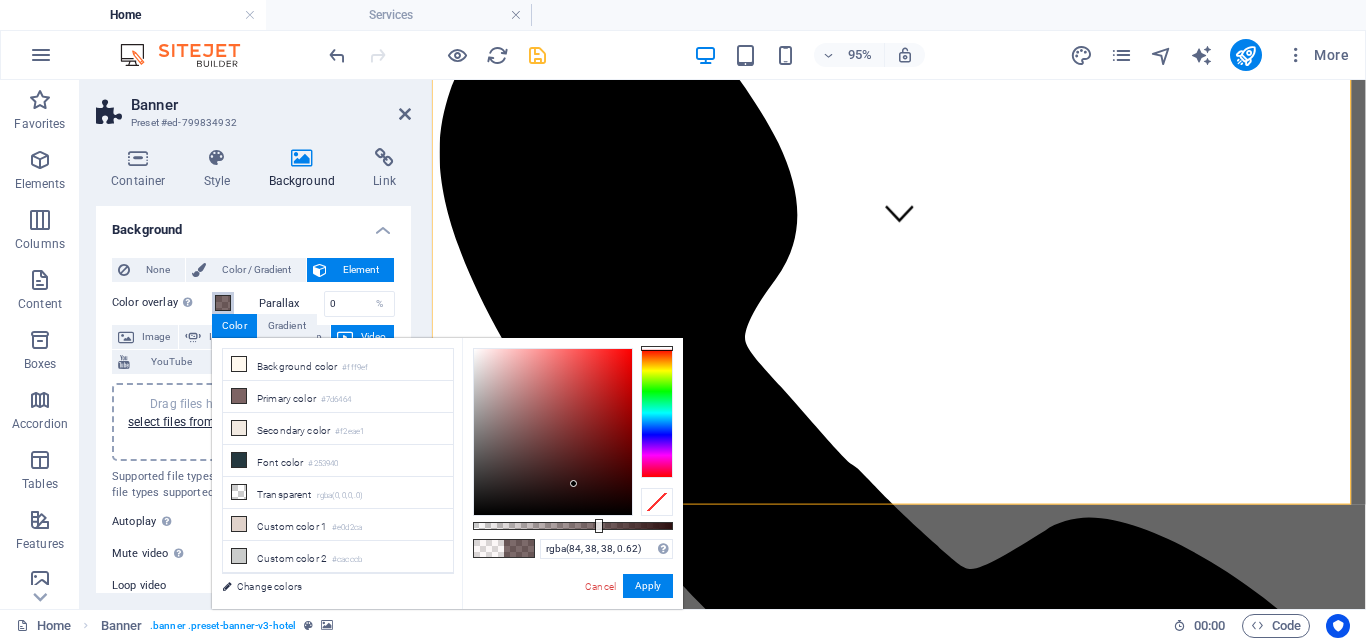 click at bounding box center (553, 432) 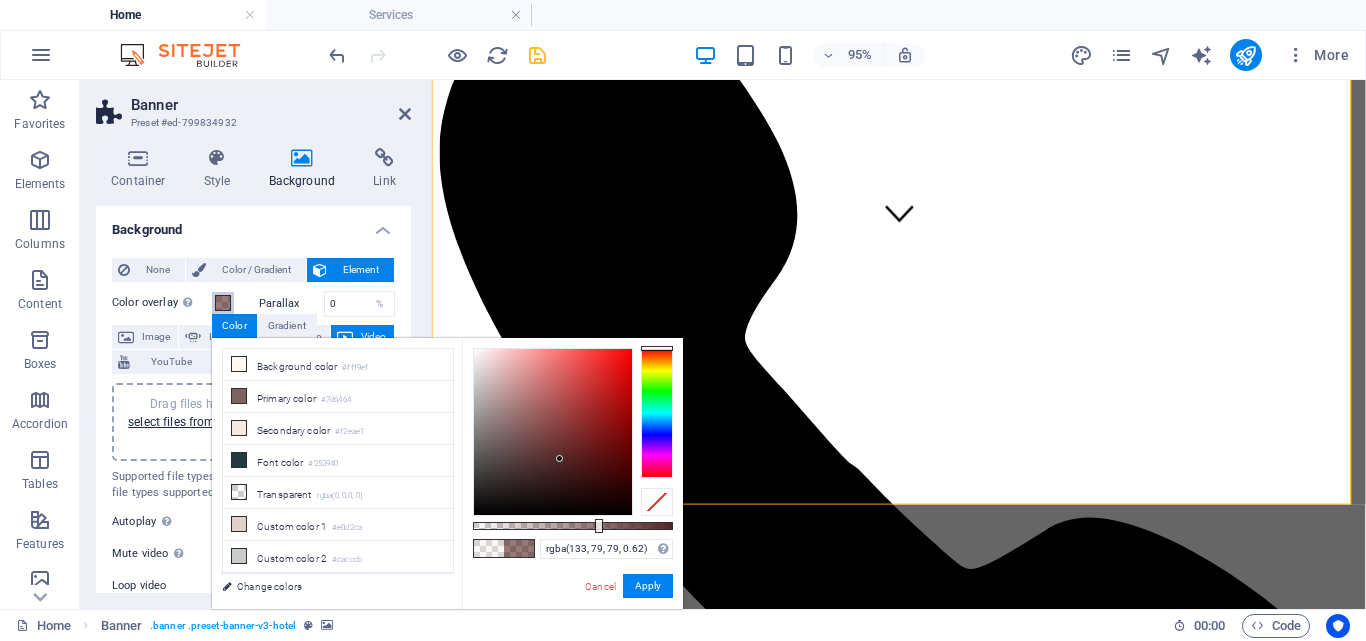 click at bounding box center (553, 432) 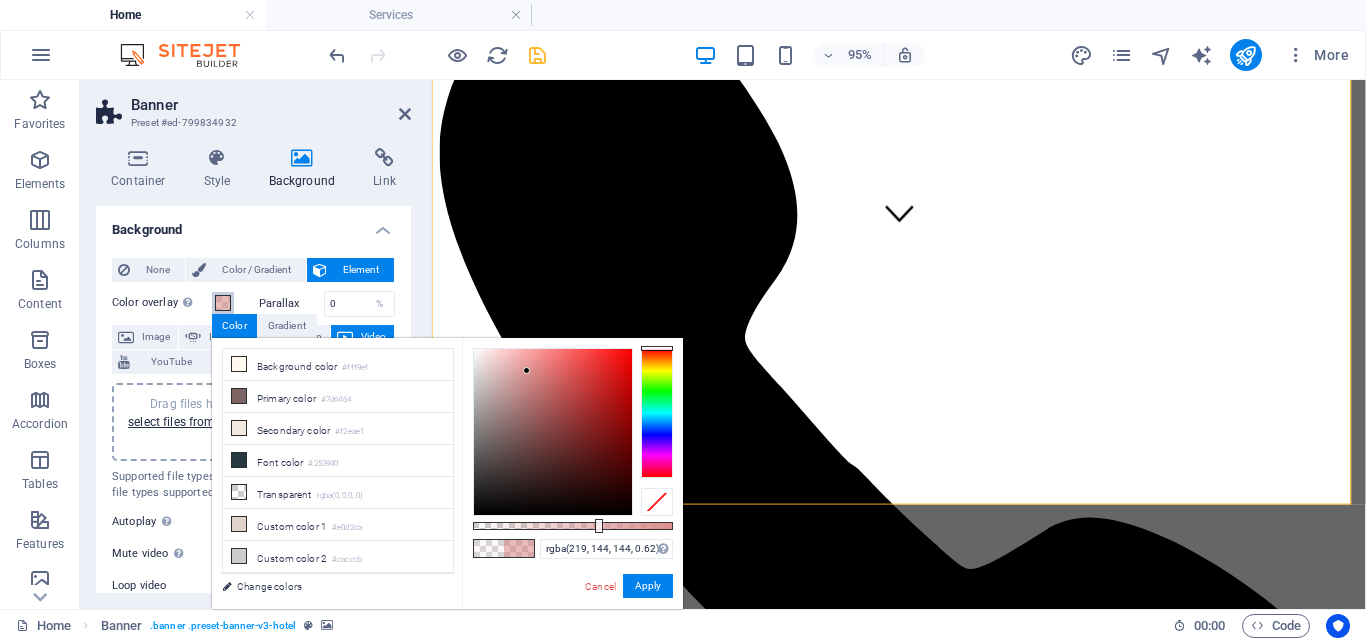 click at bounding box center (553, 432) 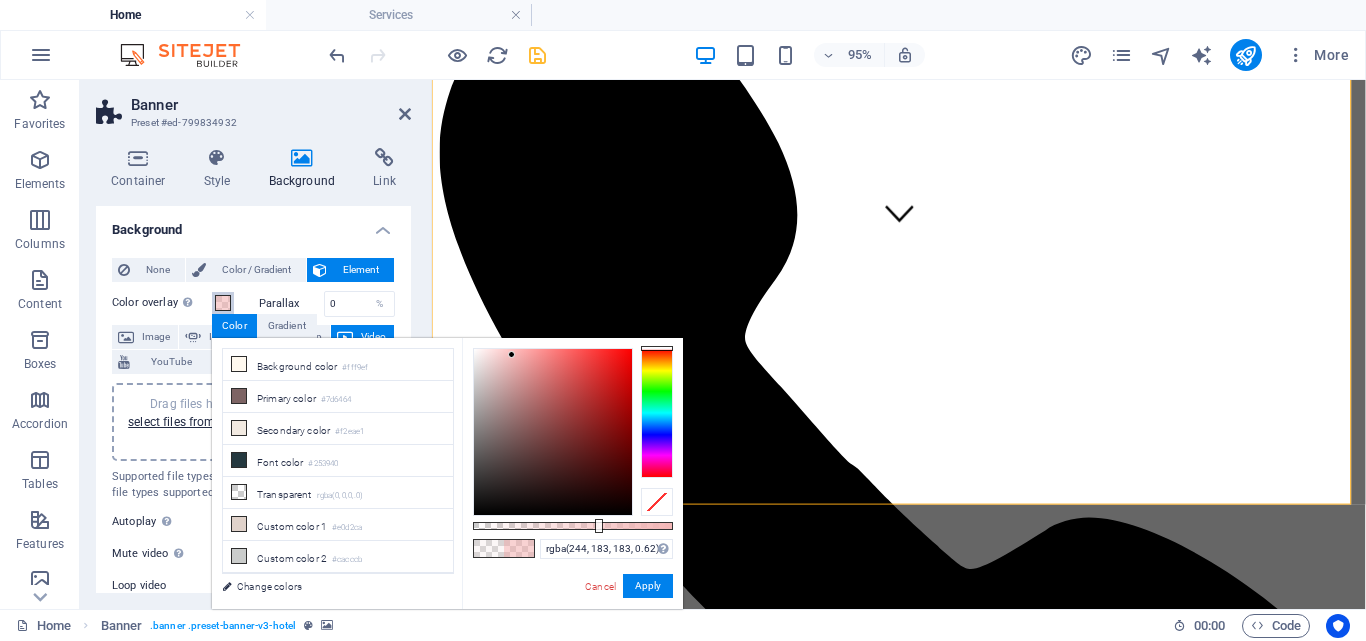 click at bounding box center [553, 432] 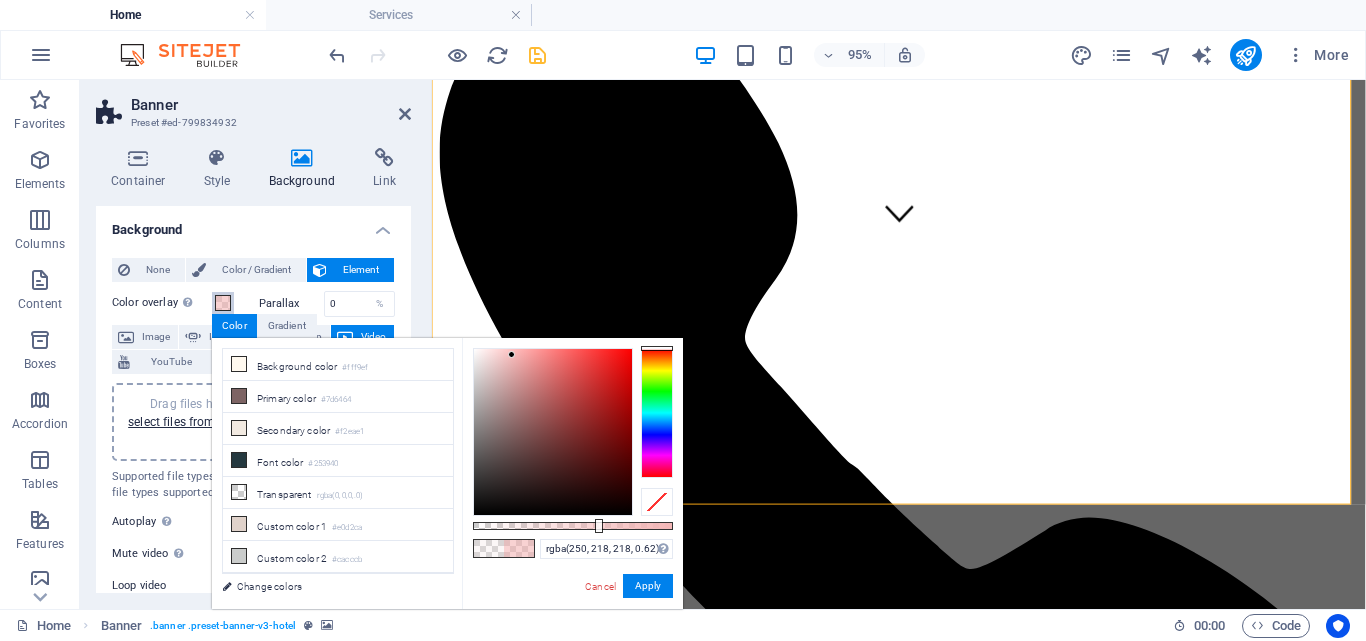click at bounding box center [553, 432] 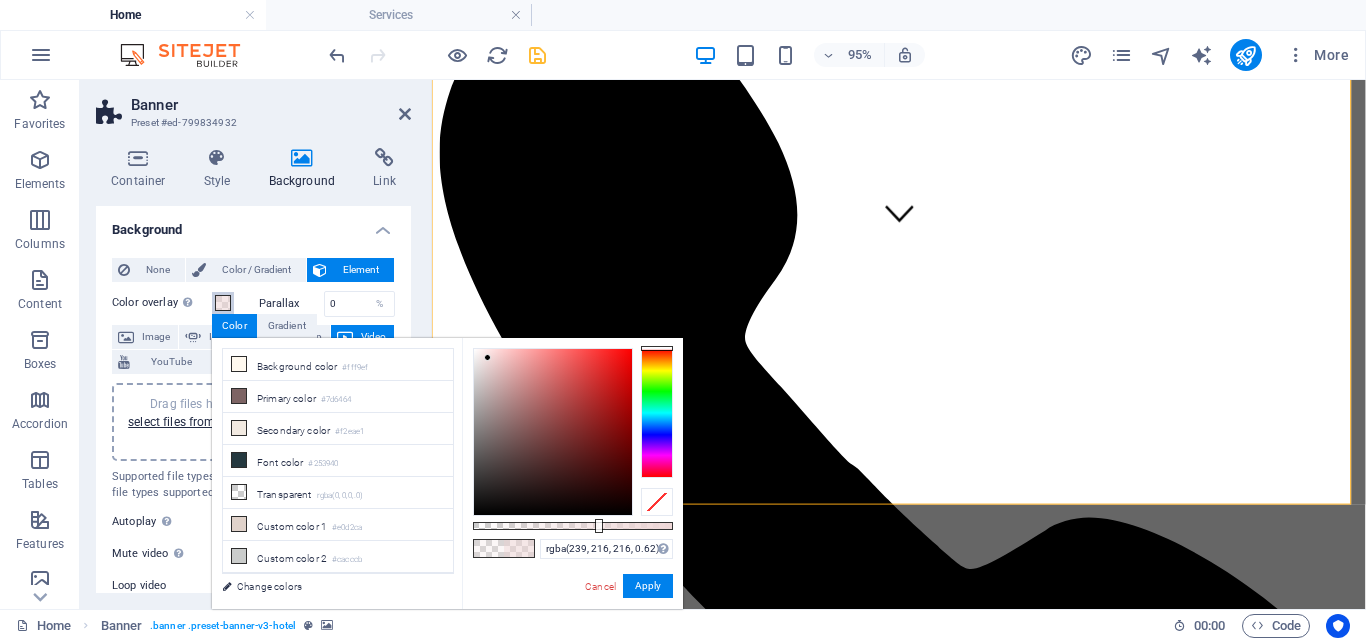 click at bounding box center [553, 432] 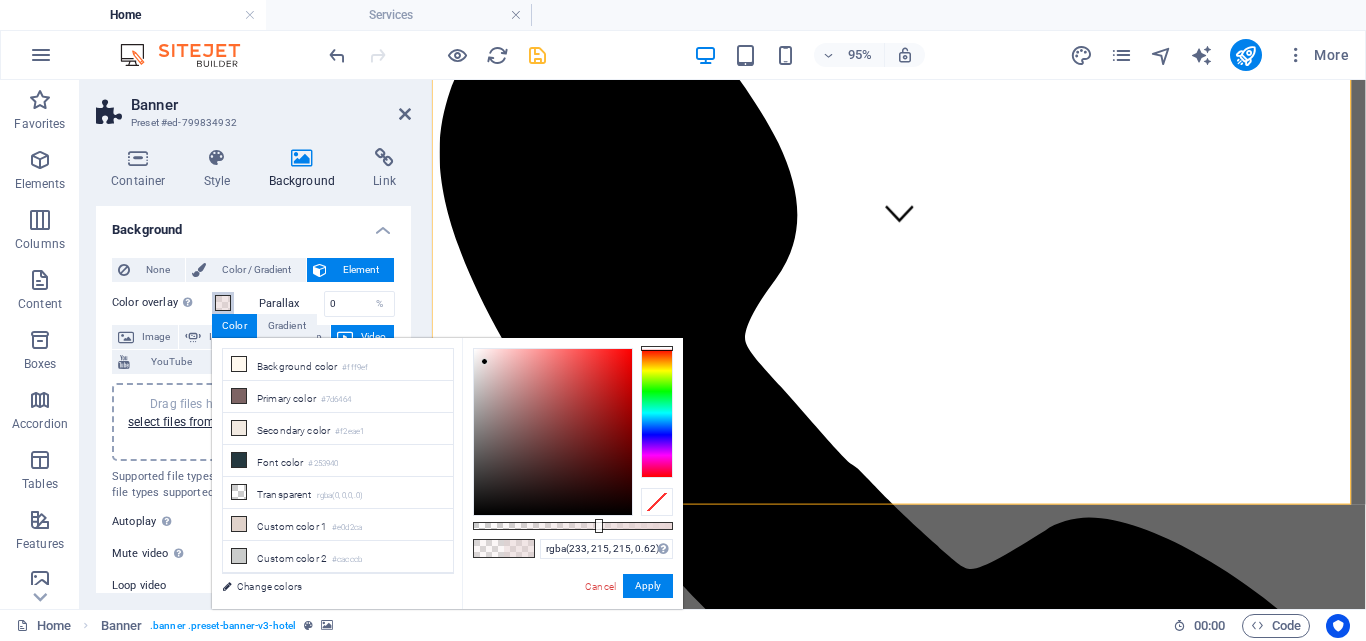 click at bounding box center (553, 432) 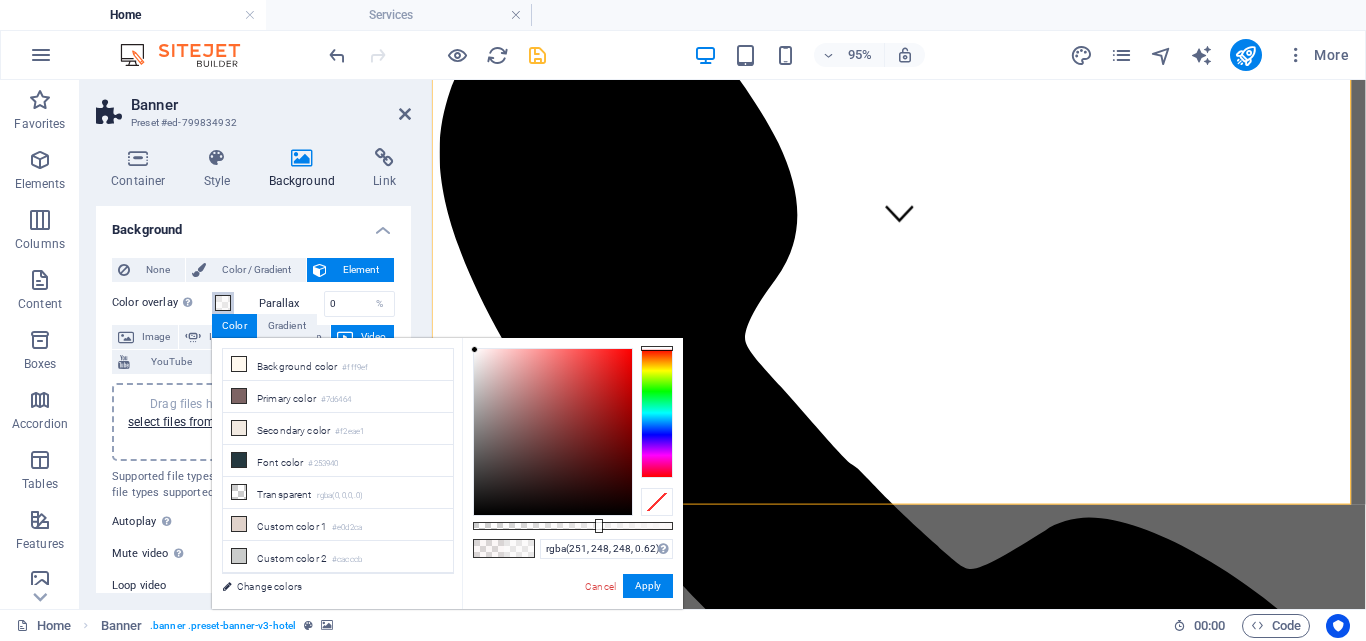 click at bounding box center [553, 432] 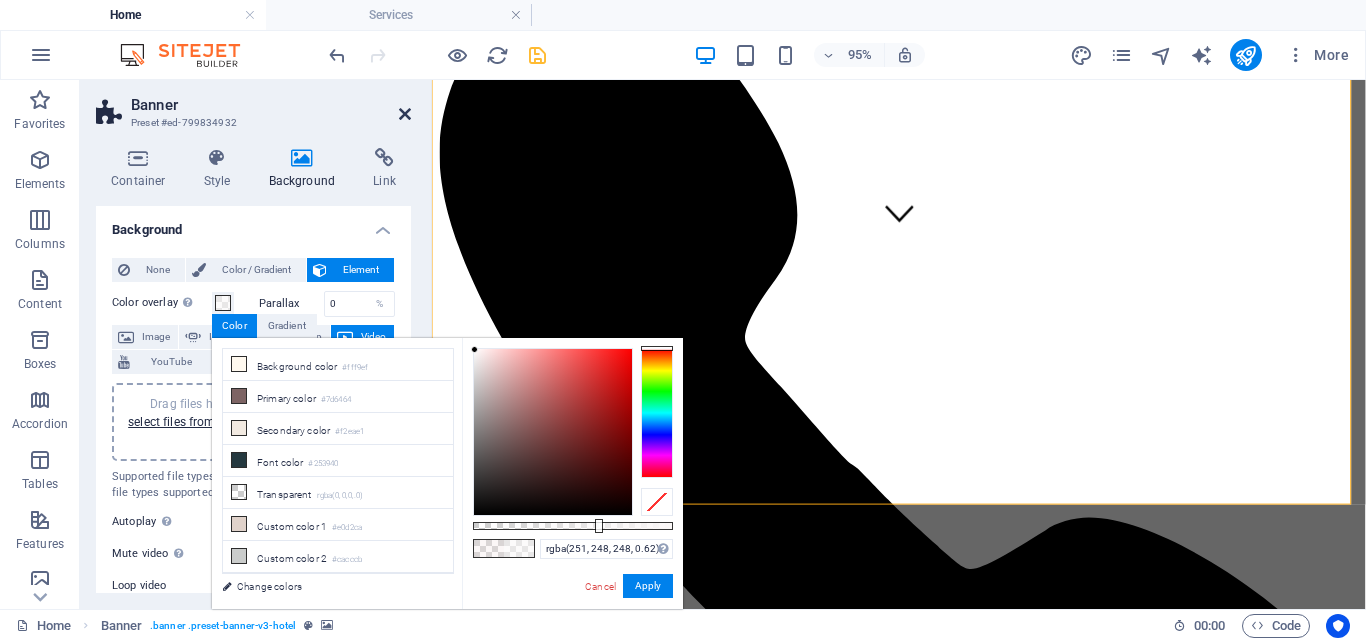 click at bounding box center (405, 114) 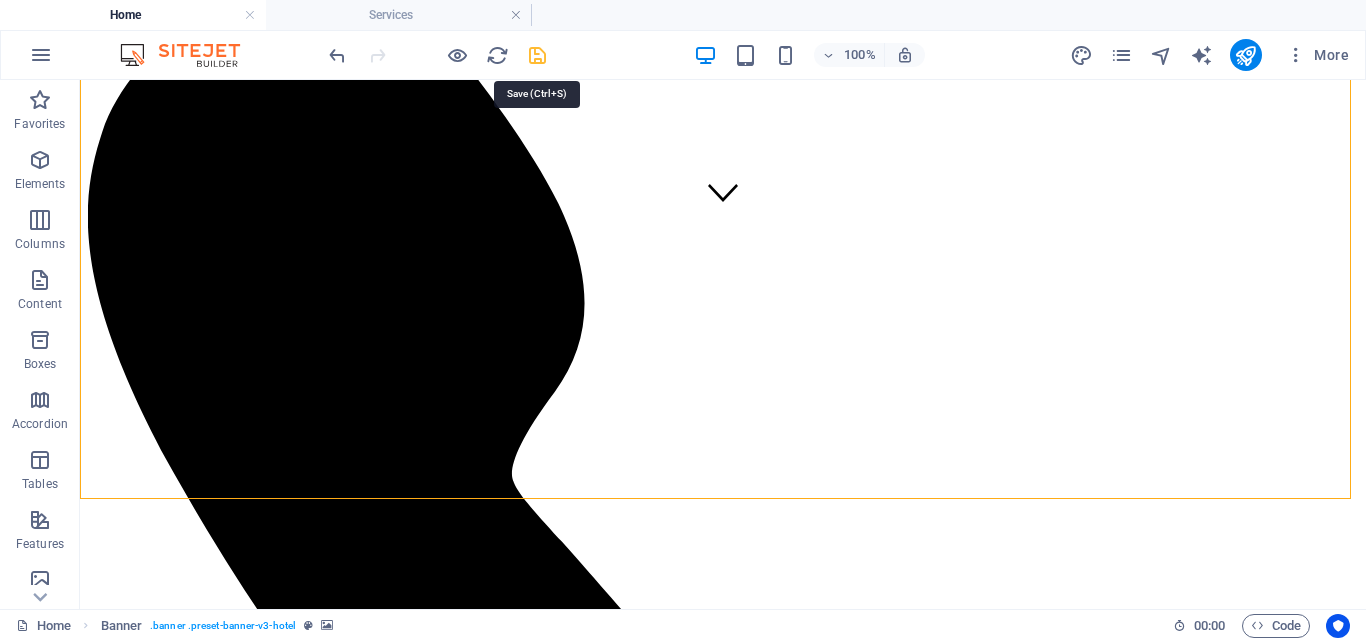 click at bounding box center (537, 55) 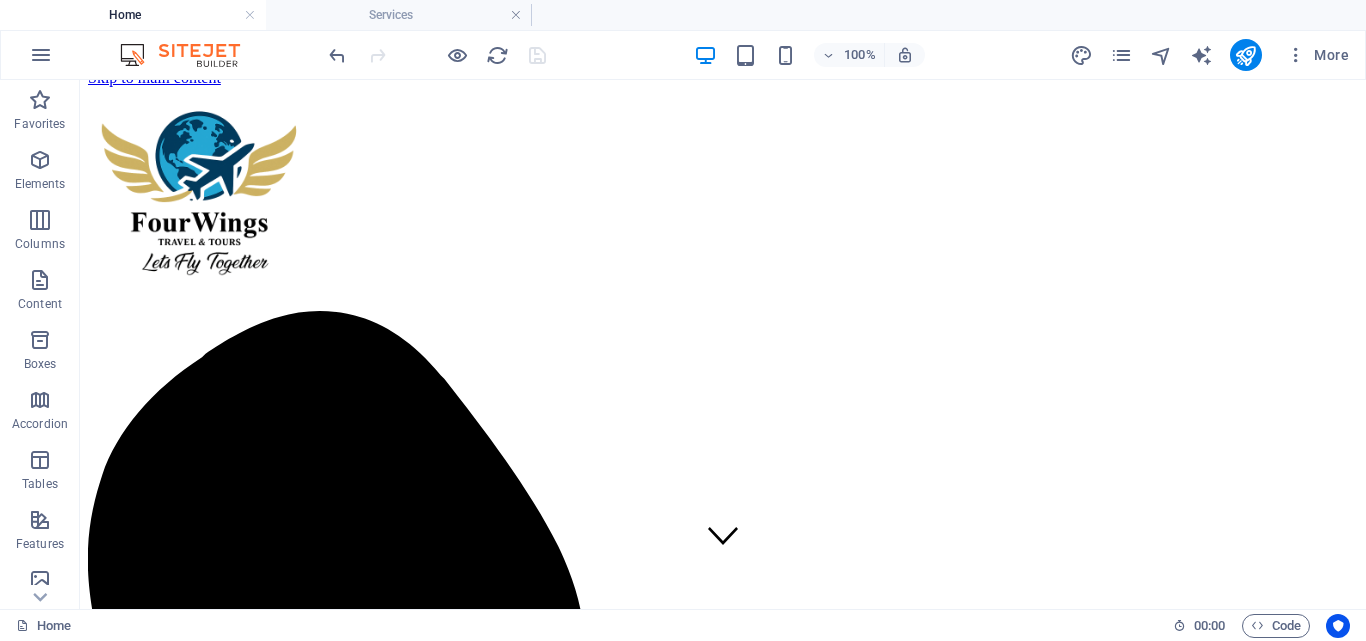 scroll, scrollTop: 9, scrollLeft: 0, axis: vertical 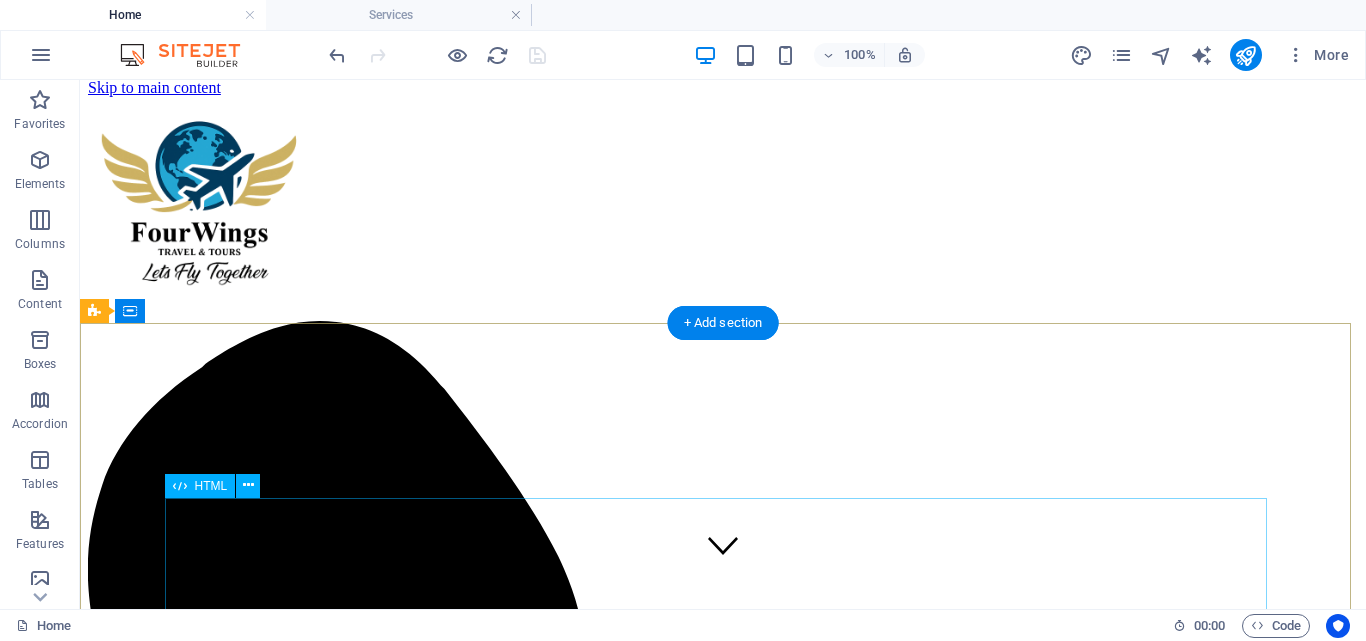 click on "Time for your next Adventure" at bounding box center (723, 2290) 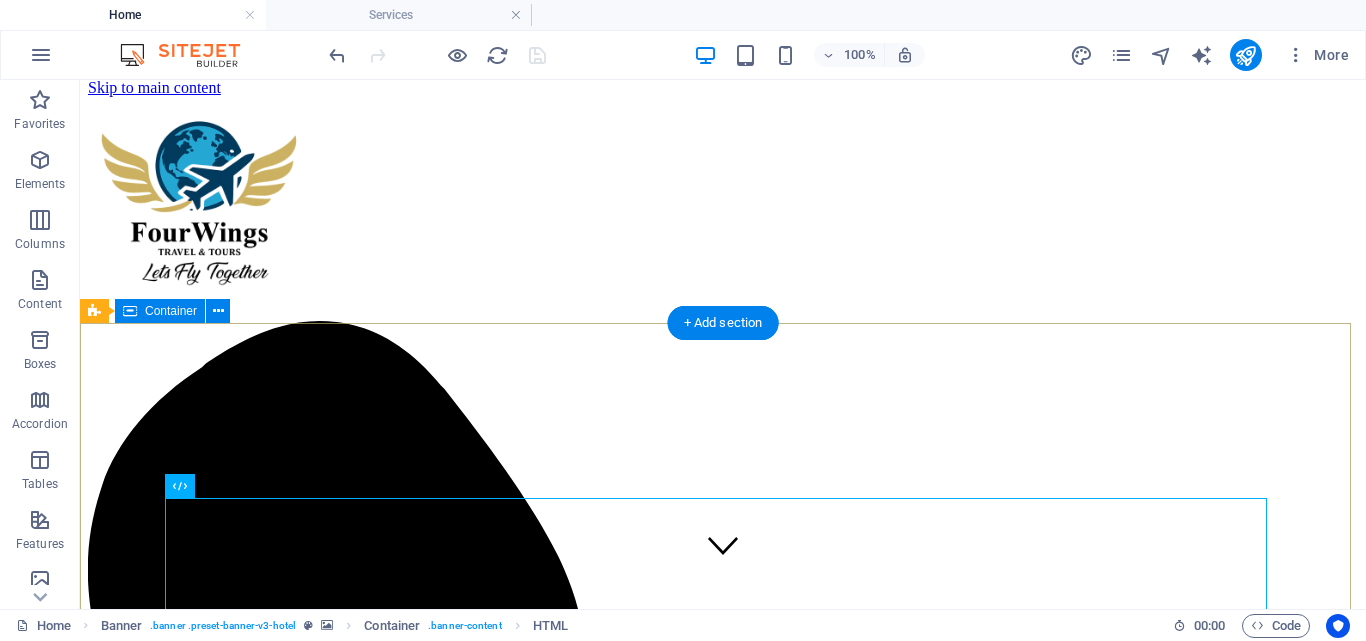 click on "Time for your next Adventure" at bounding box center (723, 2316) 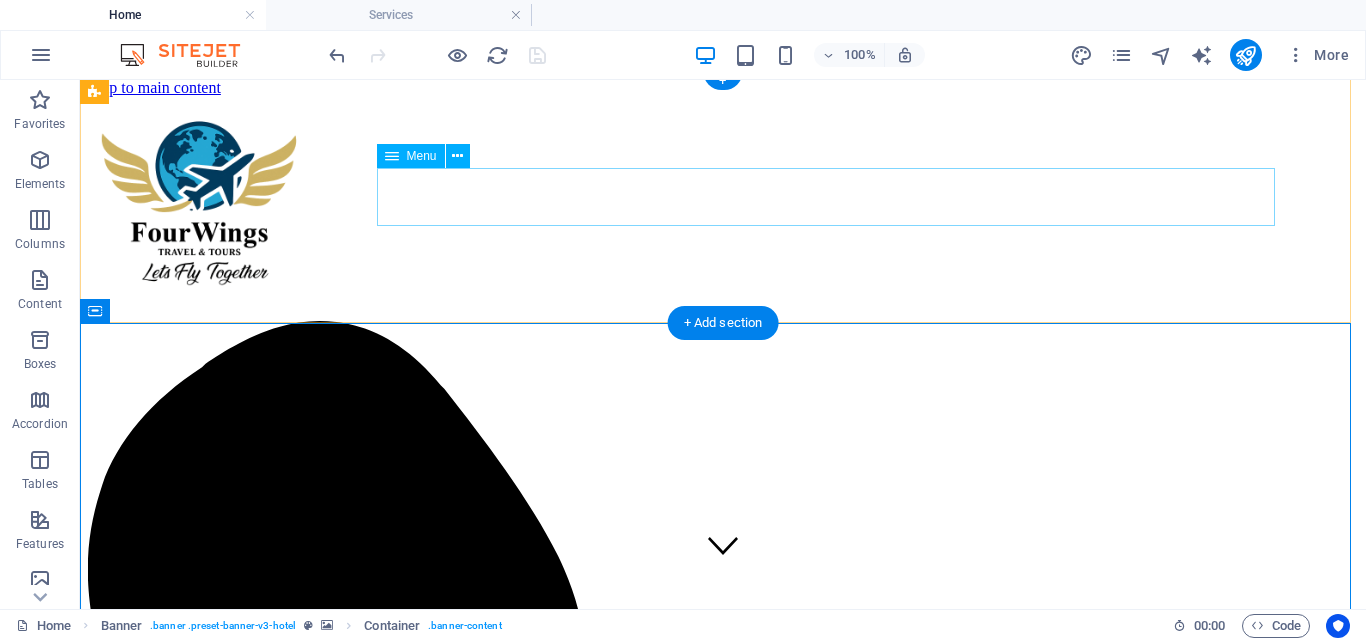 click on "Home SERVICES ABOUT US Contact Enquire" at bounding box center (723, 1661) 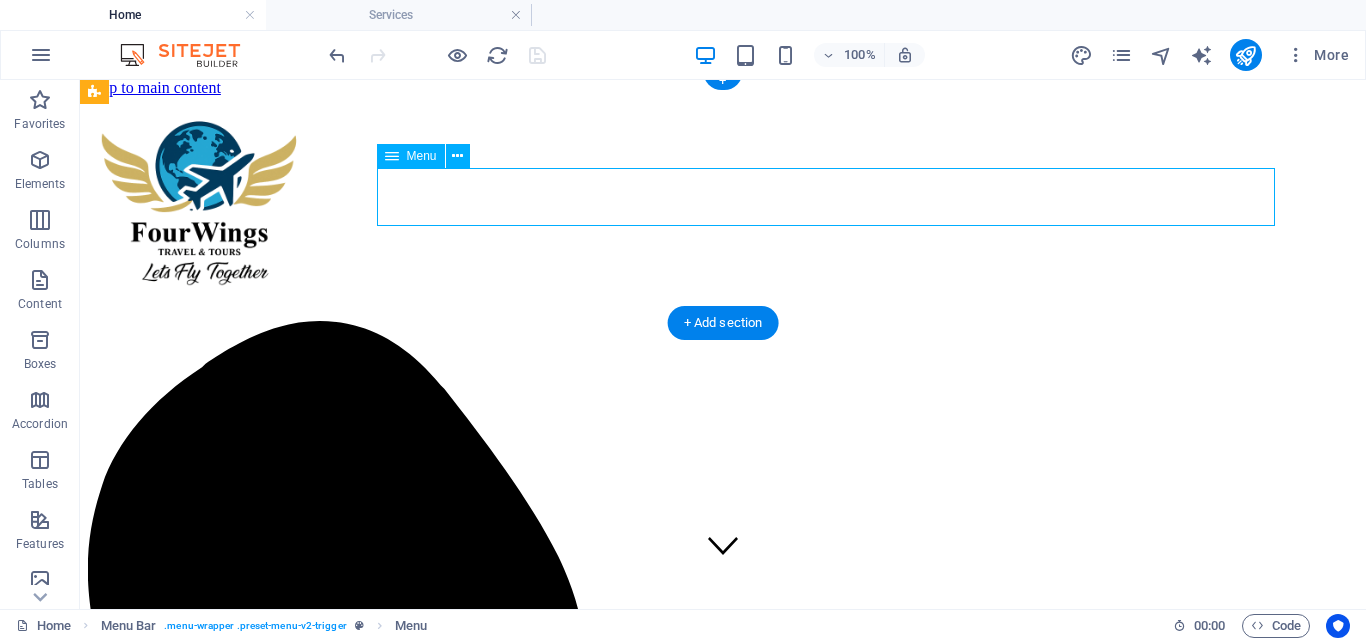 click on "Home SERVICES ABOUT US Contact Enquire" at bounding box center (723, 1661) 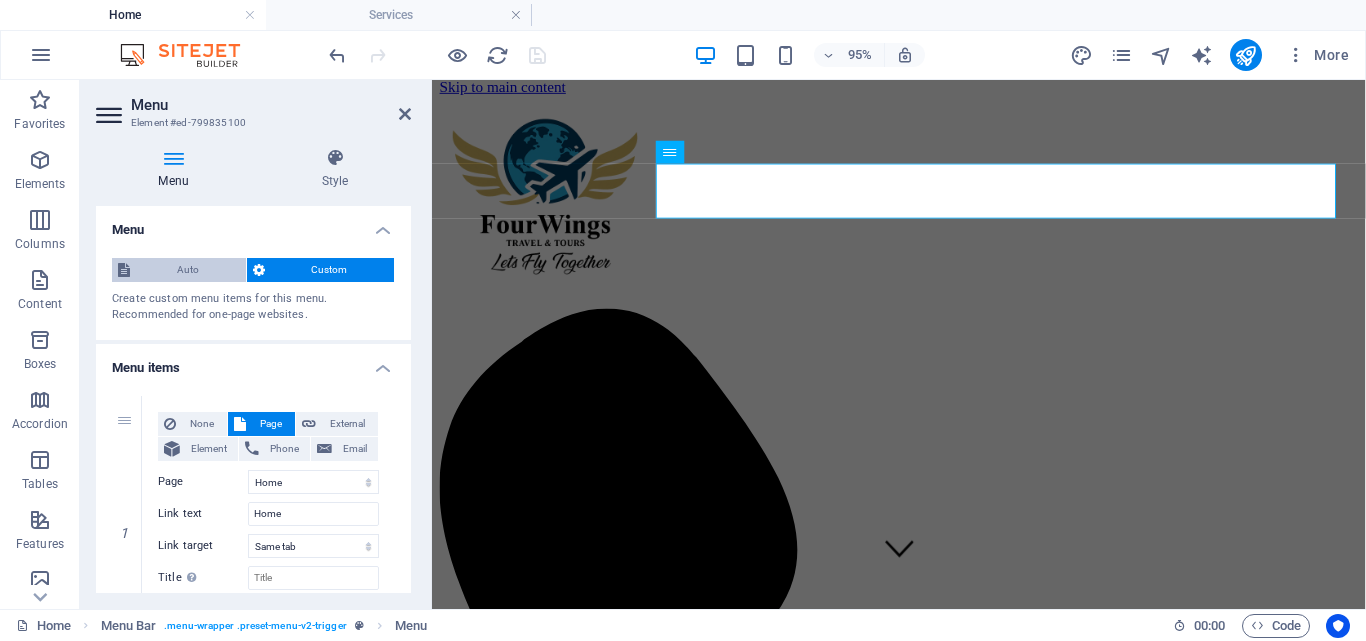 click on "Auto" at bounding box center (188, 270) 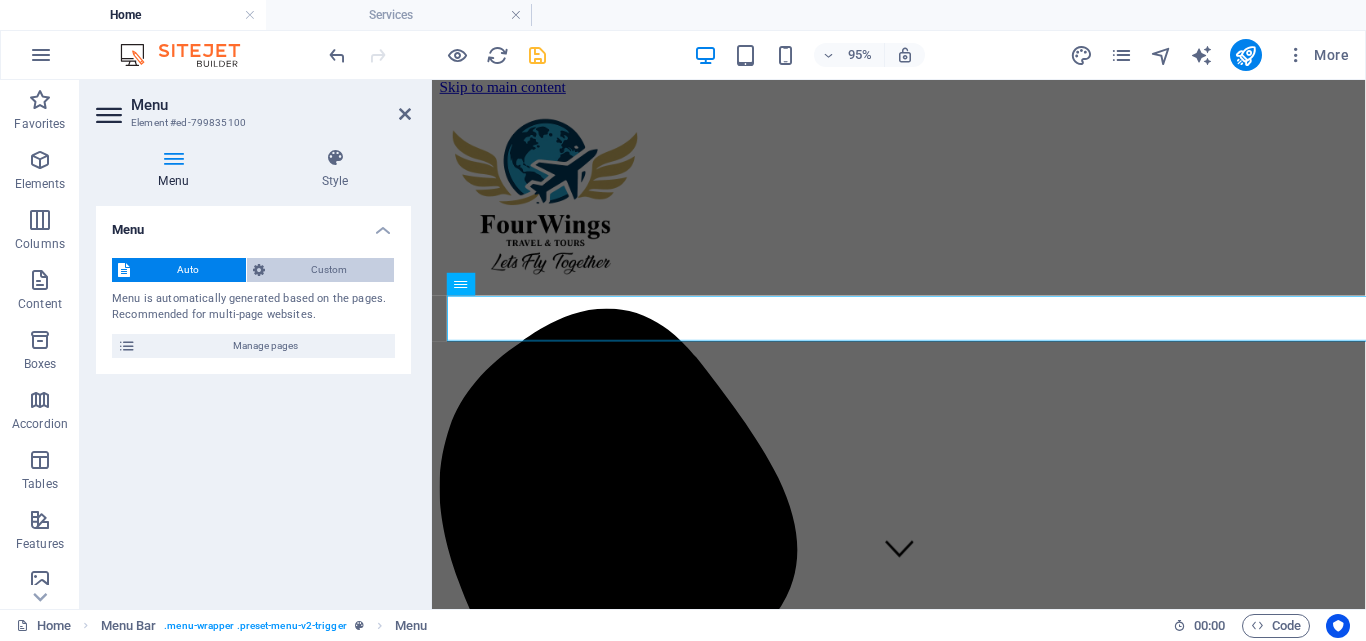 click on "Custom" at bounding box center [330, 270] 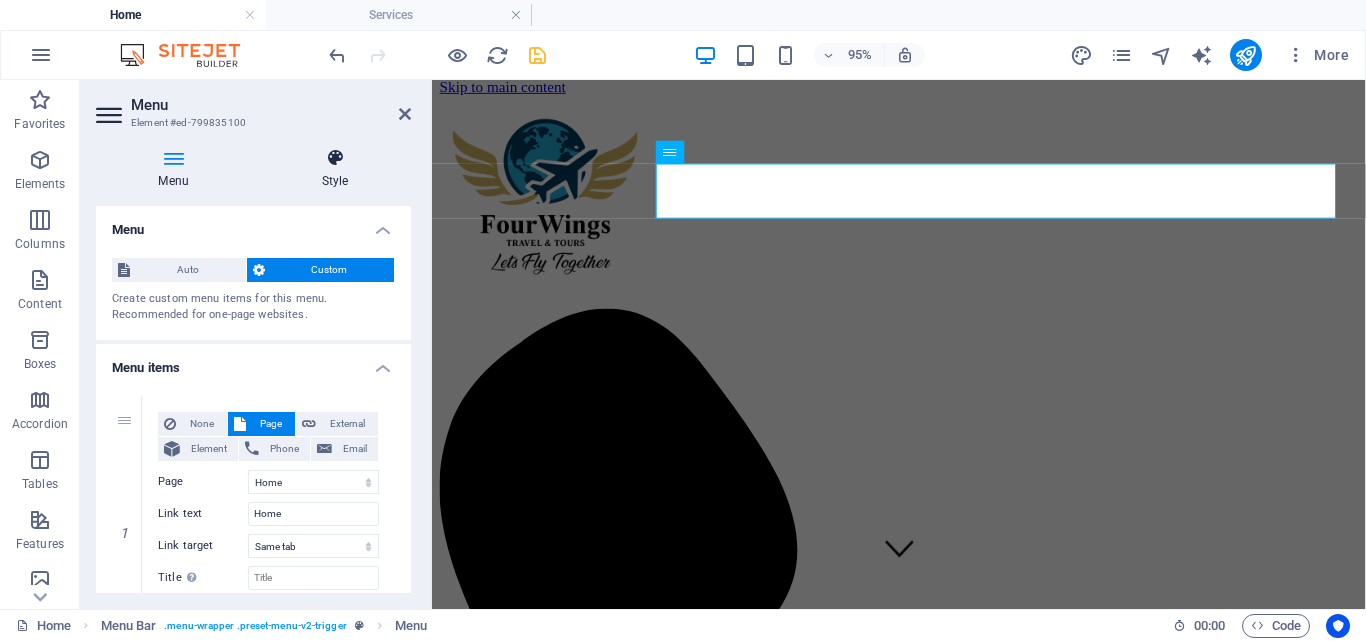 click on "Style" at bounding box center [335, 169] 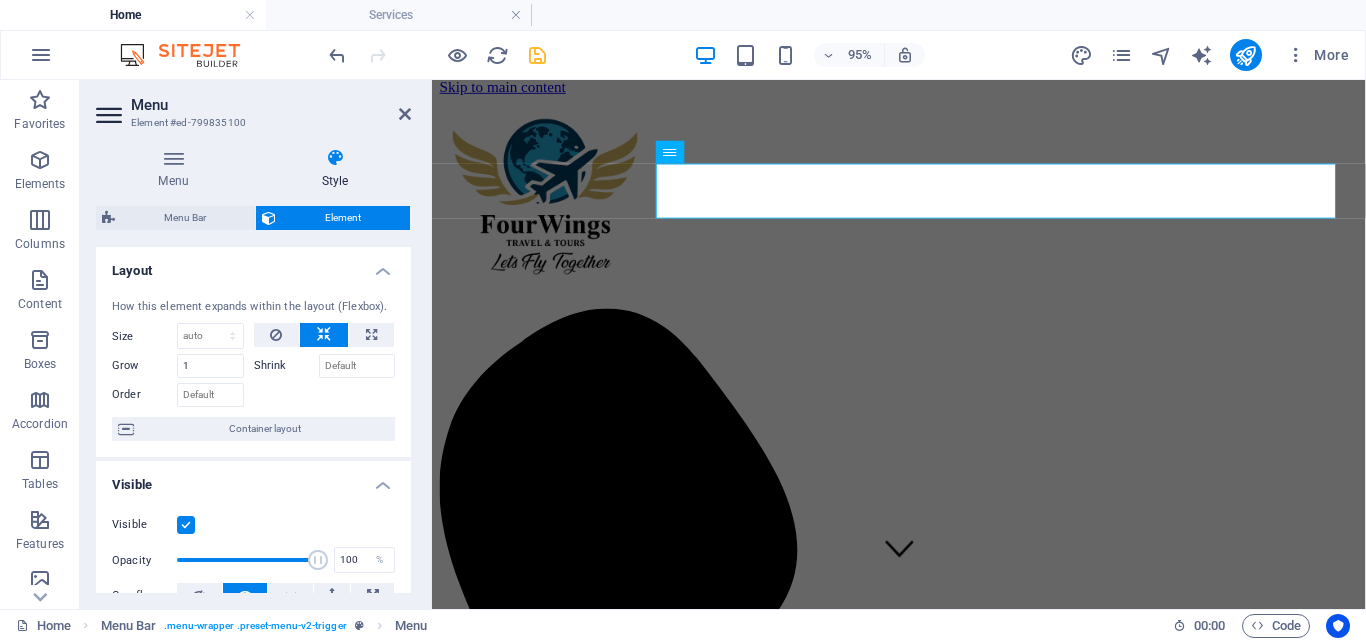 drag, startPoint x: 406, startPoint y: 316, endPoint x: 403, endPoint y: 425, distance: 109.041275 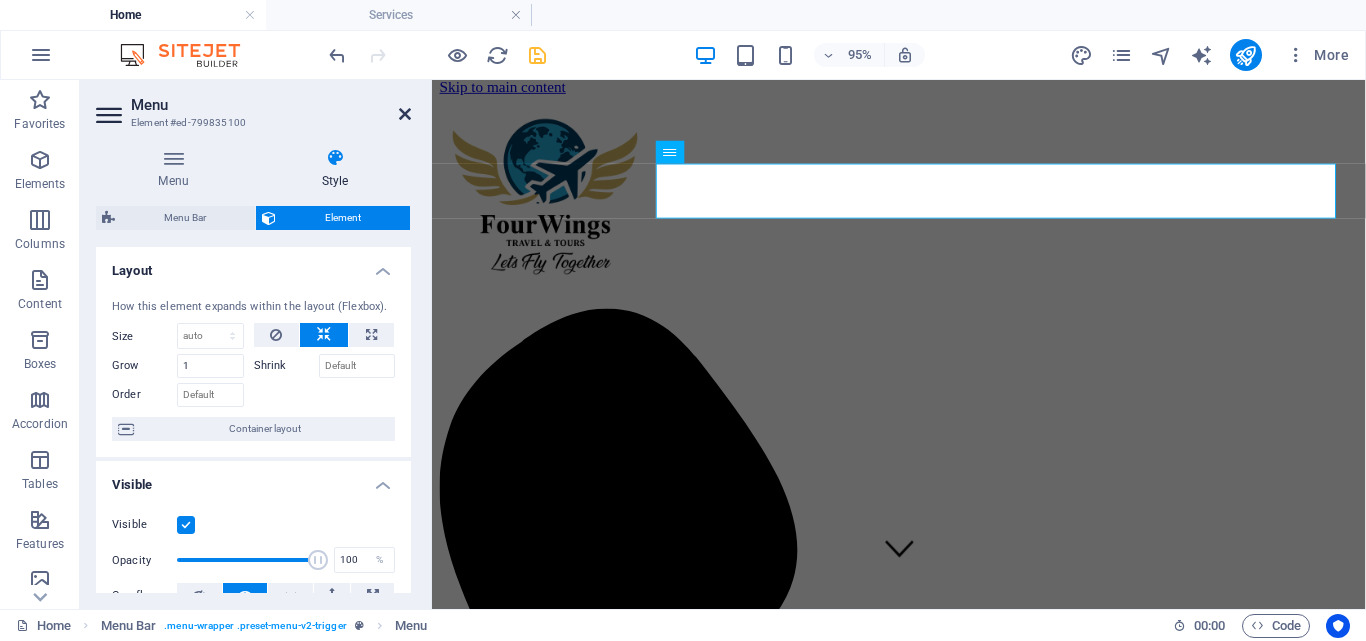 click at bounding box center (405, 114) 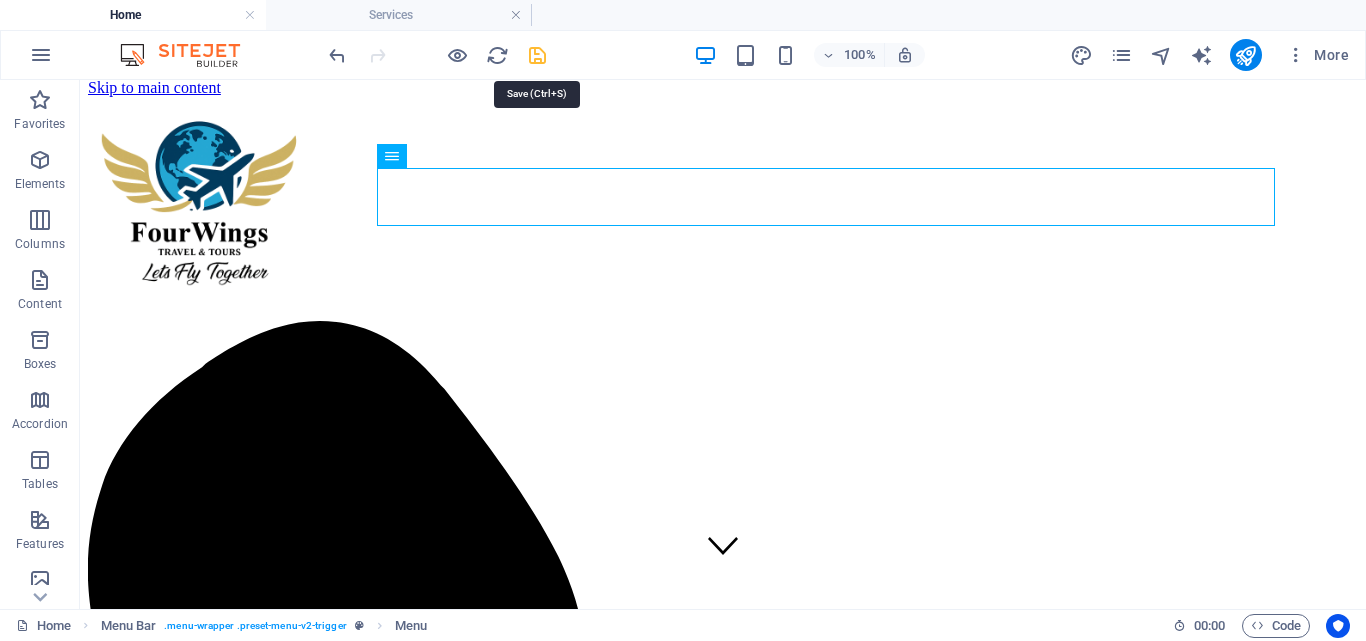 click at bounding box center [537, 55] 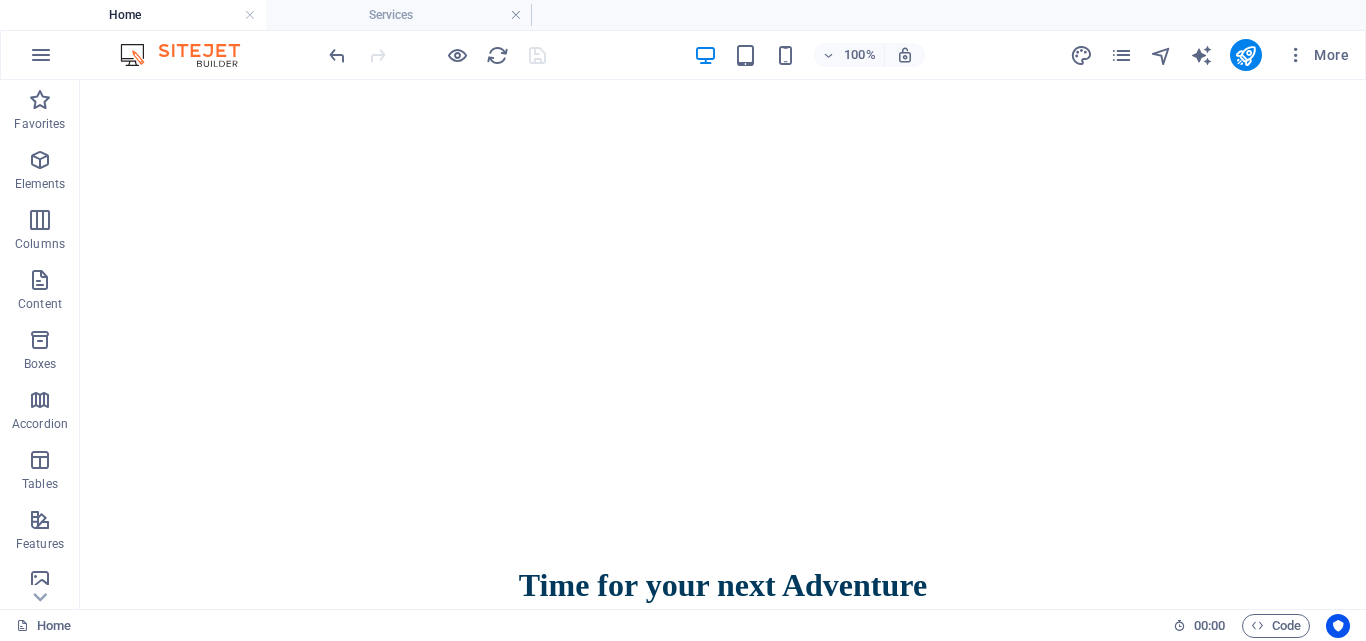 scroll, scrollTop: 1685, scrollLeft: 0, axis: vertical 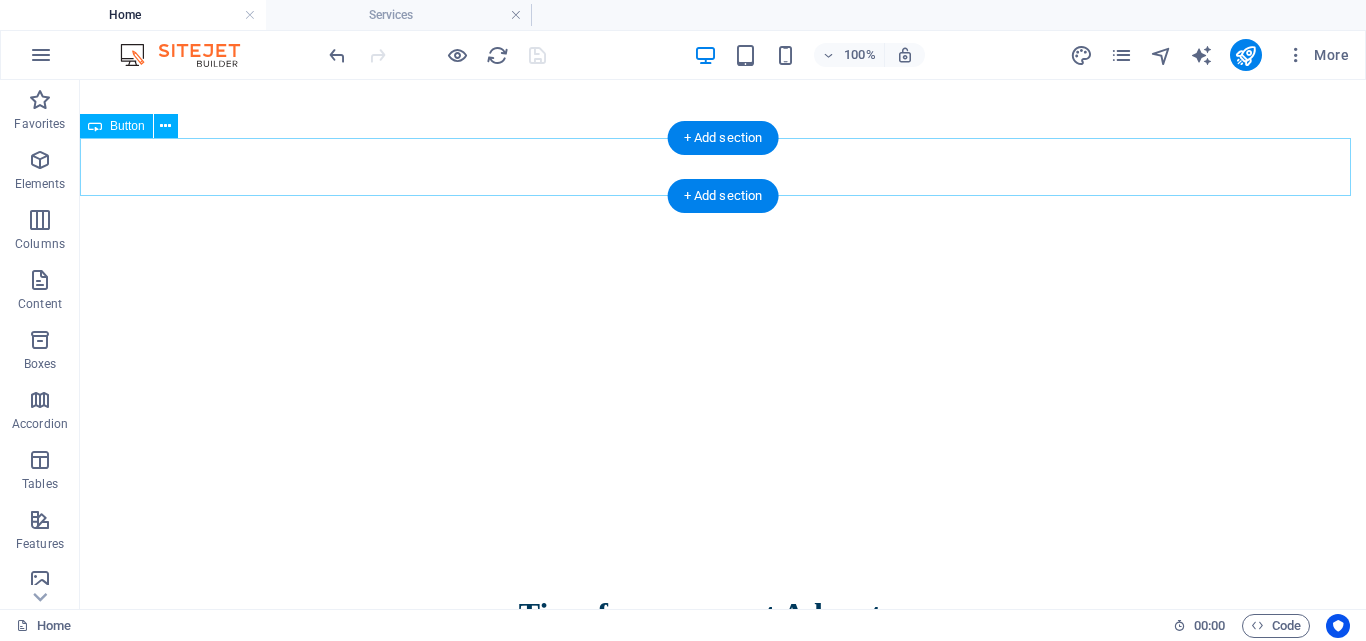 click on "Our Services" at bounding box center (723, 2030) 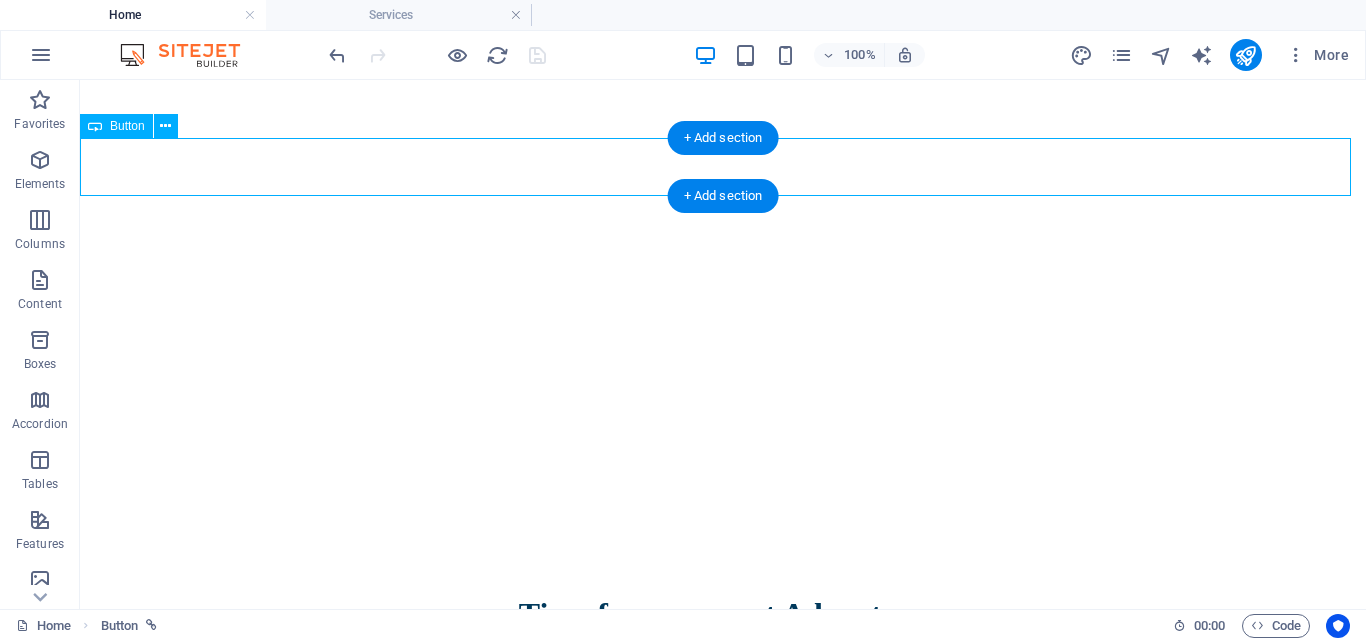 click on "Our Services" at bounding box center [723, 2030] 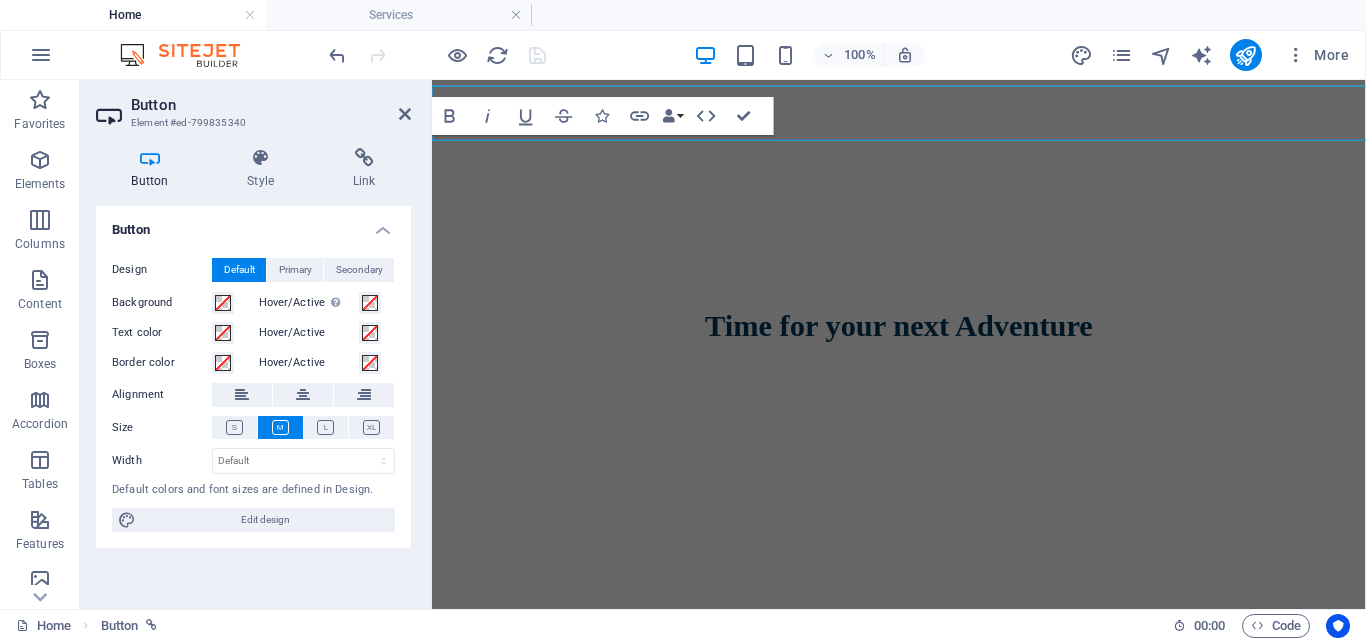 scroll, scrollTop: 1737, scrollLeft: 0, axis: vertical 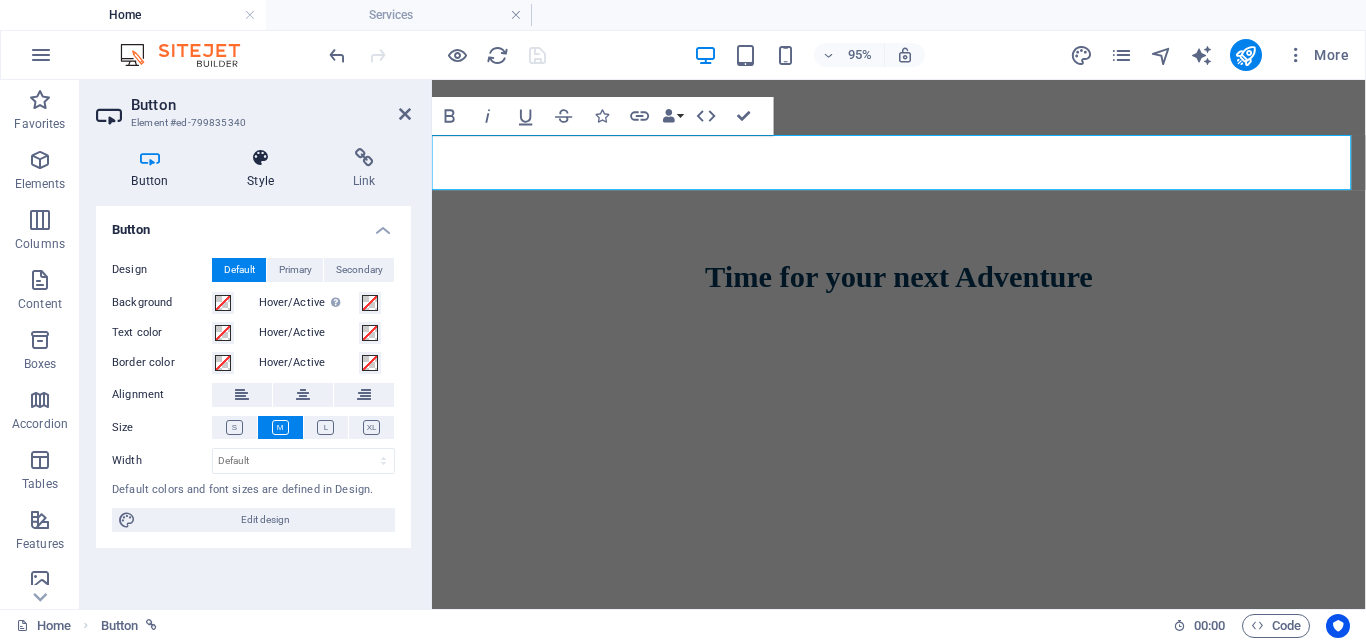 click at bounding box center [261, 158] 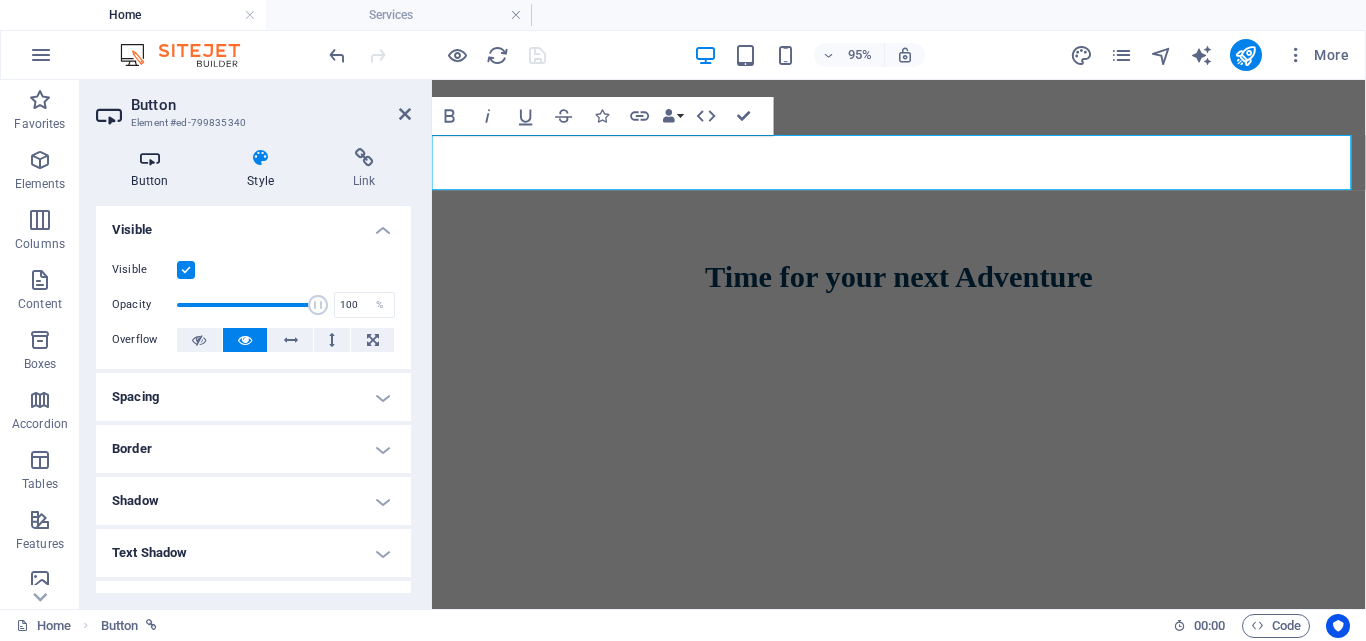 click at bounding box center [150, 158] 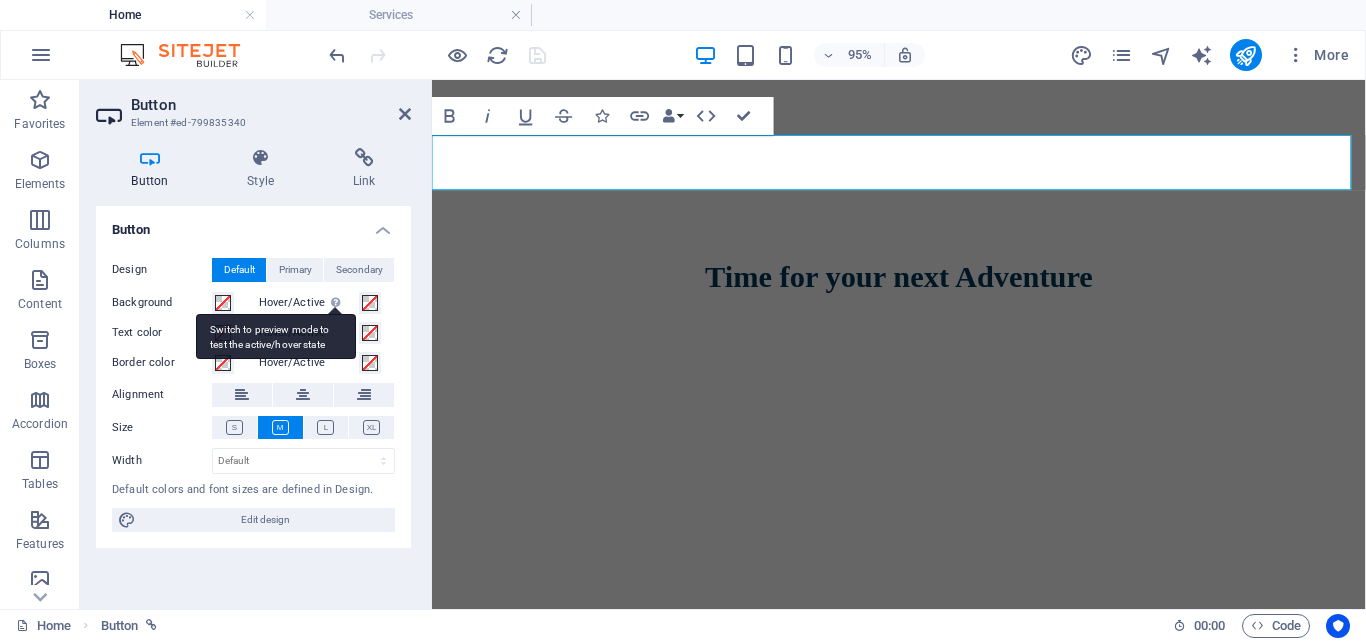 click on "Switch to preview mode to test the active/hover state" at bounding box center [276, 336] 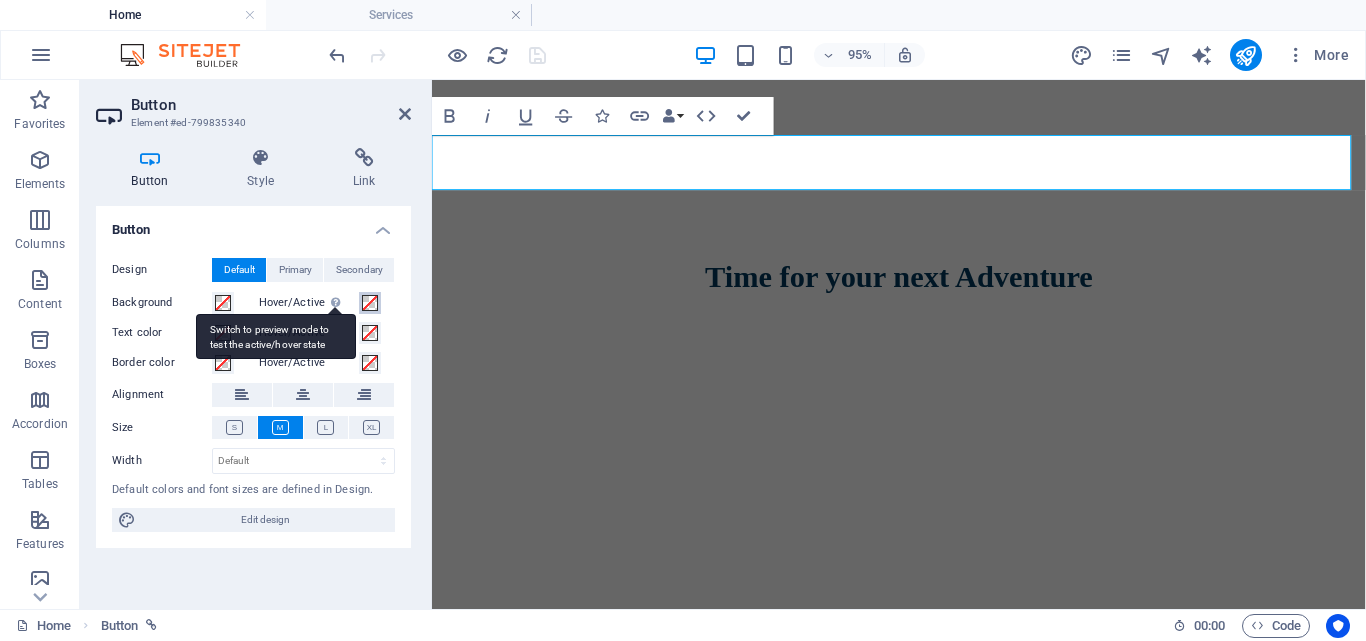 click on "Hover/Active Switch to preview mode to test the active/hover state" at bounding box center (370, 303) 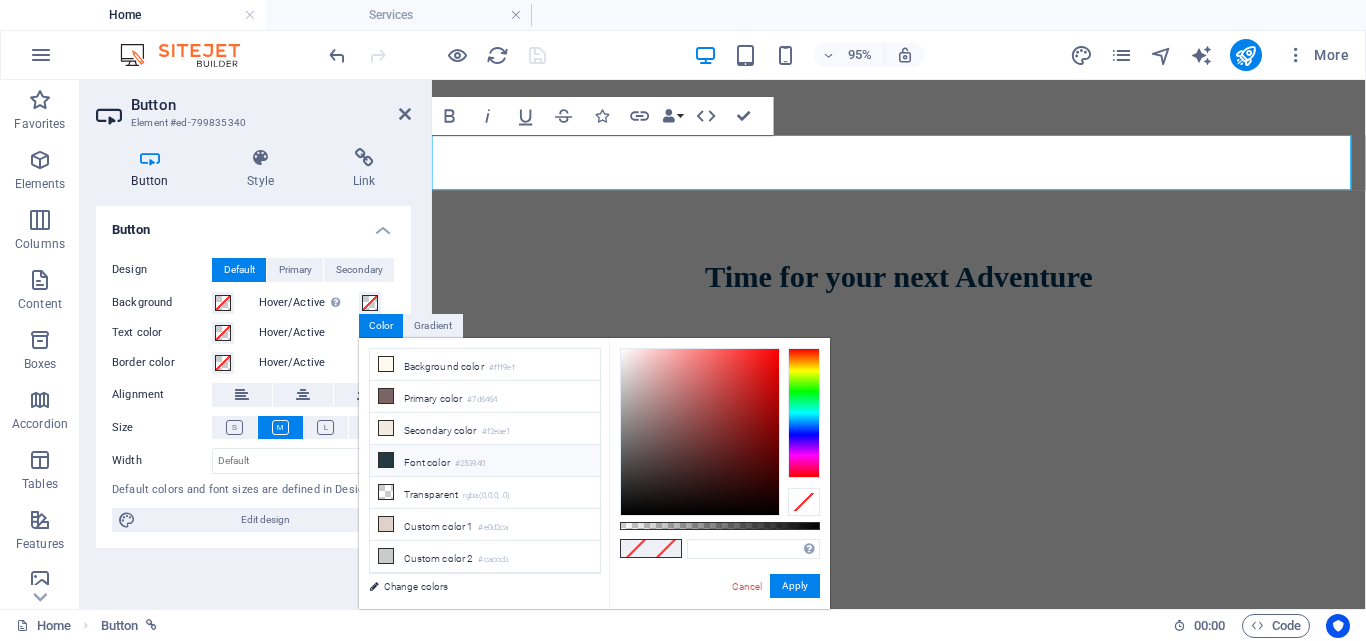 click at bounding box center [386, 460] 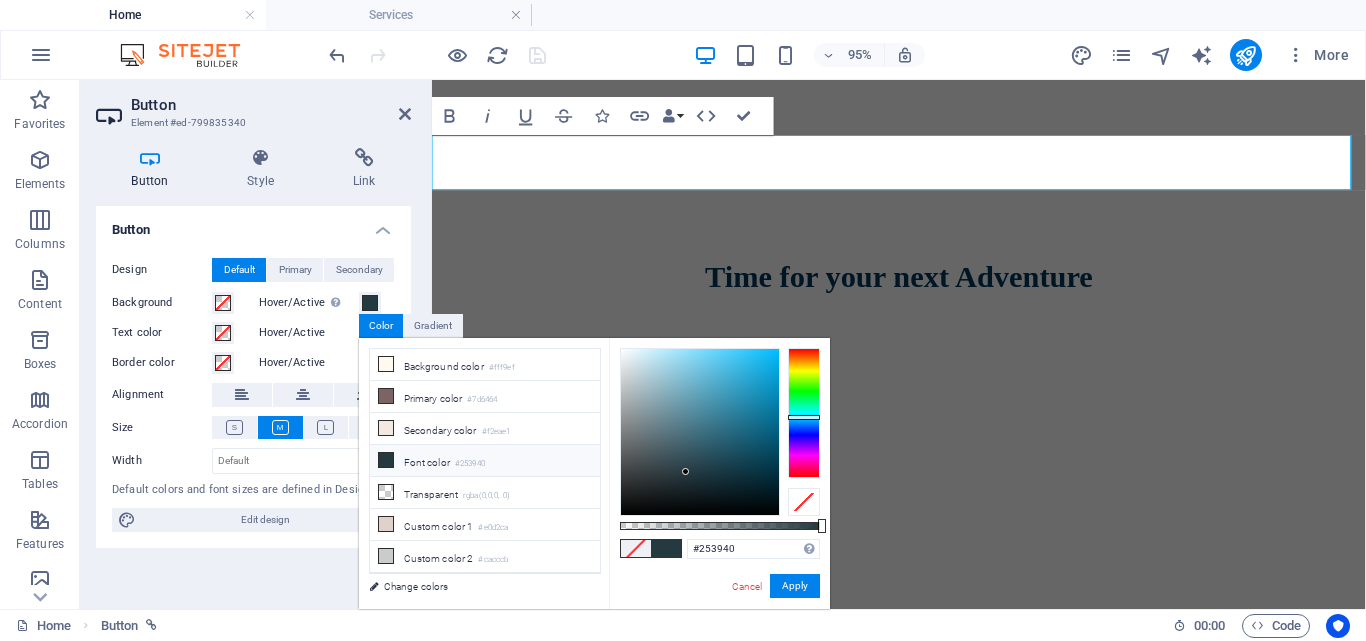 type on "#3a92b0" 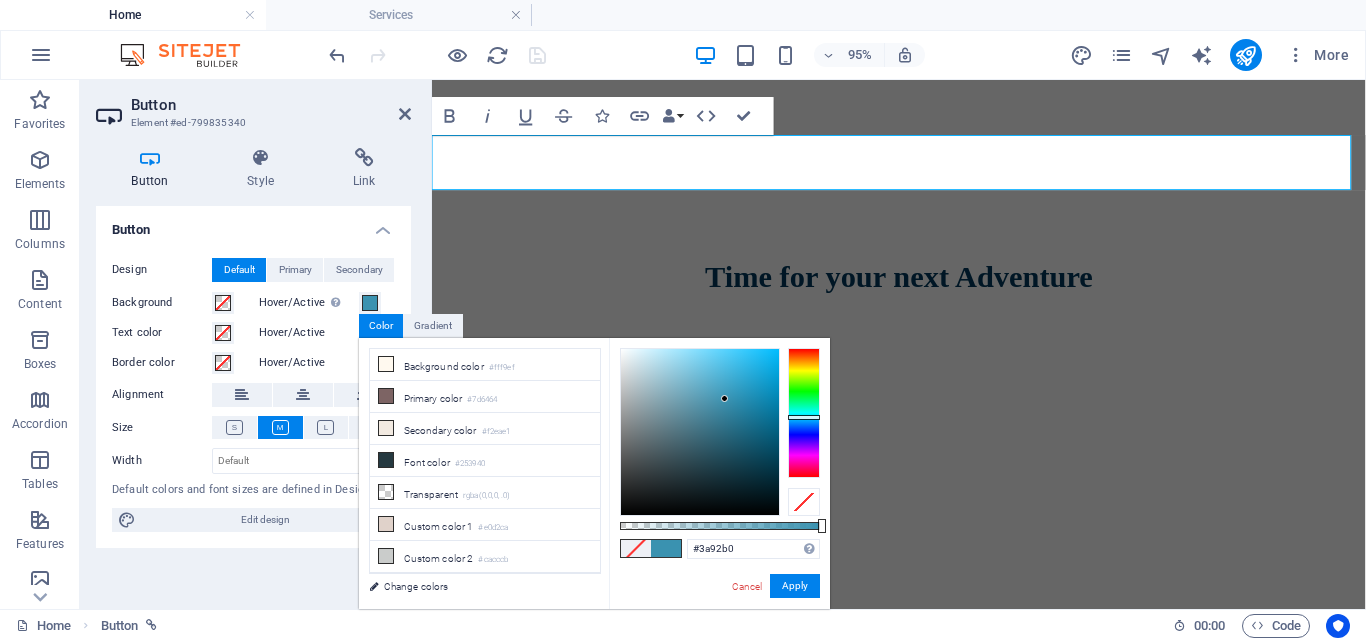 click at bounding box center (700, 432) 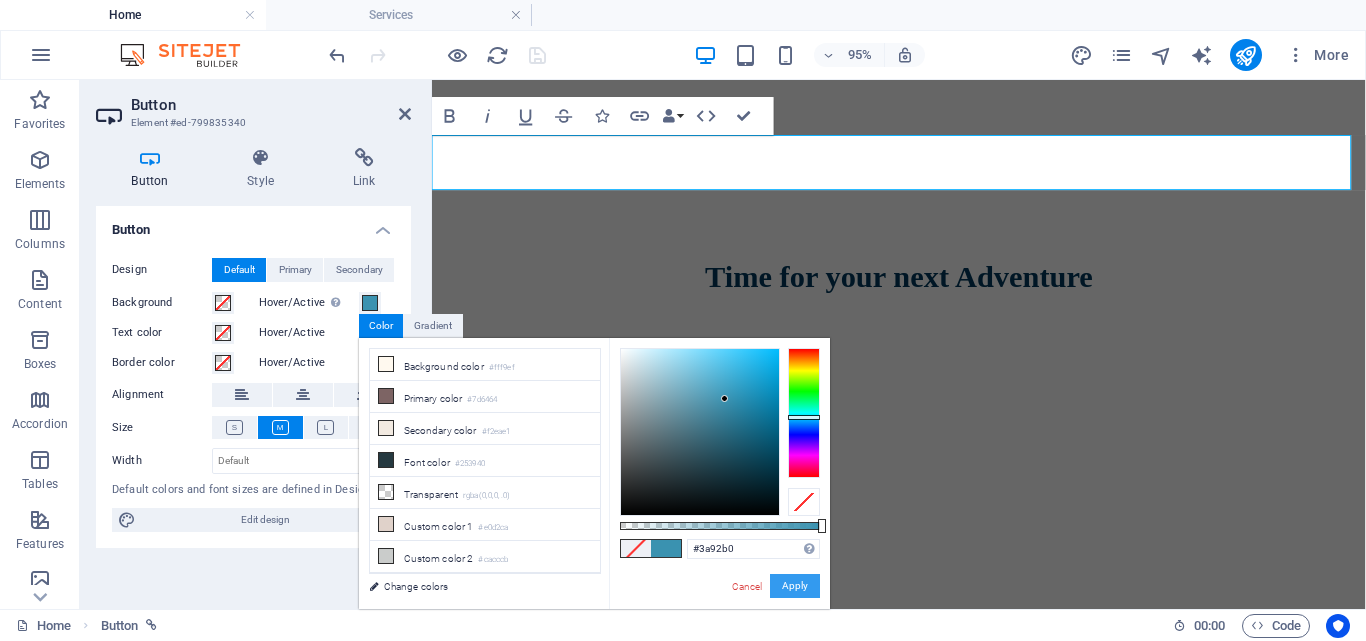 click on "Apply" at bounding box center (795, 586) 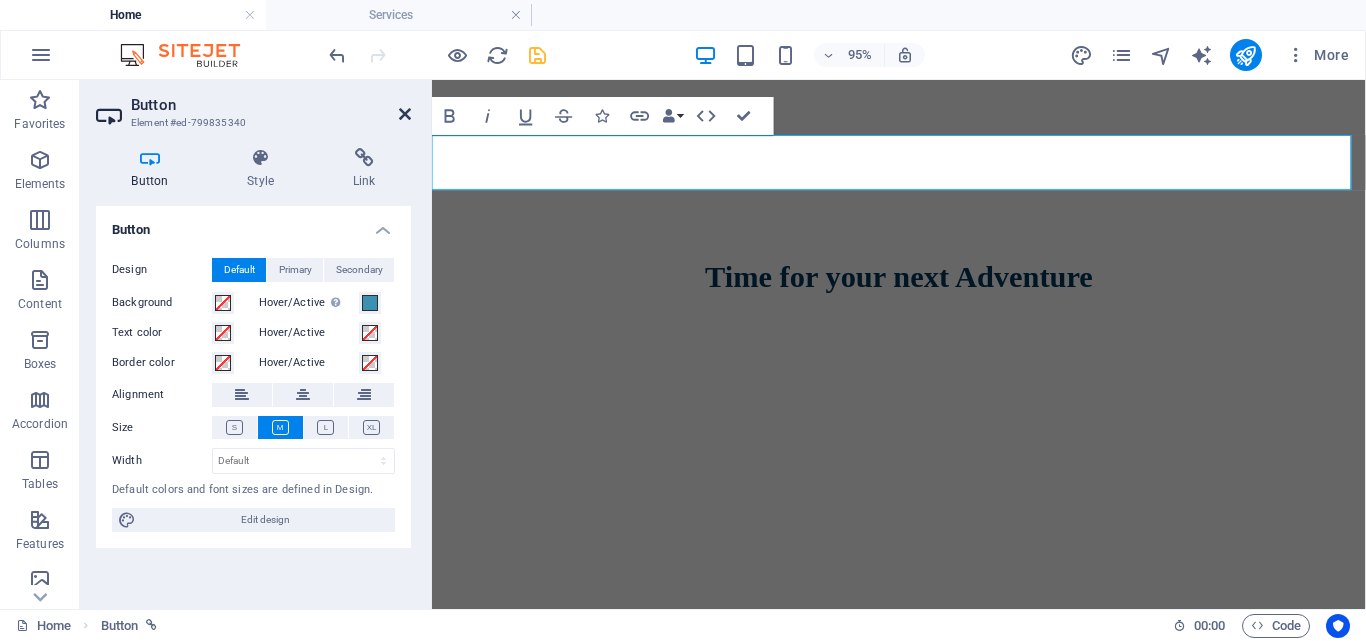 click at bounding box center (405, 114) 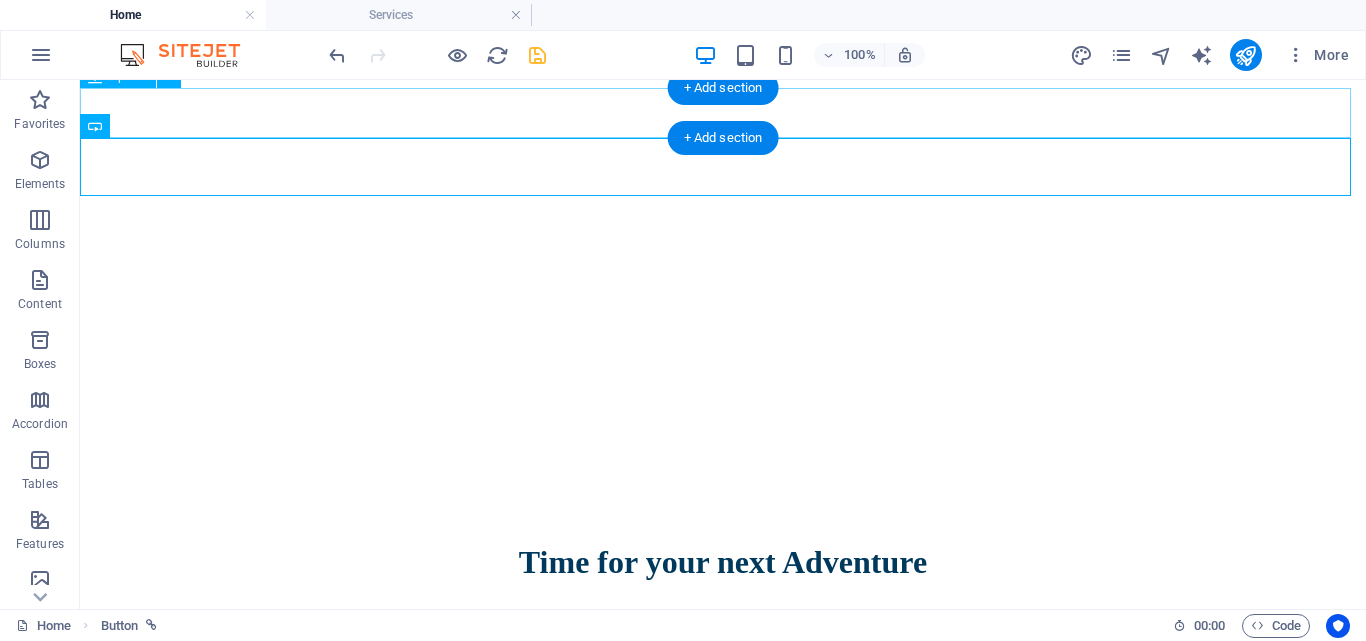 scroll, scrollTop: 1685, scrollLeft: 0, axis: vertical 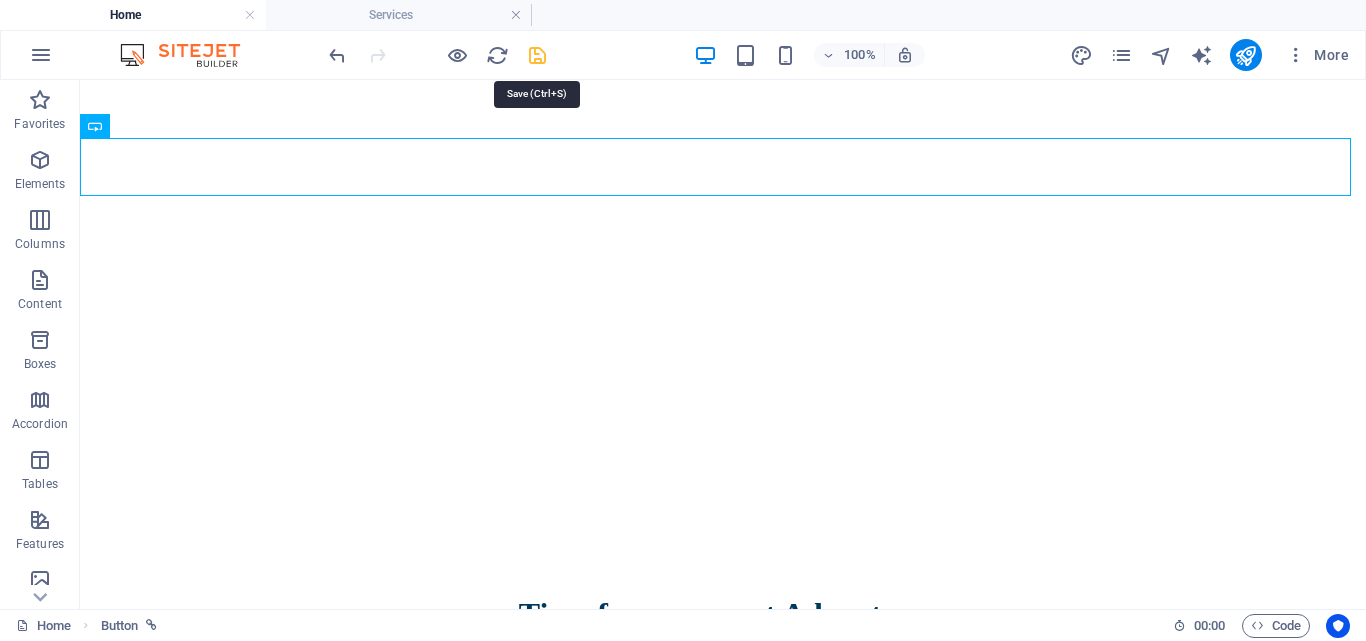 click at bounding box center [537, 55] 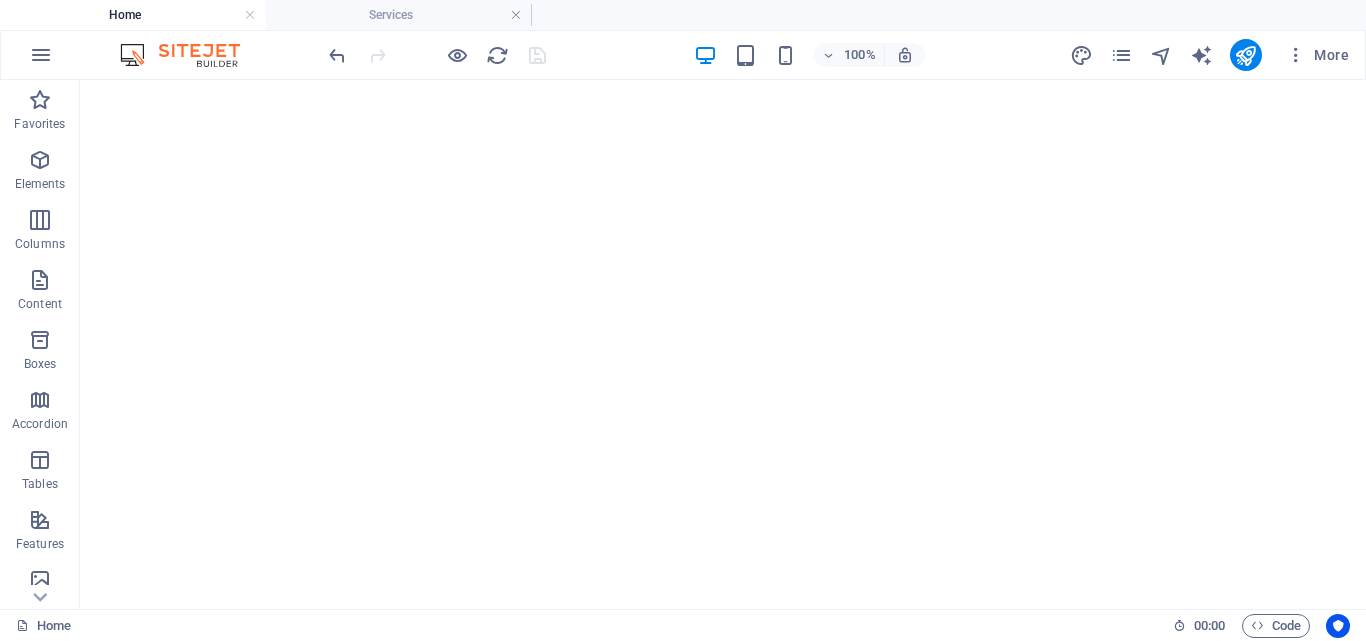 scroll, scrollTop: 4301, scrollLeft: 0, axis: vertical 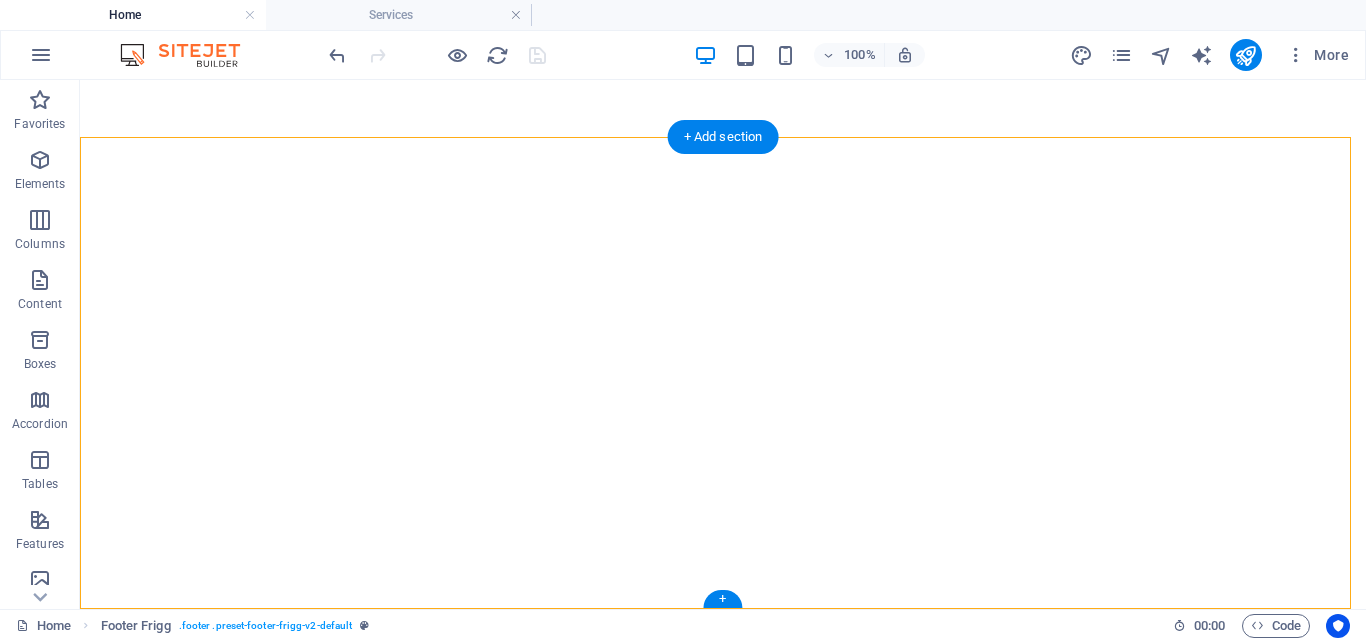 drag, startPoint x: 810, startPoint y: 283, endPoint x: 673, endPoint y: 321, distance: 142.17242 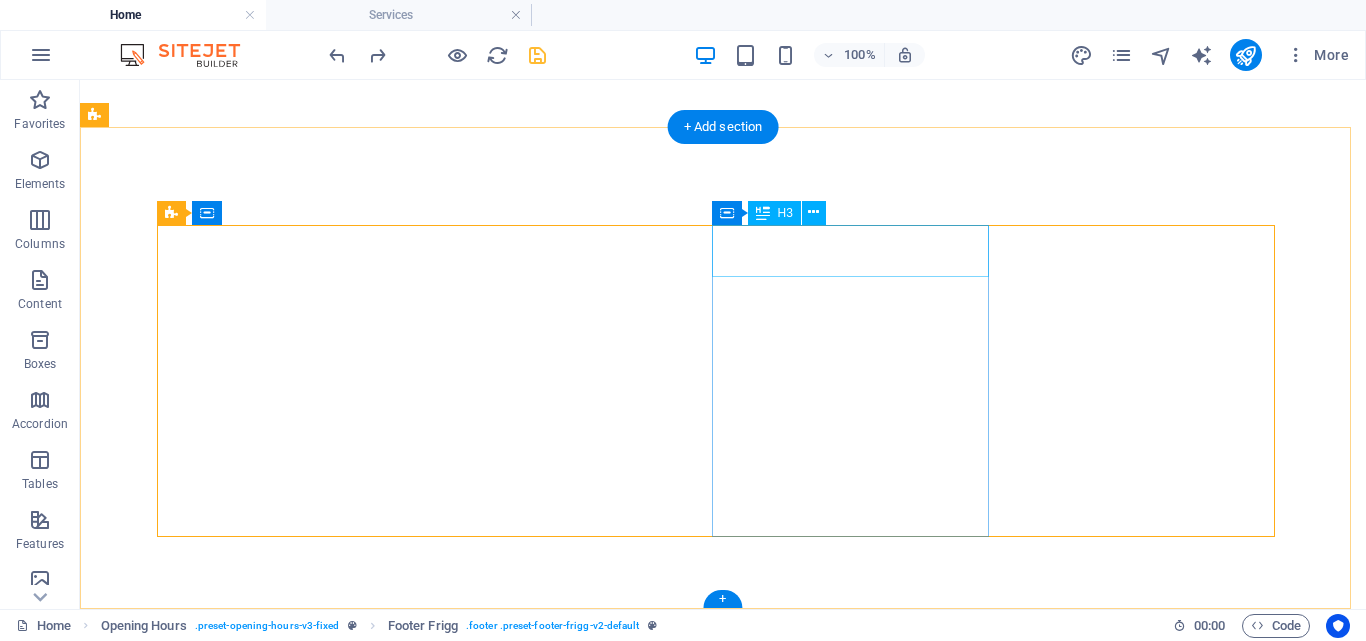 scroll, scrollTop: 4301, scrollLeft: 0, axis: vertical 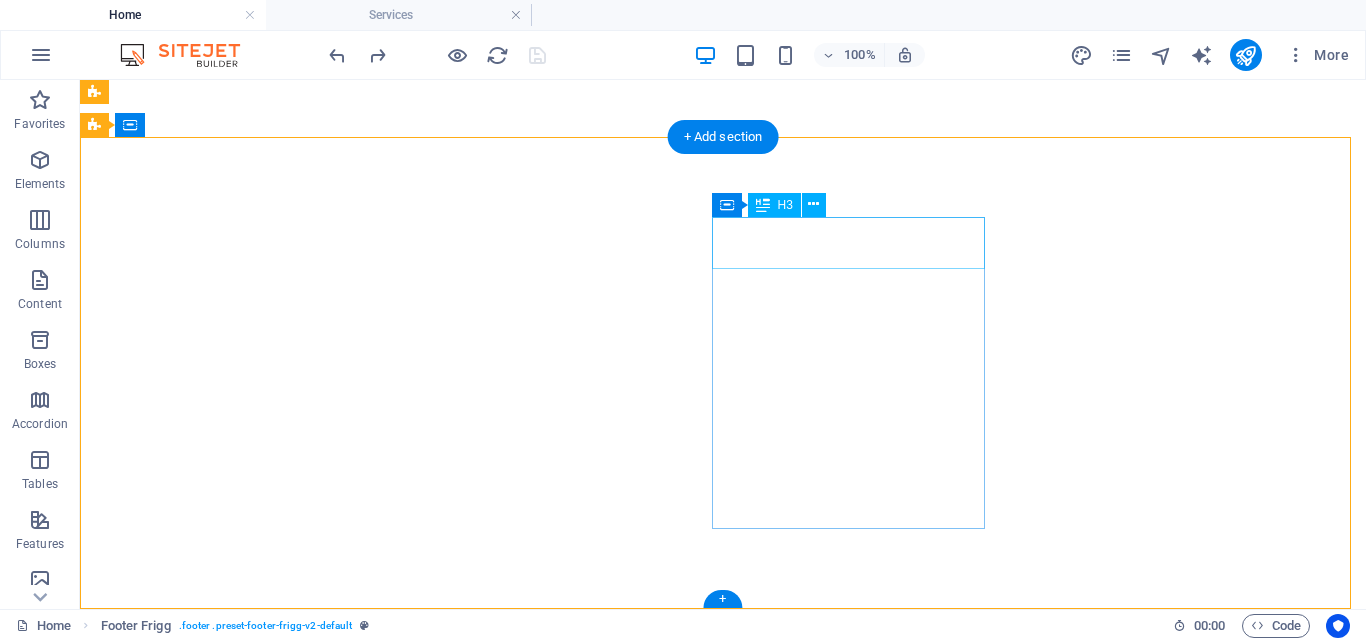 click on "Navigation" at bounding box center [723, 19711] 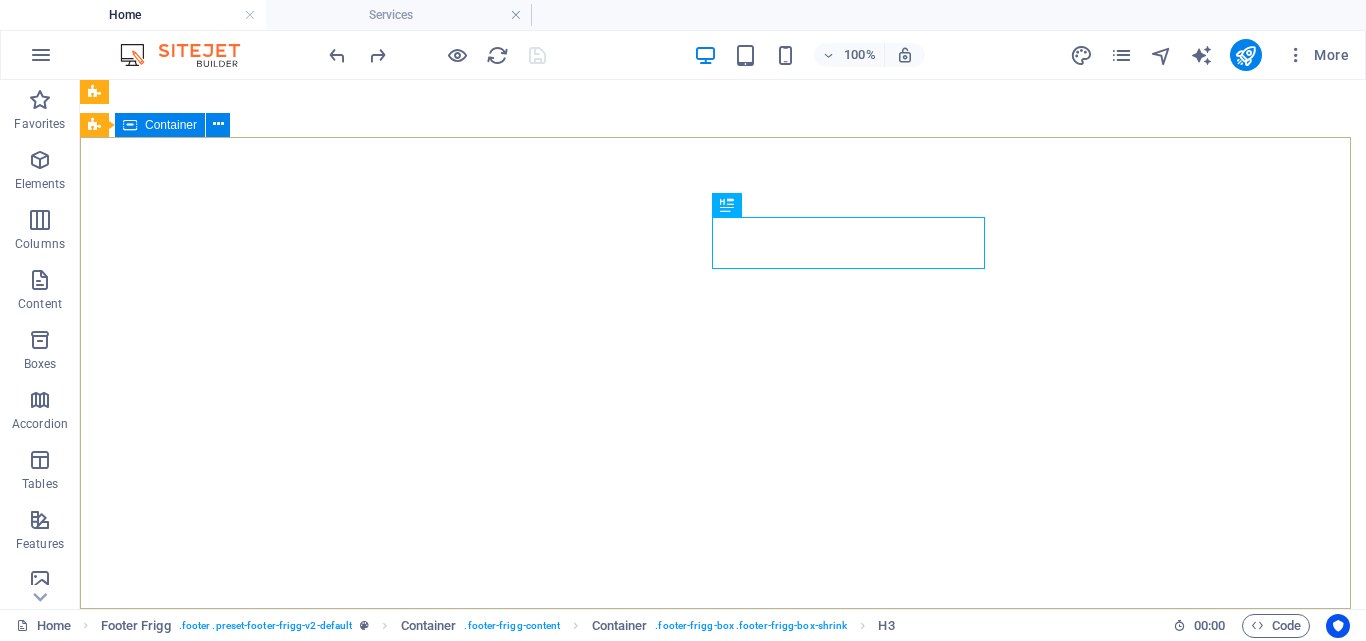 click on "Container" at bounding box center [171, 125] 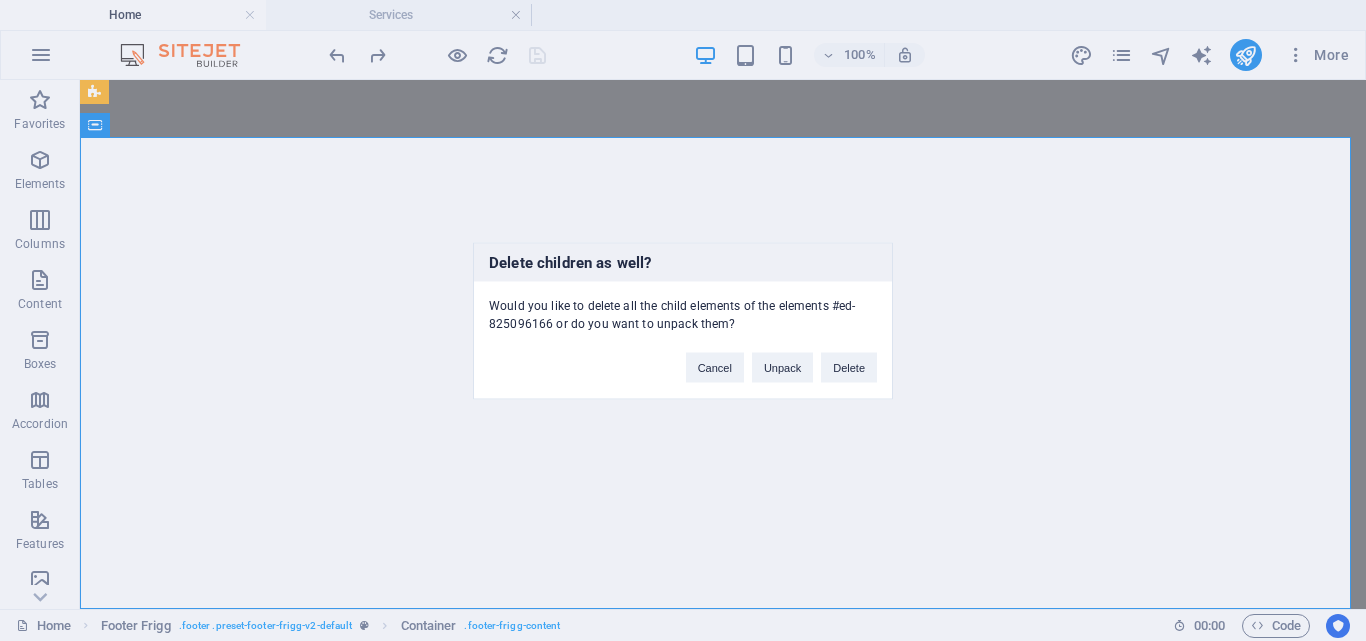 type 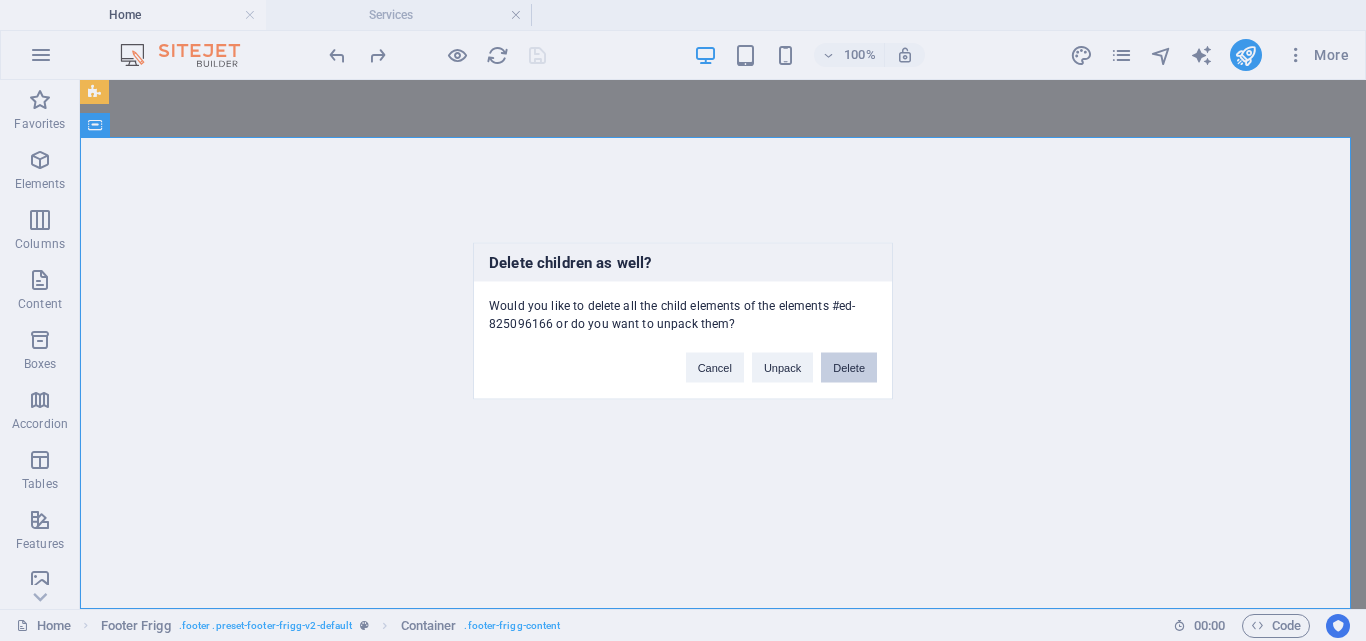 click on "Delete" at bounding box center [849, 367] 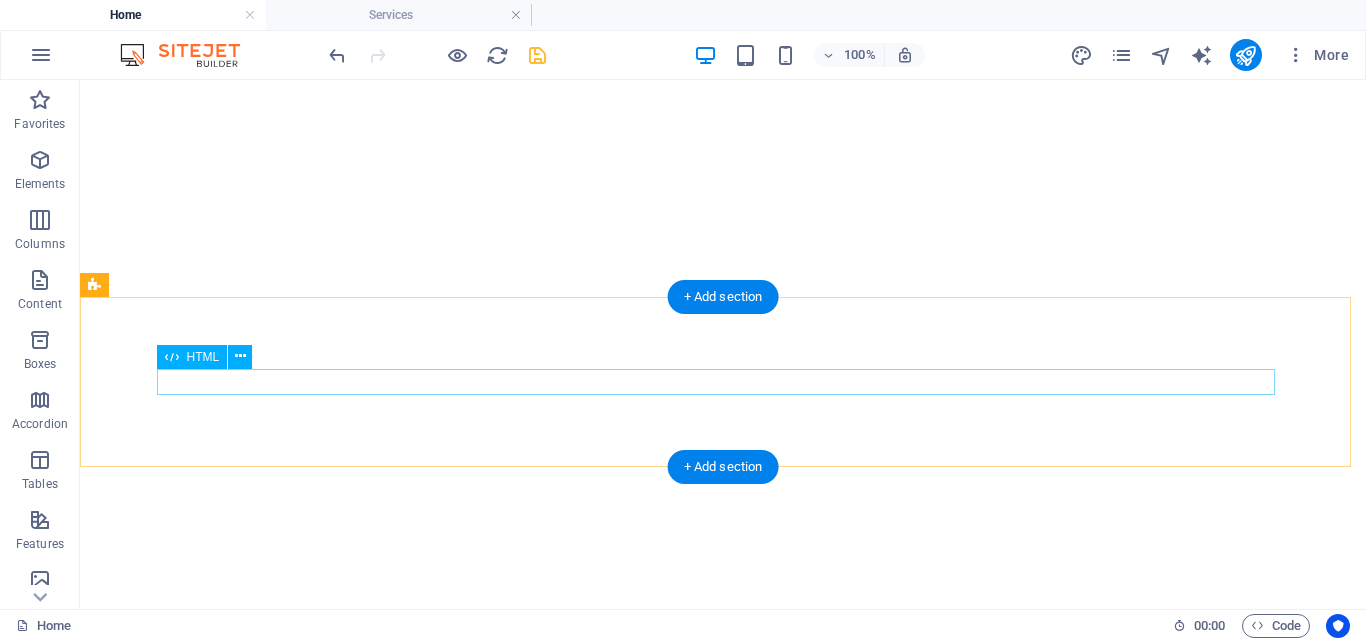 scroll, scrollTop: 3971, scrollLeft: 0, axis: vertical 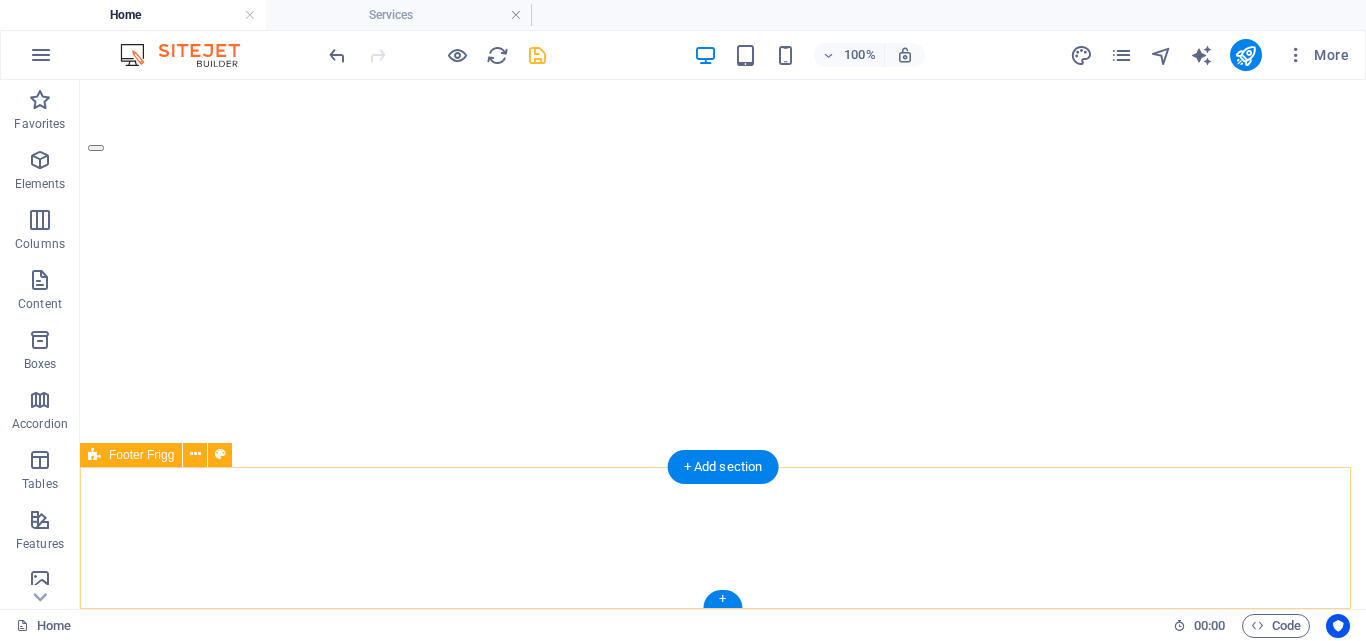 click on "Drop content here or  Add elements  Paste clipboard" at bounding box center (723, 15614) 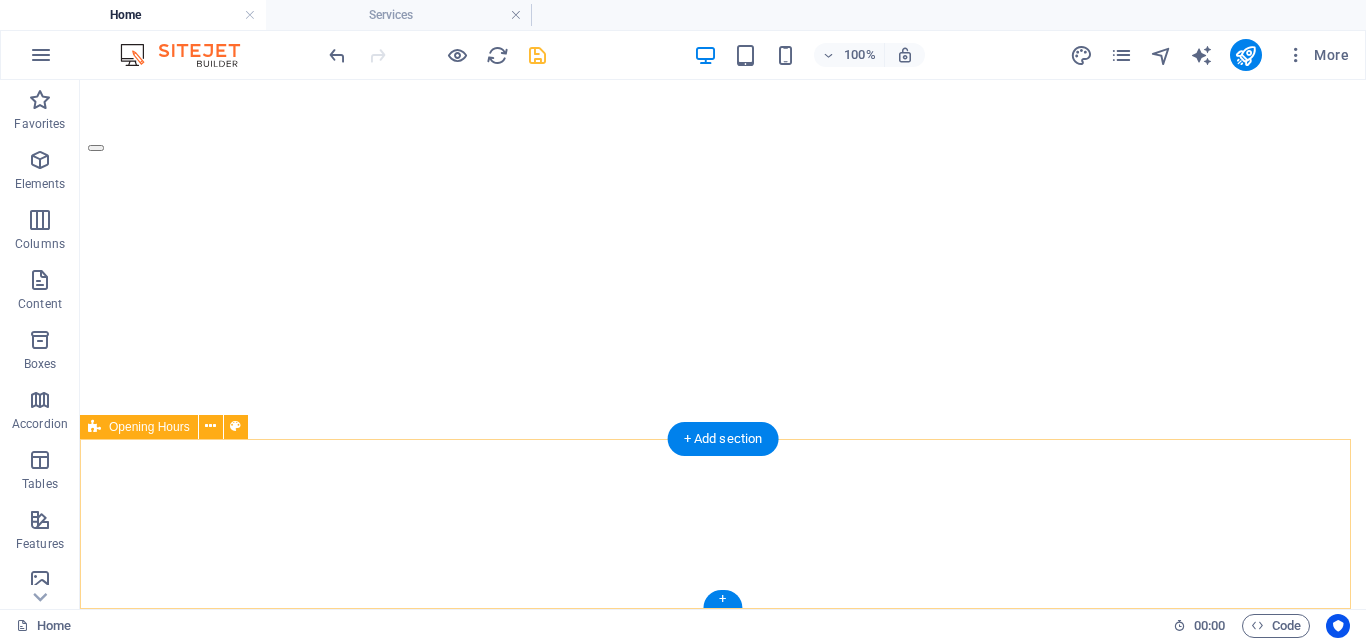 scroll, scrollTop: 3829, scrollLeft: 0, axis: vertical 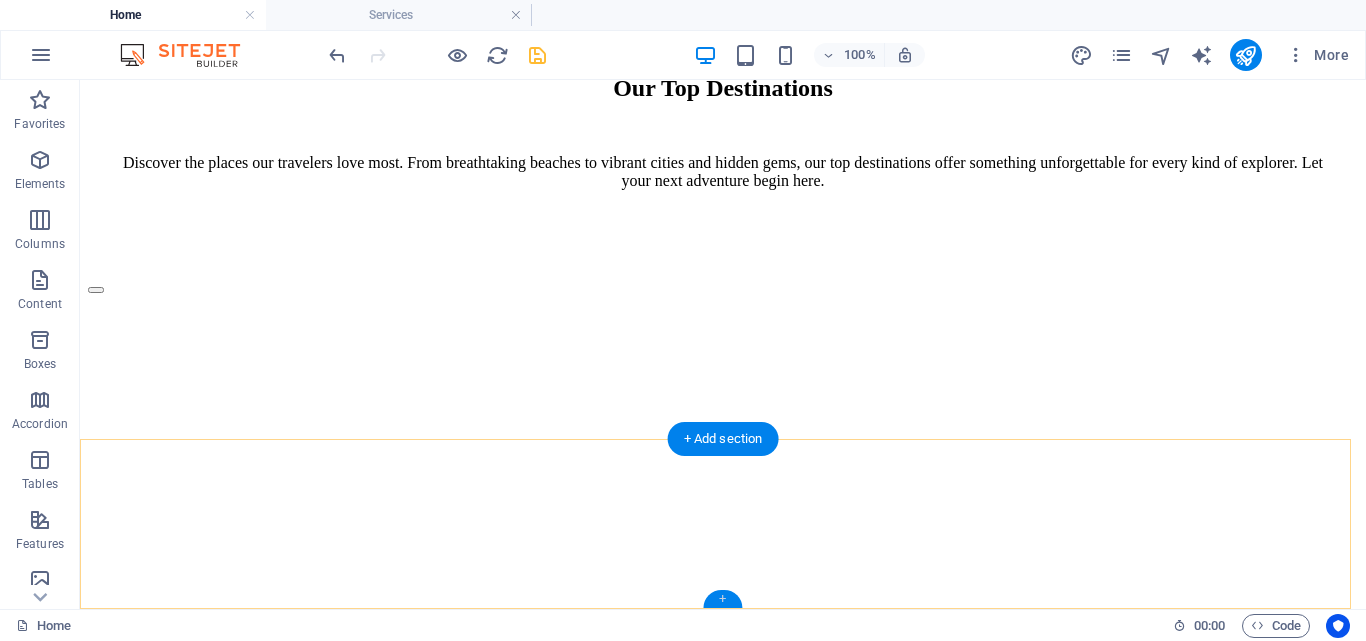 click on "+" at bounding box center [722, 599] 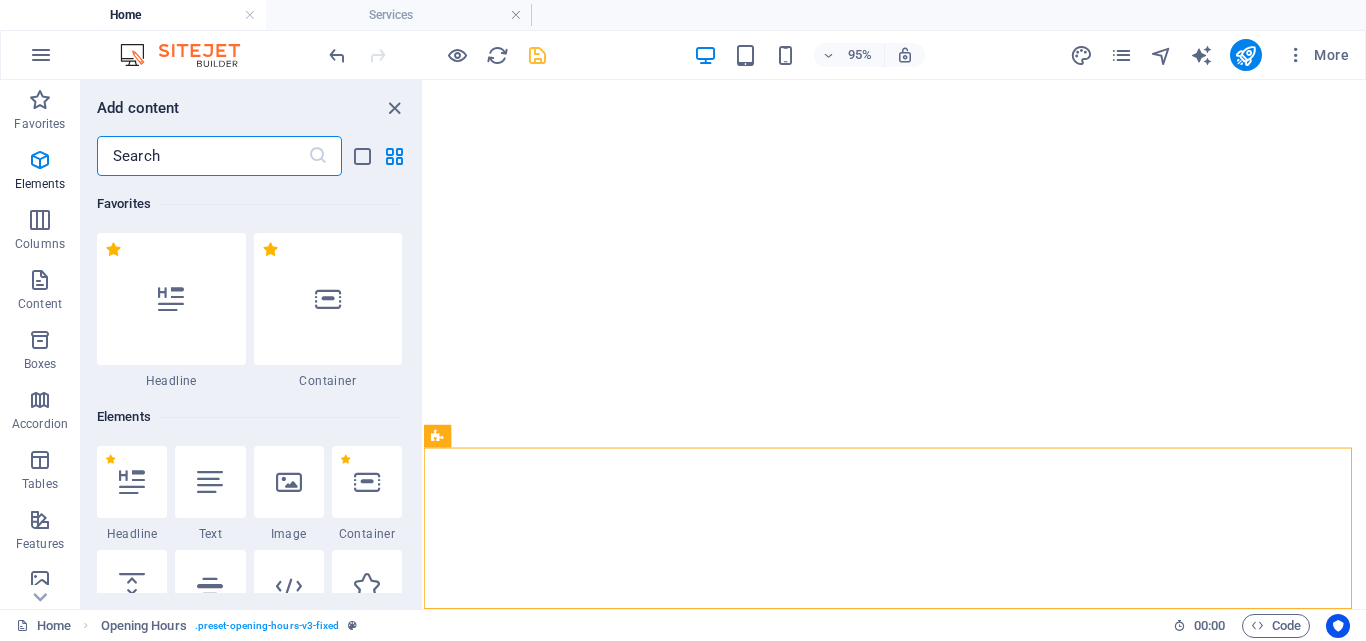 scroll, scrollTop: 3819, scrollLeft: 0, axis: vertical 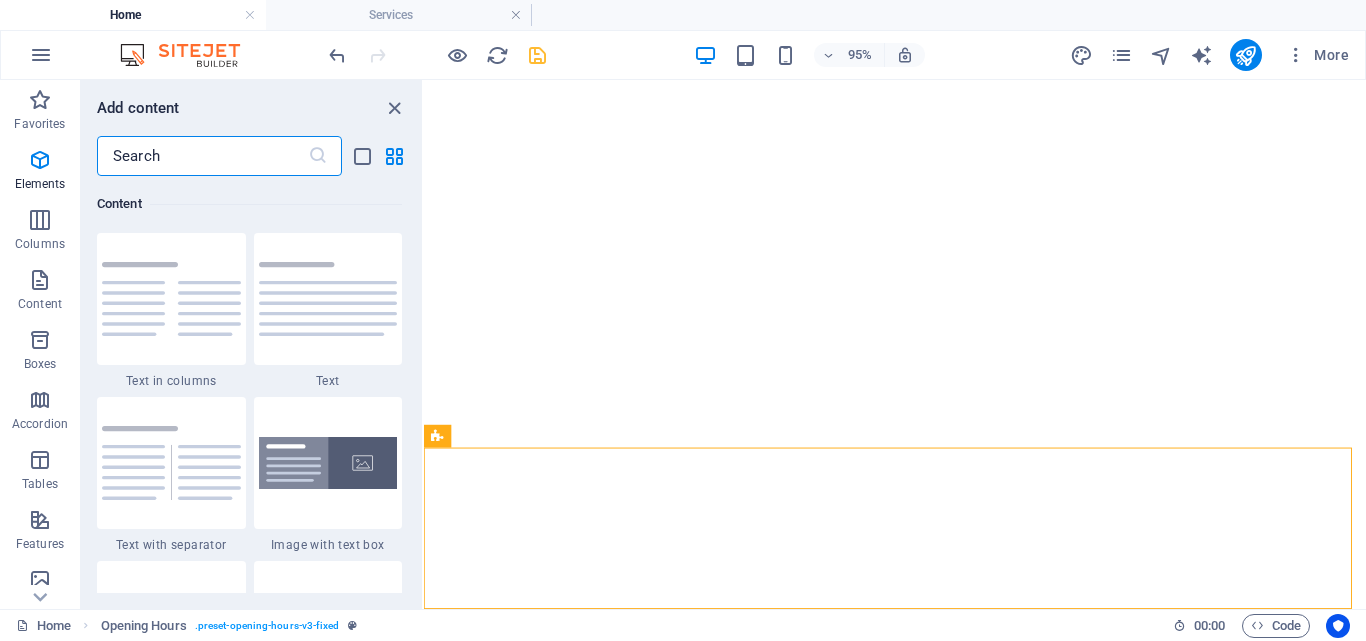 click at bounding box center [202, 156] 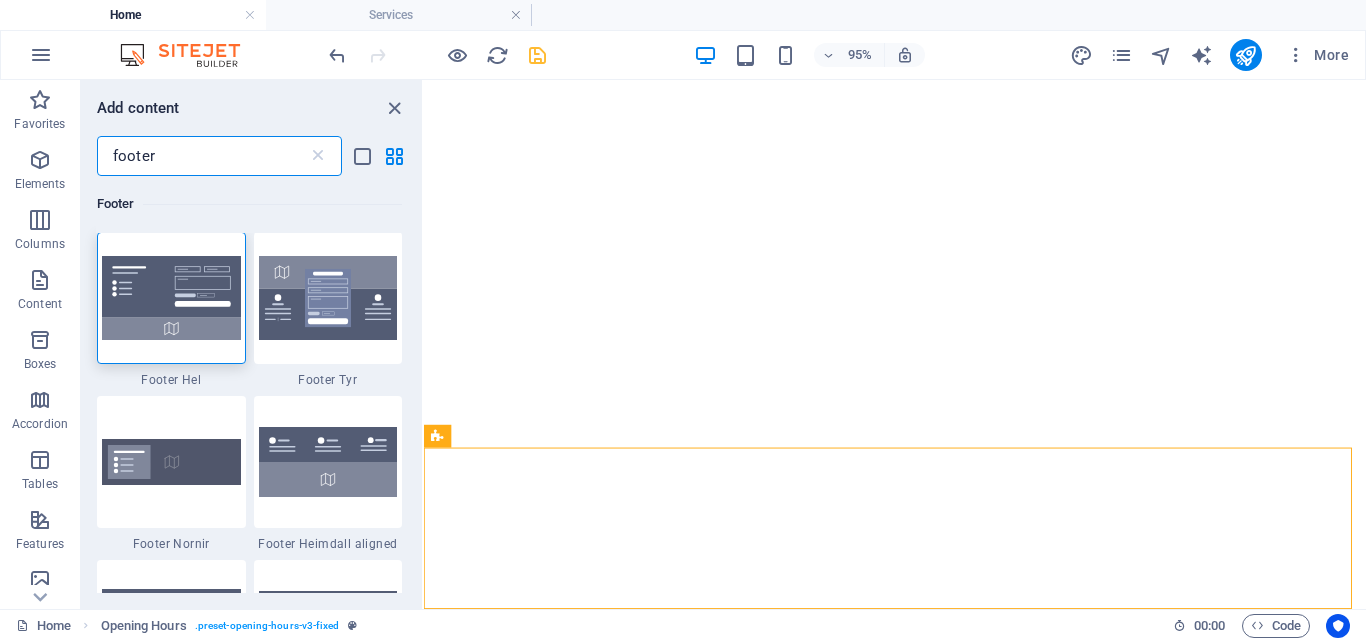 scroll, scrollTop: 0, scrollLeft: 0, axis: both 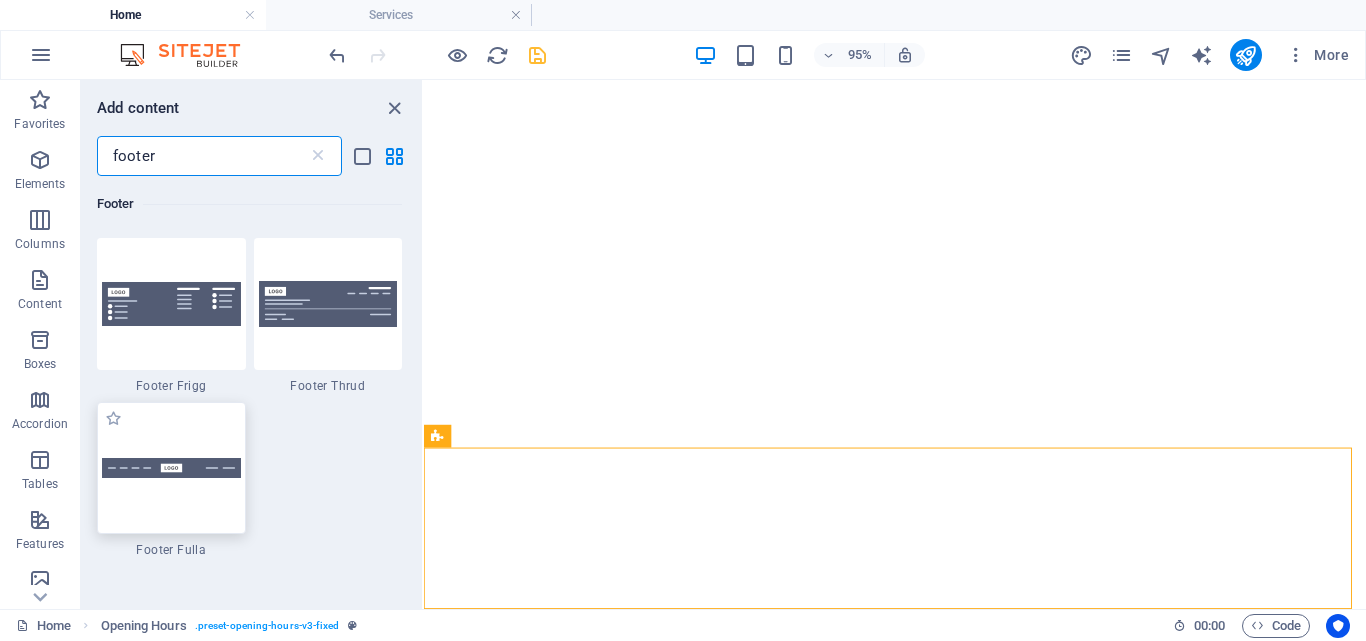 type on "footer" 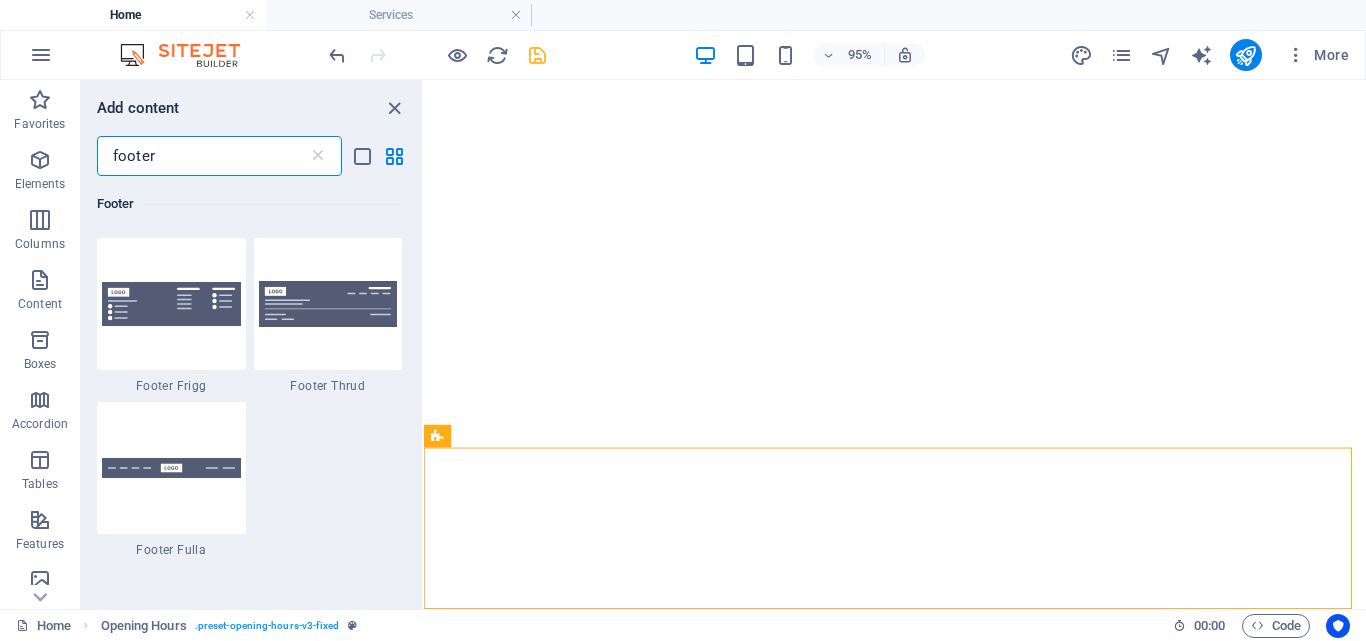 click on "Menu   Menu Bar
Drag here to replace the existing content. Press “Ctrl” if you want to create a new element.
Logo   Banner   Container   Banner   HTML   Spacer   Container   Wide image with text   Spacer   Wide image with text   Wide image with text   Container   Container   Button   Text   Spacer   HTML   H2   Container   Footer Frigg   Container   Menu   Container   Container   Logo   Container   Spacer   Text   Text   Text   Container   H3   Container   Spacer   Text   Opening Hours   HTML   Placeholder   H5   Opening Hours   Icon" at bounding box center (895, 344) 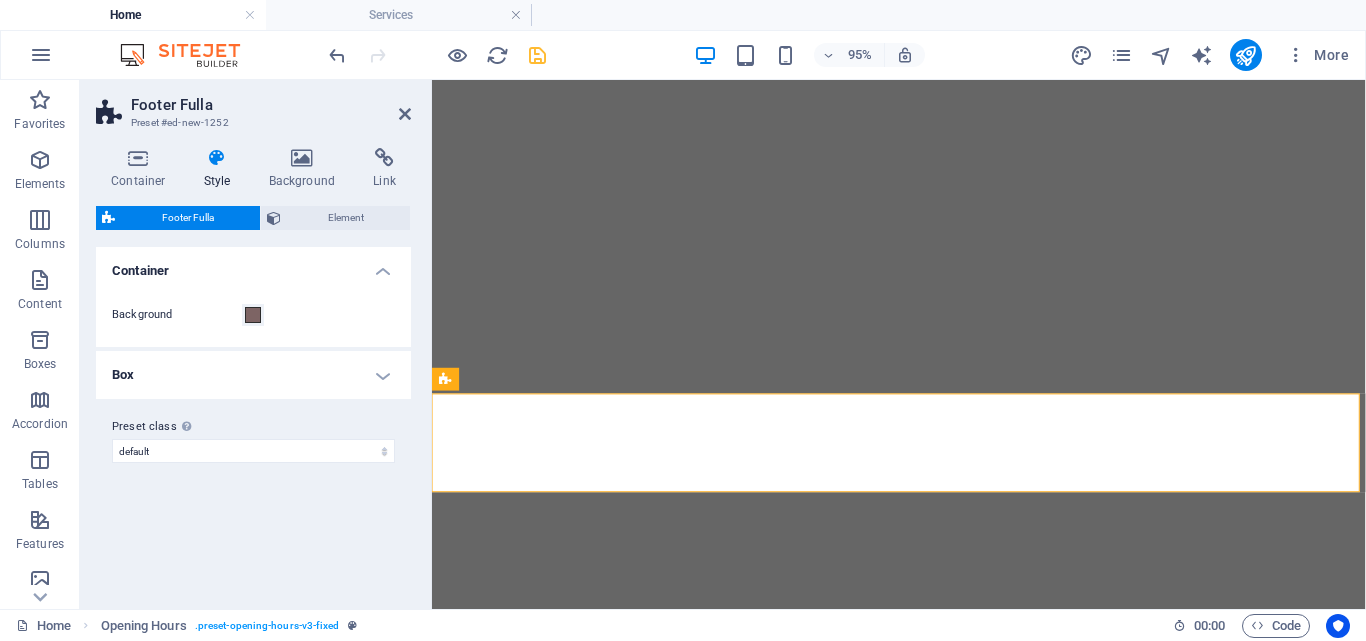 scroll, scrollTop: 4046, scrollLeft: 0, axis: vertical 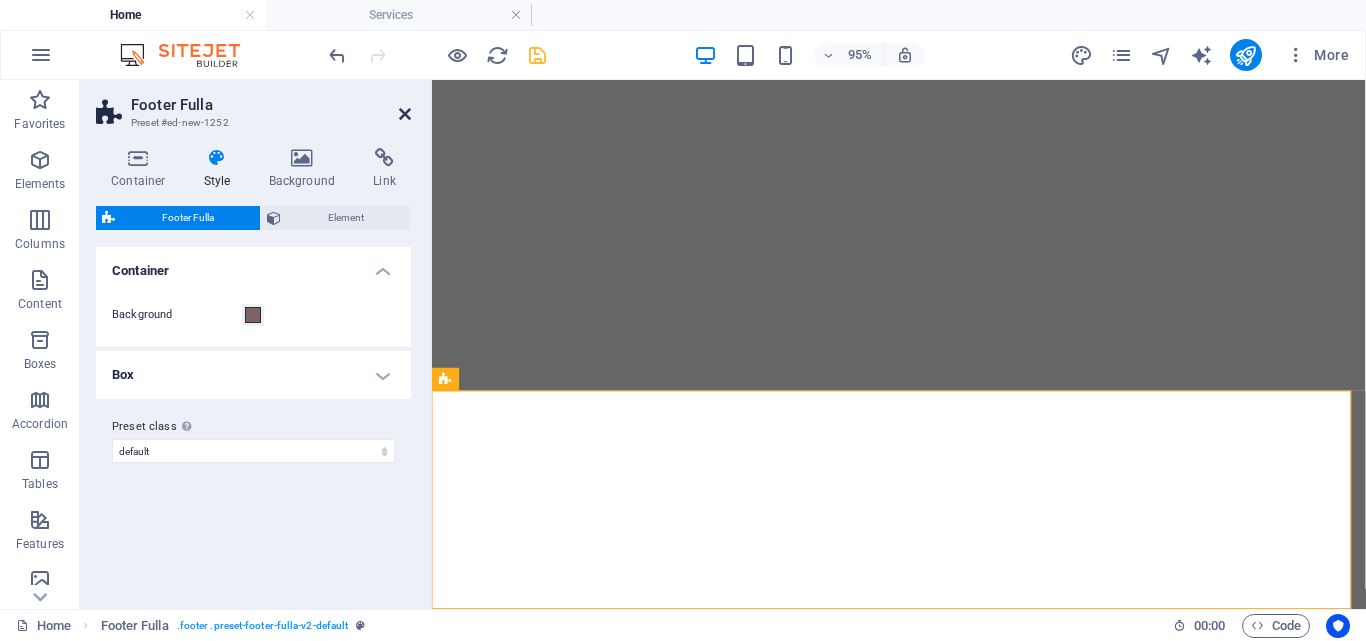 click at bounding box center (405, 114) 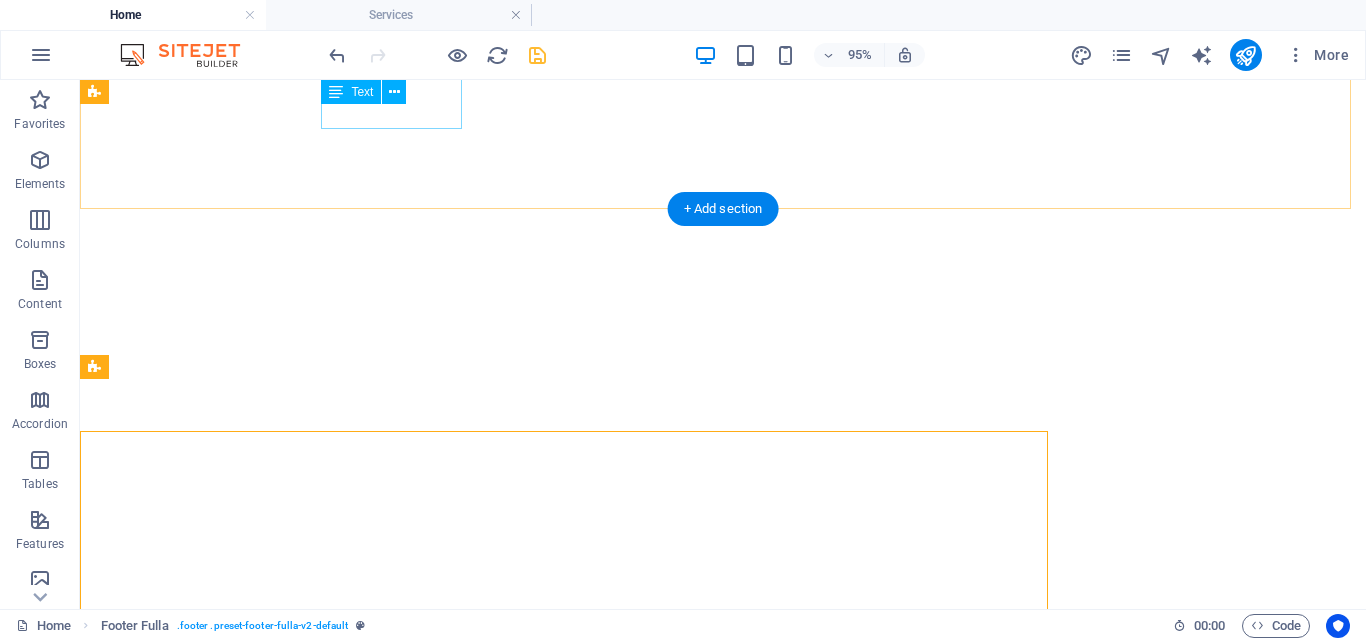 scroll, scrollTop: 4059, scrollLeft: 0, axis: vertical 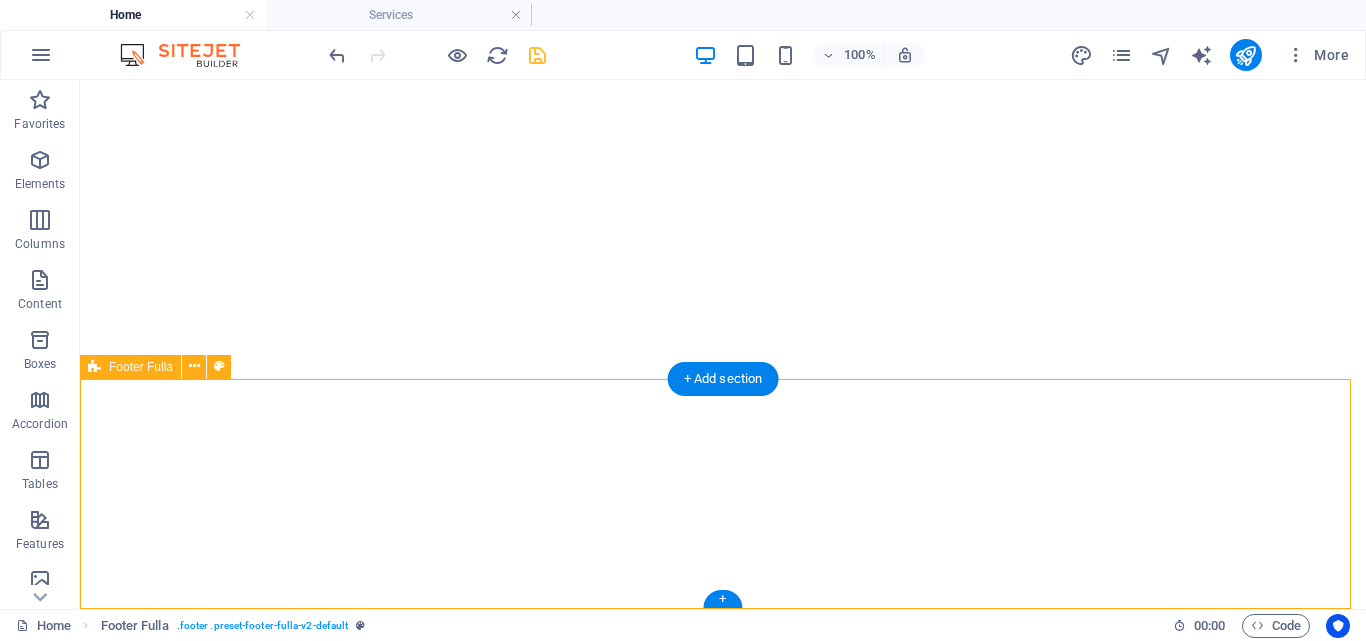 click on "Home About Service Contact Legal Notice  |  Privacy Policy" at bounding box center (723, 15641) 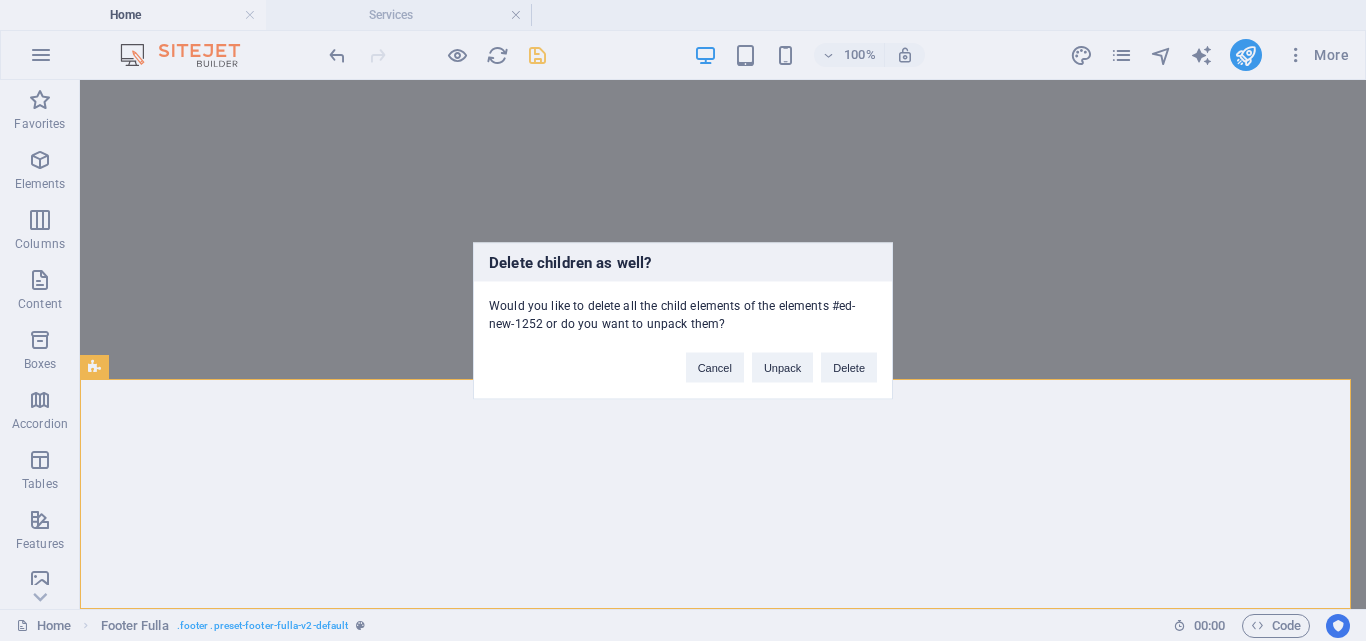 type 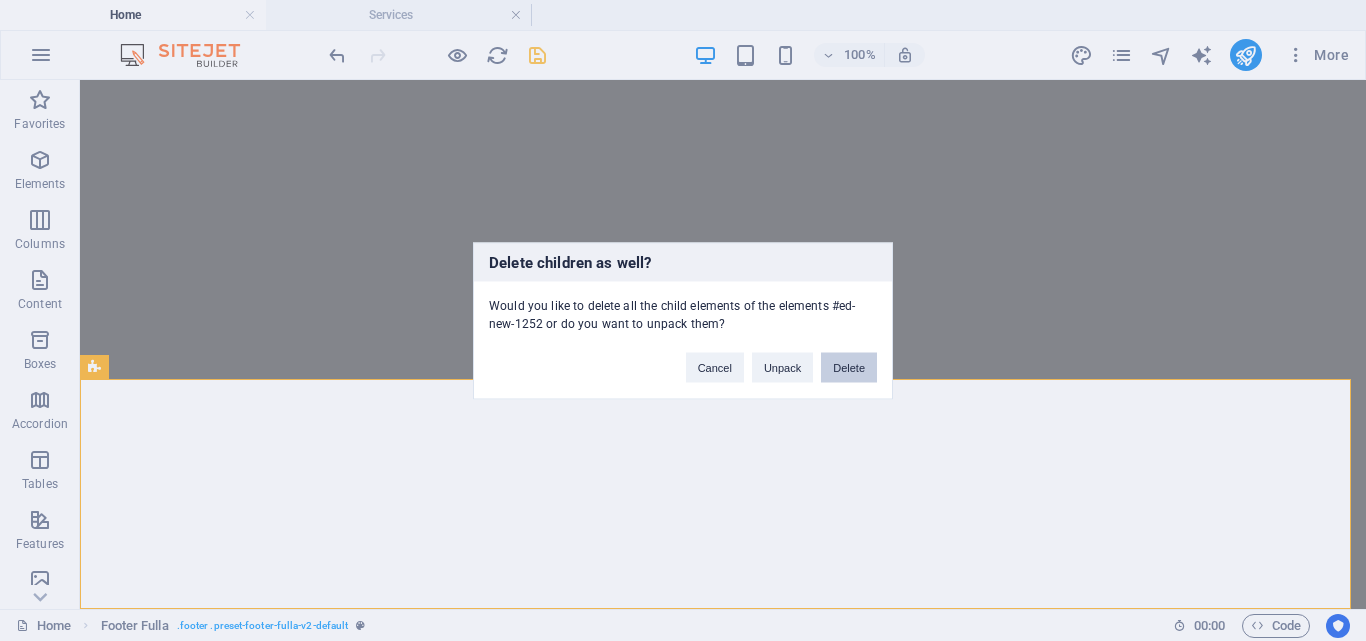 click on "Delete" at bounding box center (849, 367) 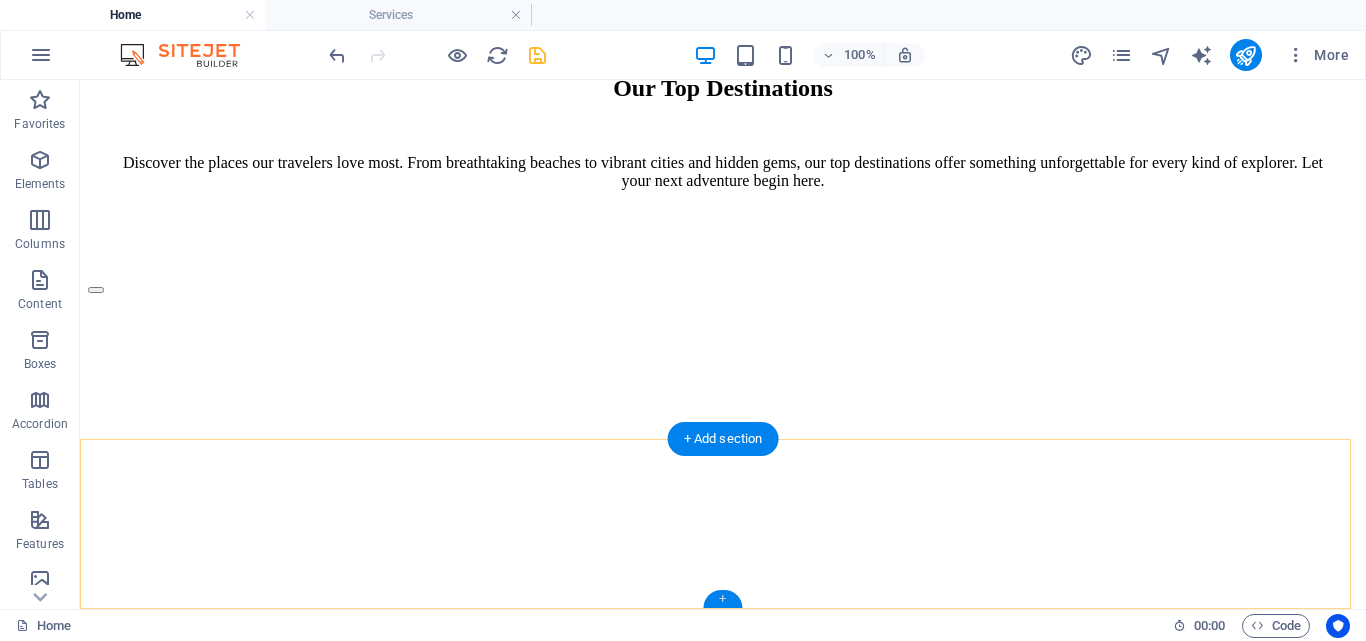 click on "+" at bounding box center (722, 599) 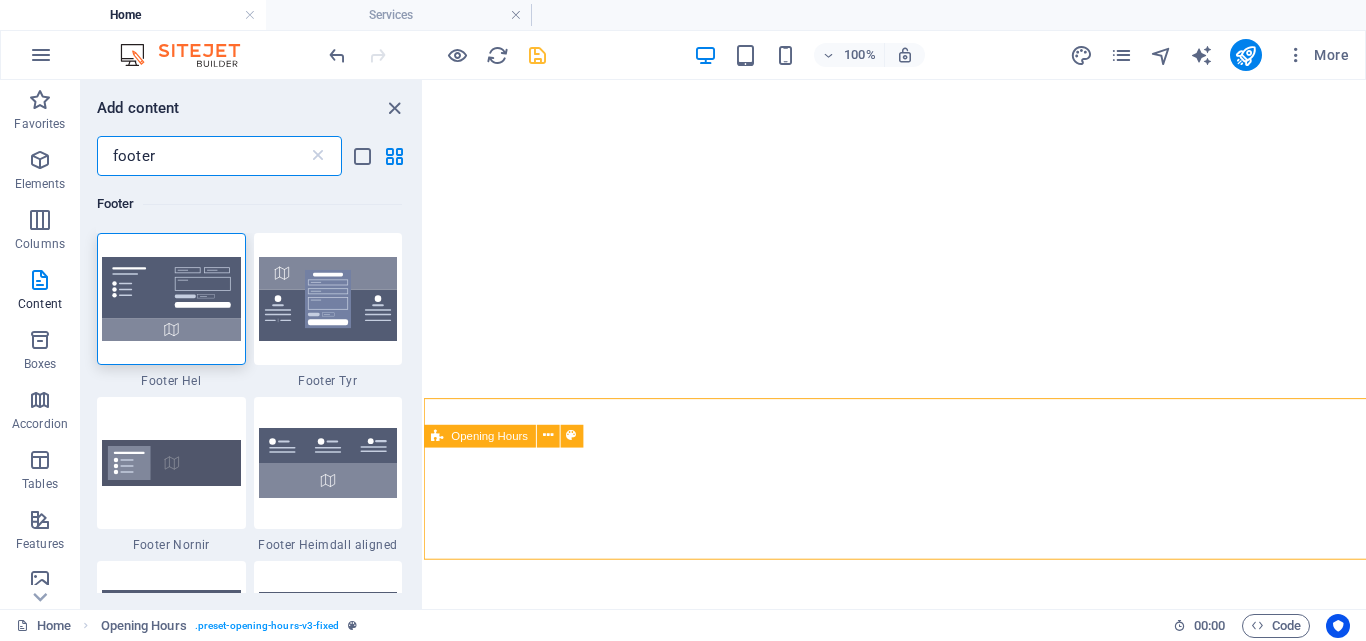 scroll, scrollTop: 3819, scrollLeft: 0, axis: vertical 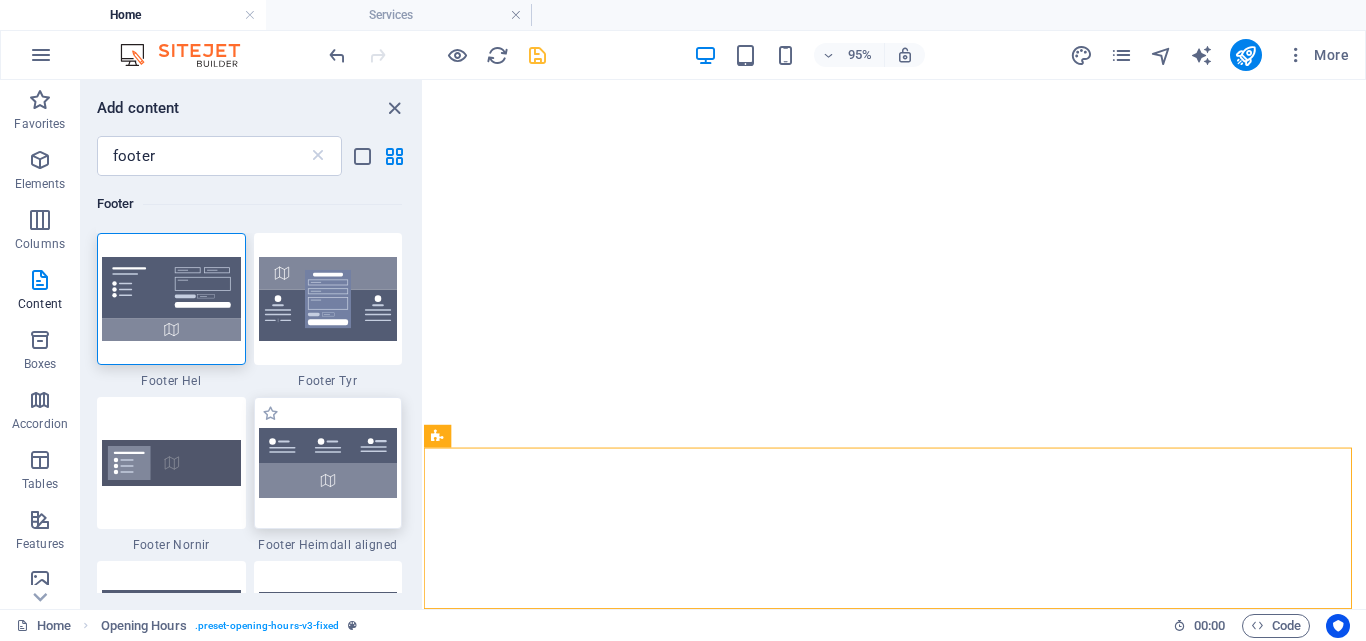 click at bounding box center [328, 463] 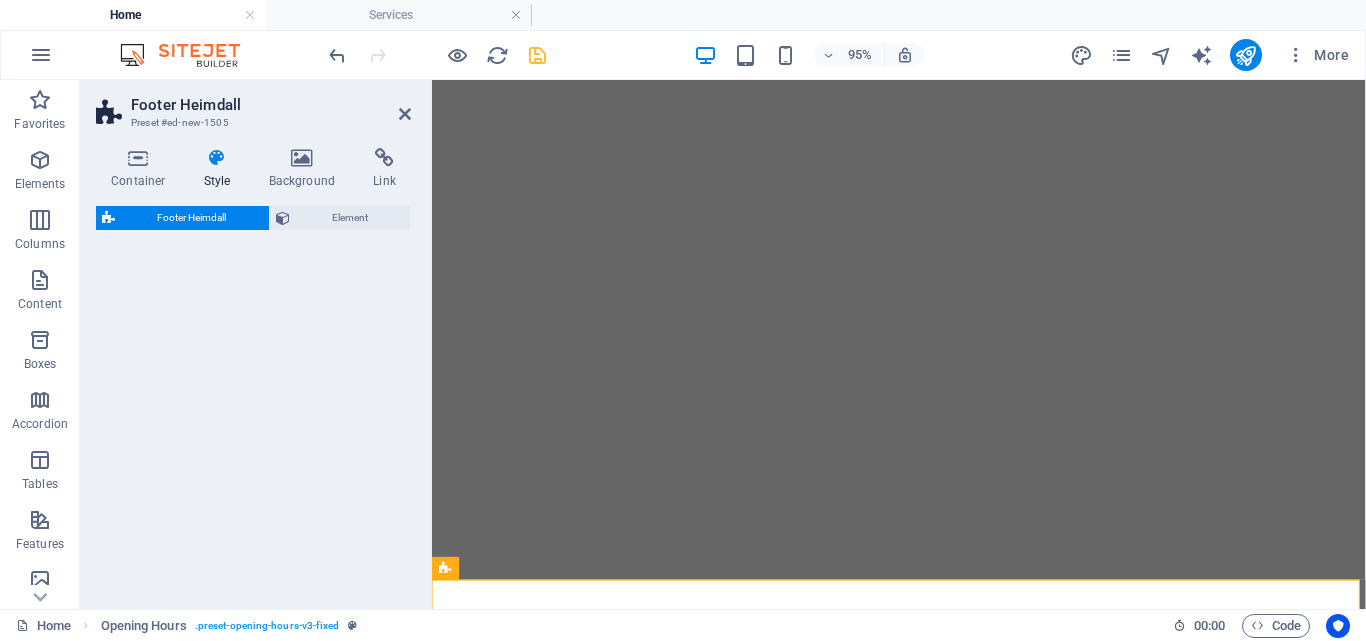 scroll, scrollTop: 3847, scrollLeft: 0, axis: vertical 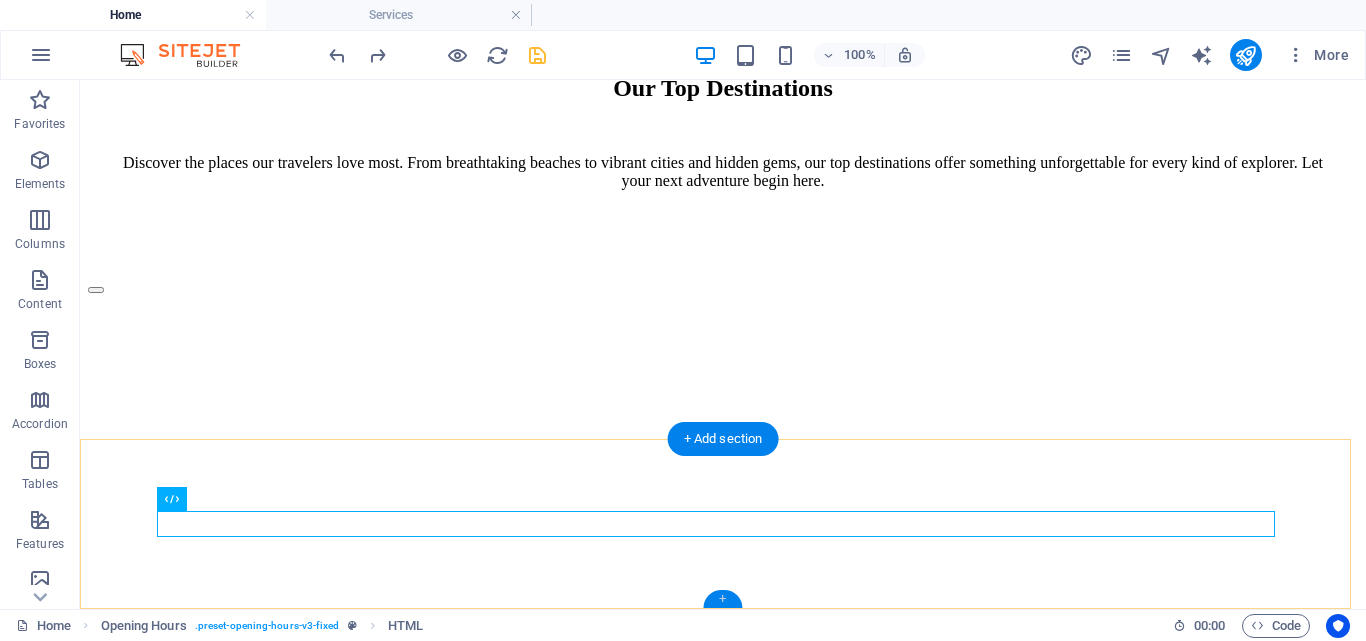 click on "+" at bounding box center [722, 599] 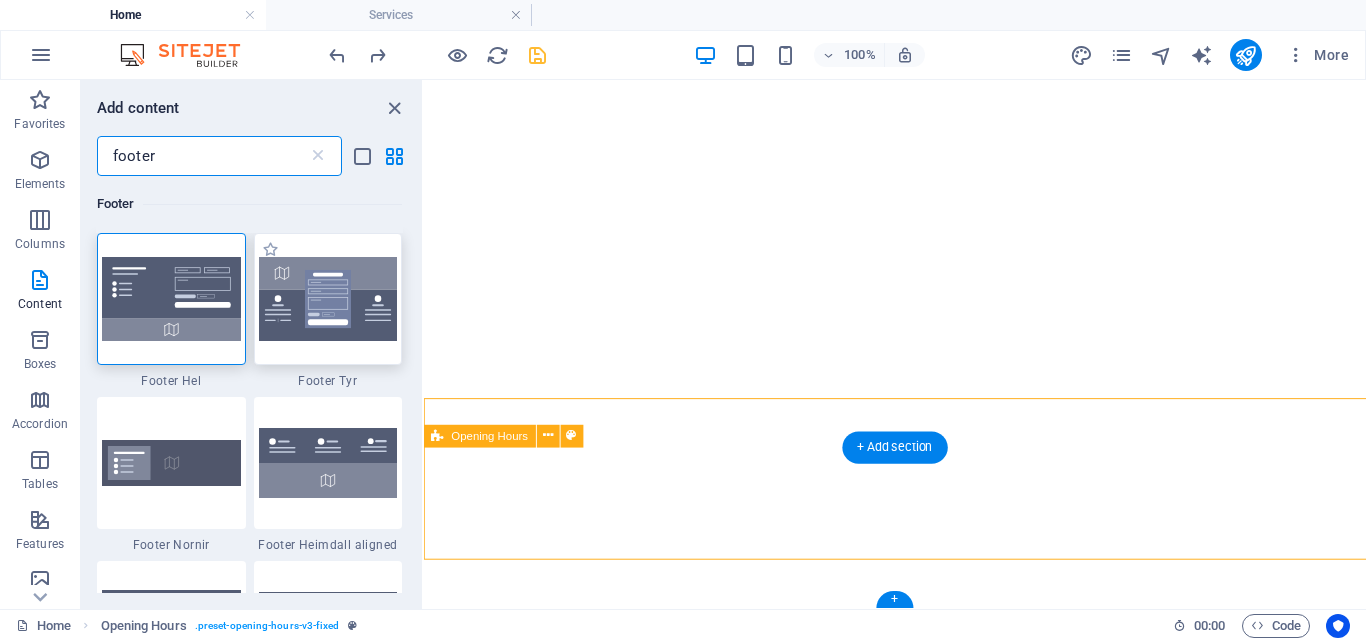 scroll, scrollTop: 3819, scrollLeft: 0, axis: vertical 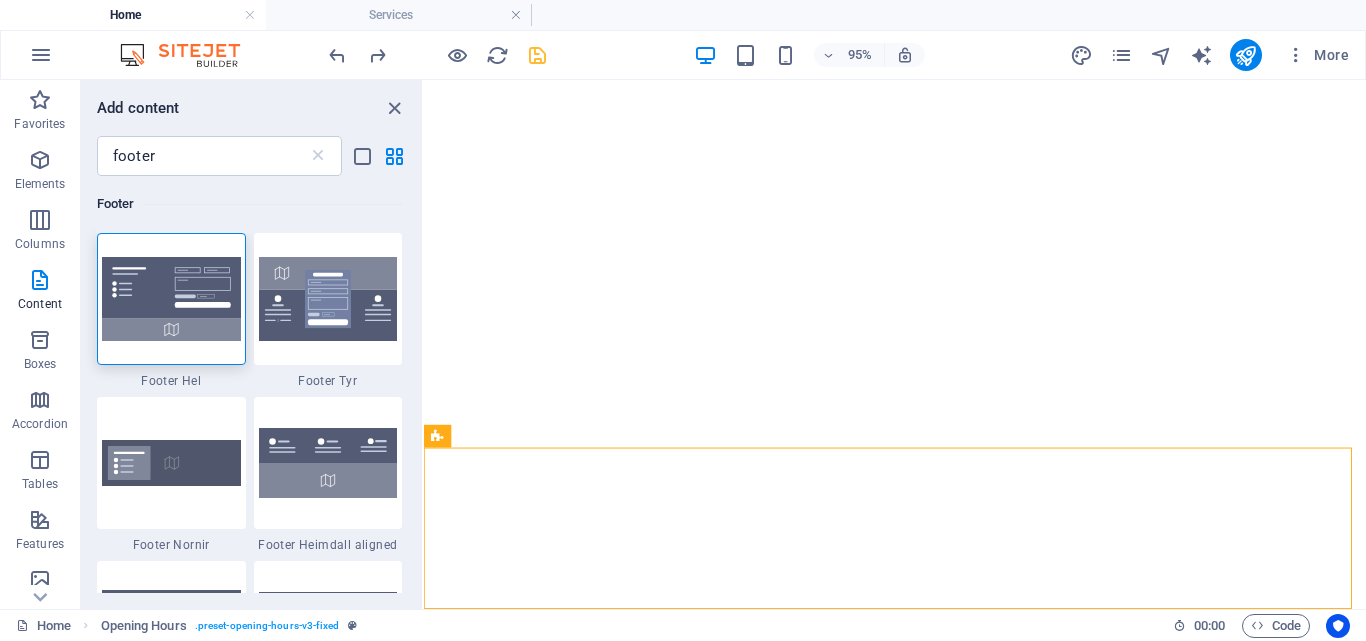 drag, startPoint x: 416, startPoint y: 250, endPoint x: 415, endPoint y: 279, distance: 29.017237 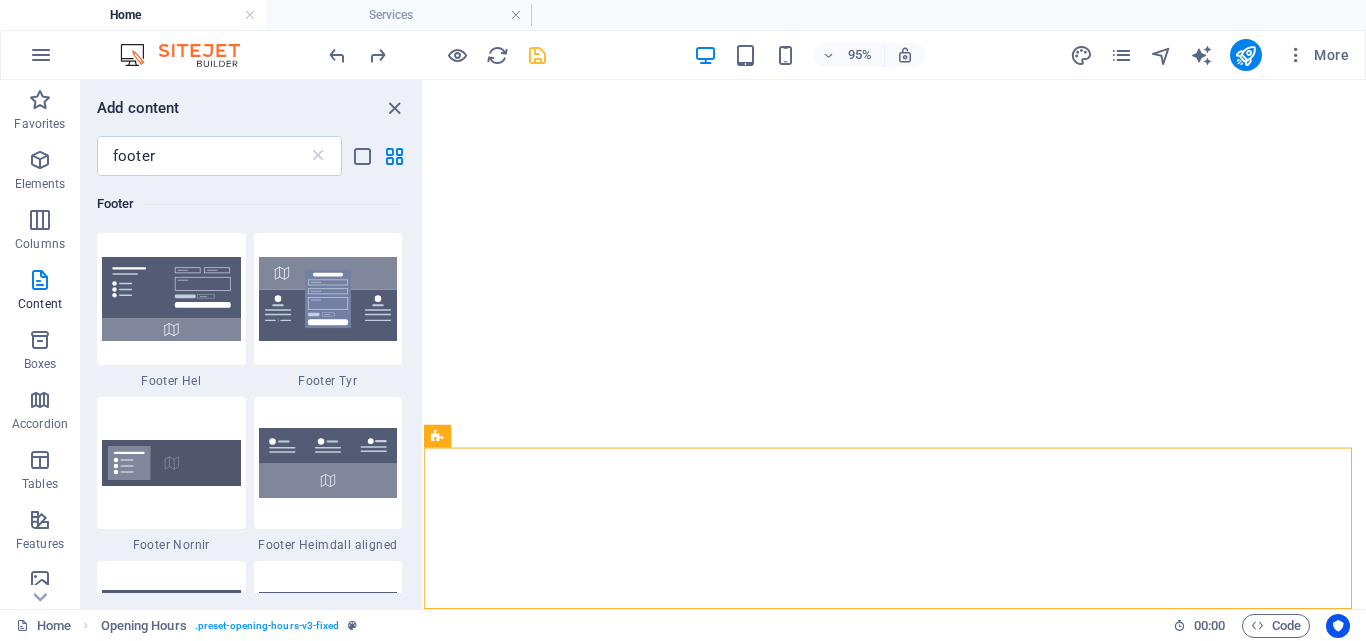 click on "Footer 1 Star Footer Hel 1 Star Footer Tyr 1 Star Footer Nornir 1 Star Footer Heimdall aligned 1 Star Footer Heimdall 1 Star Footer Heimdall left 1 Star Footer Bragi 1 Star Footer Bragi diagonal 1 Star Footer Bragi pointed 1 Star Footer Bragi open 1 Star Footer Skadi 1 Star Footer Saga 1 Star Footer Frigg 1 Star Footer Thrud 1 Star Footer Fulla" at bounding box center (251, 384) 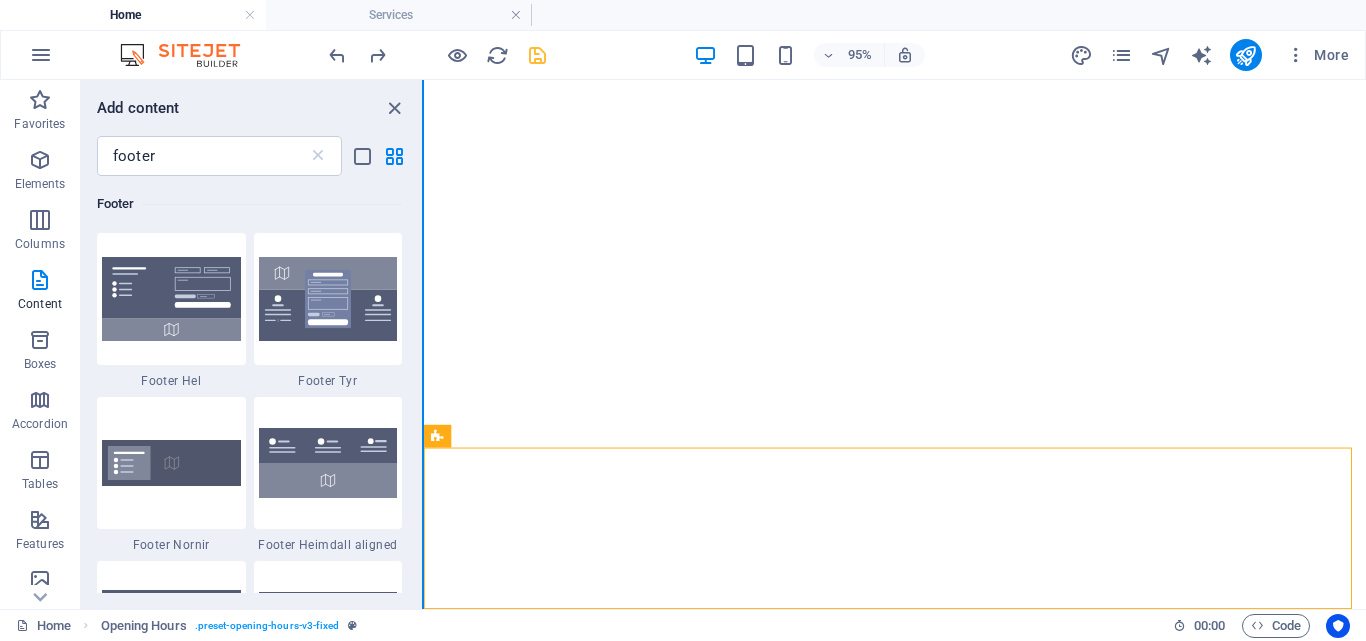 click on "Footer 1 Star Footer Hel 1 Star Footer Tyr 1 Star Footer Nornir 1 Star Footer Heimdall aligned 1 Star Footer Heimdall 1 Star Footer Heimdall left 1 Star Footer Bragi 1 Star Footer Bragi diagonal 1 Star Footer Bragi pointed 1 Star Footer Bragi open 1 Star Footer Skadi 1 Star Footer Saga 1 Star Footer Frigg 1 Star Footer Thrud 1 Star Footer Fulla" at bounding box center [251, 384] 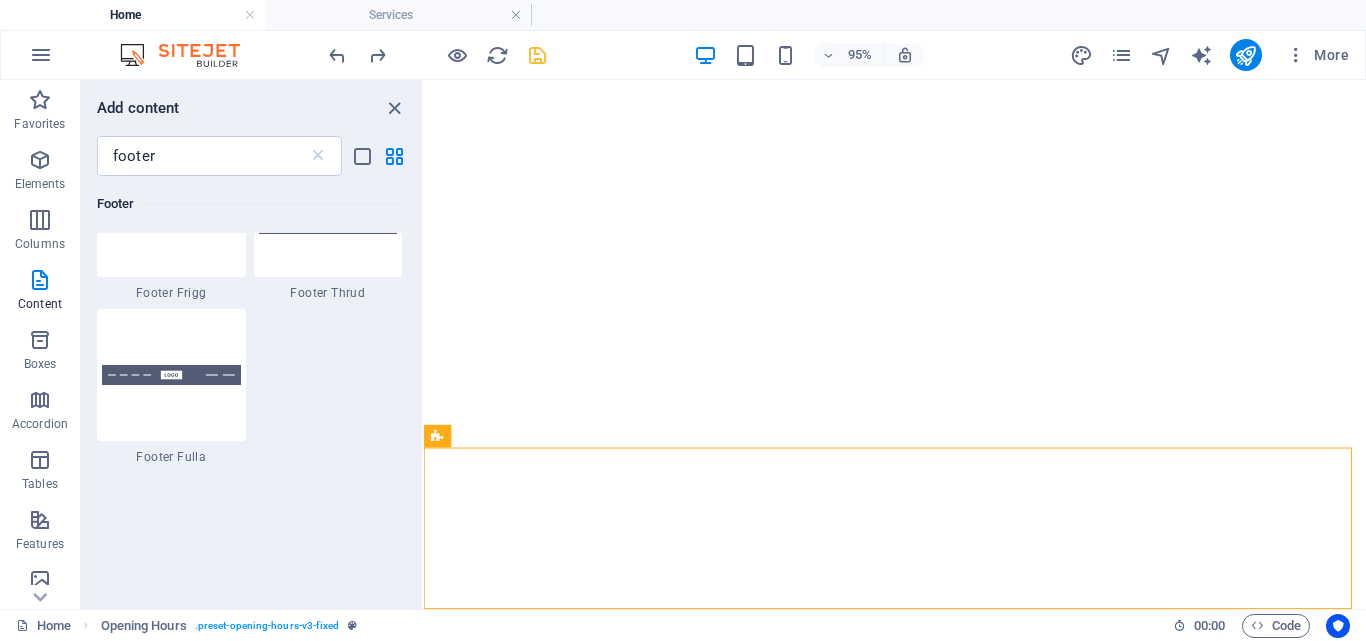 scroll, scrollTop: 1166, scrollLeft: 0, axis: vertical 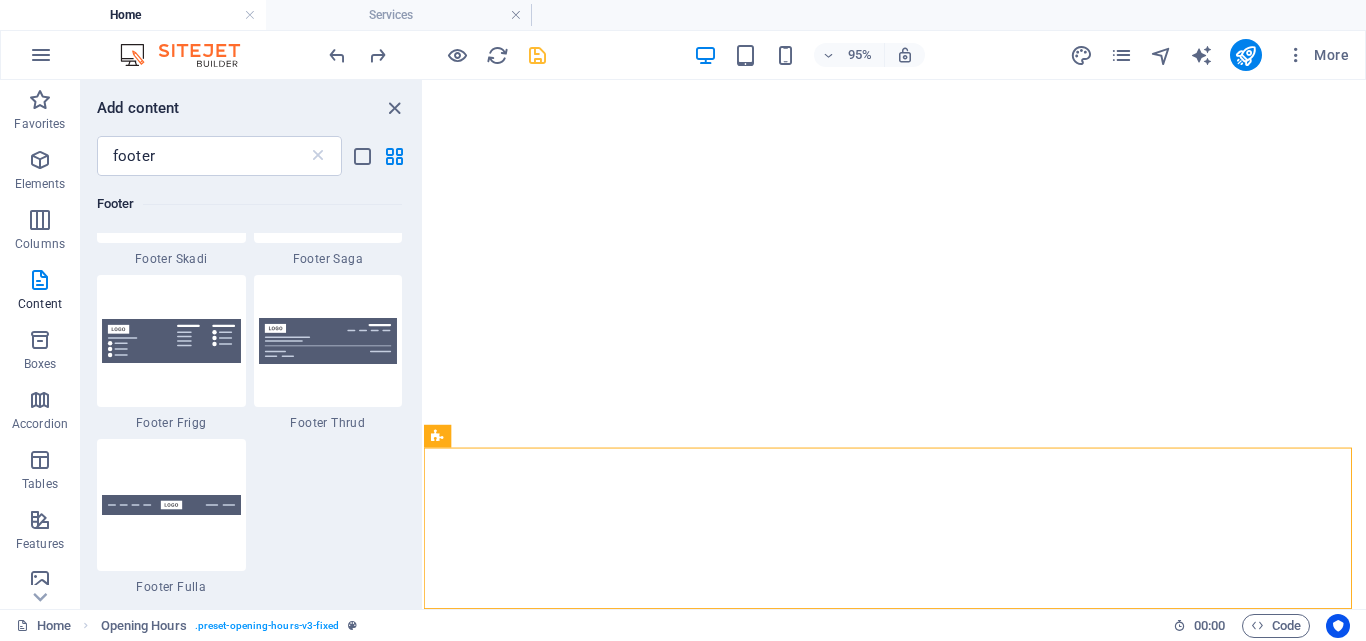 drag, startPoint x: 418, startPoint y: 262, endPoint x: 2, endPoint y: 434, distance: 450.15552 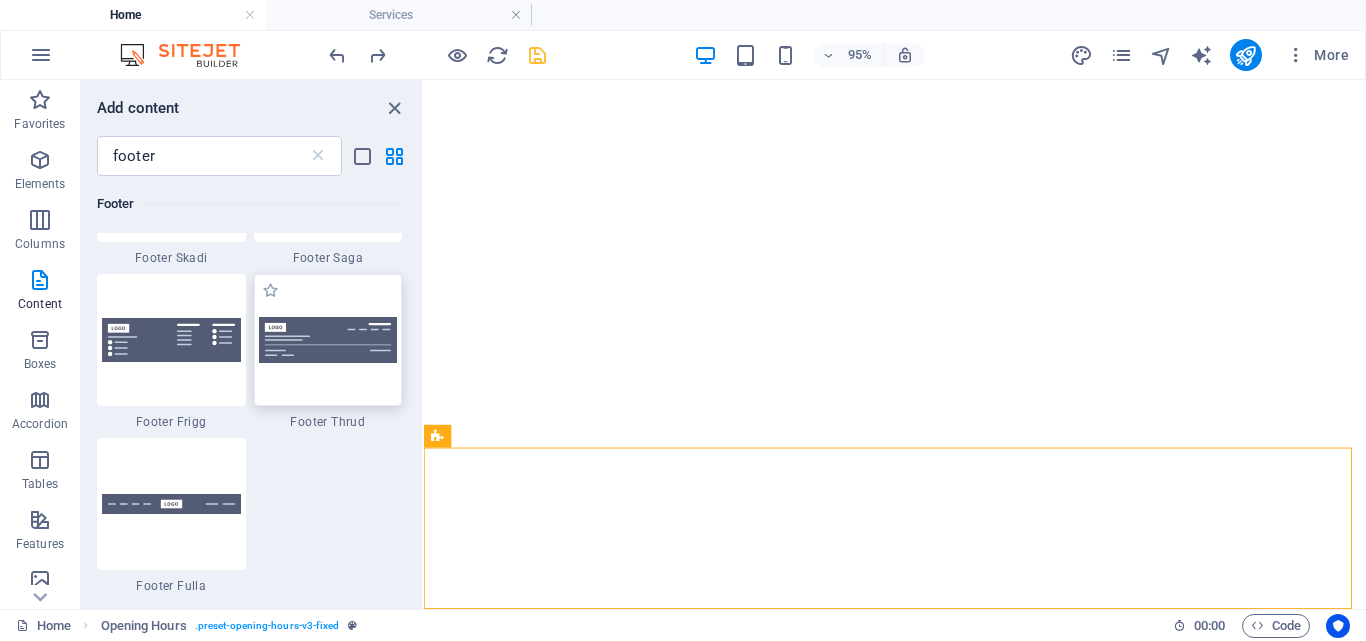 click at bounding box center [328, 339] 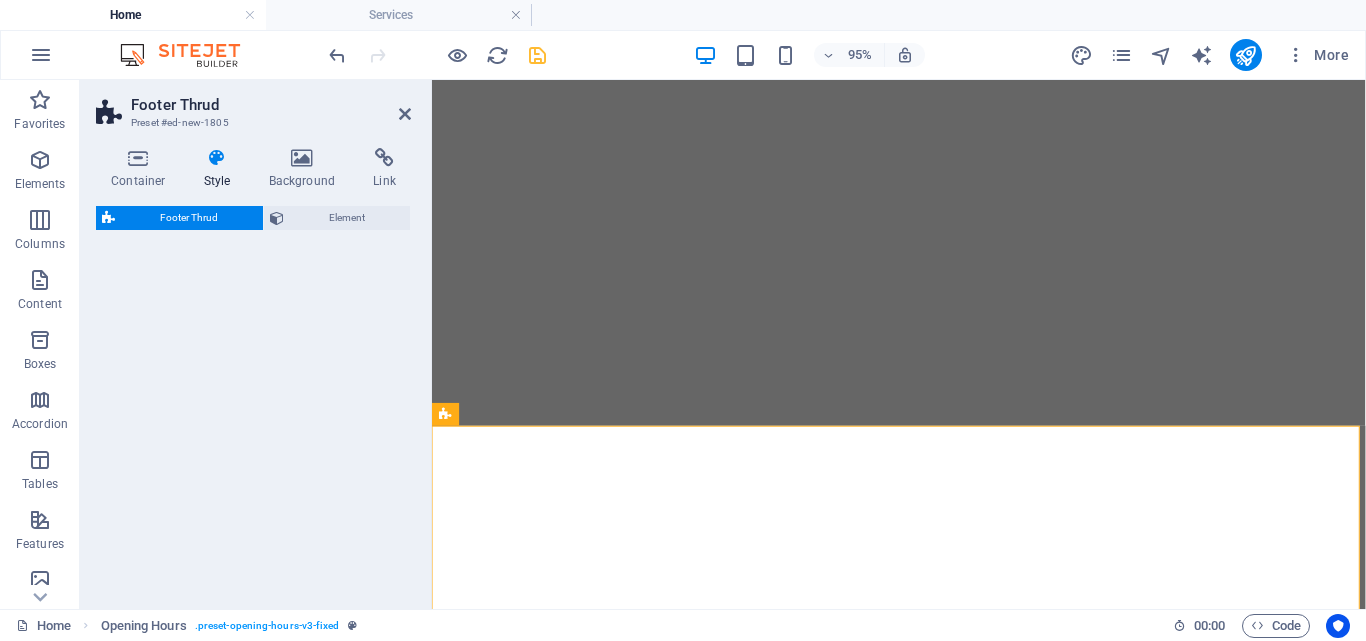 select on "rem" 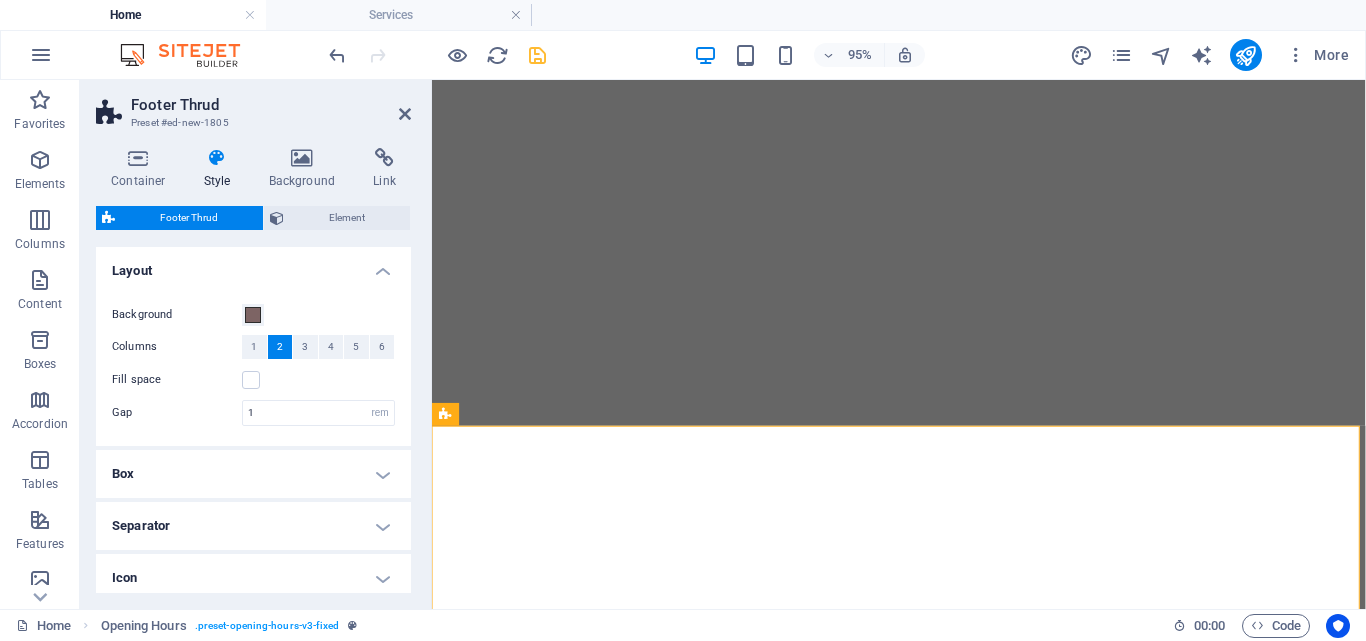 scroll, scrollTop: 4009, scrollLeft: 0, axis: vertical 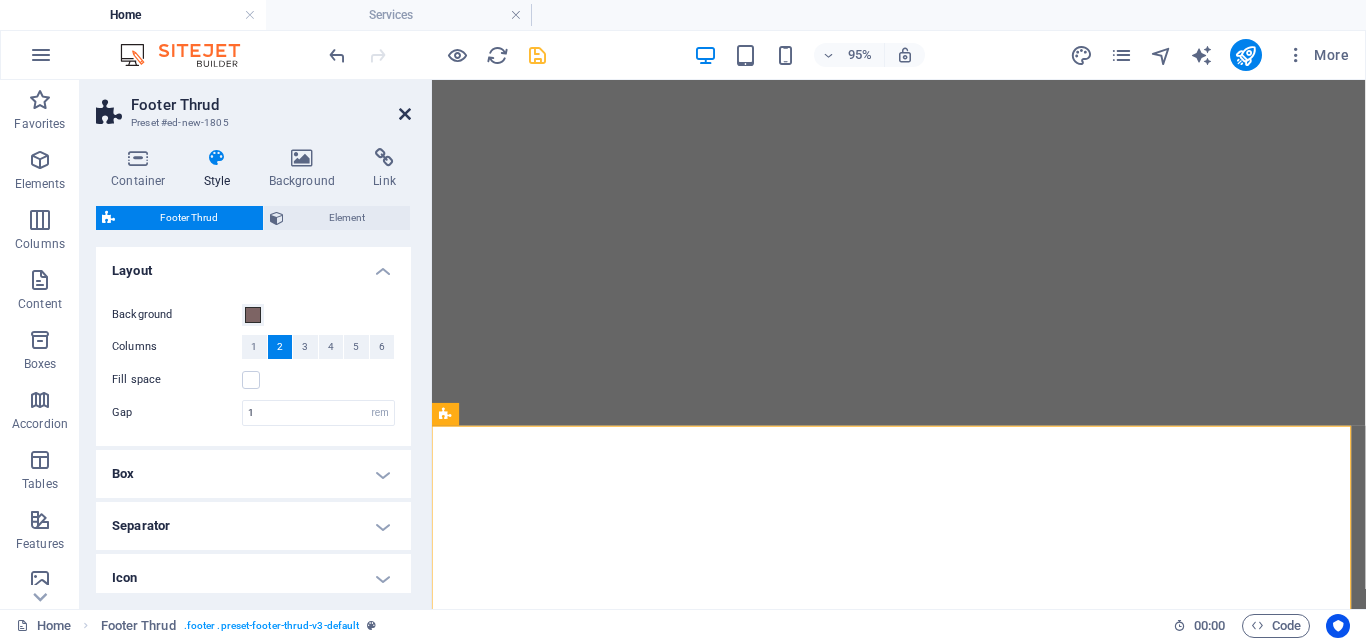 click at bounding box center [405, 114] 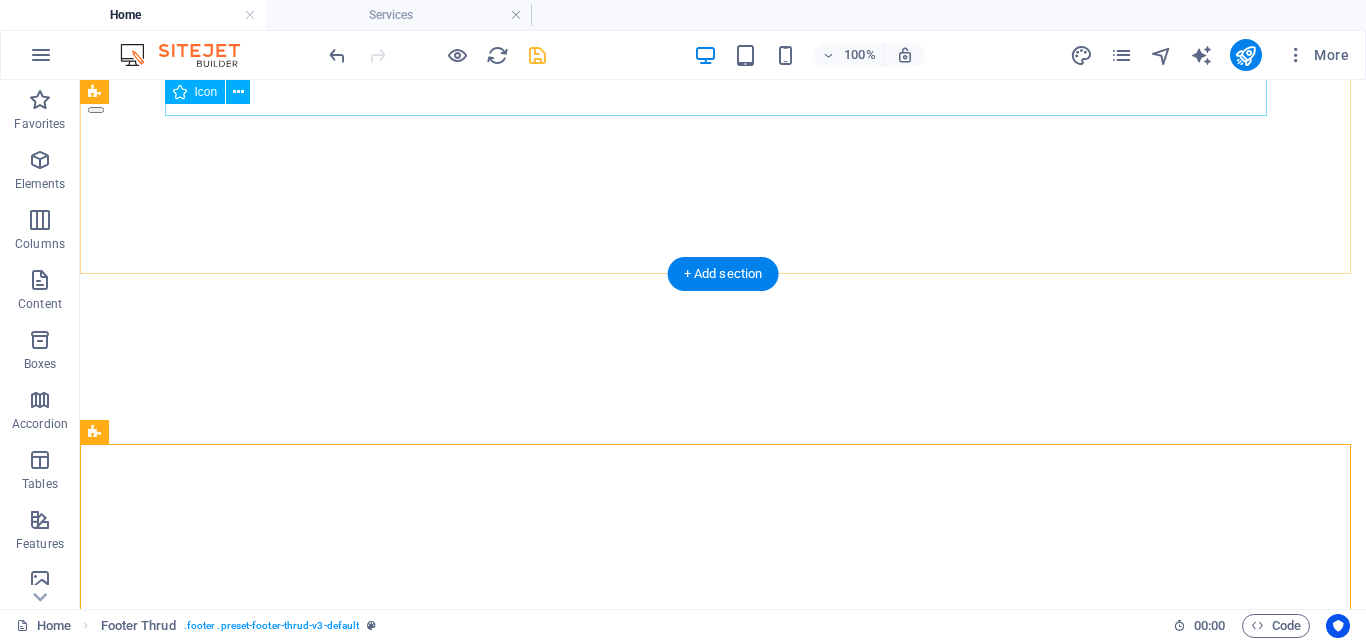 scroll, scrollTop: 3994, scrollLeft: 0, axis: vertical 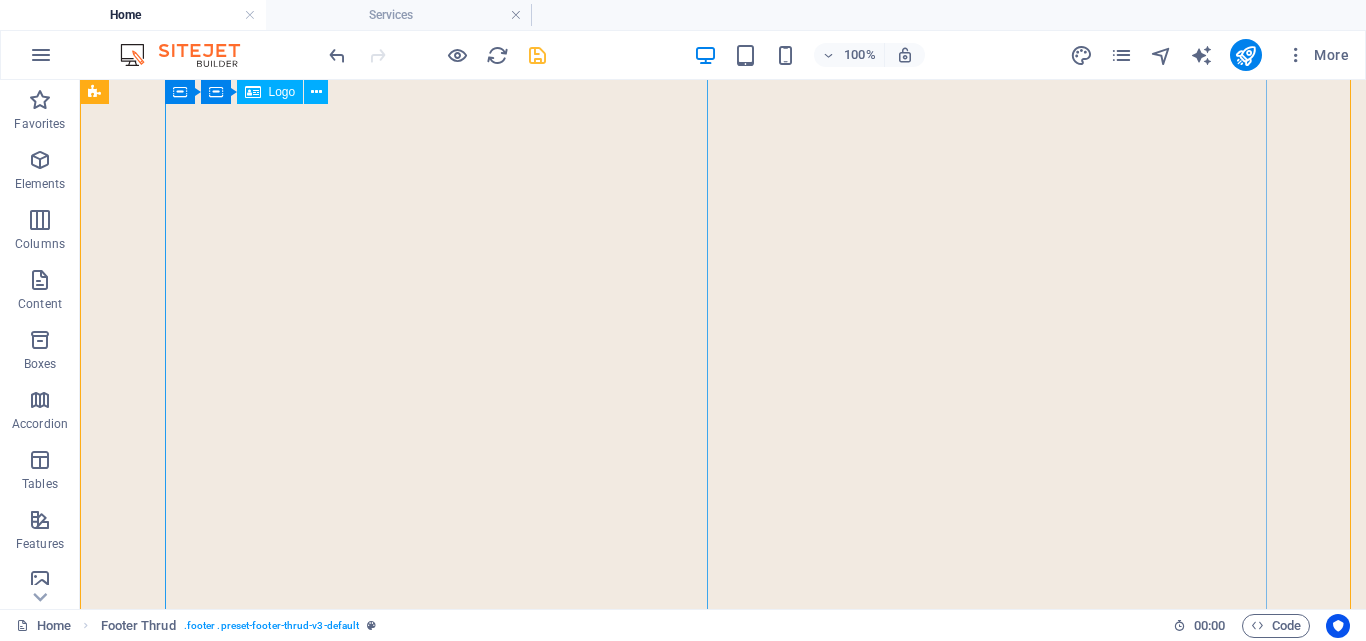 click at bounding box center (443, 13921) 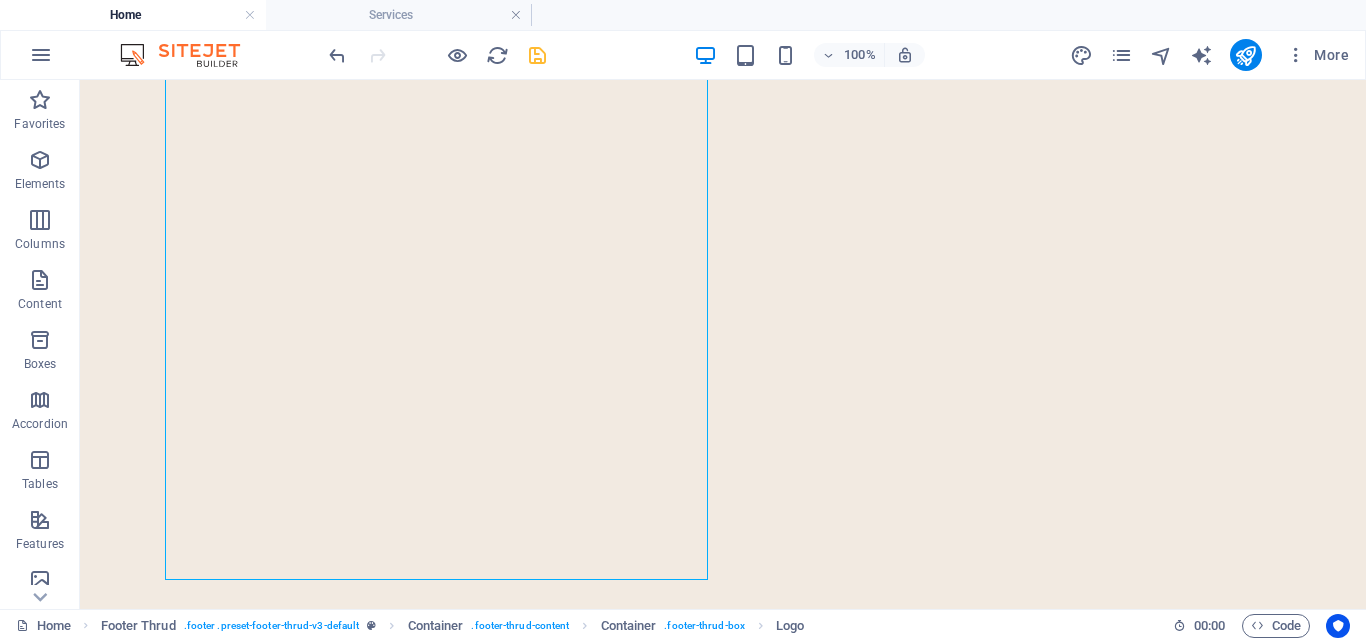 scroll, scrollTop: 4693, scrollLeft: 0, axis: vertical 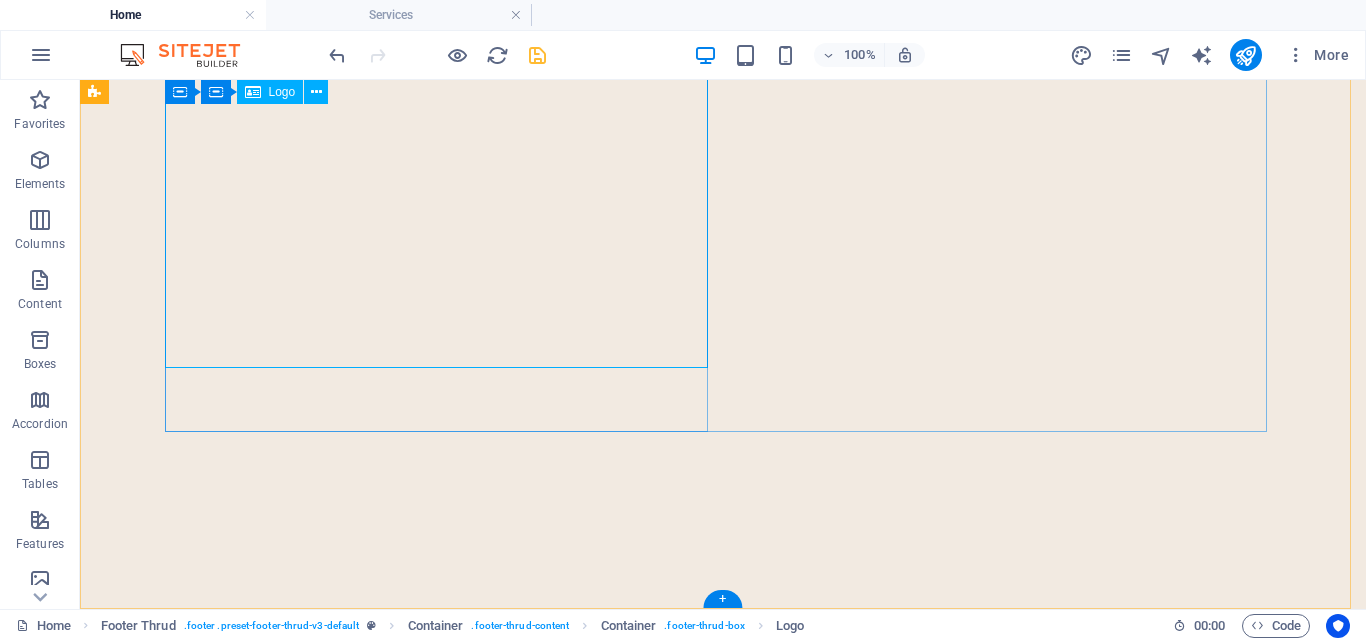 click at bounding box center (443, 13677) 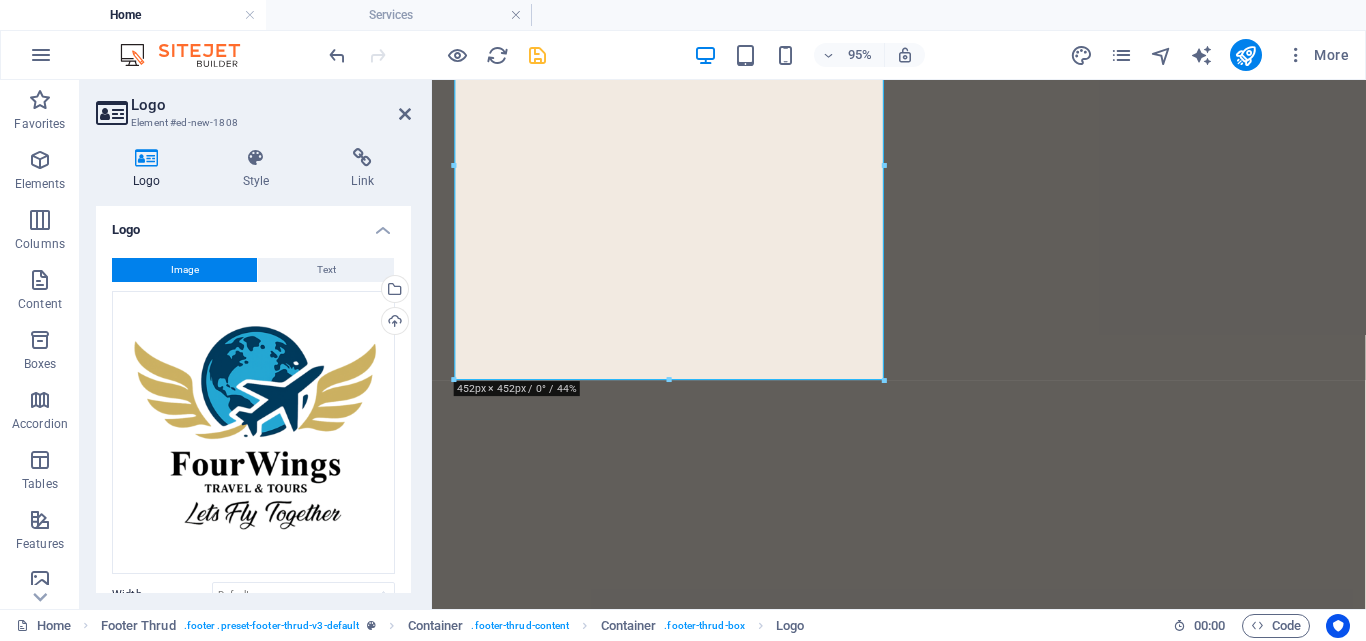 scroll, scrollTop: 4589, scrollLeft: 0, axis: vertical 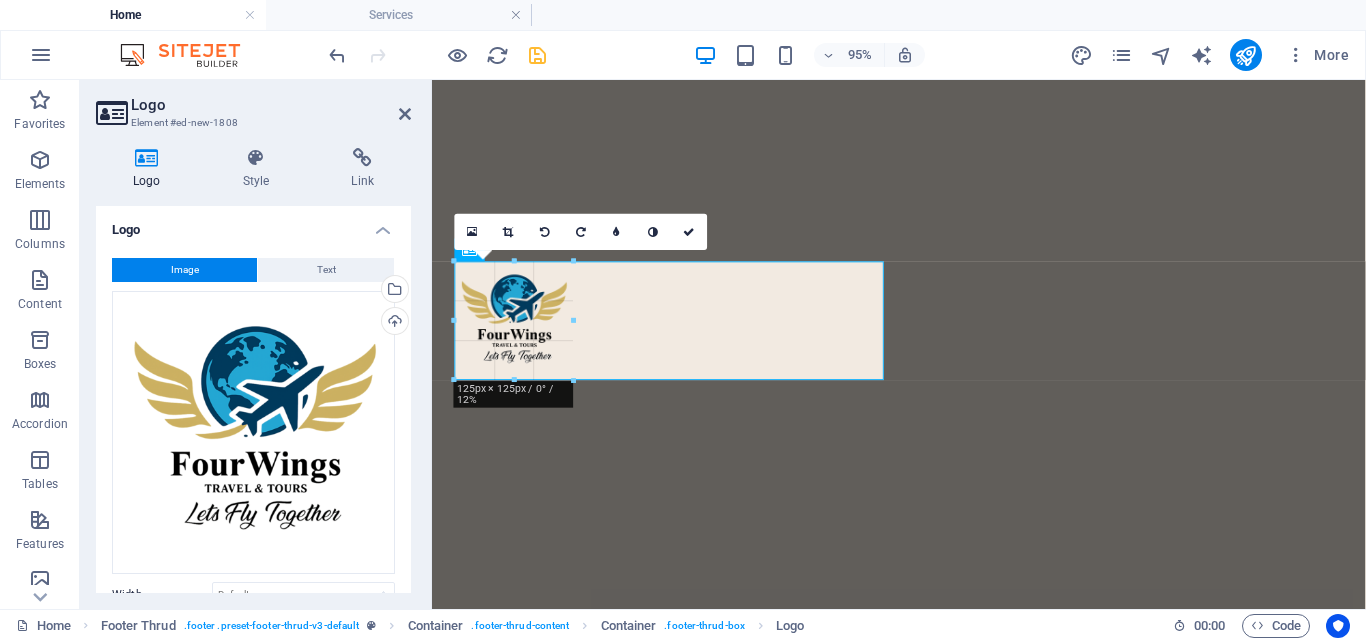 drag, startPoint x: 883, startPoint y: 381, endPoint x: 257, endPoint y: 50, distance: 708.1222 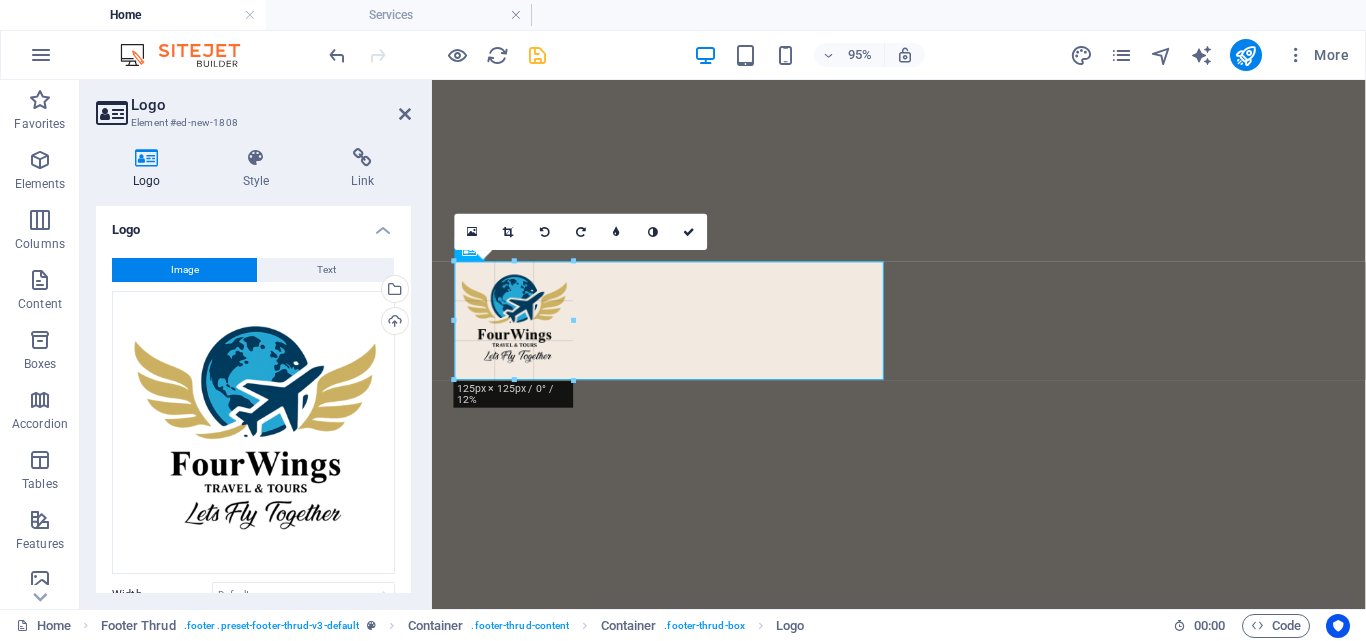 type on "125" 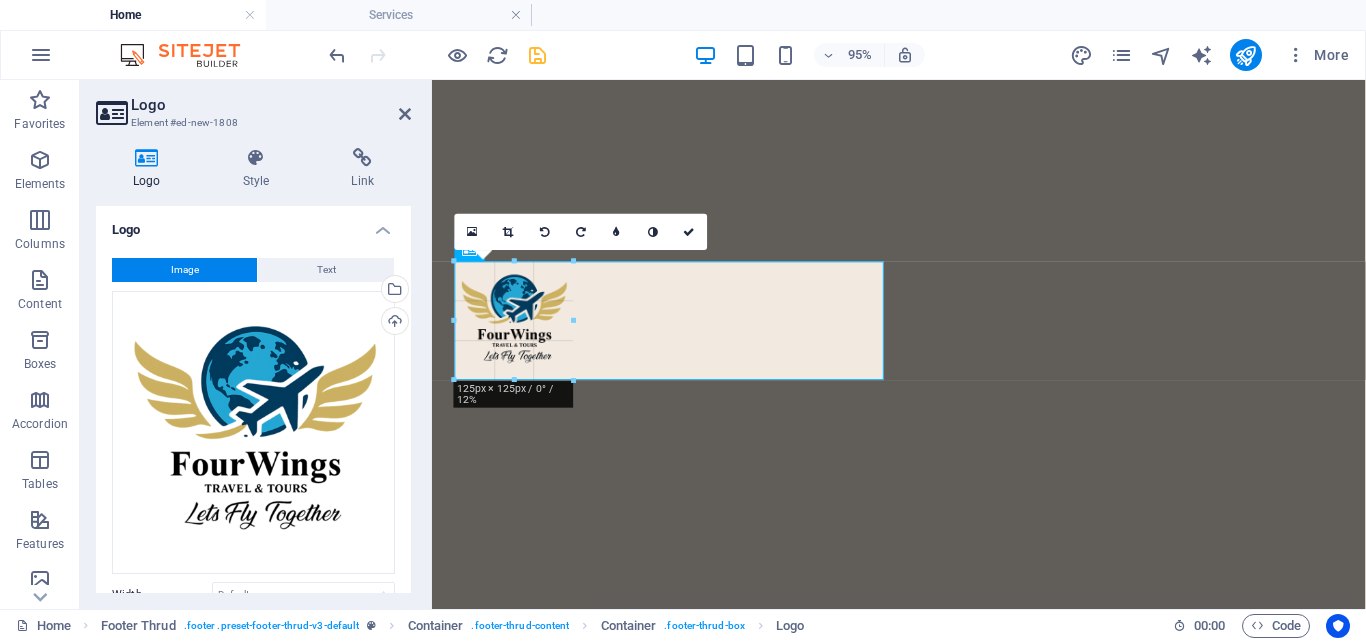 select on "px" 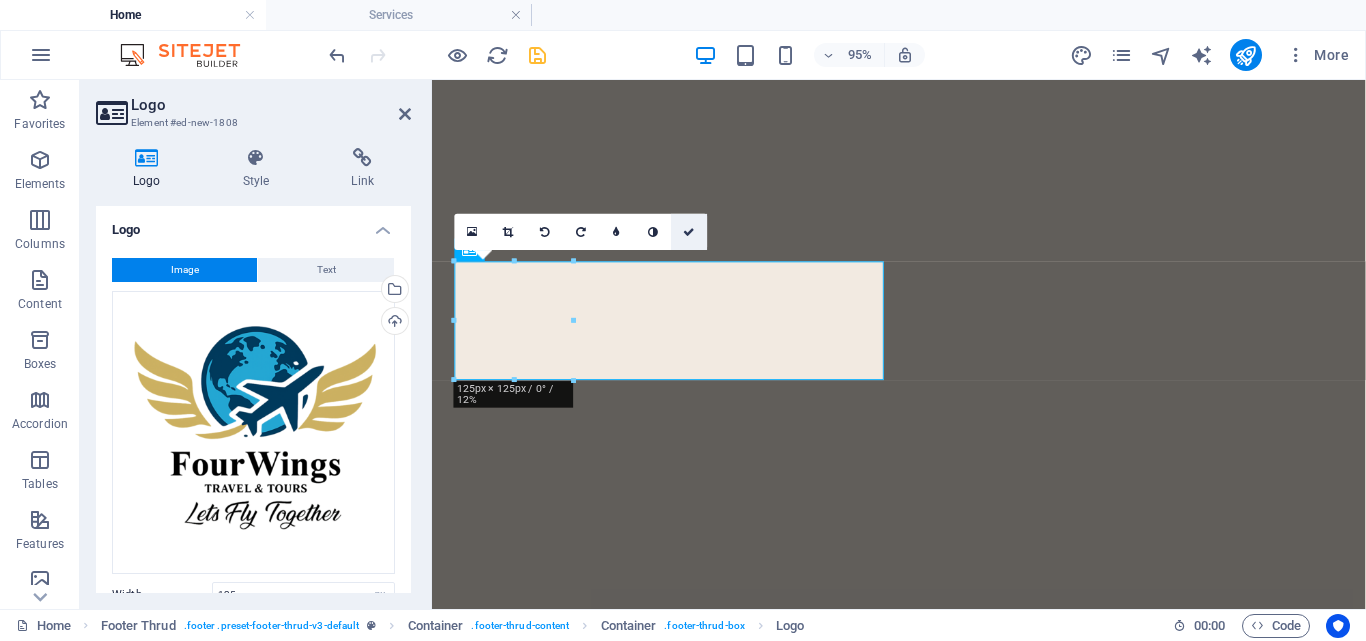 click at bounding box center (690, 231) 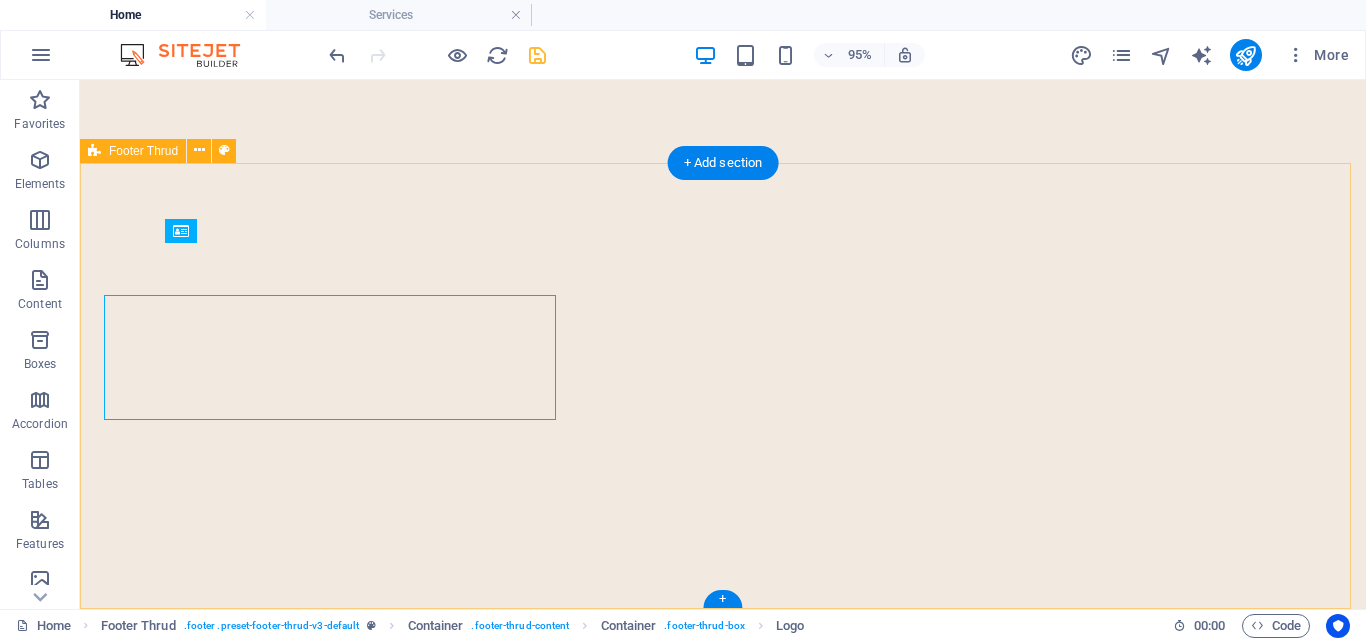 scroll, scrollTop: 4275, scrollLeft: 0, axis: vertical 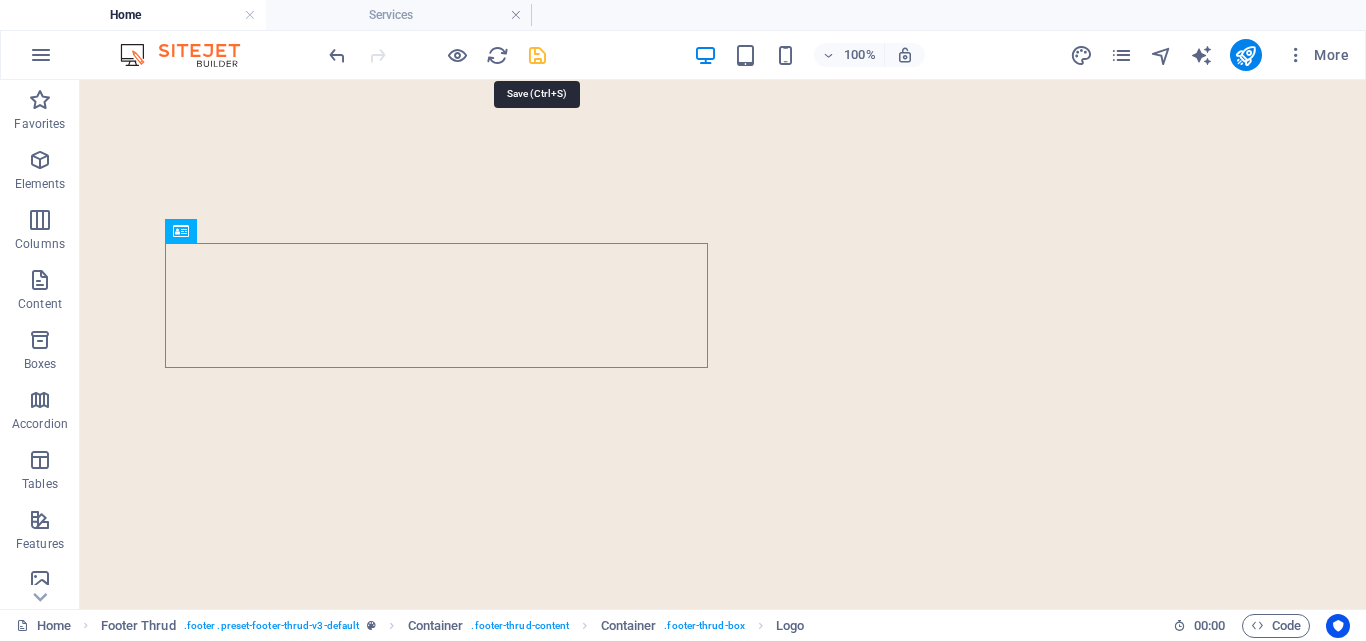 click at bounding box center [537, 55] 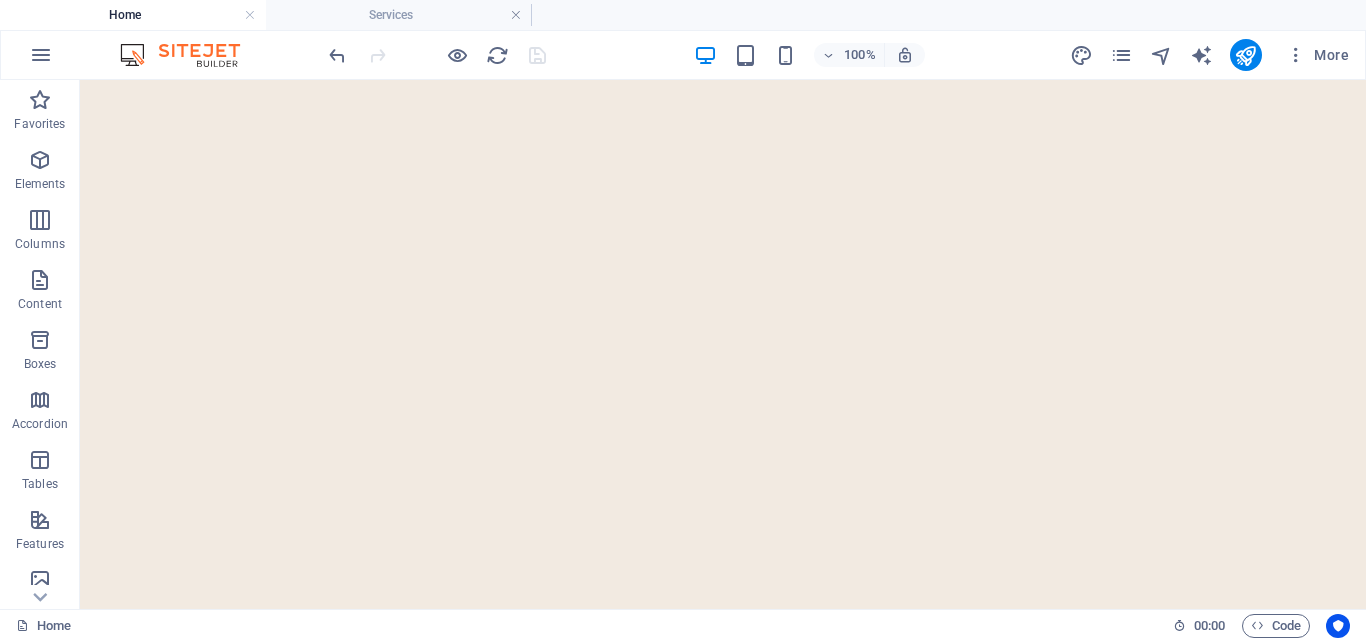 scroll, scrollTop: 3827, scrollLeft: 0, axis: vertical 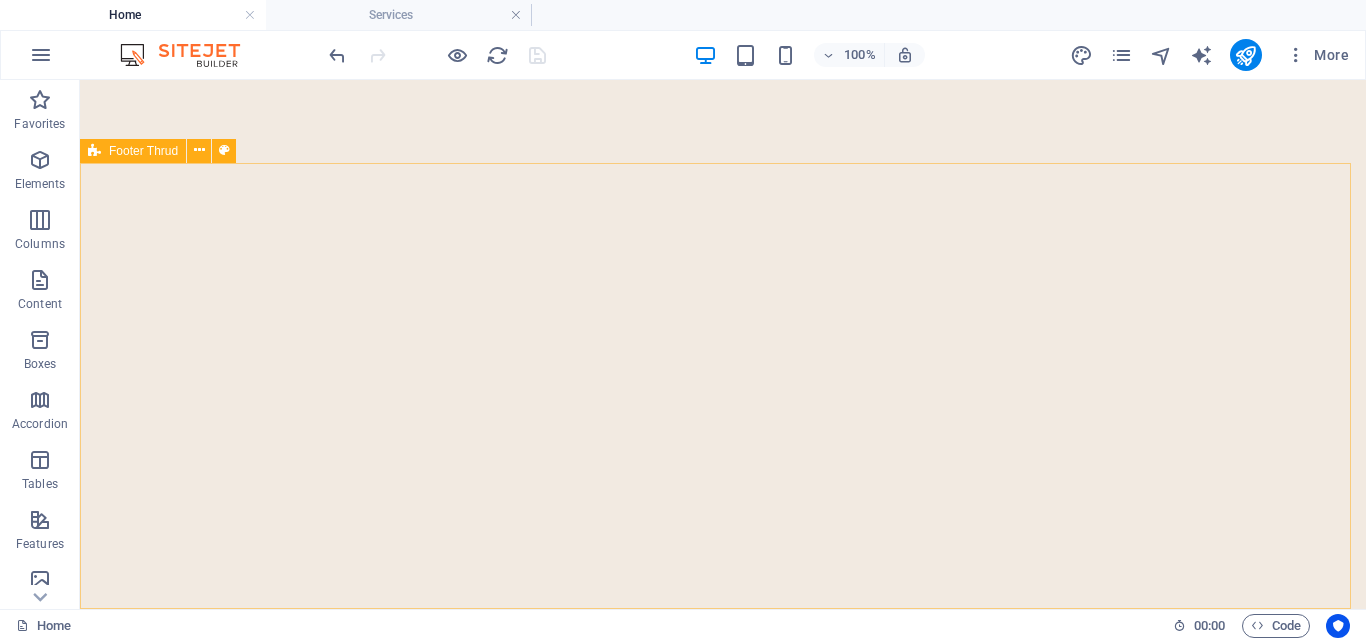 click on "Footer Thrud" at bounding box center (133, 151) 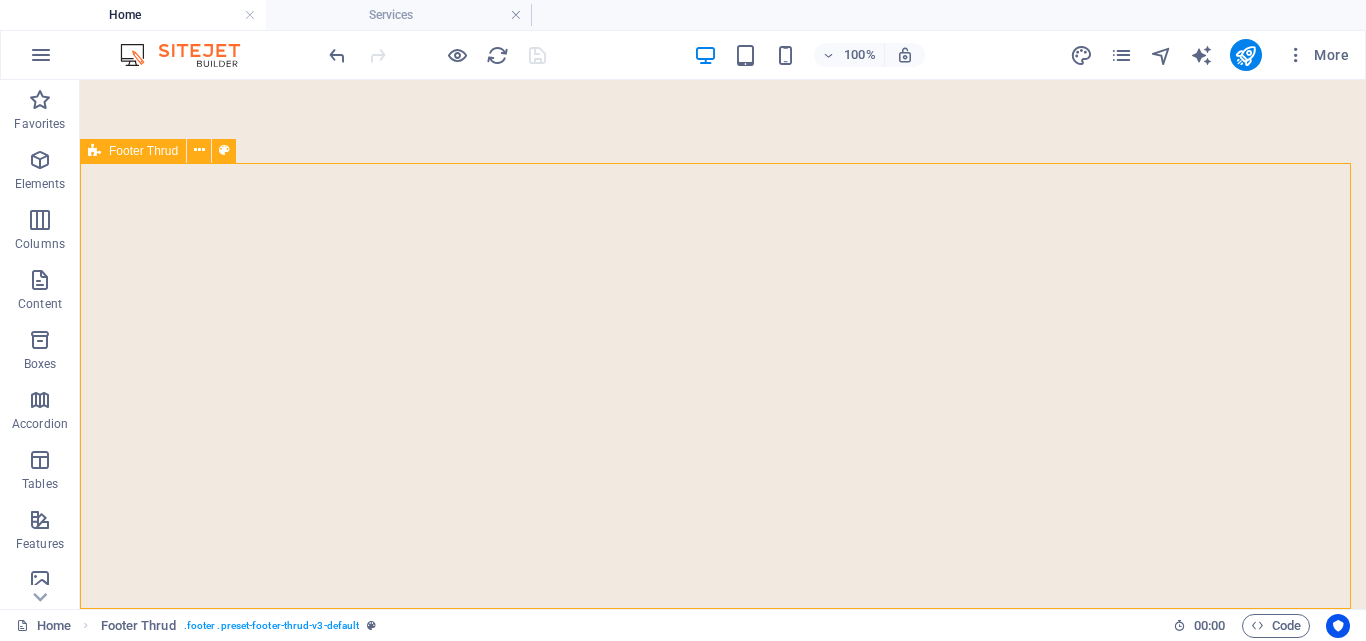 click on "Footer Thrud" at bounding box center (133, 151) 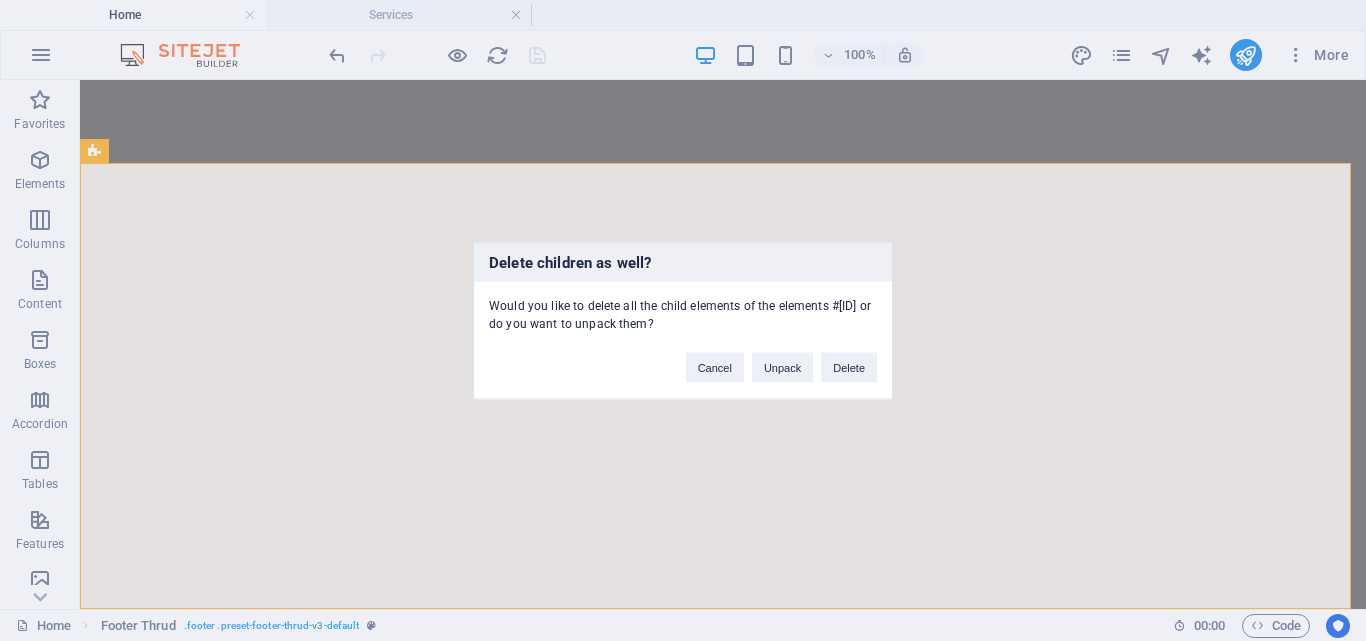 type 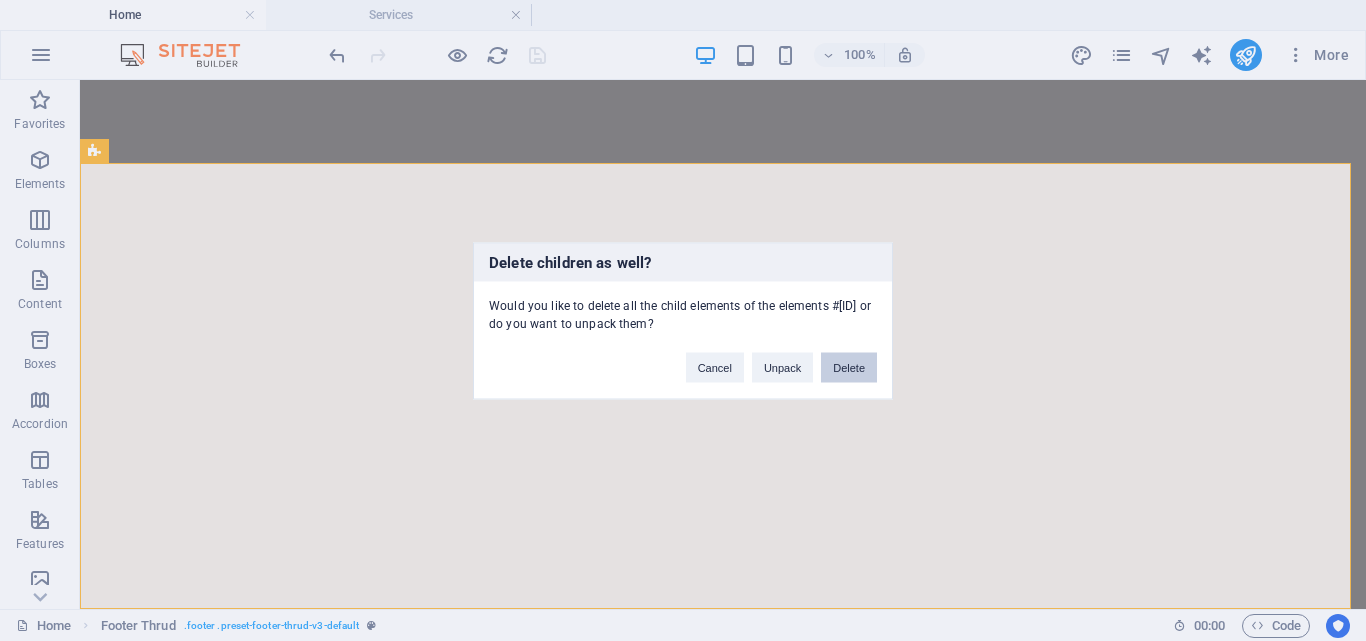 drag, startPoint x: 848, startPoint y: 368, endPoint x: 768, endPoint y: 287, distance: 113.84639 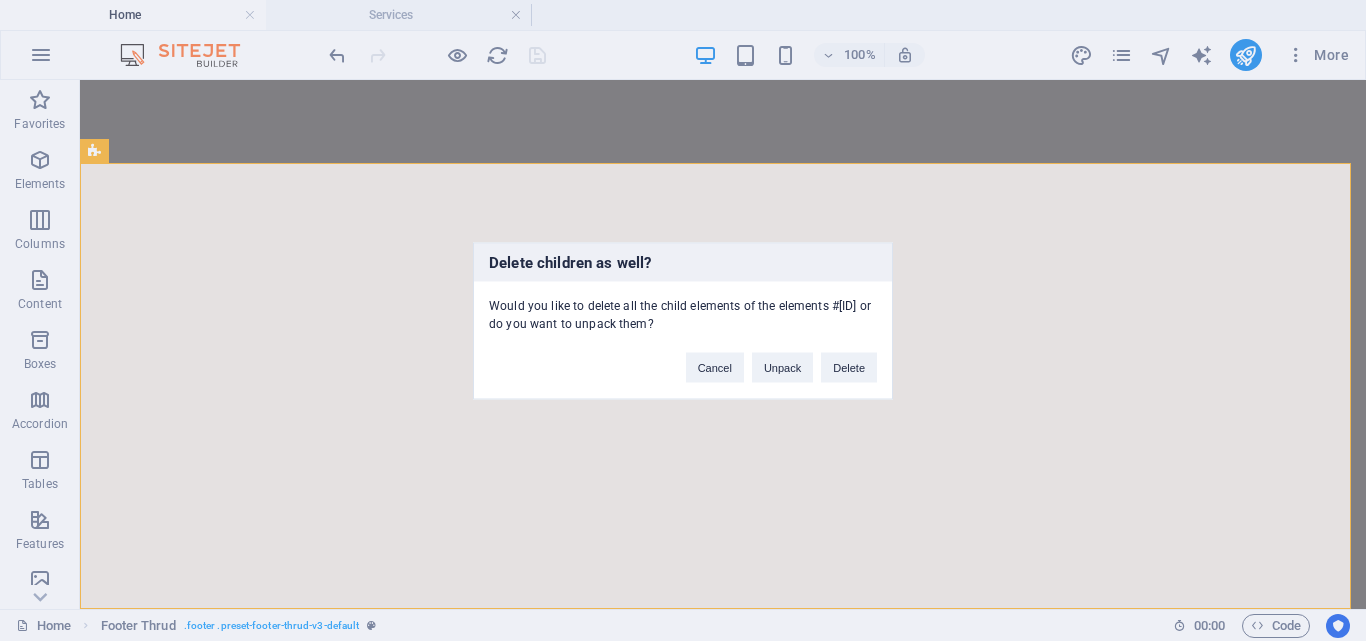 scroll, scrollTop: 3829, scrollLeft: 0, axis: vertical 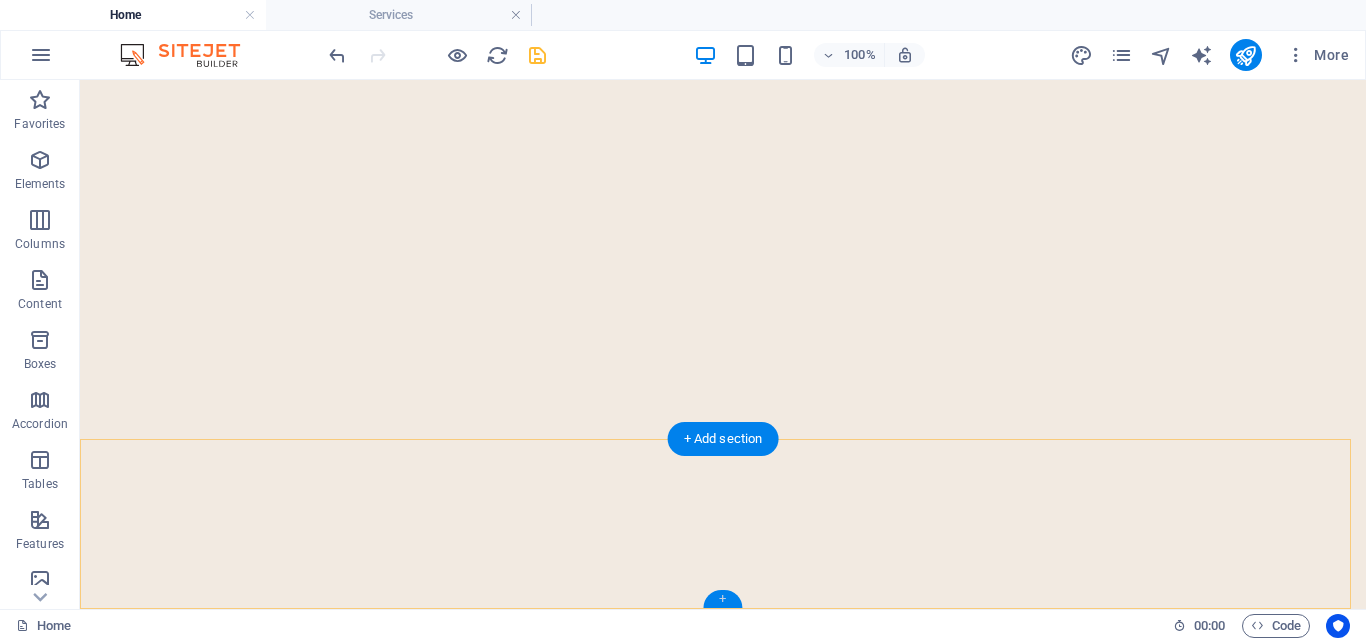 click on "+" at bounding box center [722, 599] 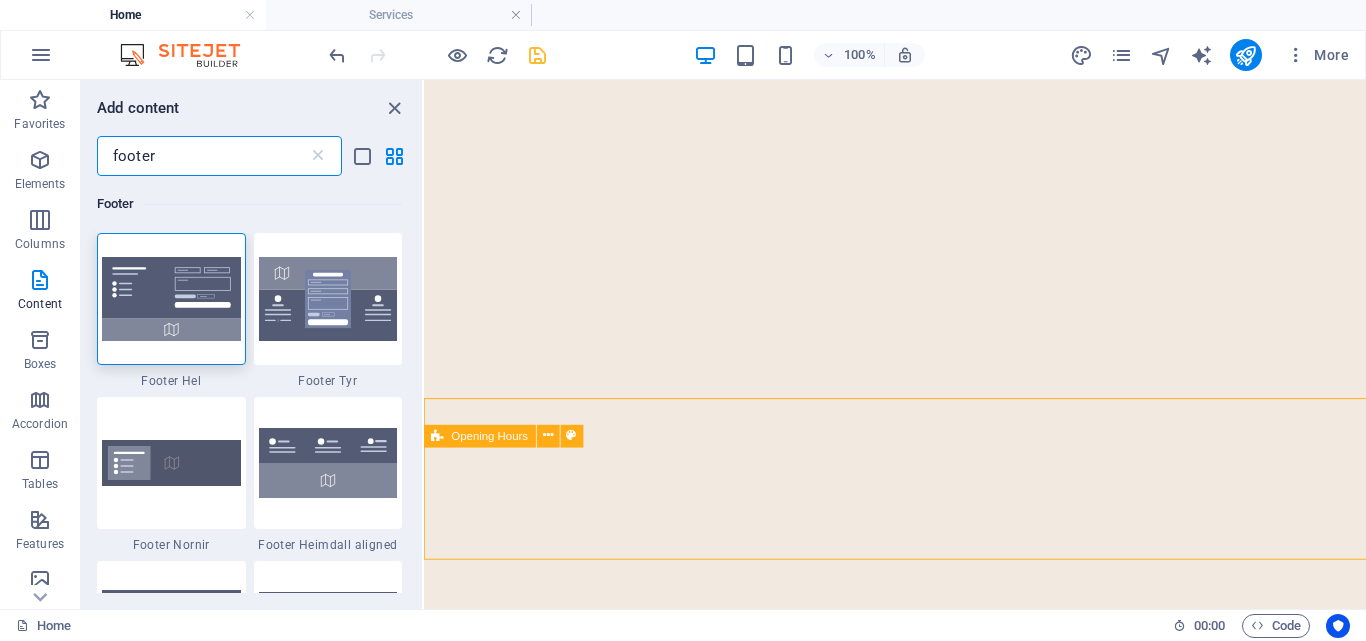 scroll, scrollTop: 3819, scrollLeft: 0, axis: vertical 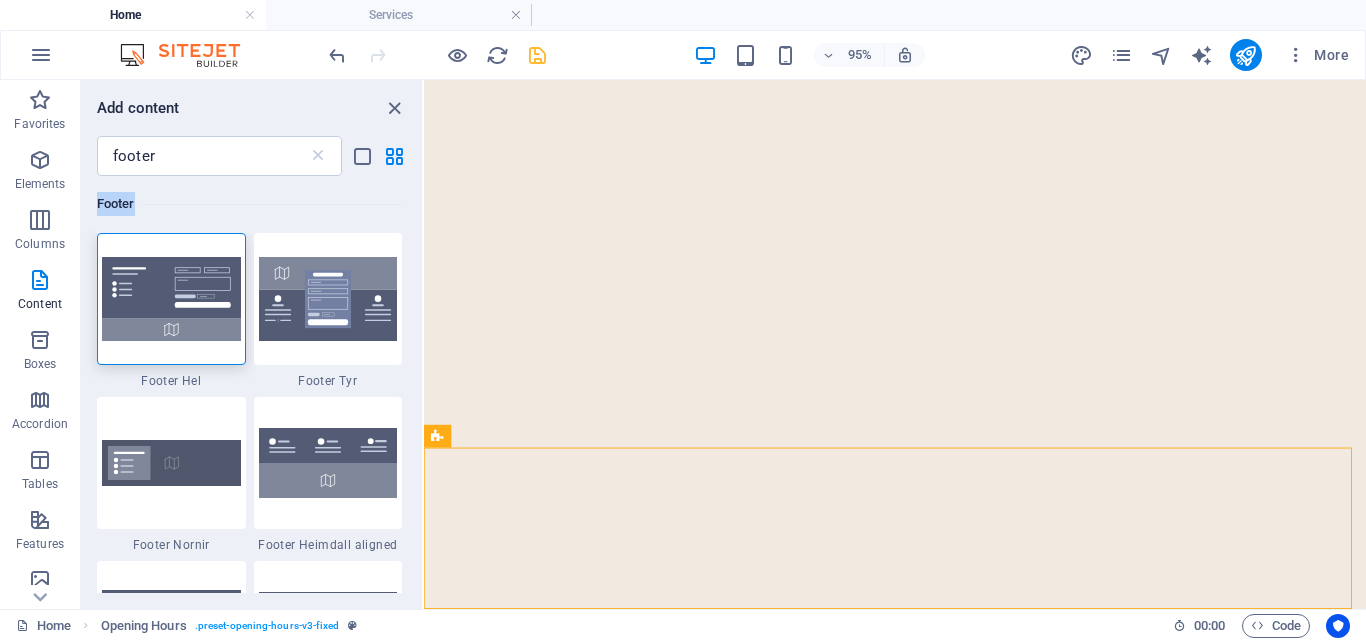 drag, startPoint x: 416, startPoint y: 210, endPoint x: 418, endPoint y: 166, distance: 44.04543 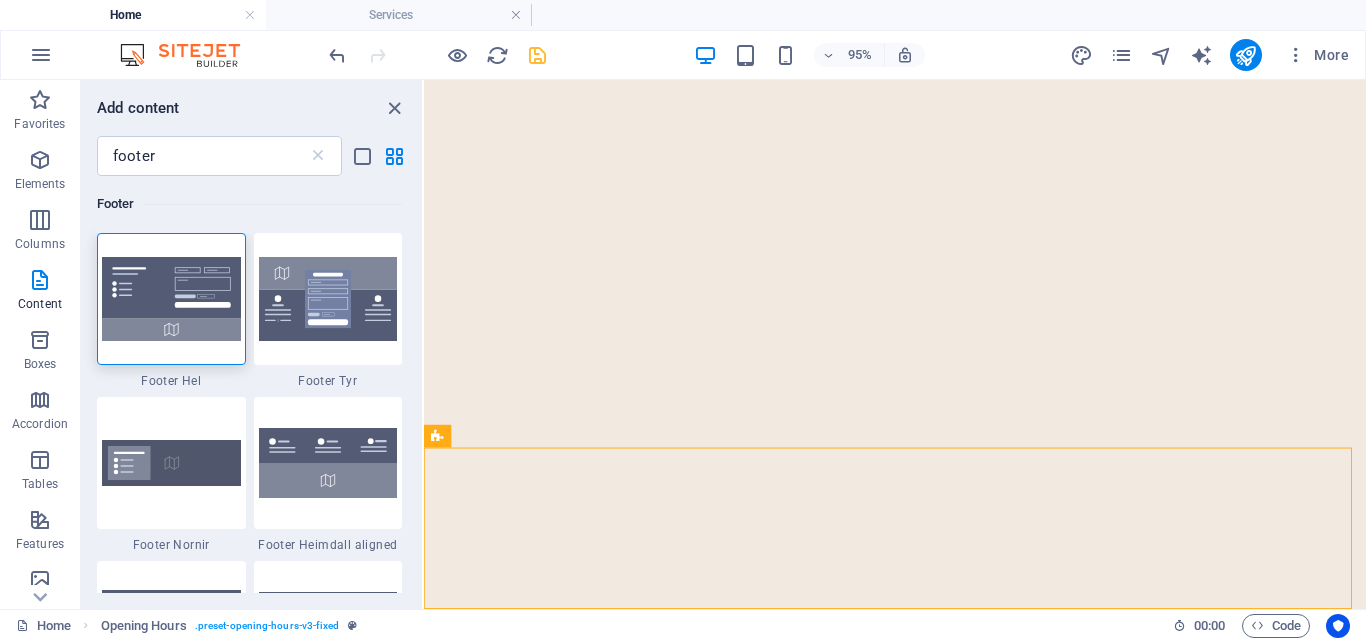 click on "Footer 1 Star Footer Hel 1 Star Footer Tyr 1 Star Footer Nornir 1 Star Footer Heimdall aligned 1 Star Footer Heimdall 1 Star Footer Heimdall left 1 Star Footer Bragi 1 Star Footer Bragi diagonal 1 Star Footer Bragi pointed 1 Star Footer Bragi open 1 Star Footer Skadi 1 Star Footer Saga 1 Star Footer Frigg 1 Star Footer Thrud 1 Star Footer Fulla" at bounding box center [251, 384] 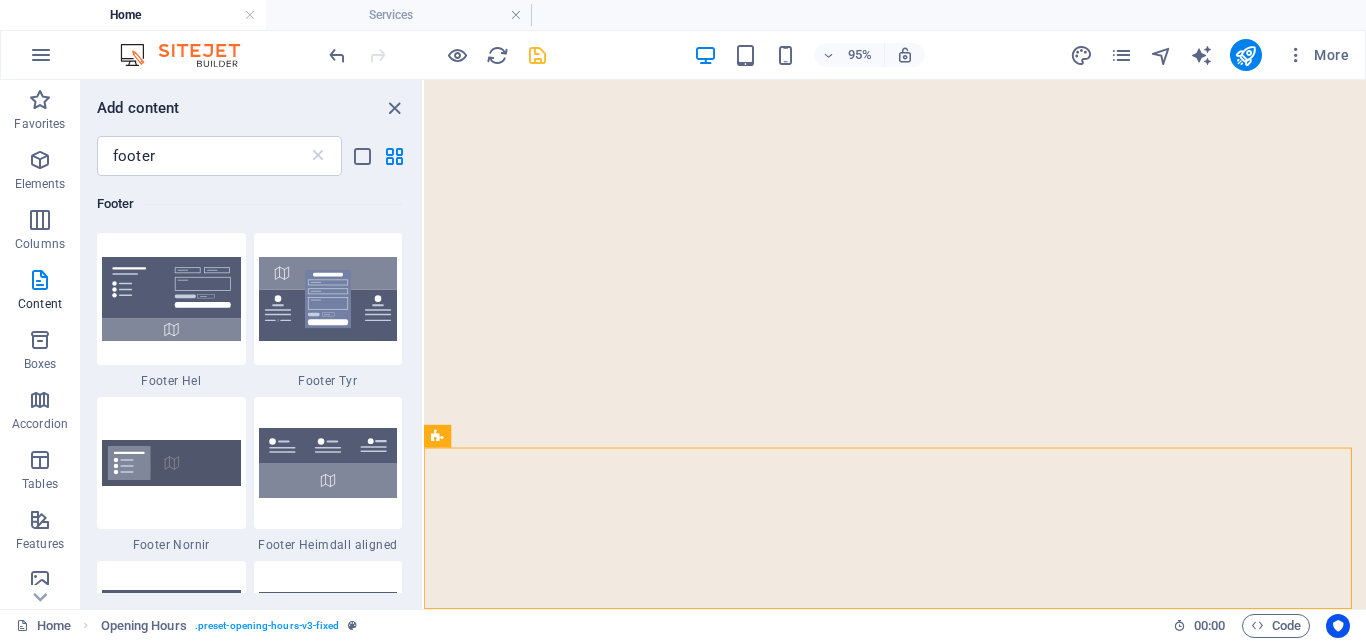 drag, startPoint x: 417, startPoint y: 239, endPoint x: 418, endPoint y: 261, distance: 22.022715 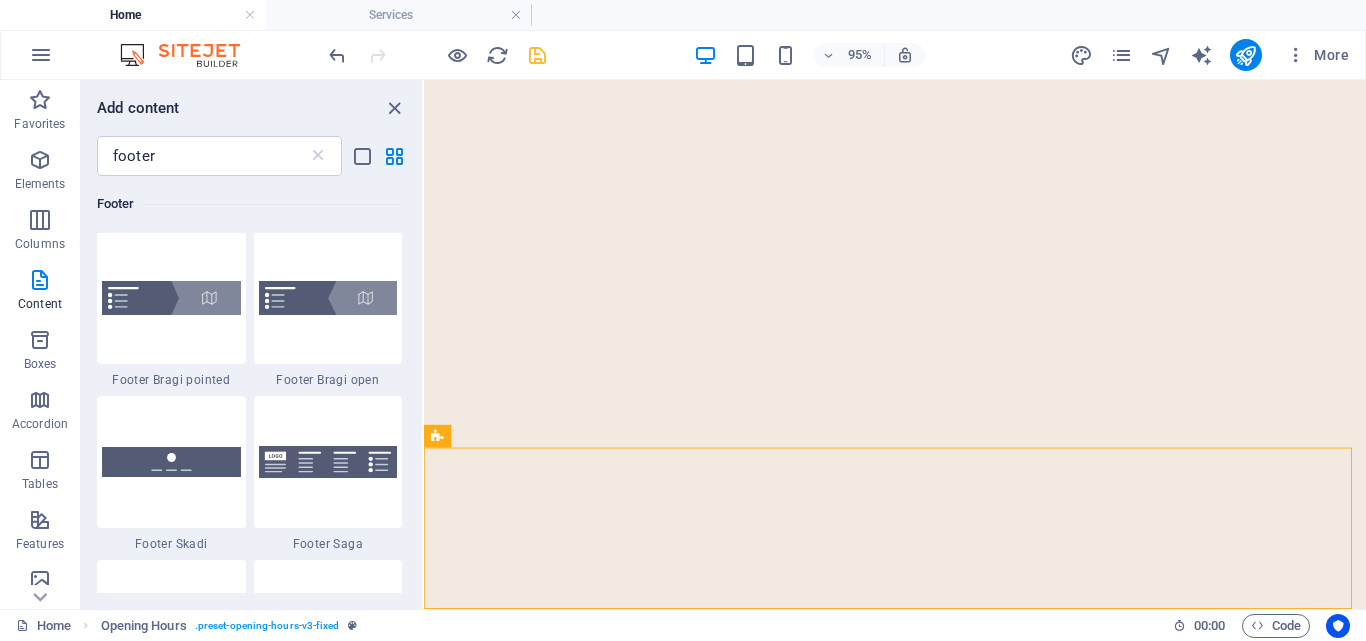 scroll, scrollTop: 681, scrollLeft: 0, axis: vertical 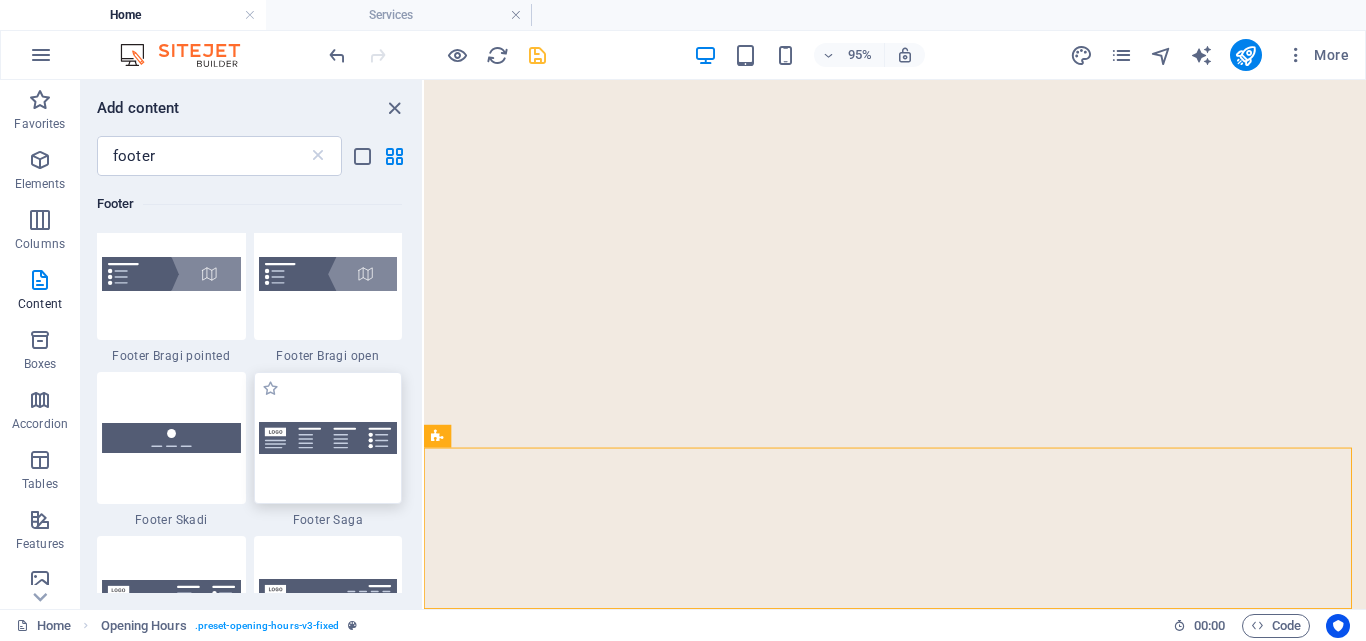 click at bounding box center [328, 438] 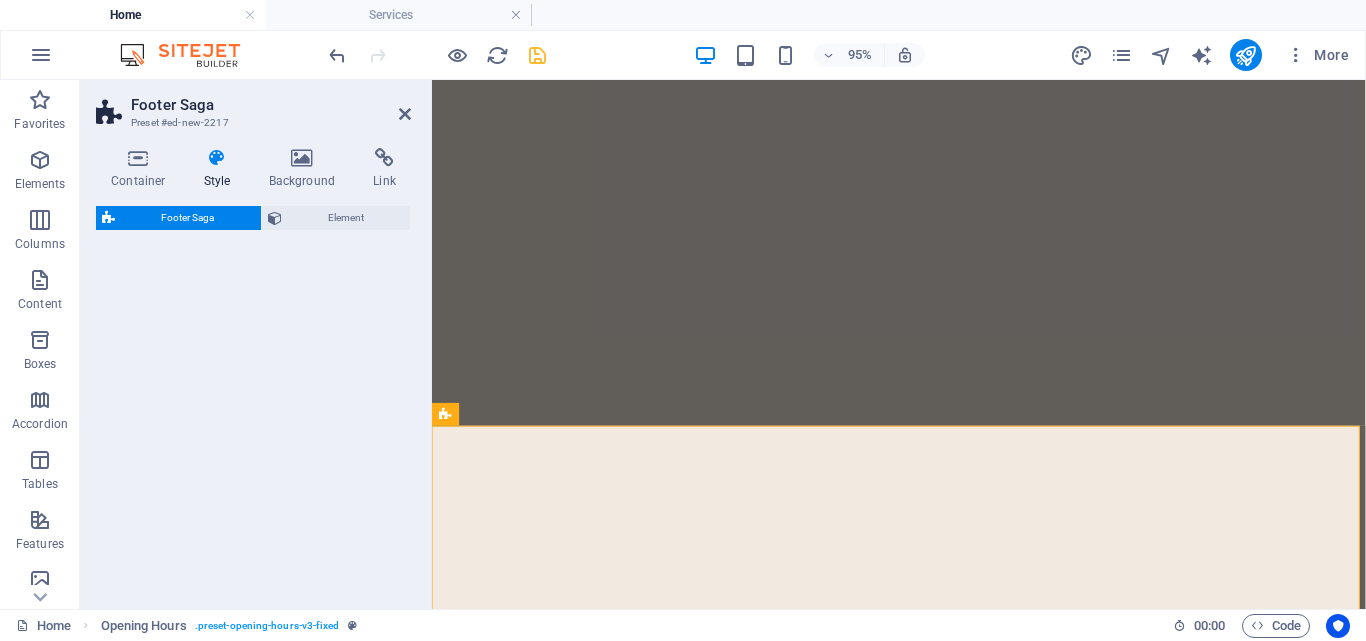 select on "rem" 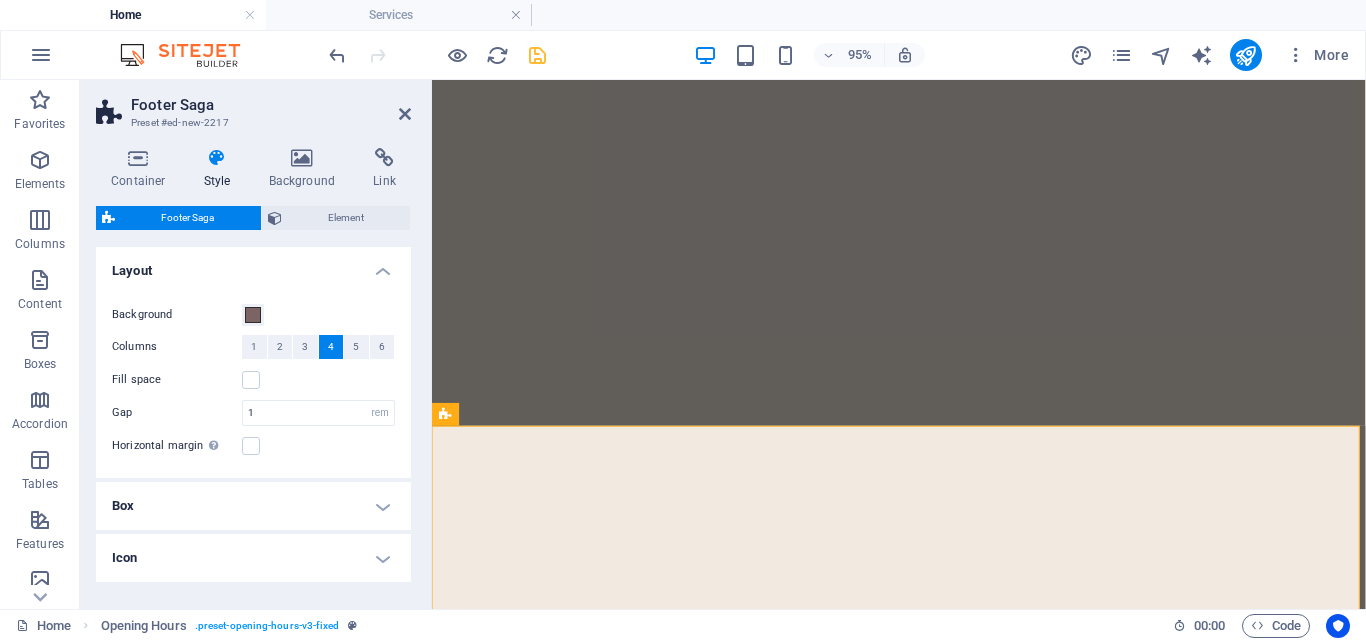 scroll, scrollTop: 4009, scrollLeft: 0, axis: vertical 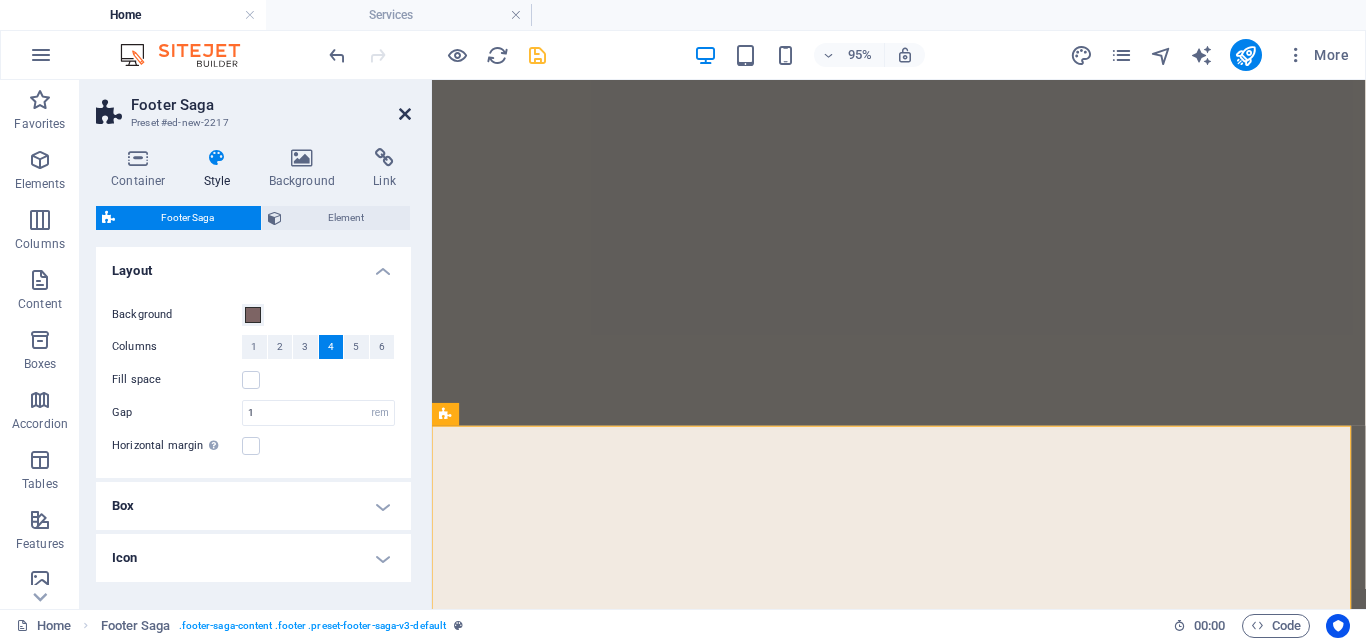 click at bounding box center [405, 114] 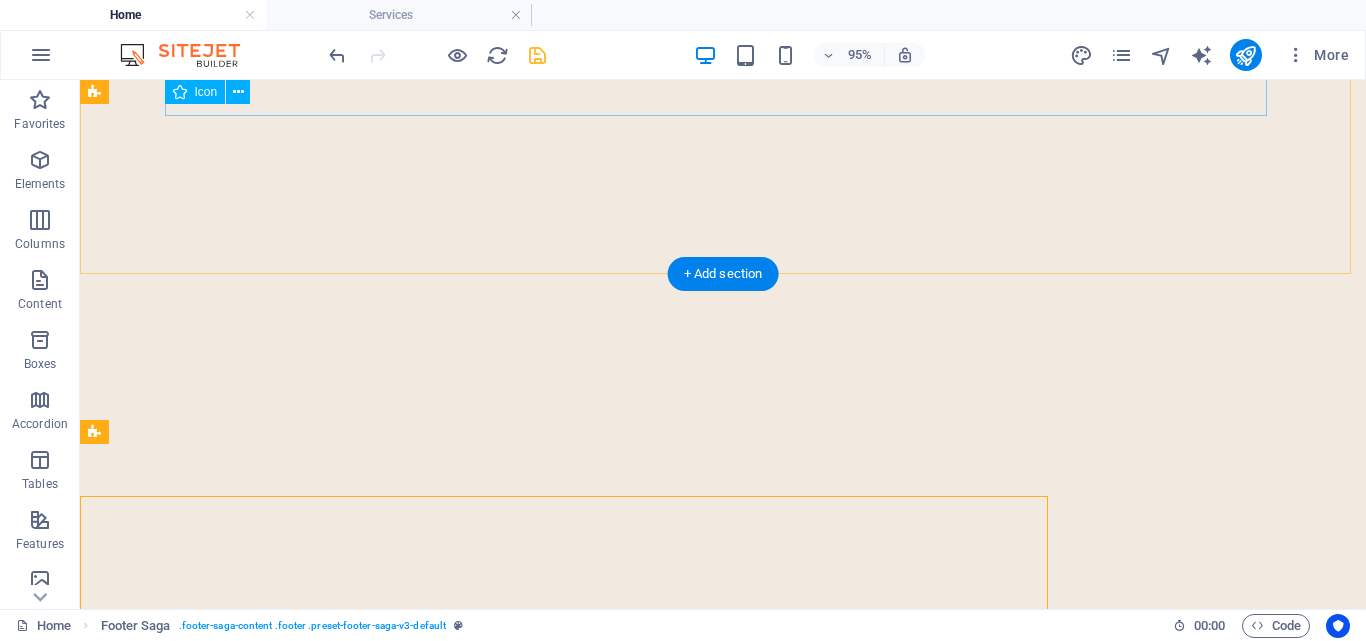 scroll, scrollTop: 3994, scrollLeft: 0, axis: vertical 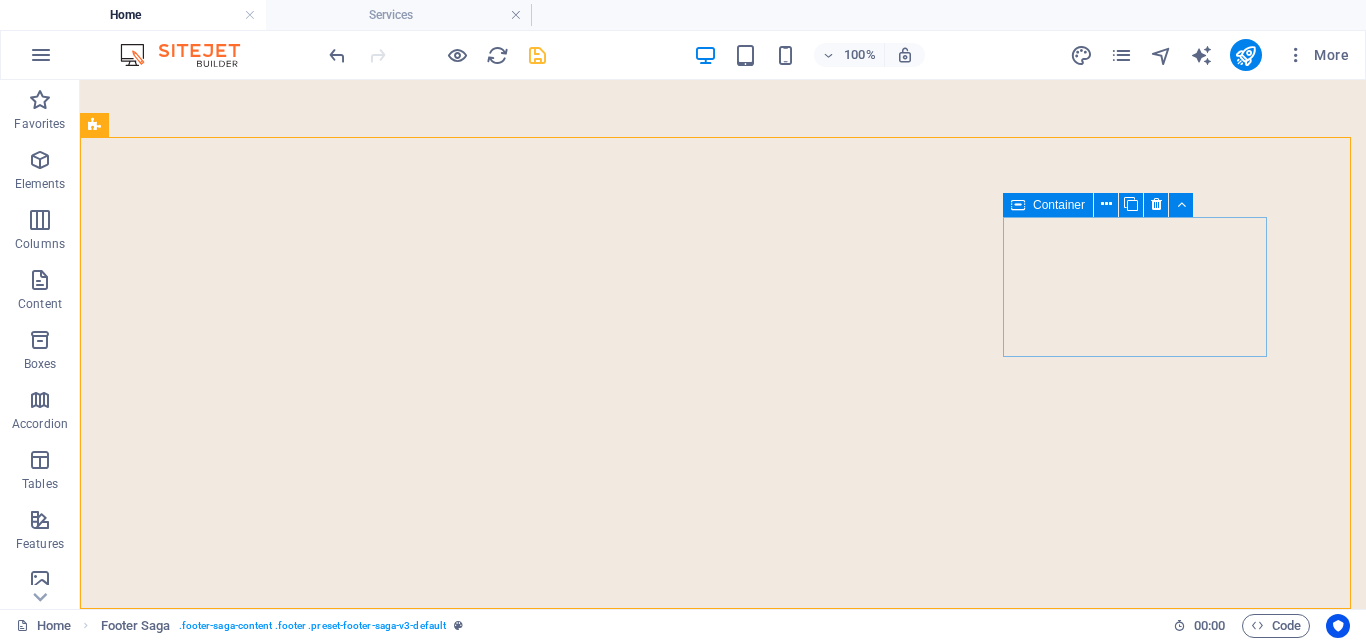 click at bounding box center [1018, 205] 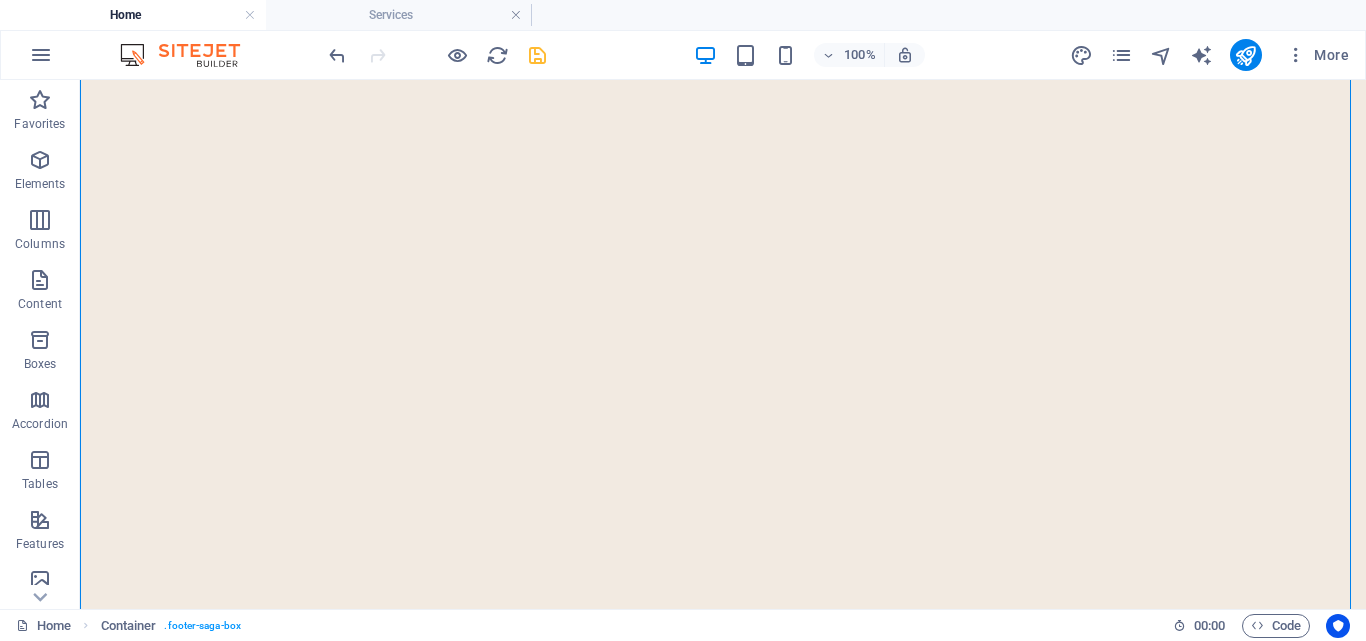 scroll, scrollTop: 4261, scrollLeft: 0, axis: vertical 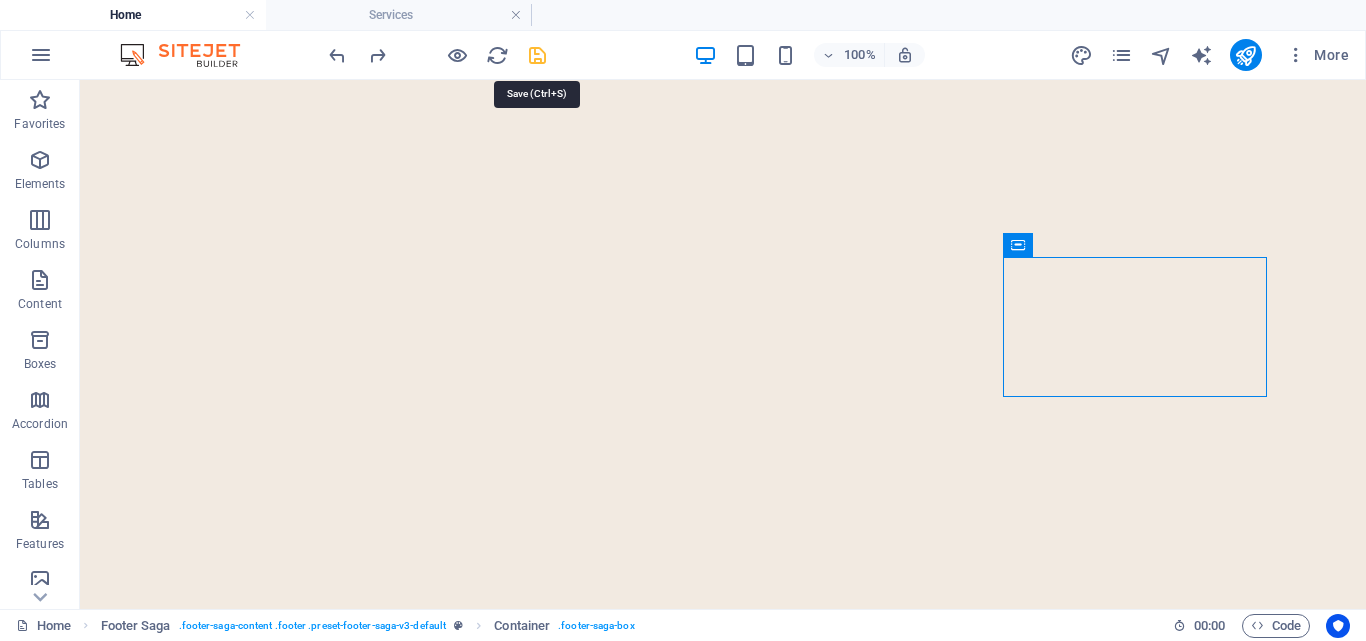 click at bounding box center [537, 55] 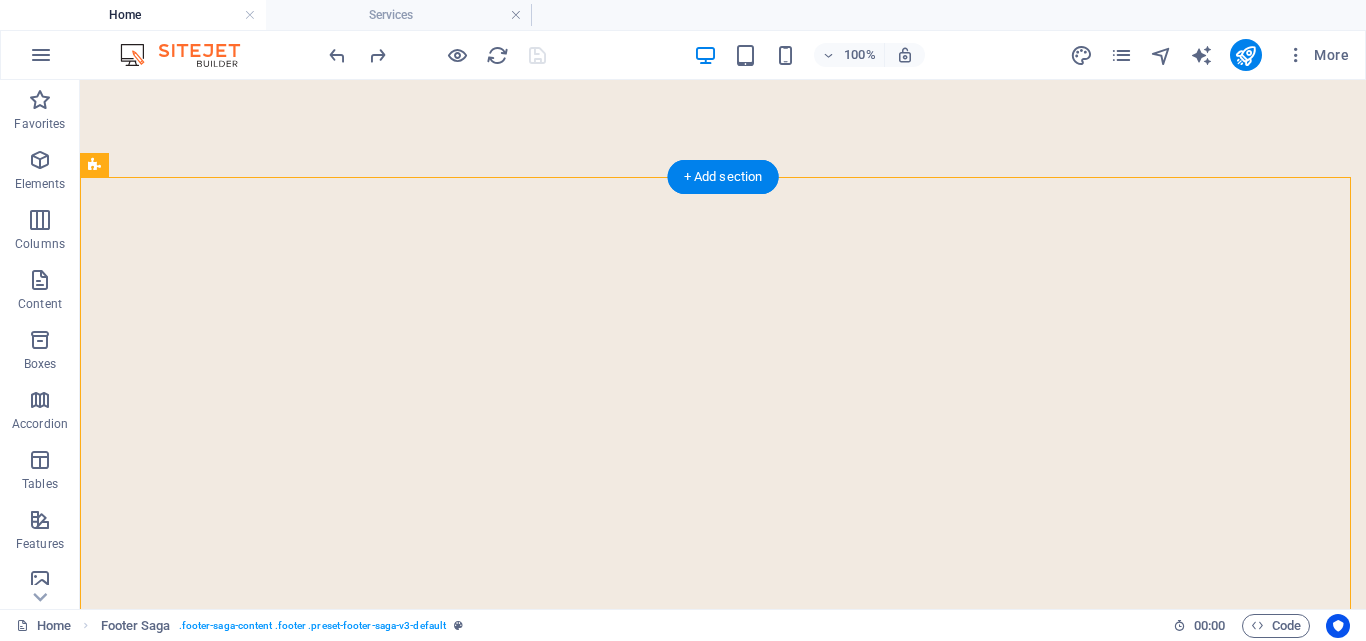 drag, startPoint x: 454, startPoint y: 263, endPoint x: 419, endPoint y: 436, distance: 176.50496 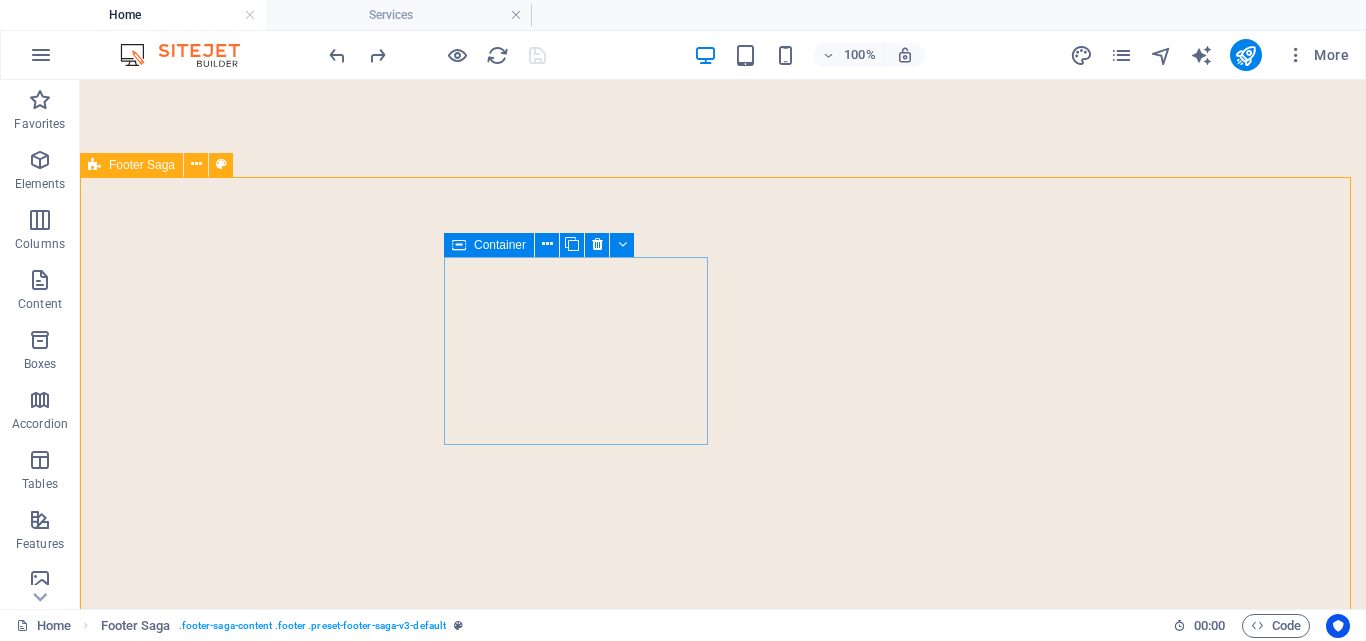click at bounding box center [459, 245] 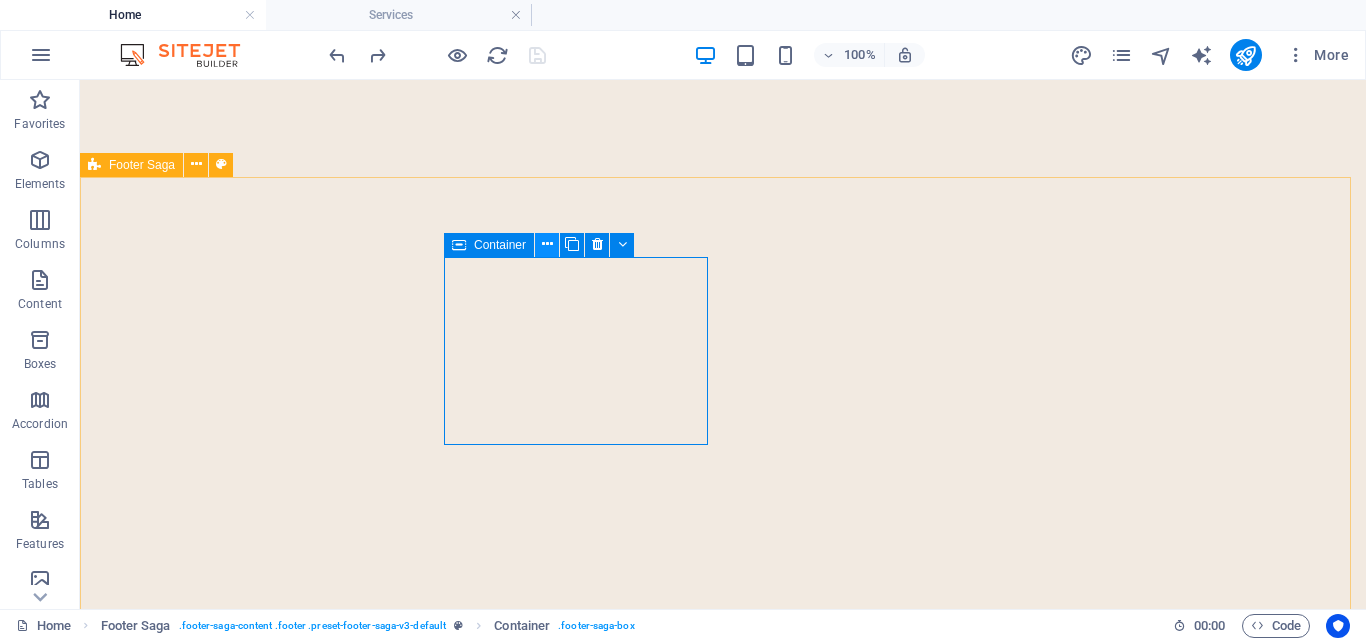 click at bounding box center [547, 244] 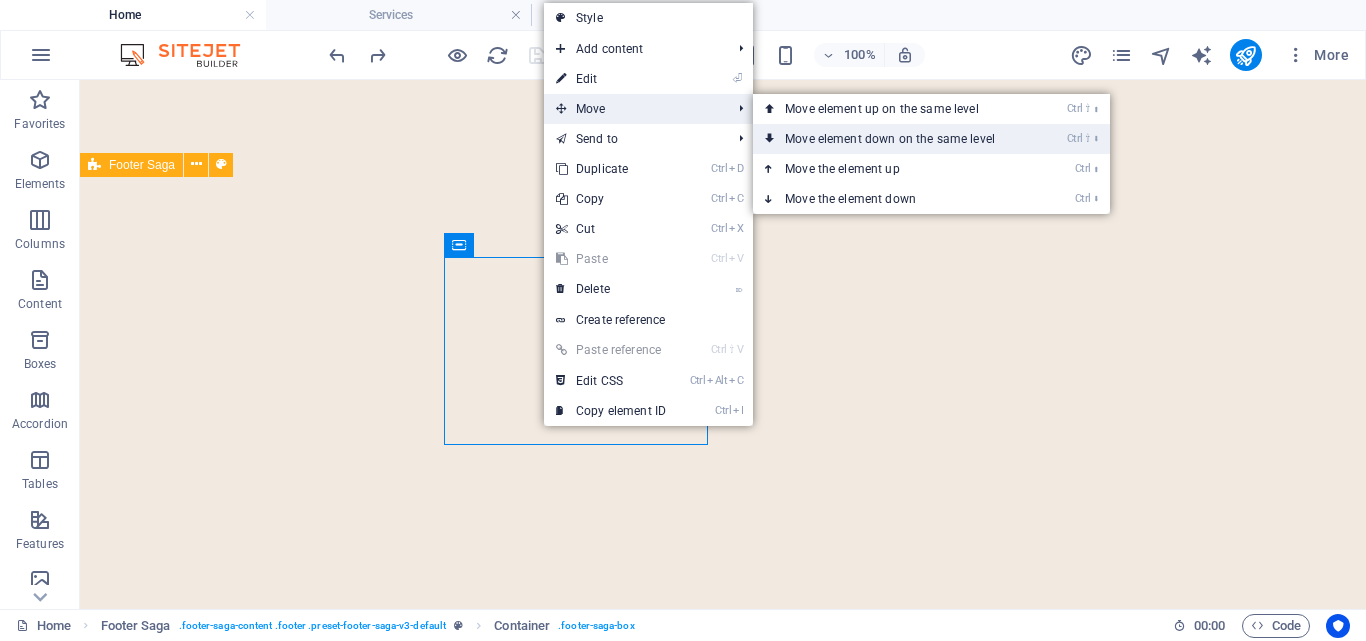 click on "Ctrl ⇧ ⬇  Move element down on the same level" at bounding box center (894, 139) 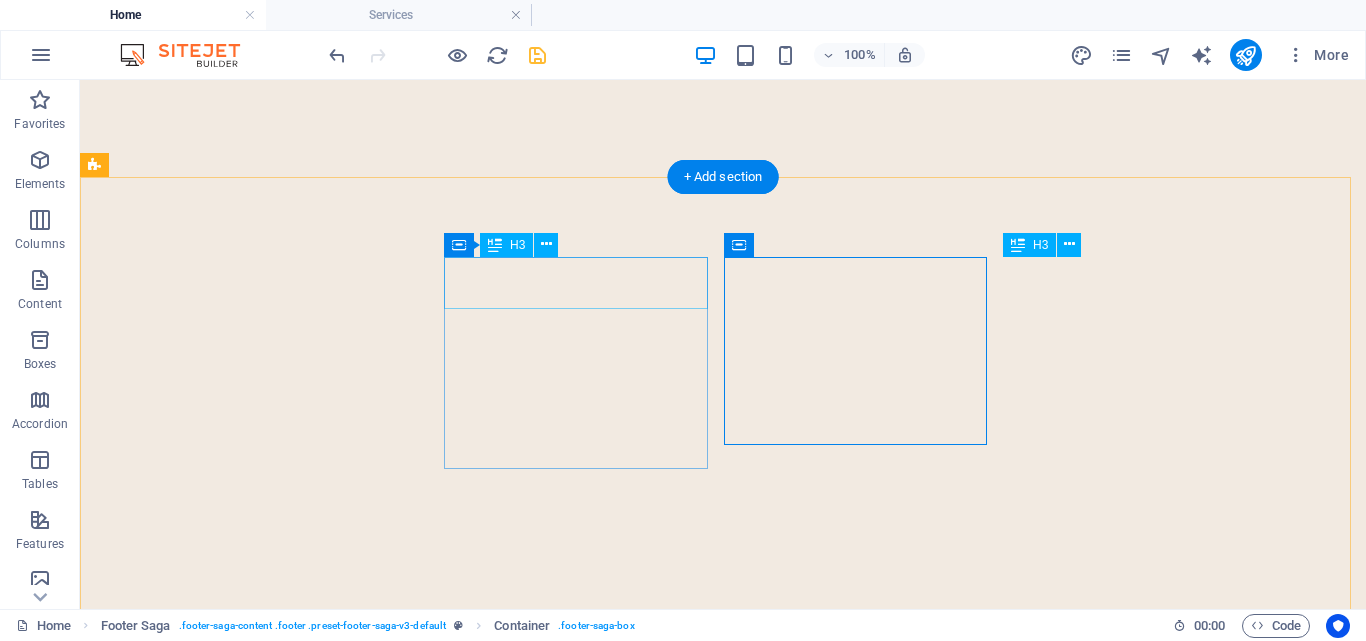 click on "Navigation" at bounding box center [236, 13812] 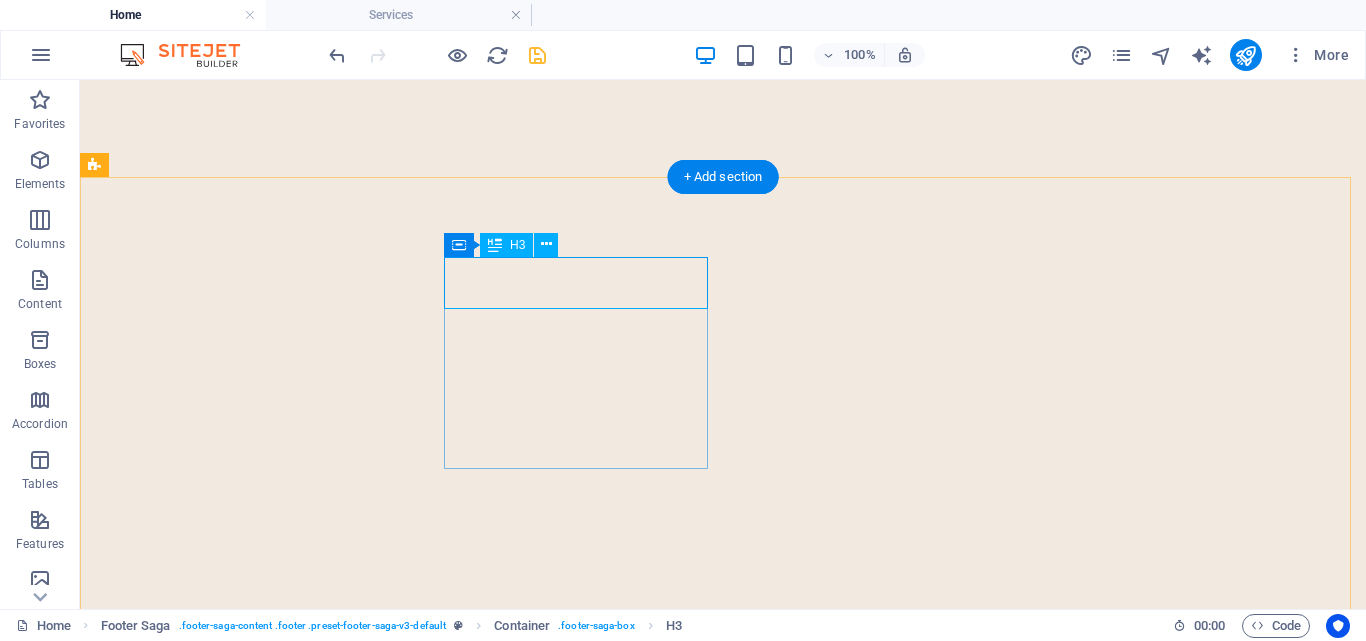 click on "Navigation" at bounding box center [236, 13812] 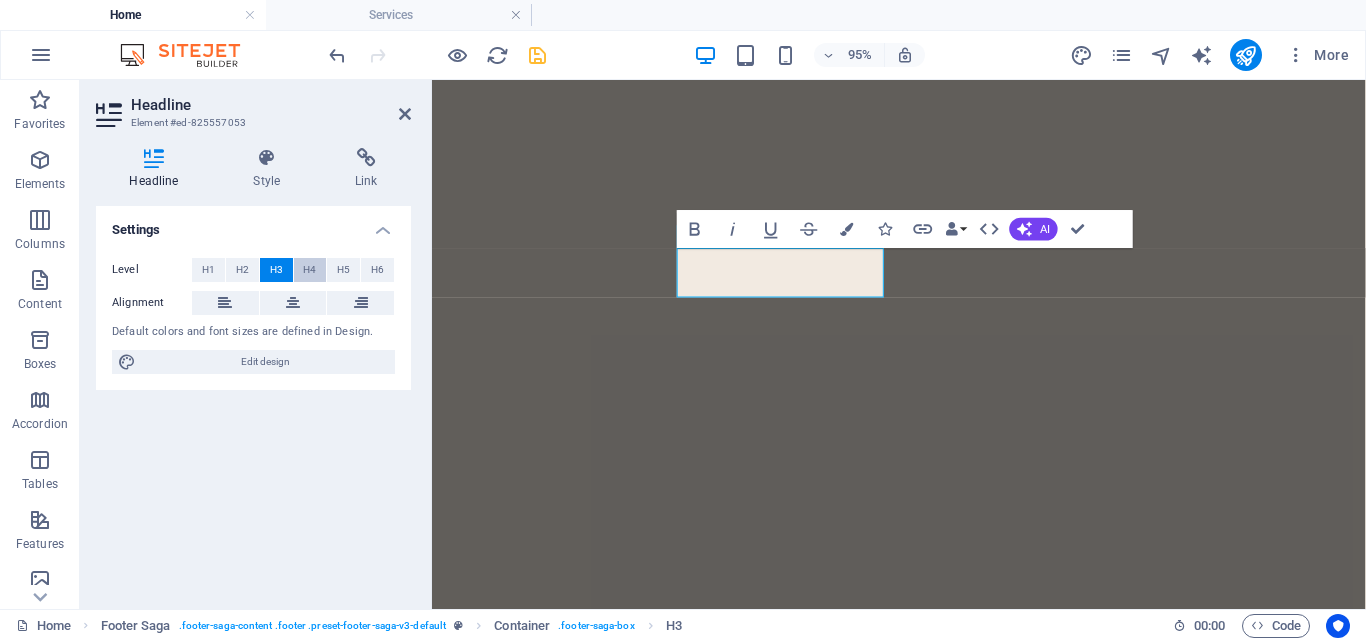 scroll, scrollTop: 4276, scrollLeft: 0, axis: vertical 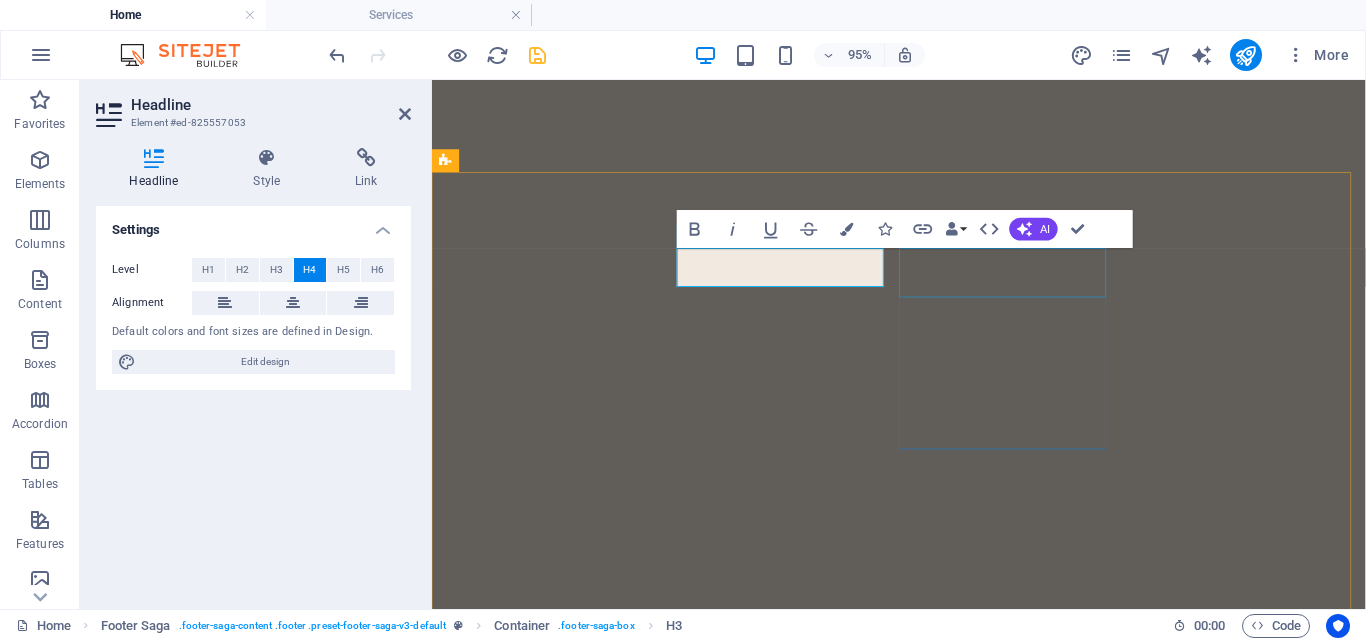 click on "Contact" at bounding box center [567, 12867] 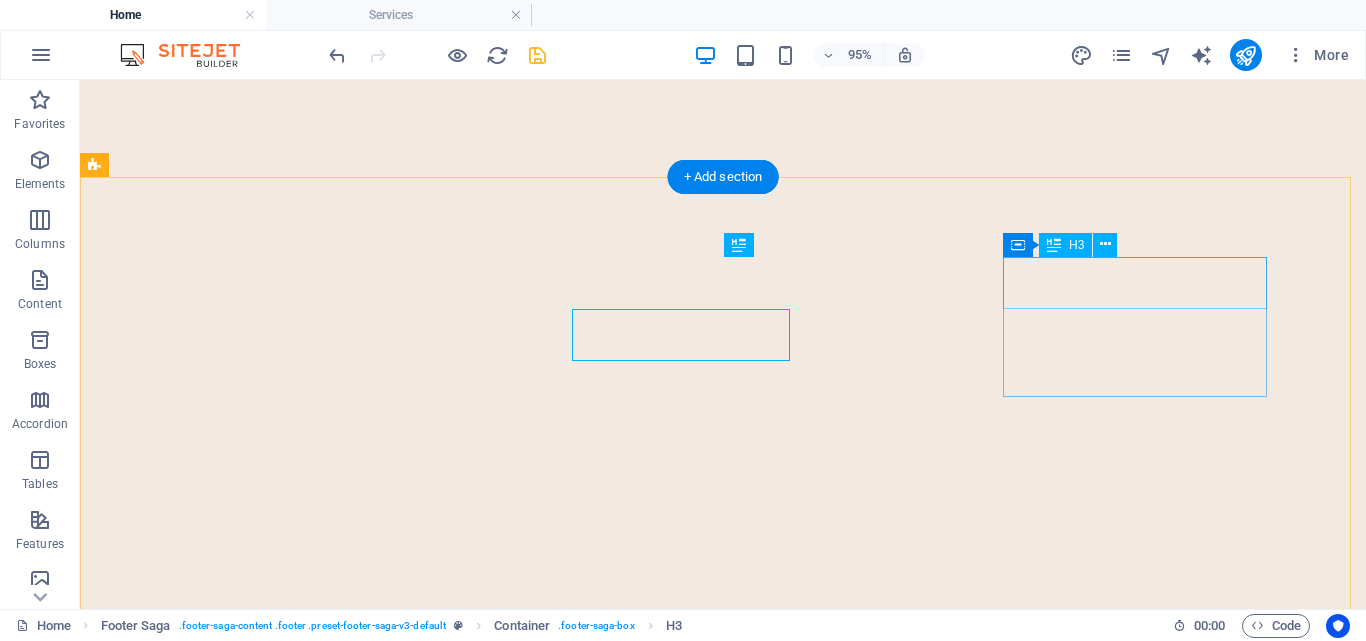 click on "Lorem ipsum dolor sit amet, consectetuer adipiscing elit. Aenean commodo ligula eget dolor. Navigation Home About Service Contact Legal Notice Privacy Policy Contact Nhc House Samora Avenue 1001   Dar es salaam Phone:  +255 652 715 473 Mobile:  +255 744 871 778 Email:  info@fourwingstravel.com Social media Facebook Twitter Instagram" at bounding box center [723, 12716] 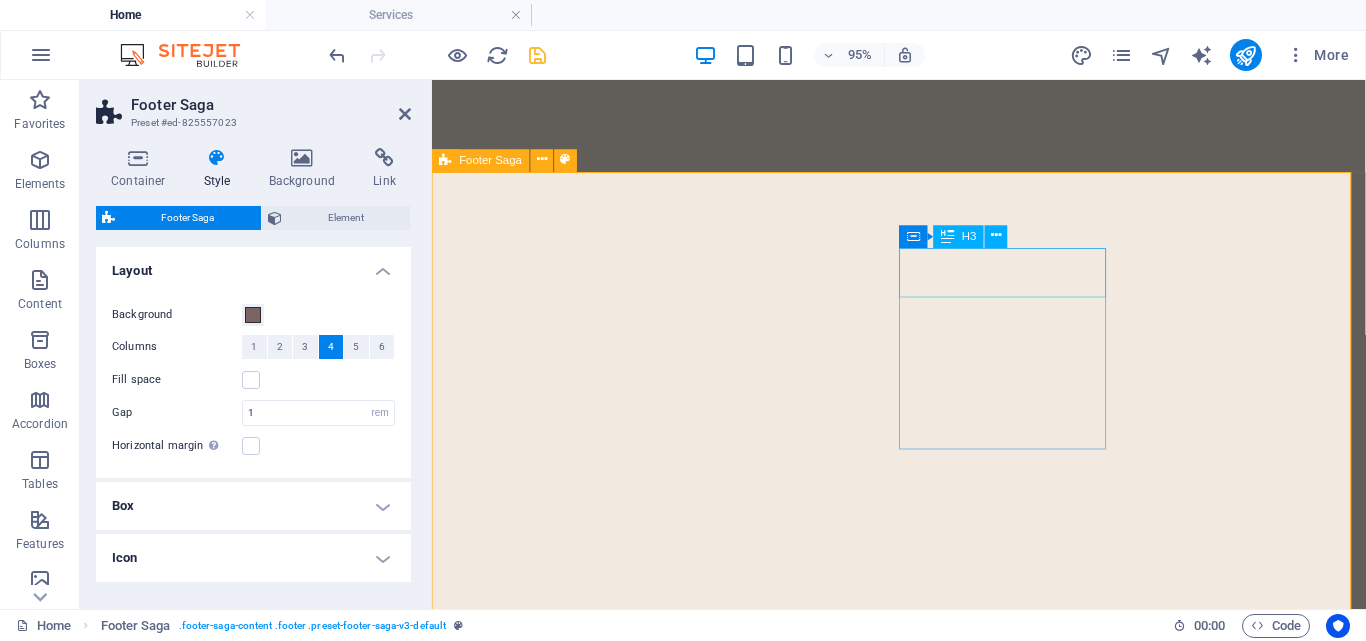 click on "Contact" at bounding box center [567, 12815] 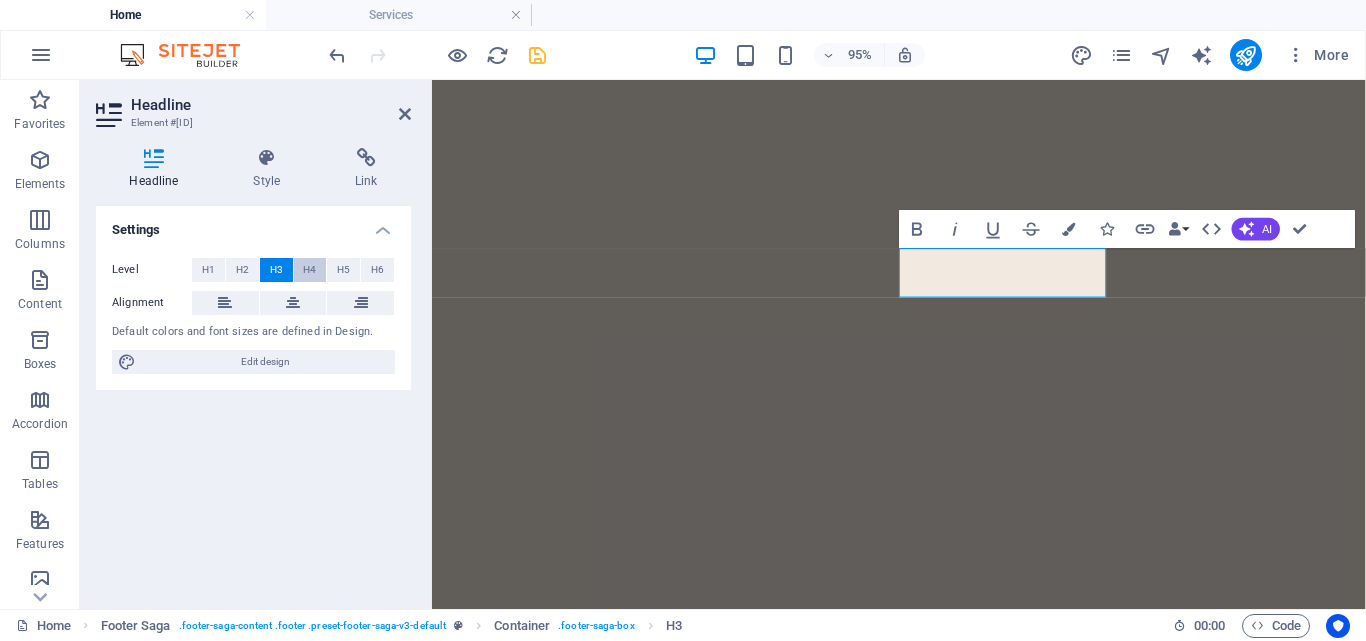 click on "H4" at bounding box center [309, 270] 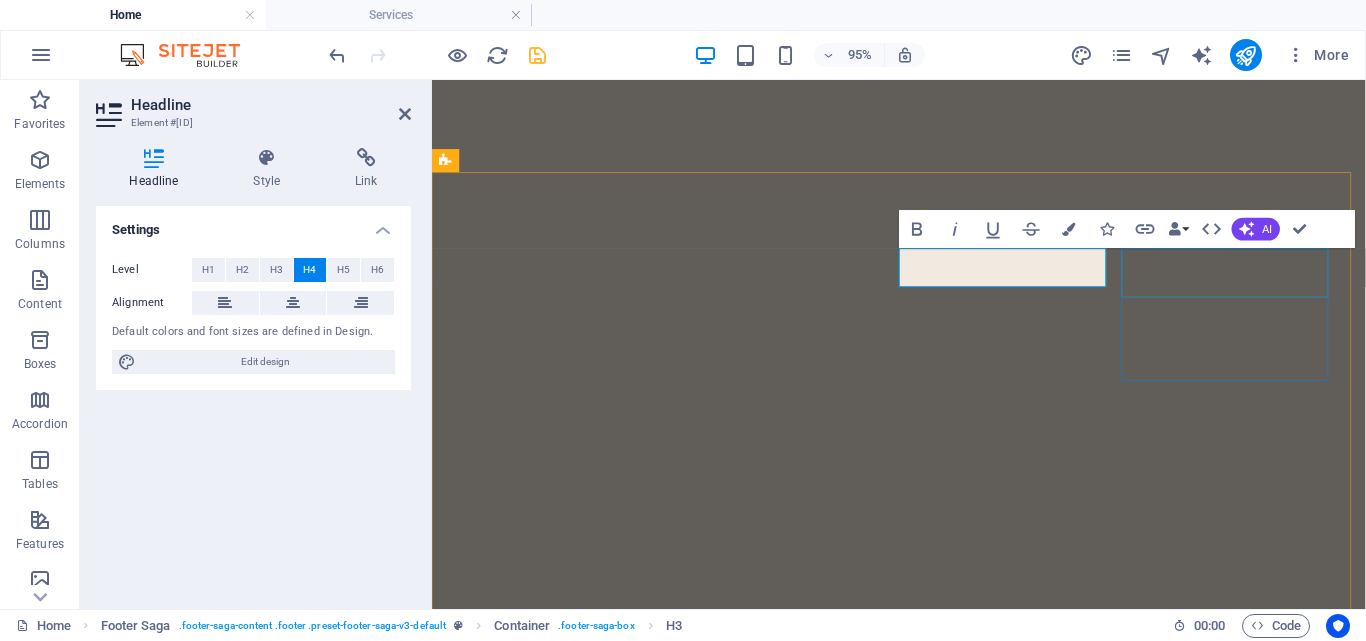click on "Social media" at bounding box center (567, 13101) 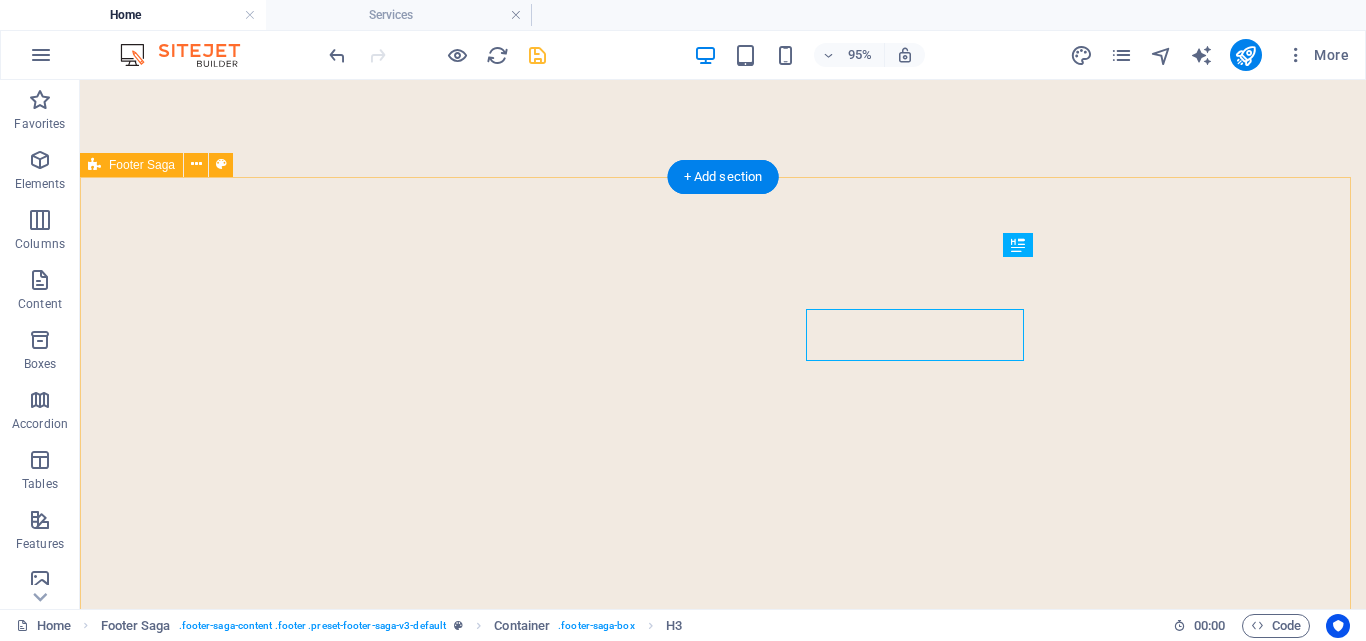 scroll, scrollTop: 4261, scrollLeft: 0, axis: vertical 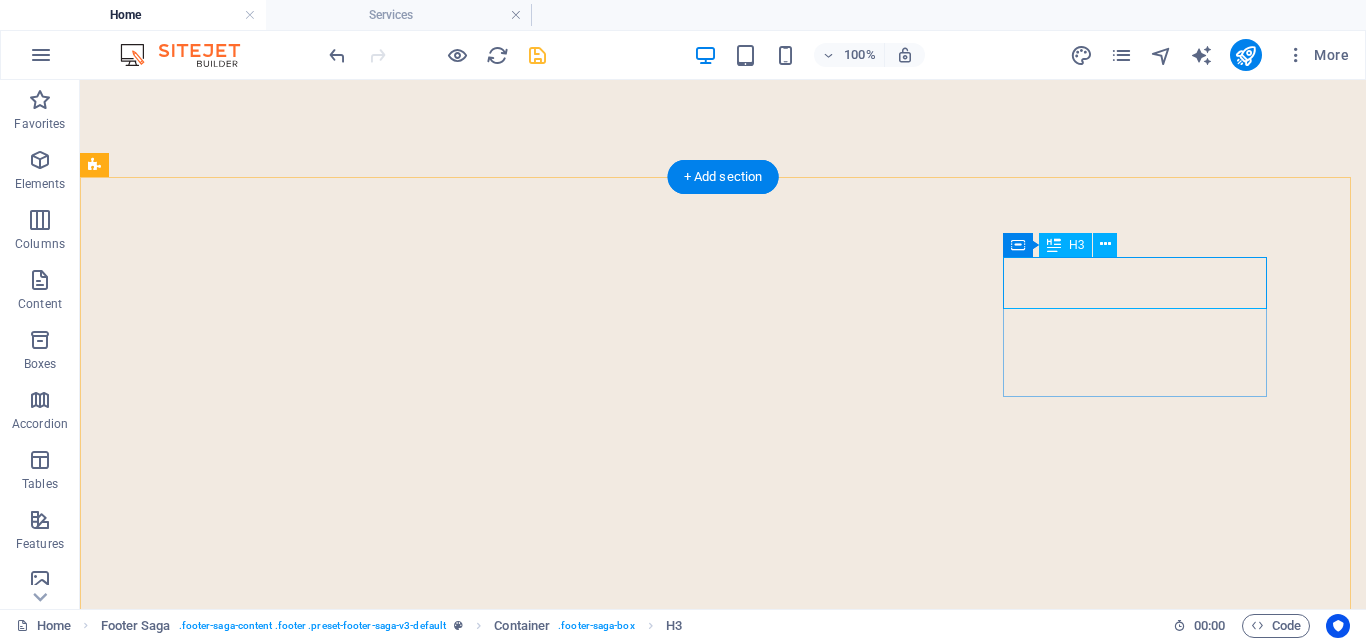 click on "Social media" at bounding box center (236, 14231) 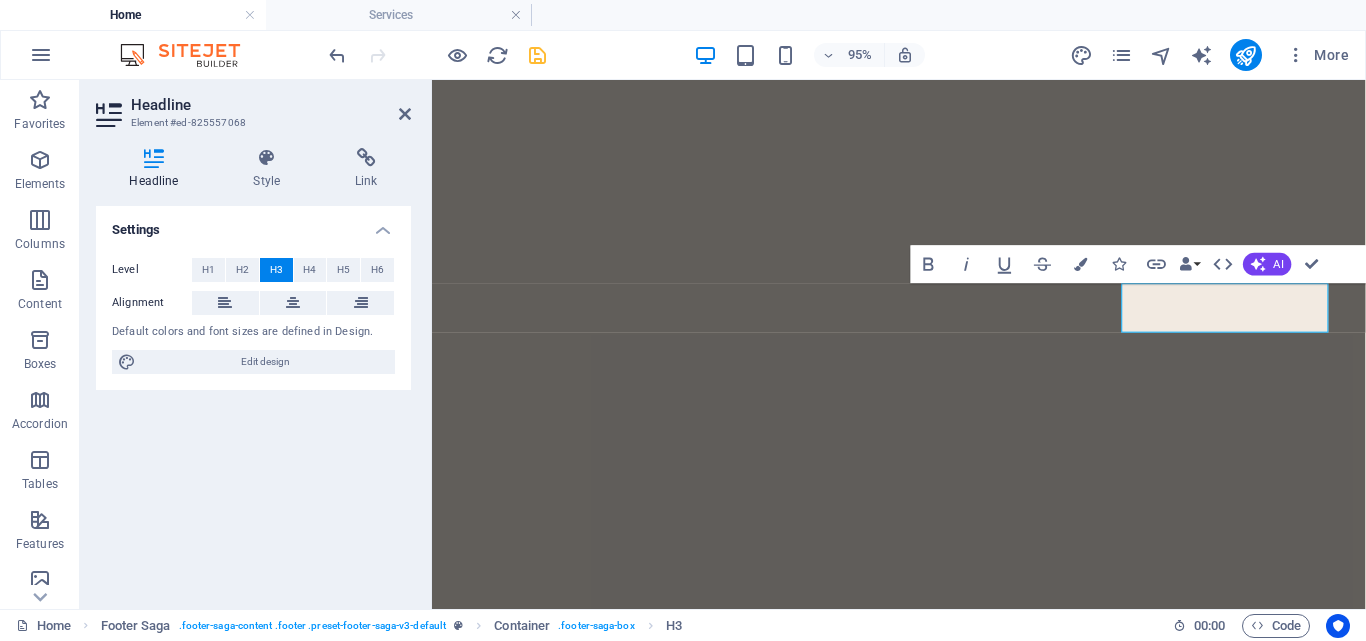 scroll, scrollTop: 4276, scrollLeft: 0, axis: vertical 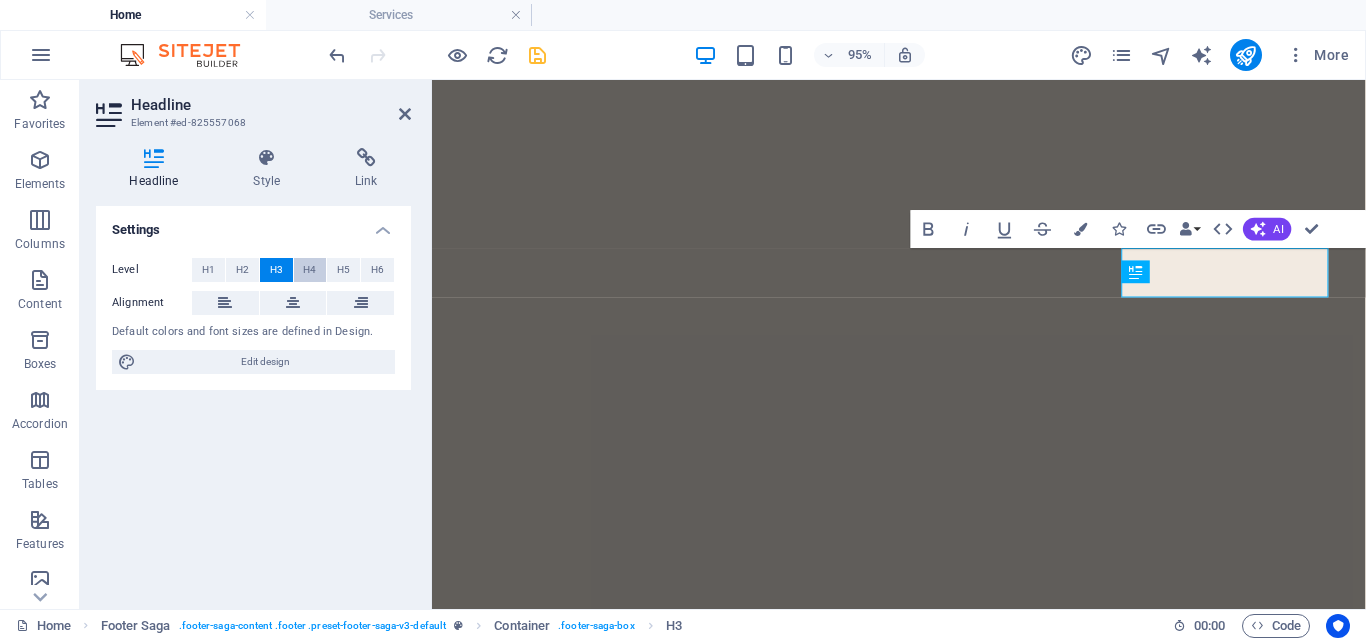 click on "H4" at bounding box center [309, 270] 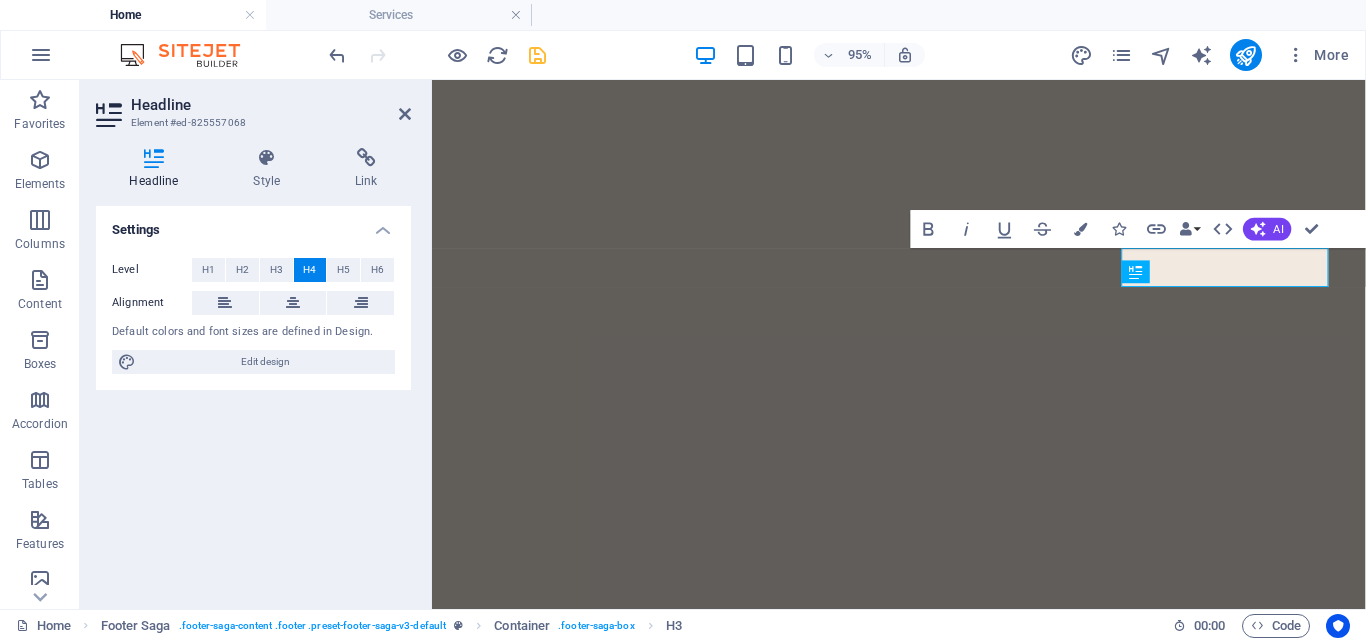 click on "H4" at bounding box center [309, 270] 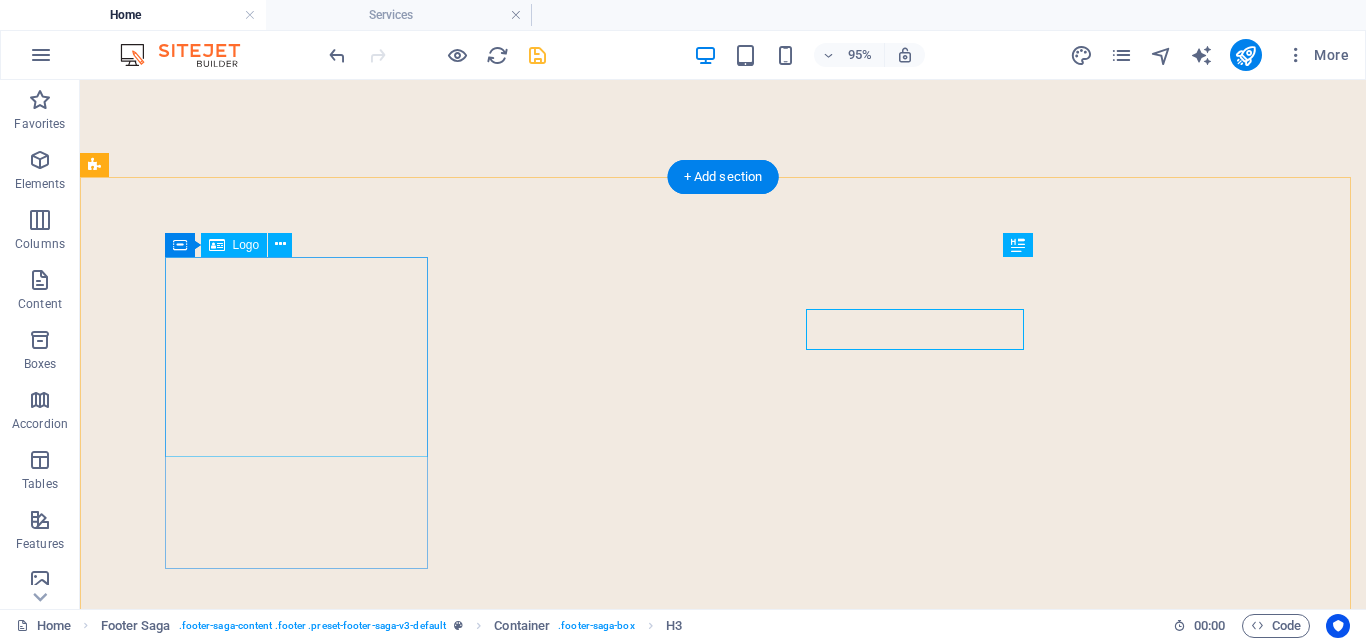 scroll, scrollTop: 4261, scrollLeft: 0, axis: vertical 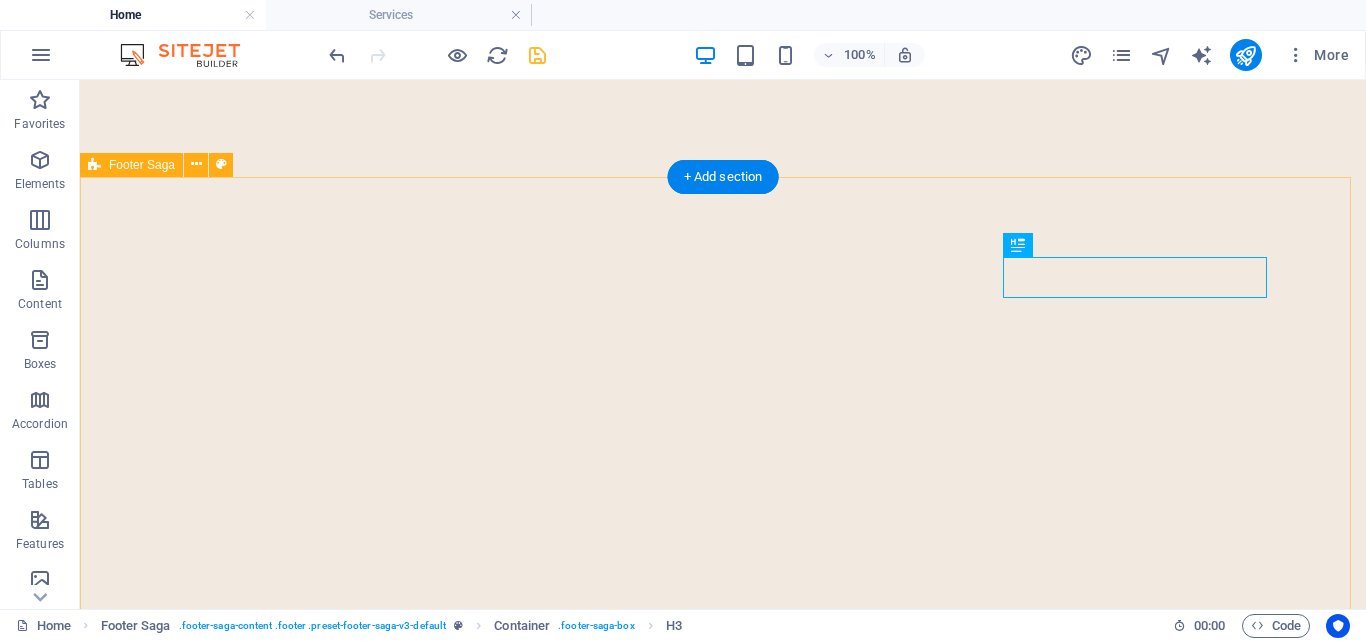 click on "Lorem ipsum dolor sit amet, consectetuer adipiscing elit. Aenean commodo ligula eget dolor. Navigation Home About Service Contact Legal Notice Privacy Policy Contact Nhc House Samora Avenue 1001   Dar es salaam Phone:  +255 652 715 473 Mobile:  +255 744 871 778 Email:  info@fourwingstravel.com Social media Facebook Twitter Instagram" at bounding box center [723, 13936] 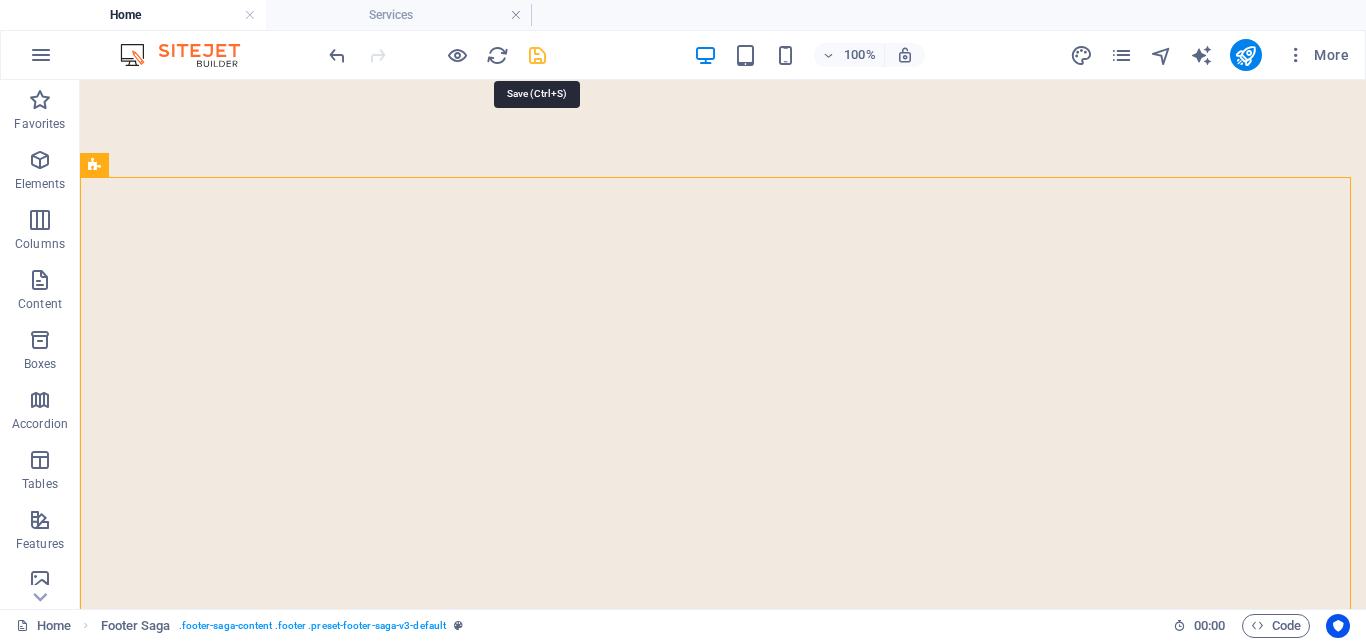 click at bounding box center [537, 55] 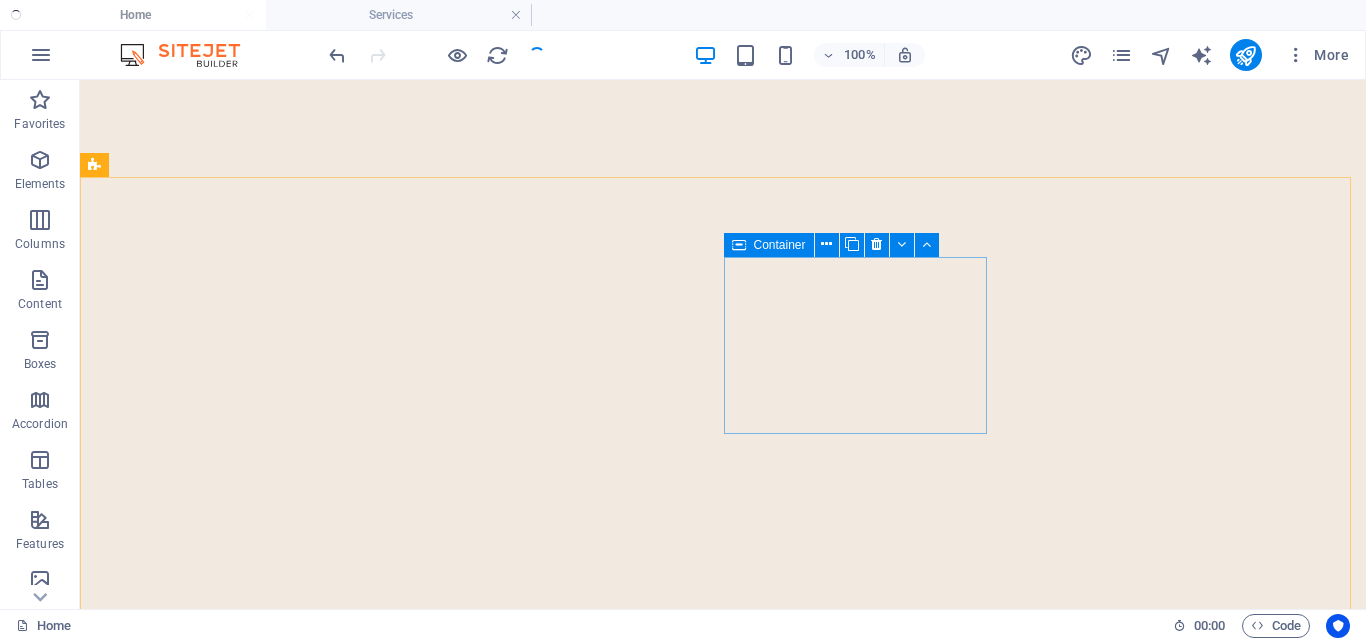 click at bounding box center [739, 245] 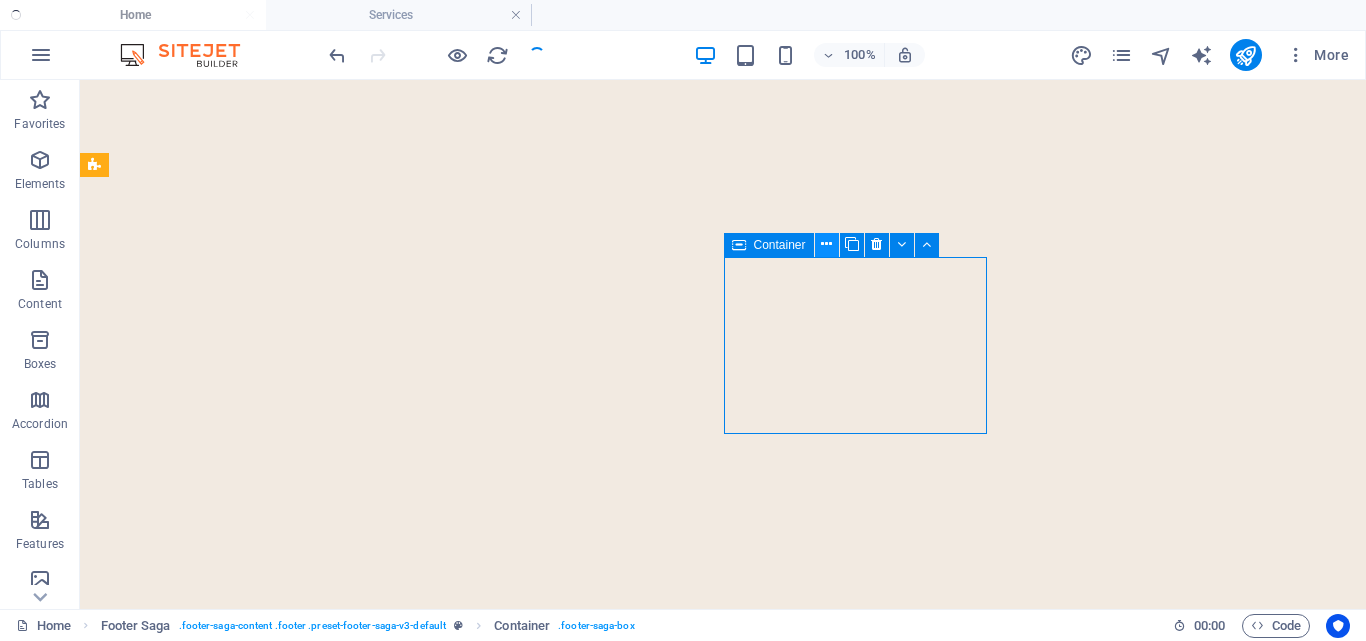 click at bounding box center (826, 244) 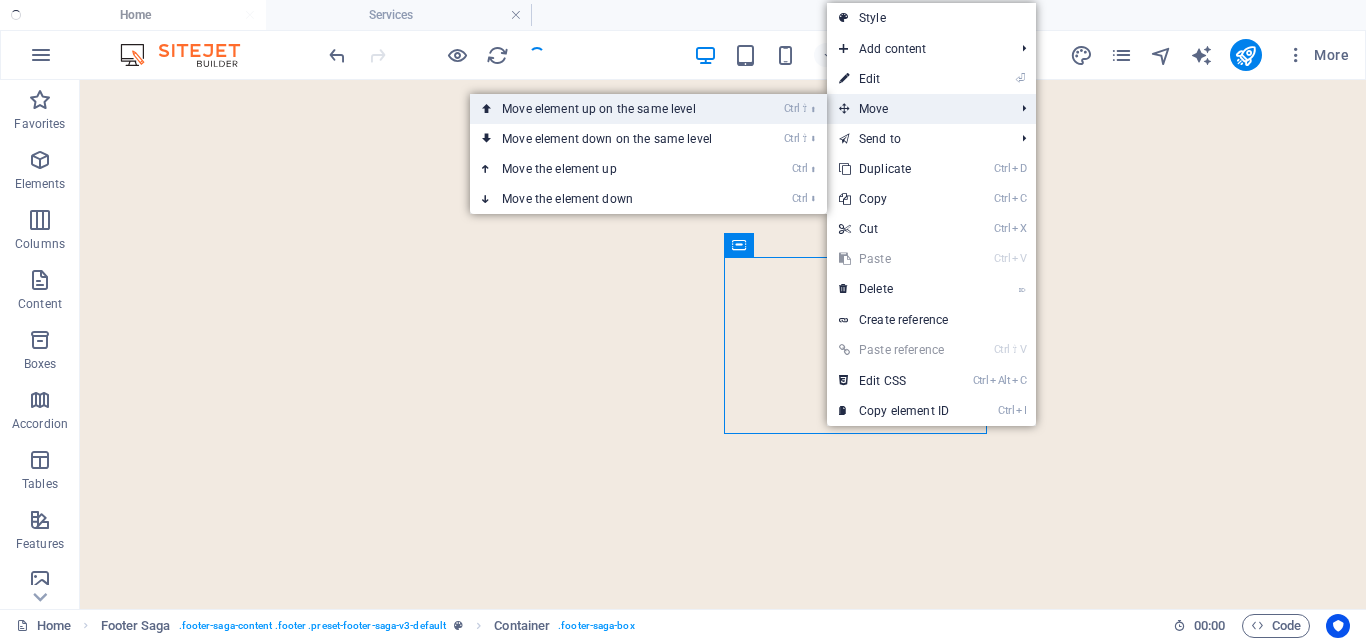 click on "⇧" at bounding box center (805, 108) 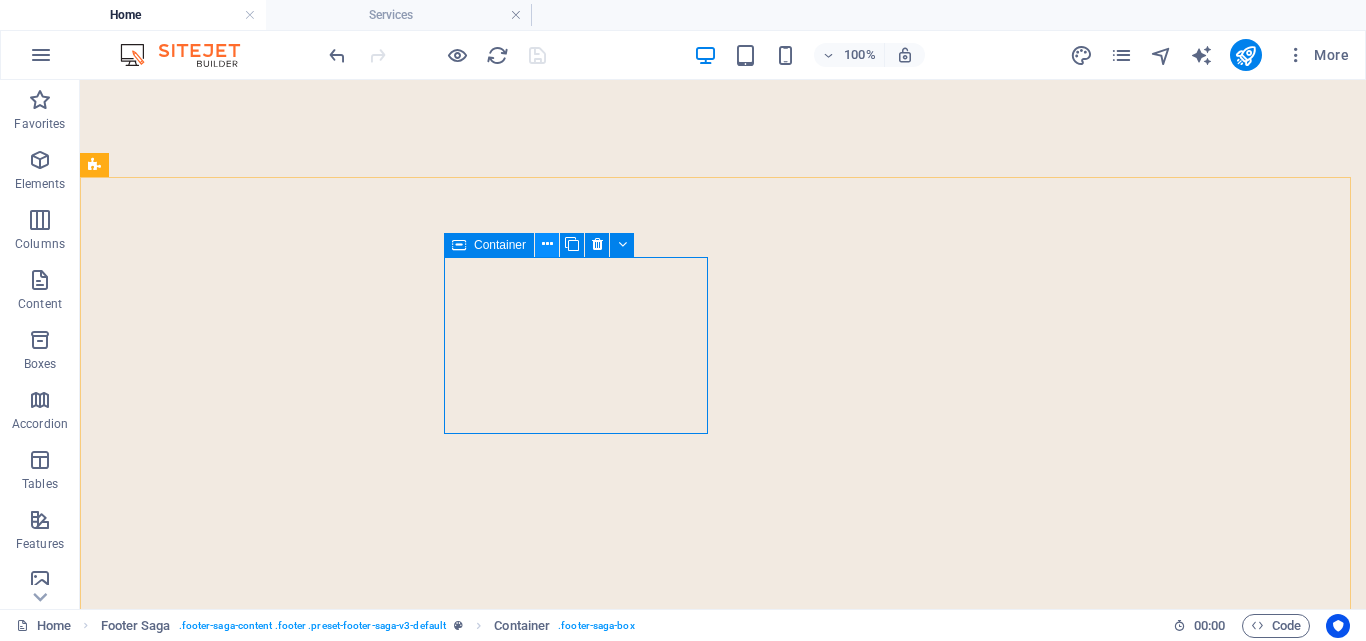 click at bounding box center (547, 244) 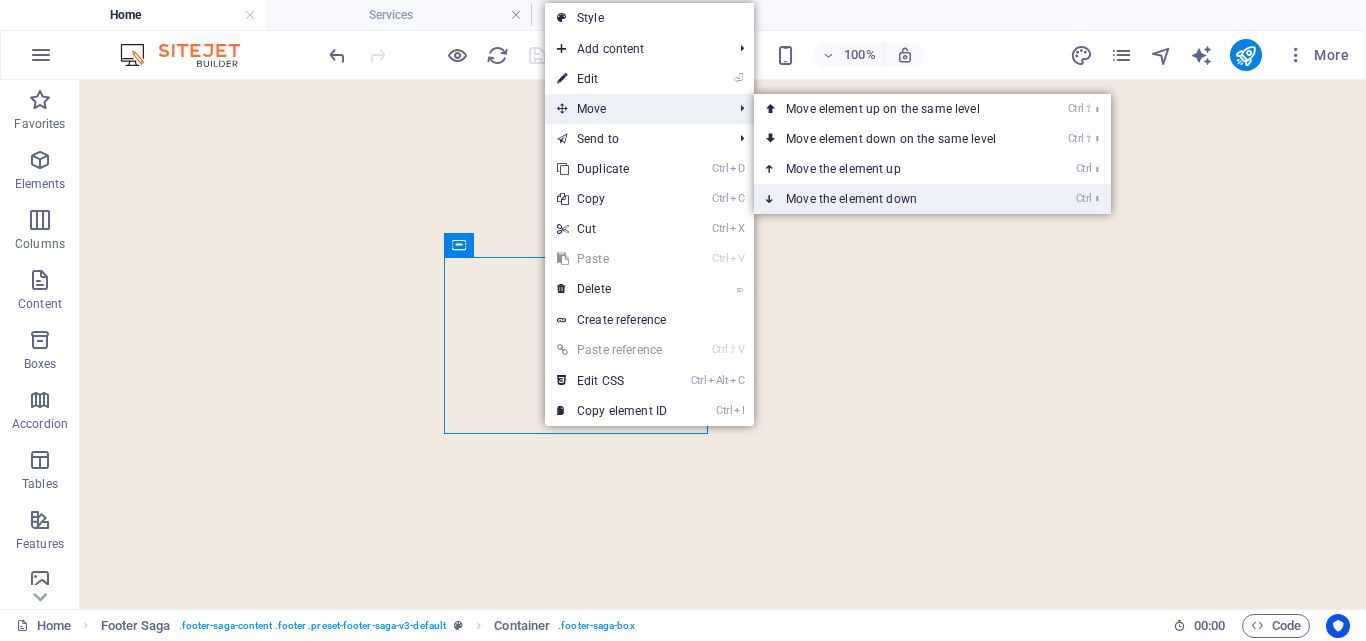 click on "Ctrl ⬇  Move the element down" at bounding box center (895, 199) 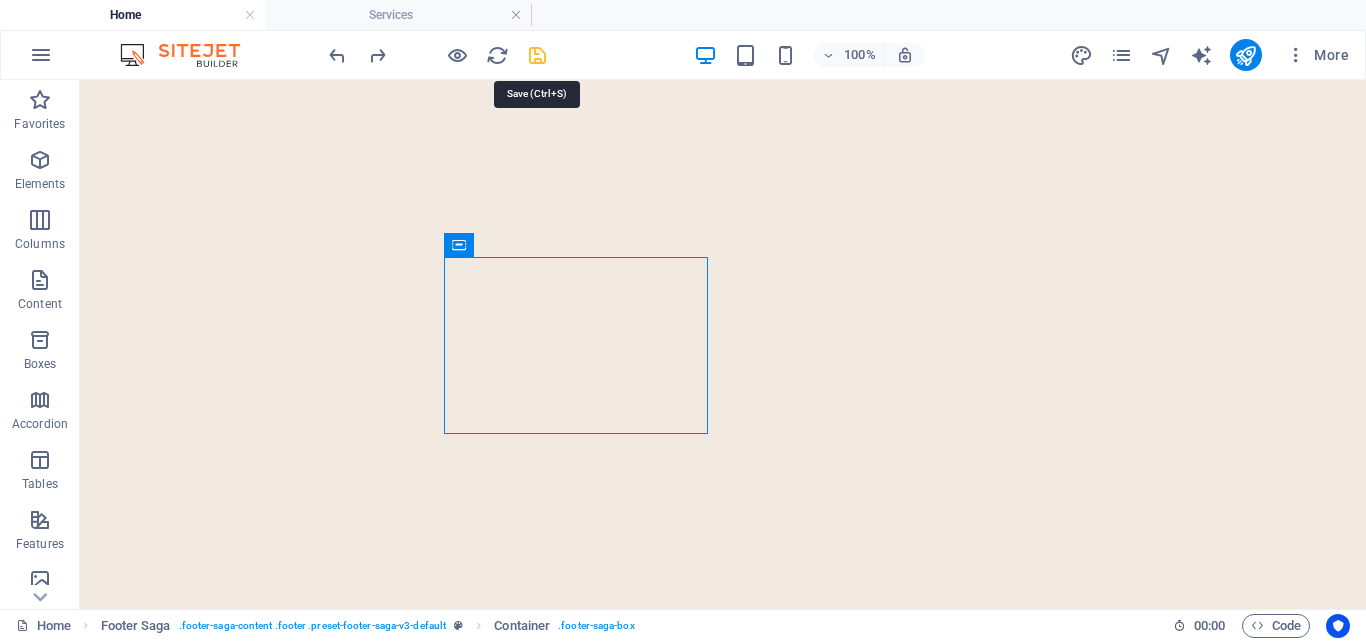 click at bounding box center [537, 55] 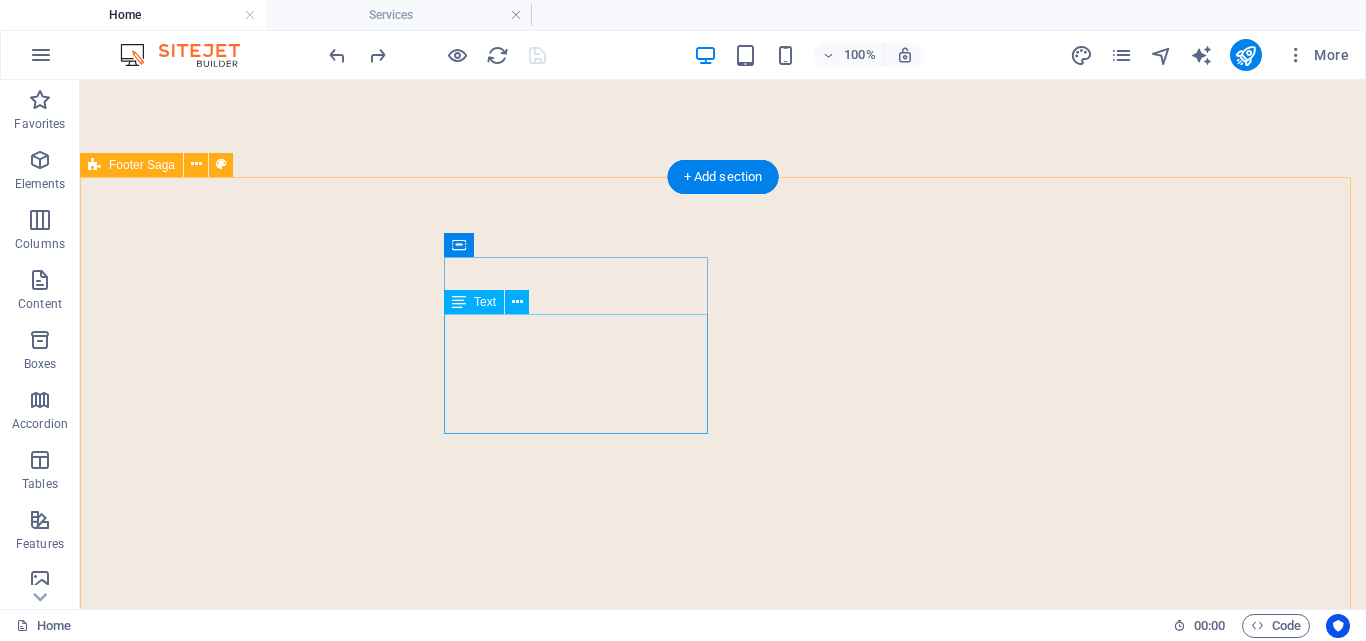 click on "Nhc House Samora Avenue 1001   Dar es salaam Phone:  +255 652 715 473 Mobile:  +255 744 871 778 Email:  info@fourwingstravel.com" at bounding box center (236, 13916) 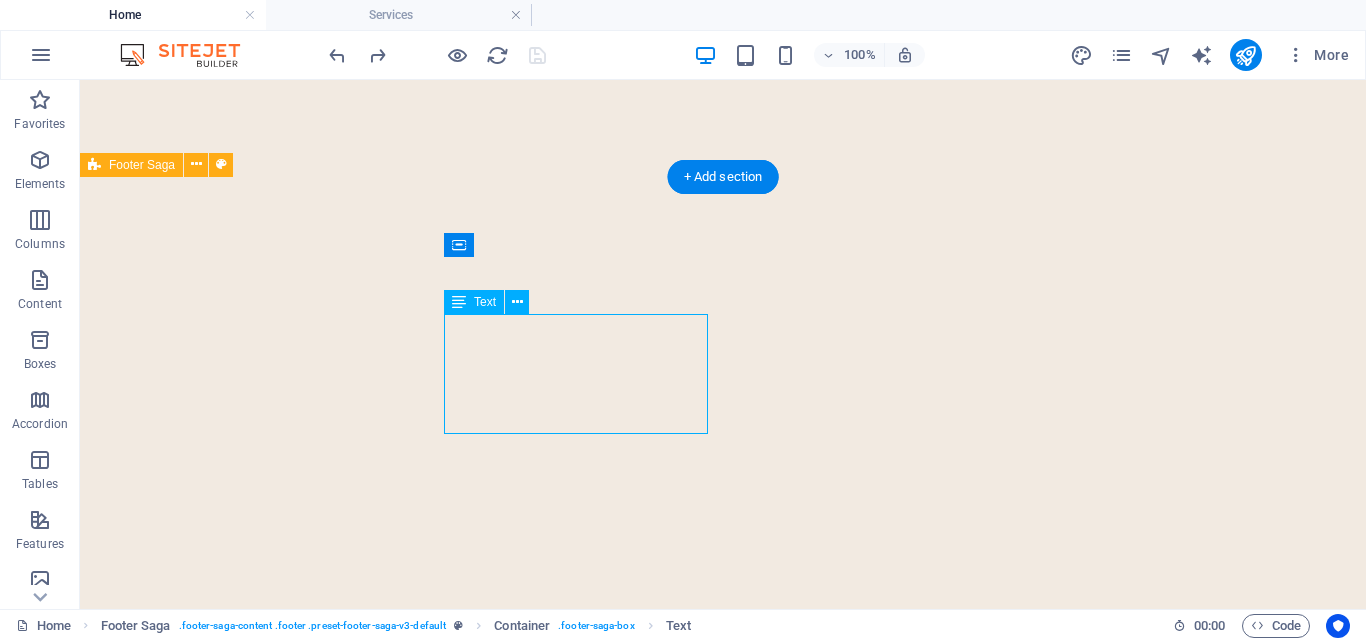 click on "Nhc House Samora Avenue 1001   Dar es salaam Phone:  +255 652 715 473 Mobile:  +255 744 871 778 Email:  info@fourwingstravel.com" at bounding box center [236, 13916] 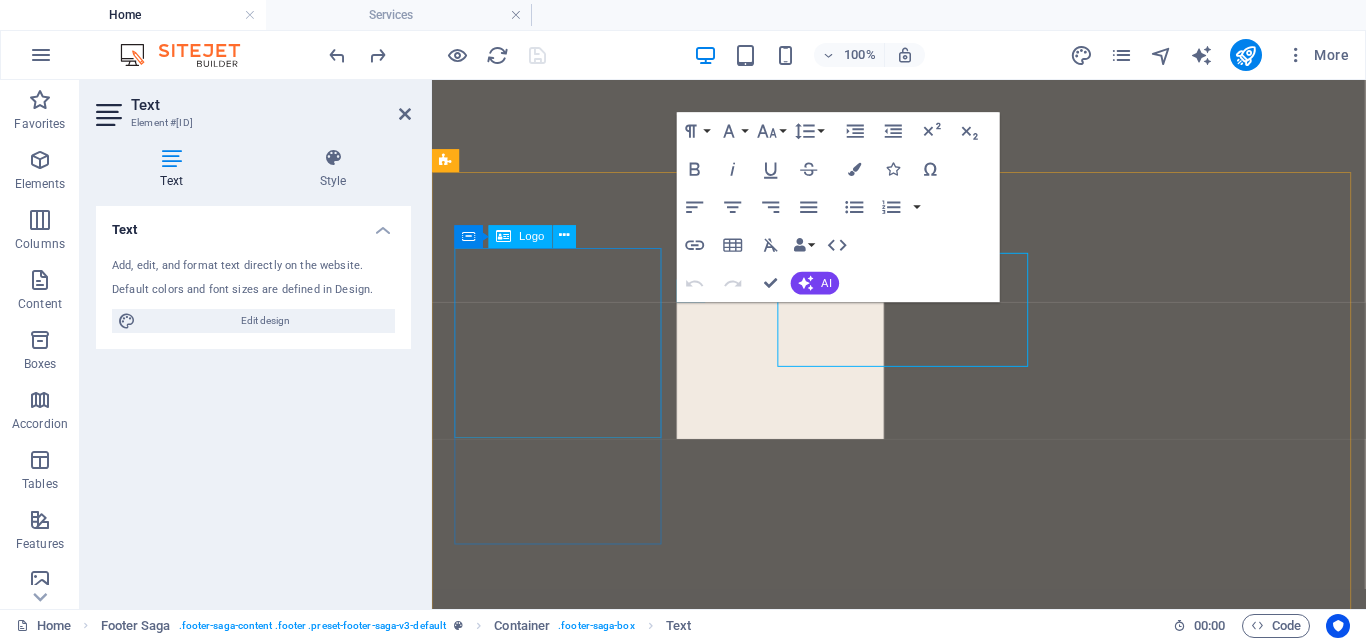 scroll, scrollTop: 4276, scrollLeft: 0, axis: vertical 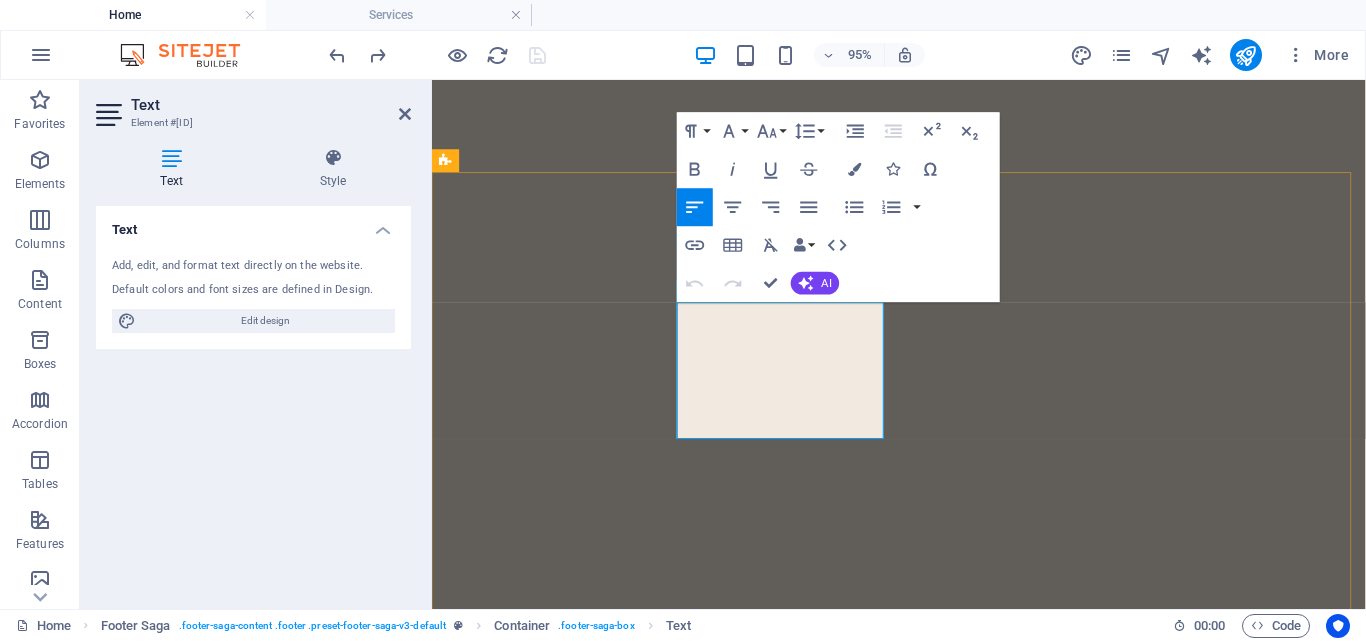 click on "Phone:  +255 652 715 473" at bounding box center [567, 12761] 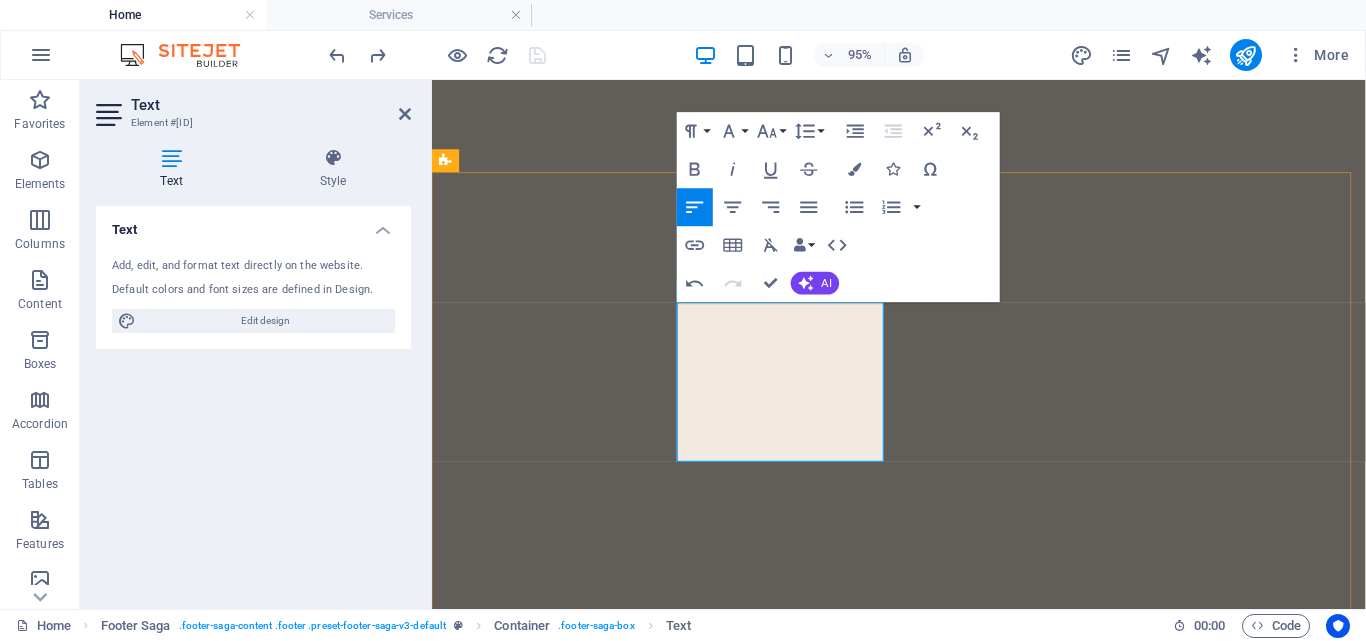 drag, startPoint x: 815, startPoint y: 373, endPoint x: 716, endPoint y: 387, distance: 99.985 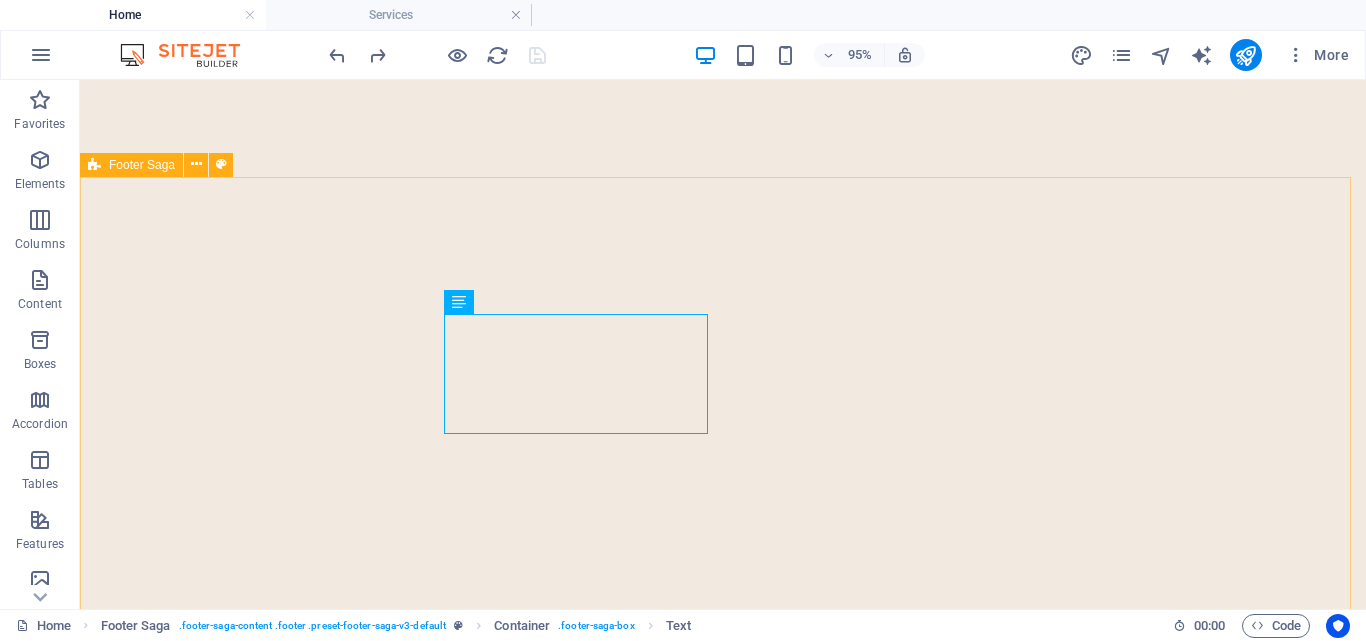 scroll, scrollTop: 4261, scrollLeft: 0, axis: vertical 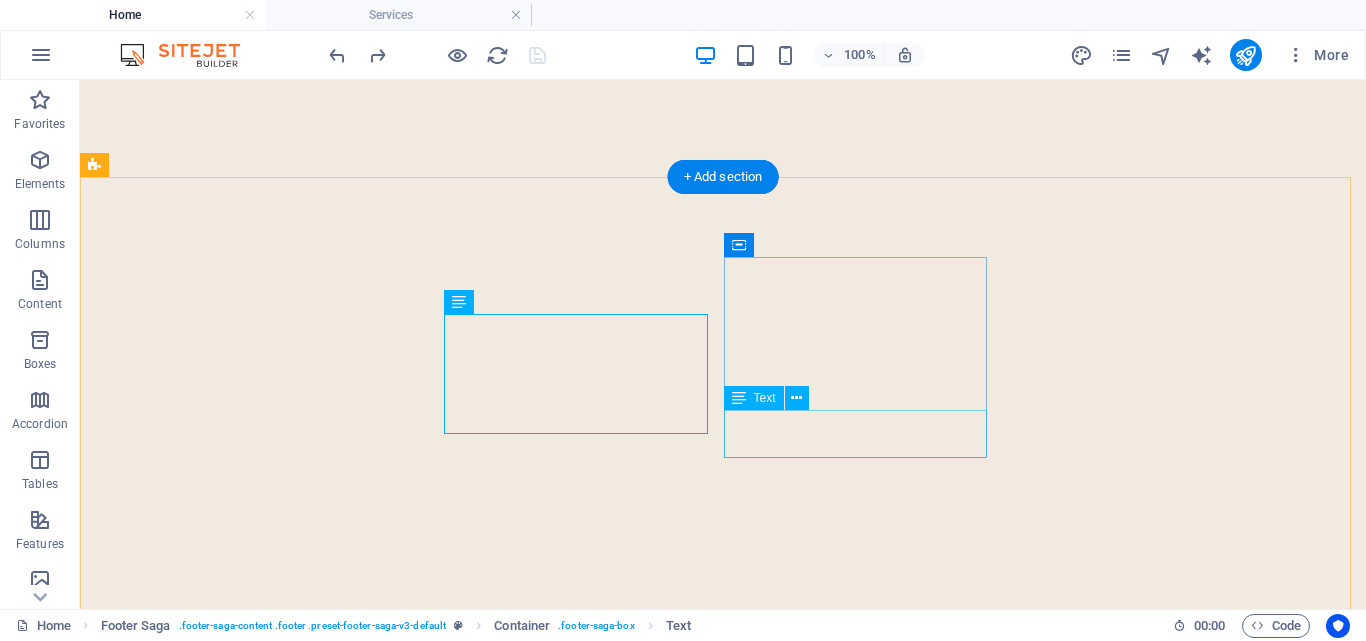 click on "Legal Notice Privacy Policy" at bounding box center (236, 14173) 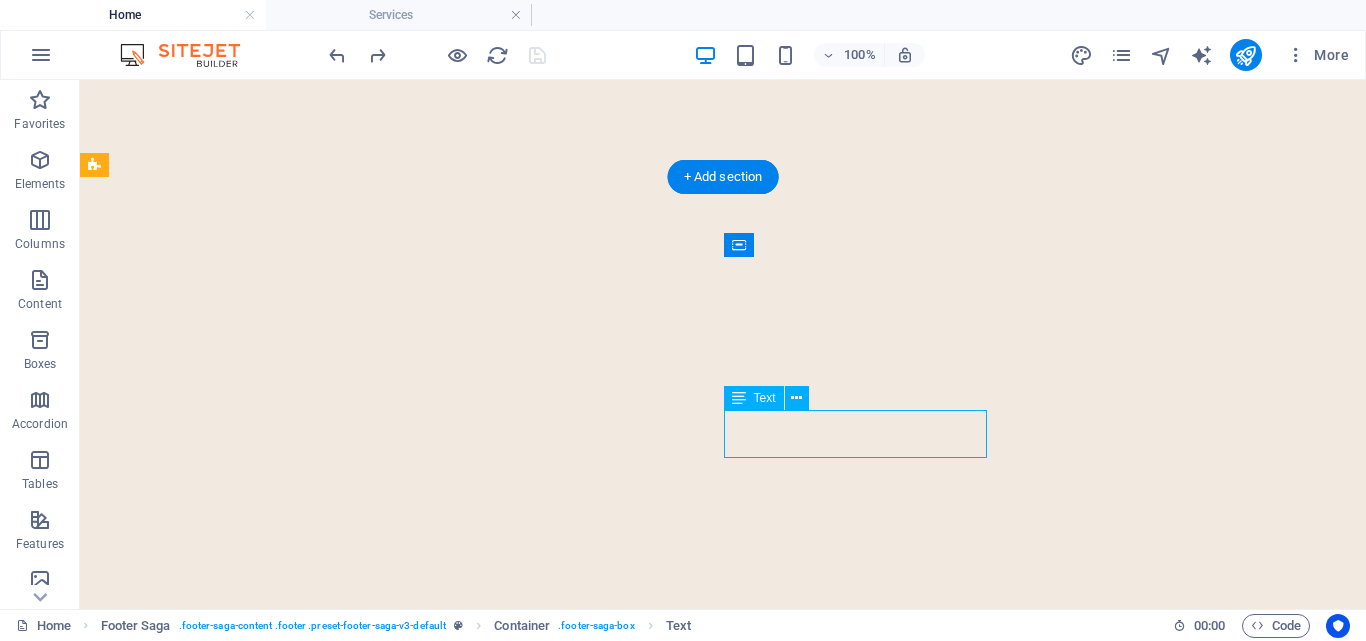 click on "Legal Notice Privacy Policy" at bounding box center (236, 14173) 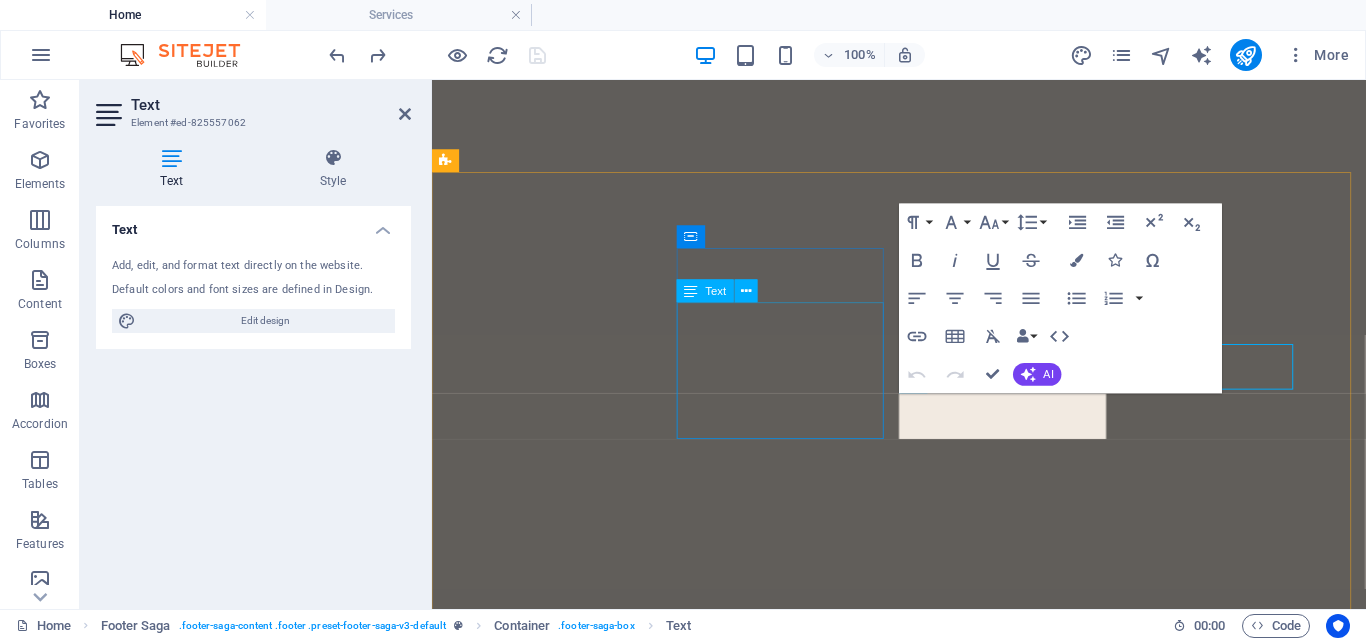 scroll, scrollTop: 4276, scrollLeft: 0, axis: vertical 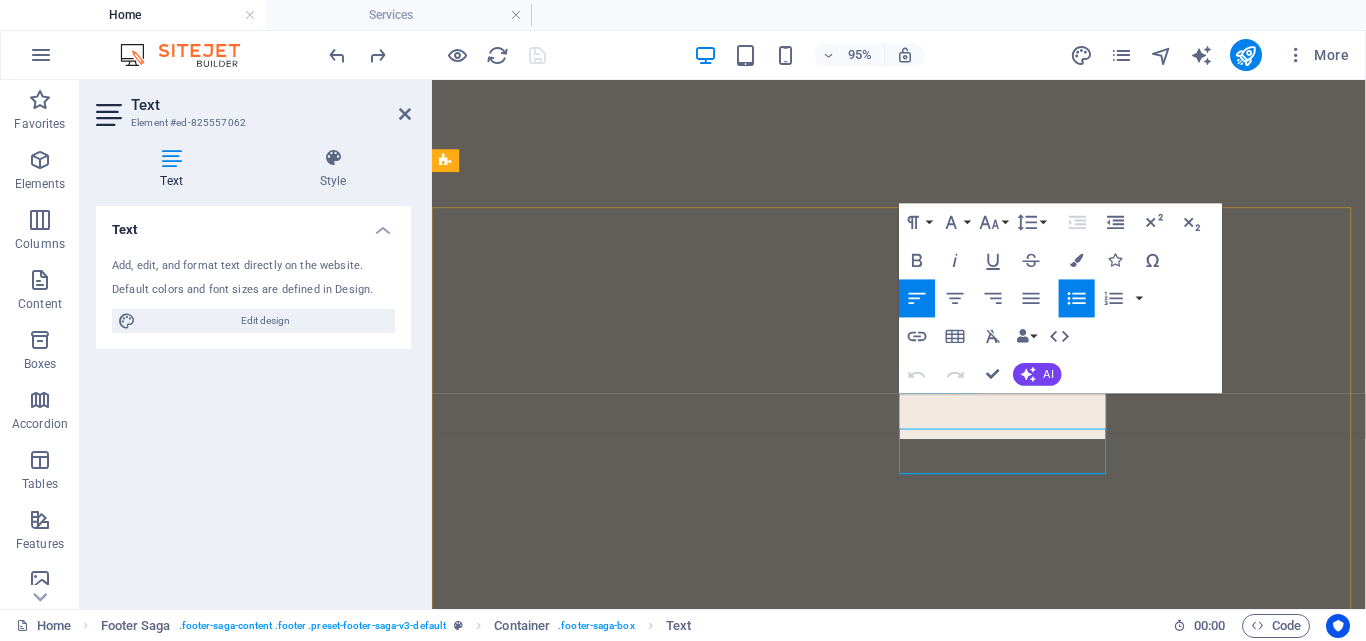 click on "Legal Notice" at bounding box center [567, 13031] 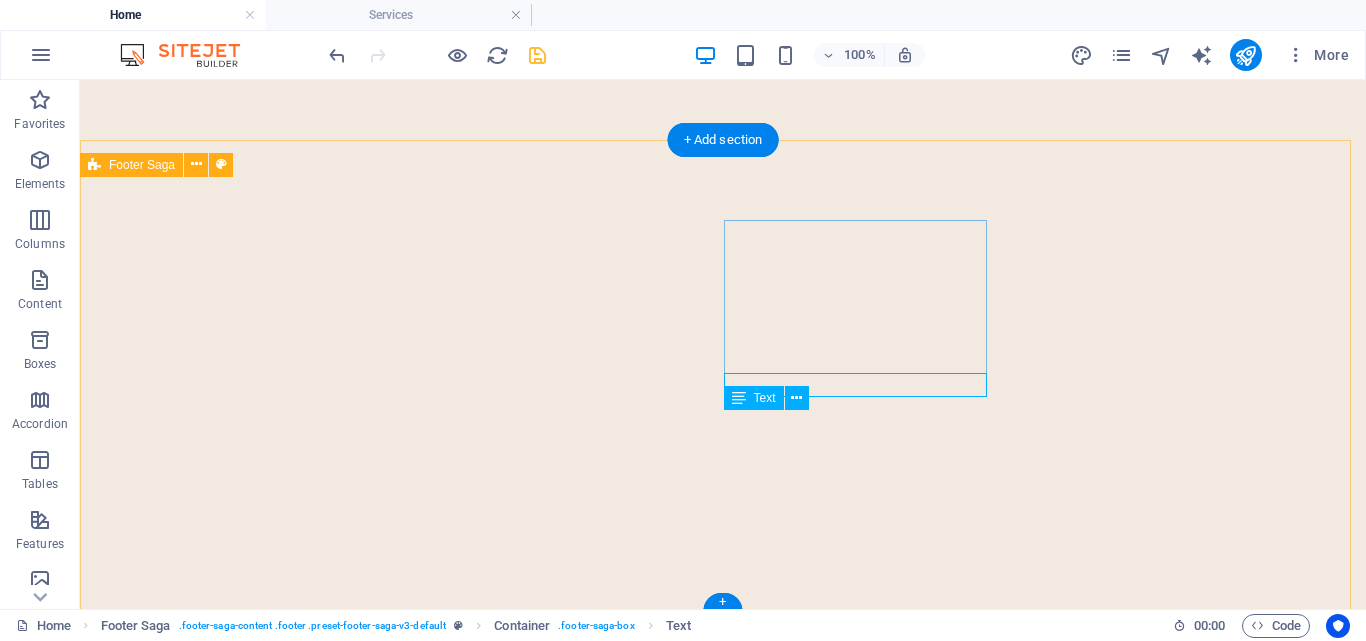 scroll, scrollTop: 4261, scrollLeft: 0, axis: vertical 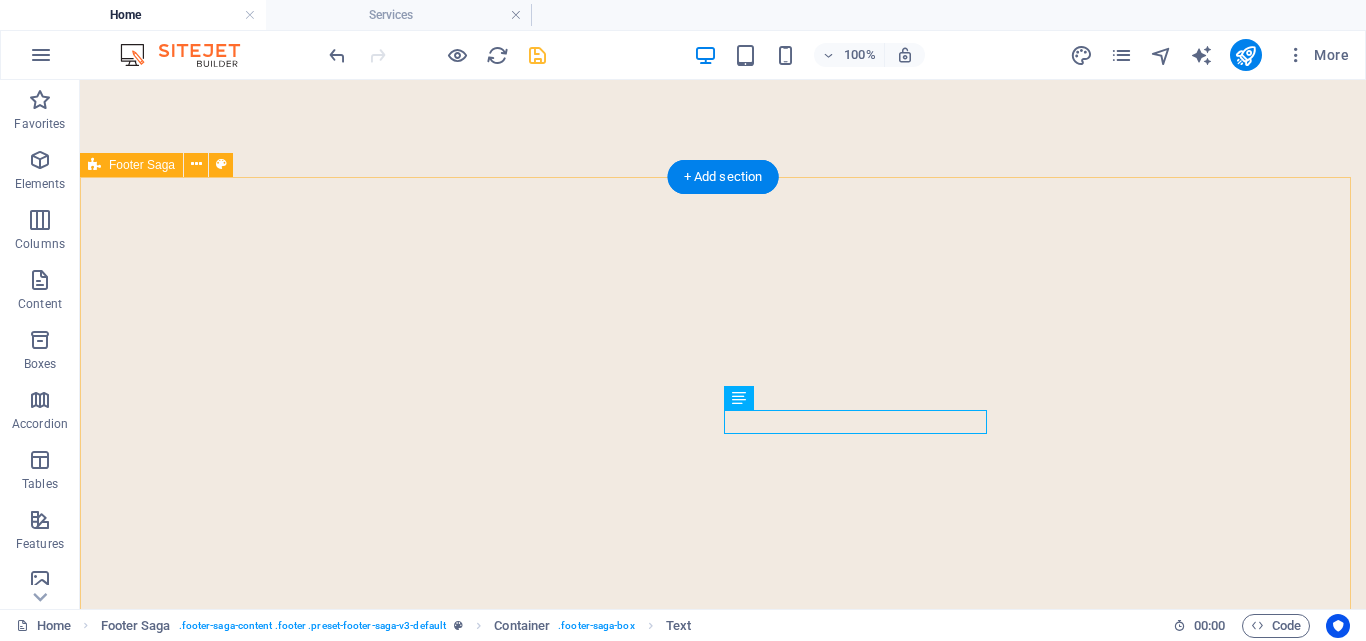 click on "Lorem ipsum dolor sit amet, consectetuer adipiscing elit. Aenean commodo ligula eget dolor. Contact Nhc House Samora Avenue 1001   Dar es salaam Phone:  +255 652 715 473 Mobile:  +255 744 871 778 Email:  info@fourwingstravel.com Navigation Home About Service Contact Privacy Policy Social media Facebook Twitter Instagram" at bounding box center (723, 13924) 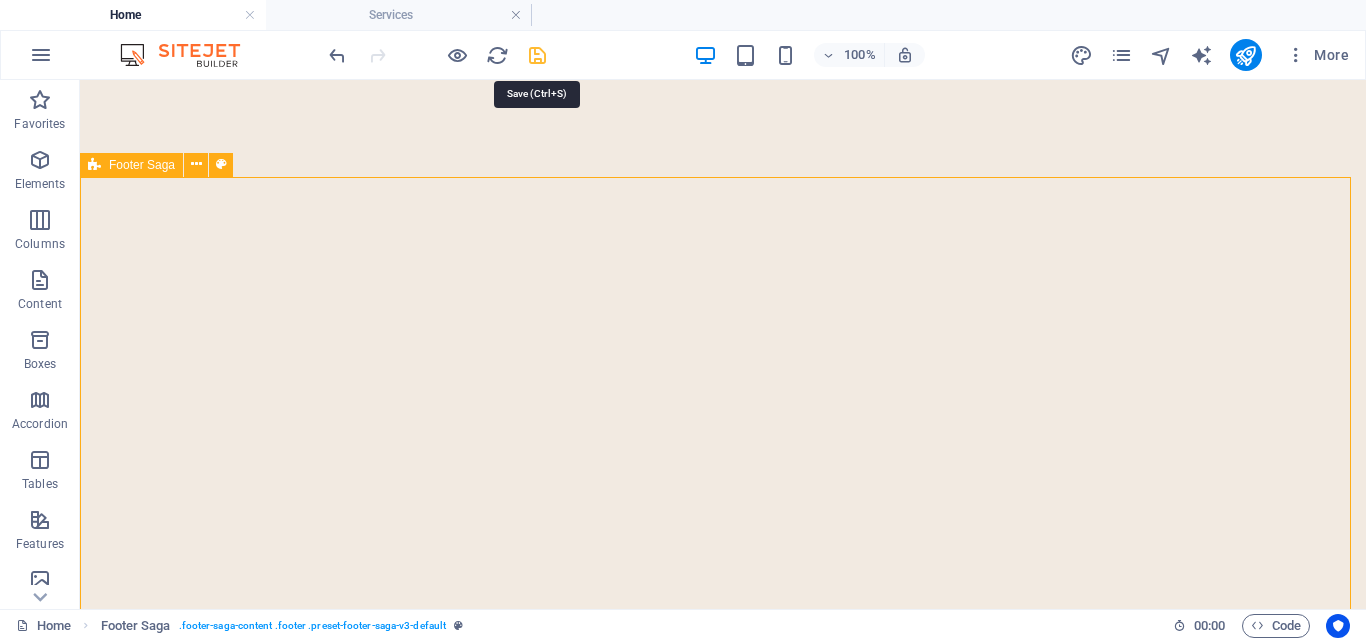 click at bounding box center [537, 55] 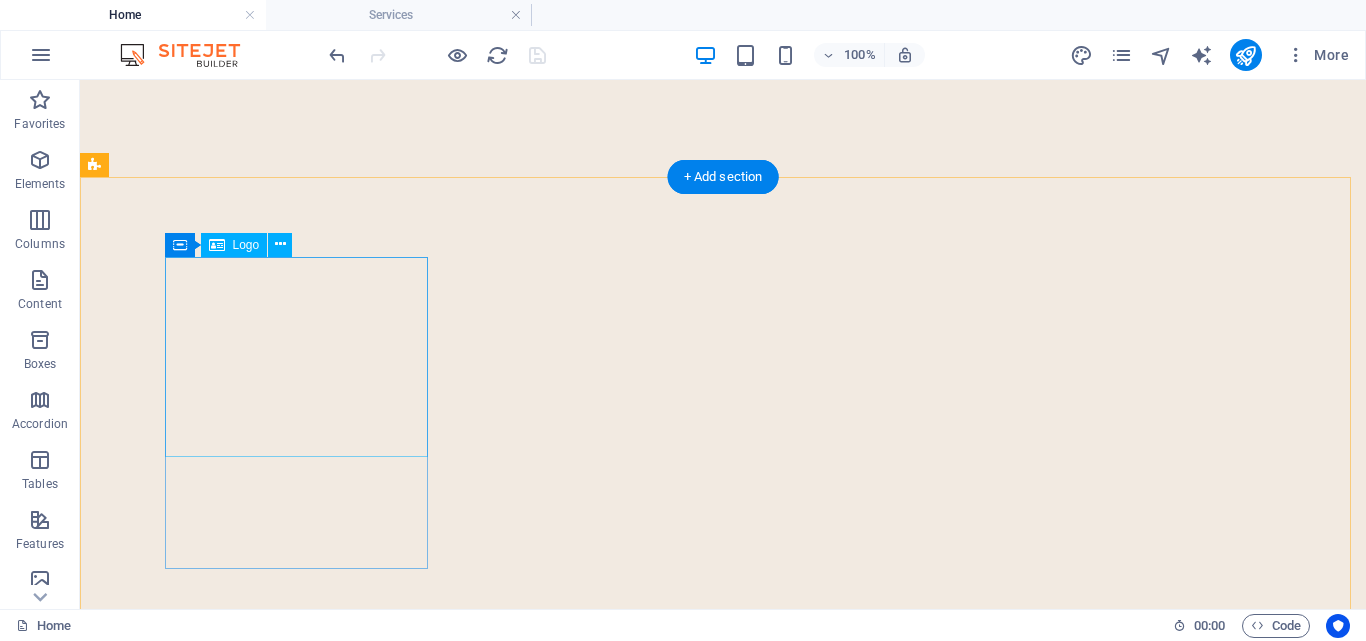click at bounding box center (236, 13566) 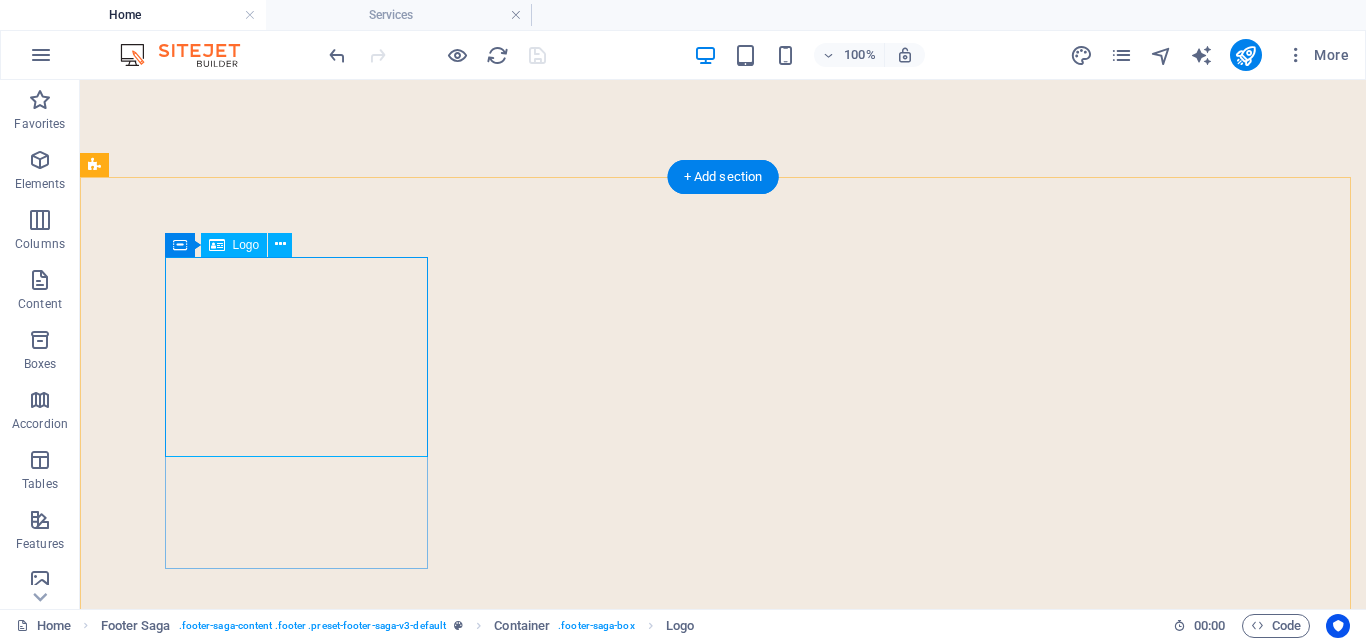 click at bounding box center [236, 13566] 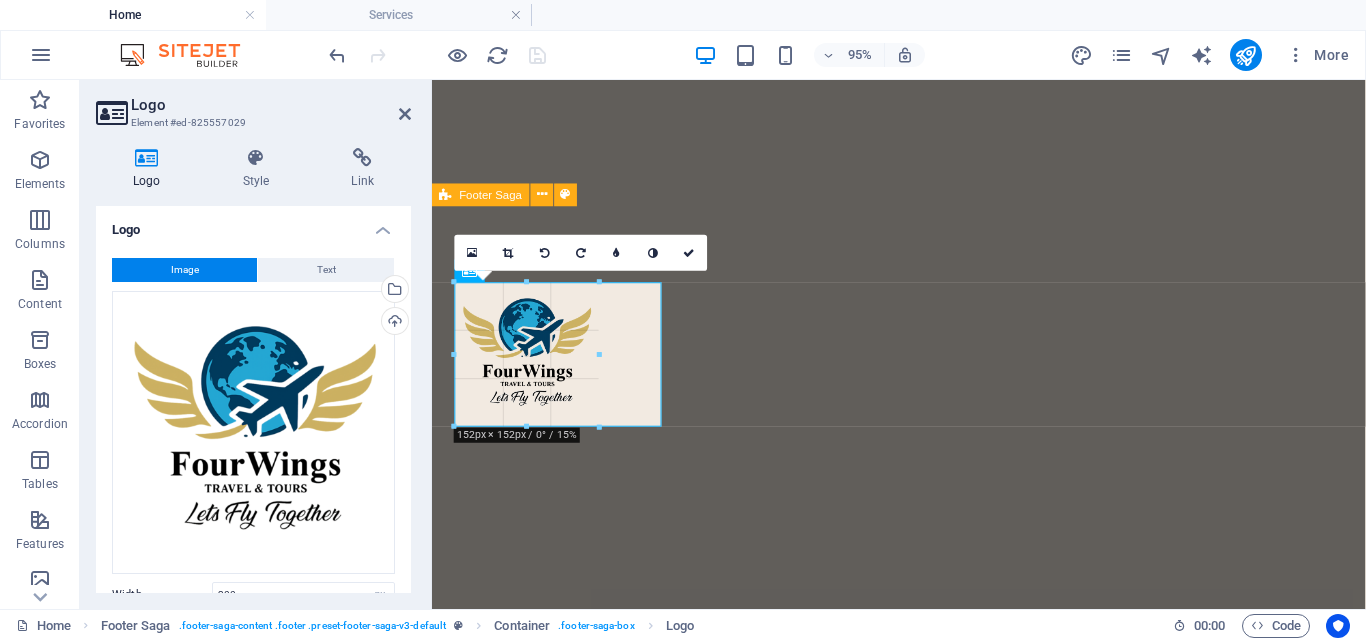 scroll, scrollTop: 4240, scrollLeft: 0, axis: vertical 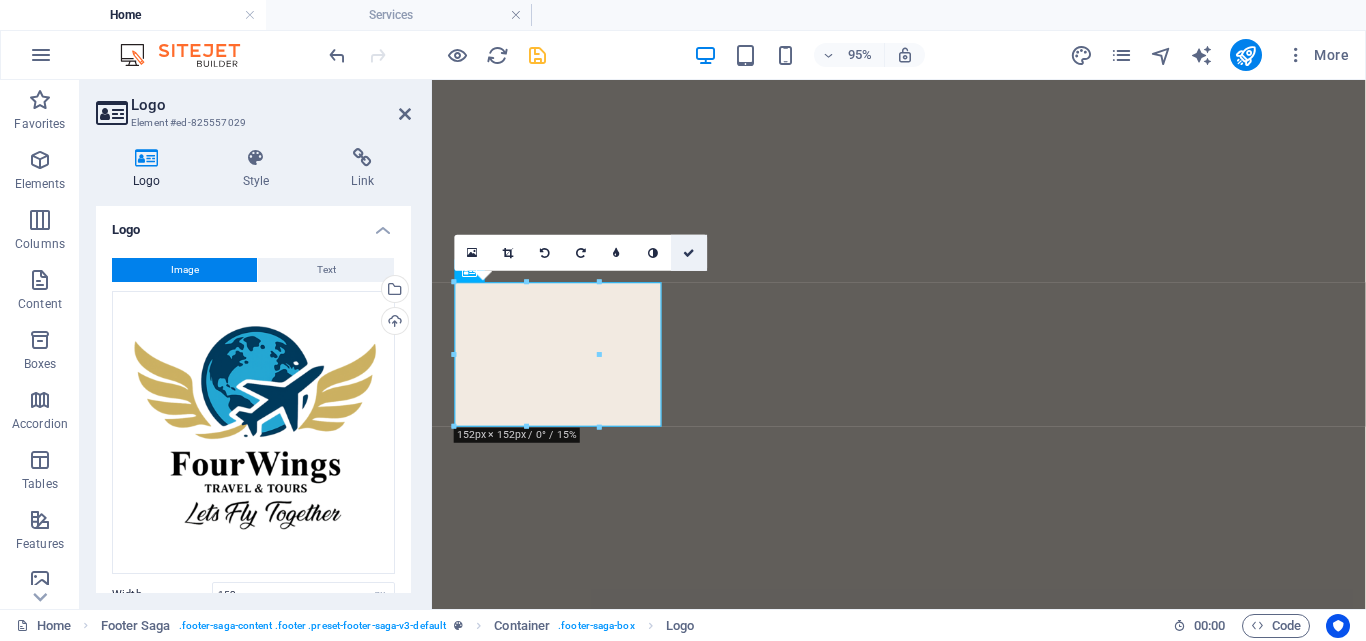 click at bounding box center [690, 252] 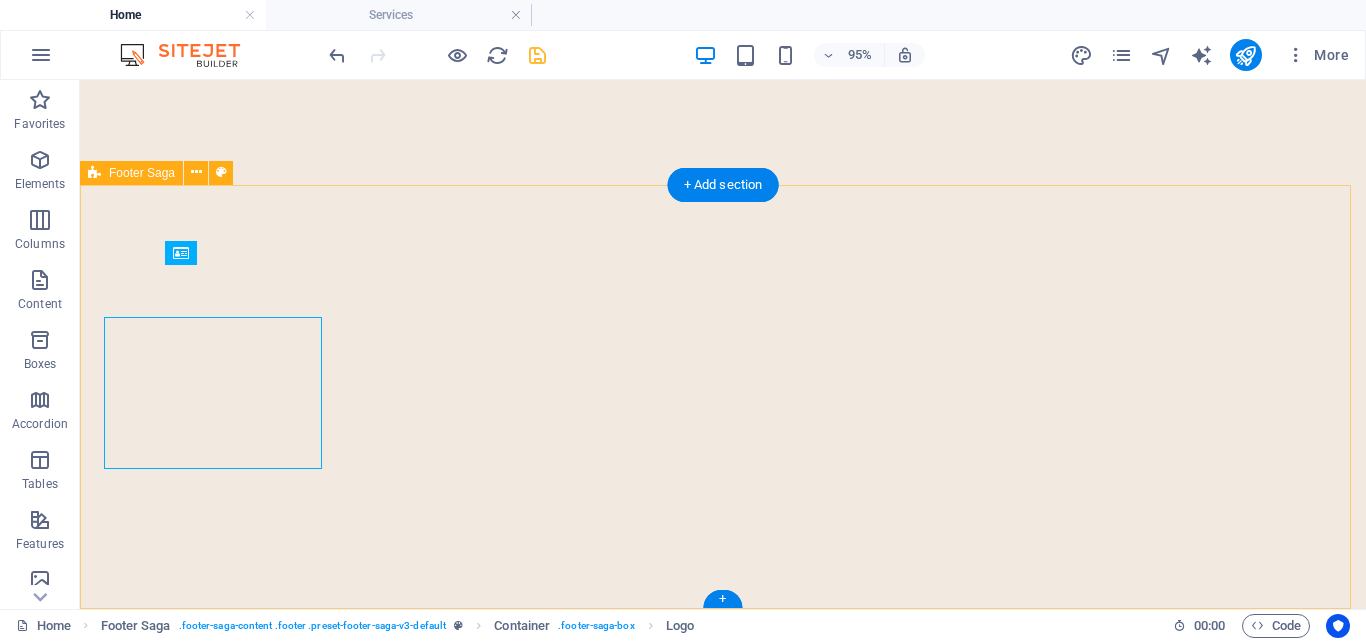 scroll, scrollTop: 4253, scrollLeft: 0, axis: vertical 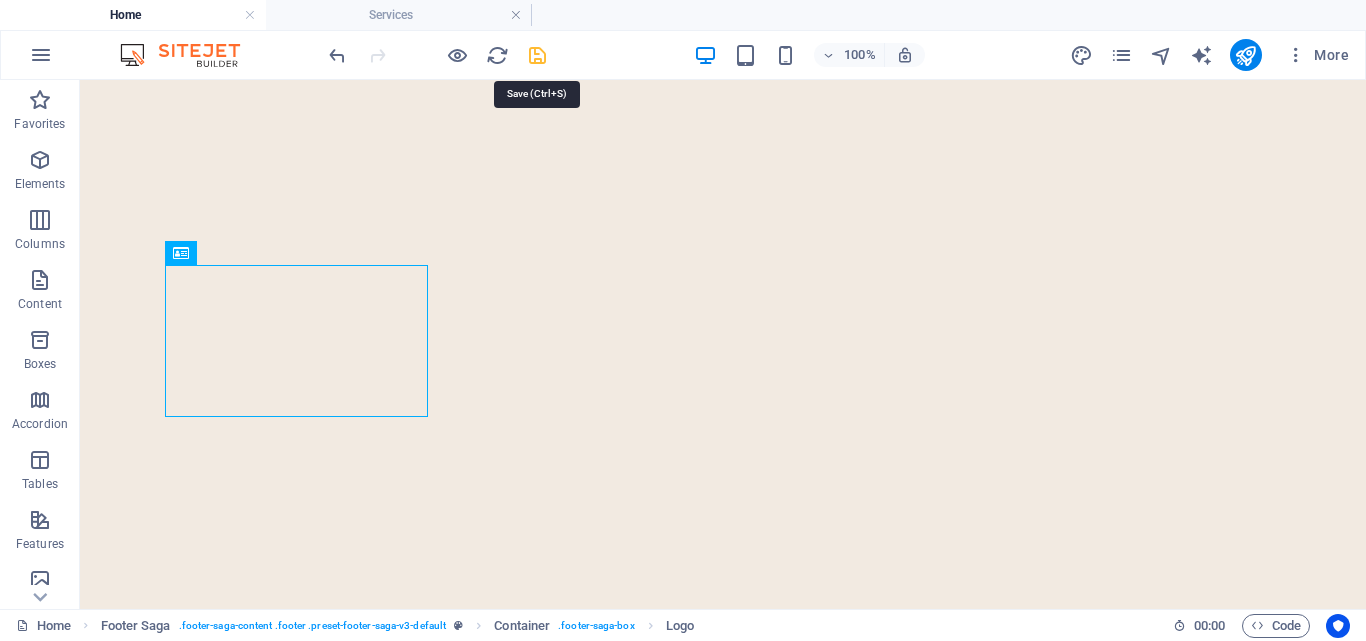 click at bounding box center [537, 55] 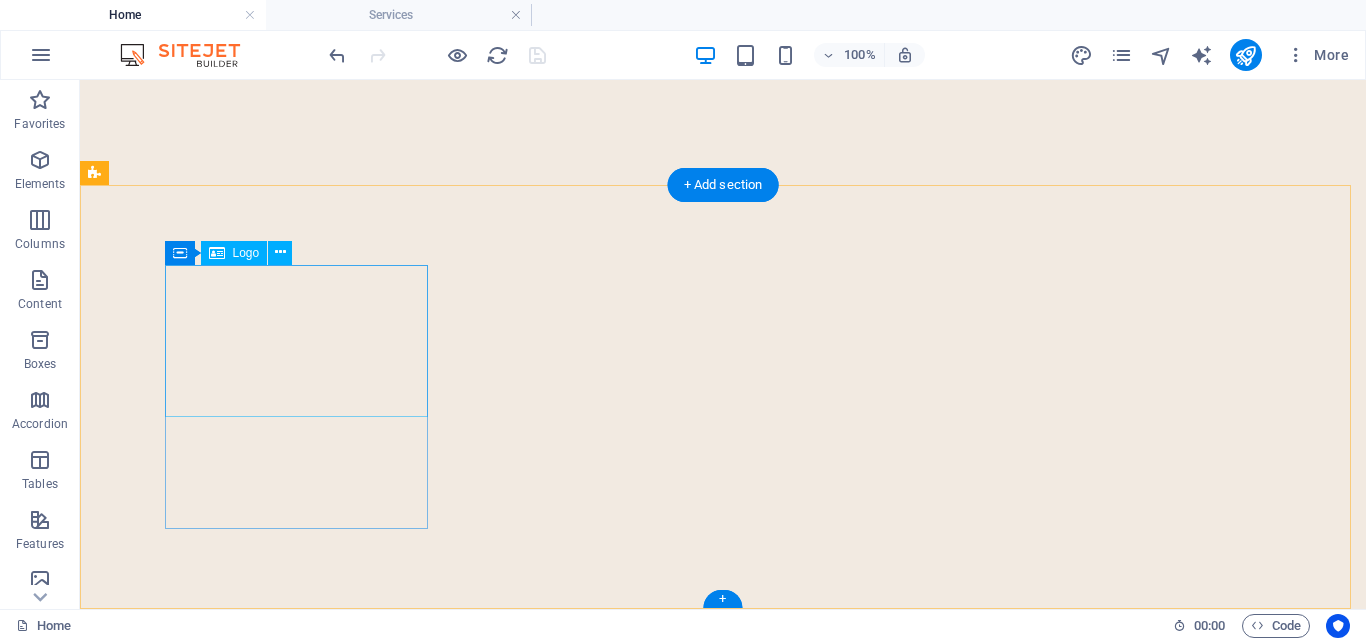click at bounding box center [236, 13550] 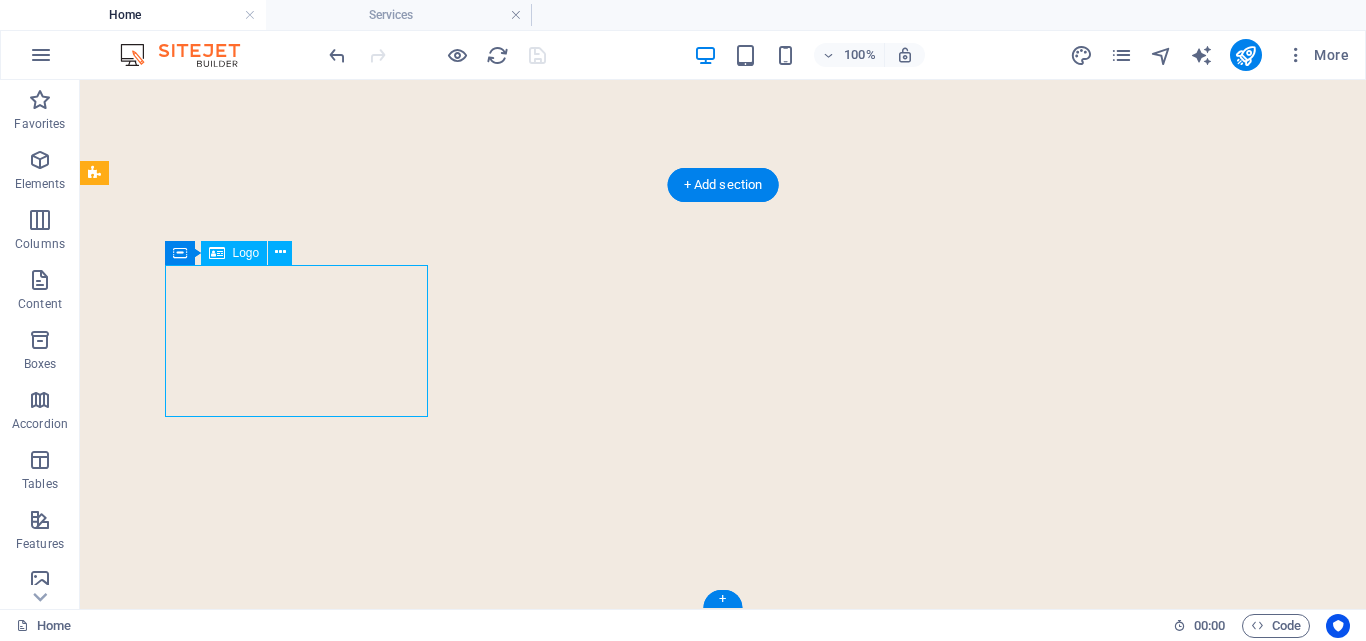 click at bounding box center [236, 13550] 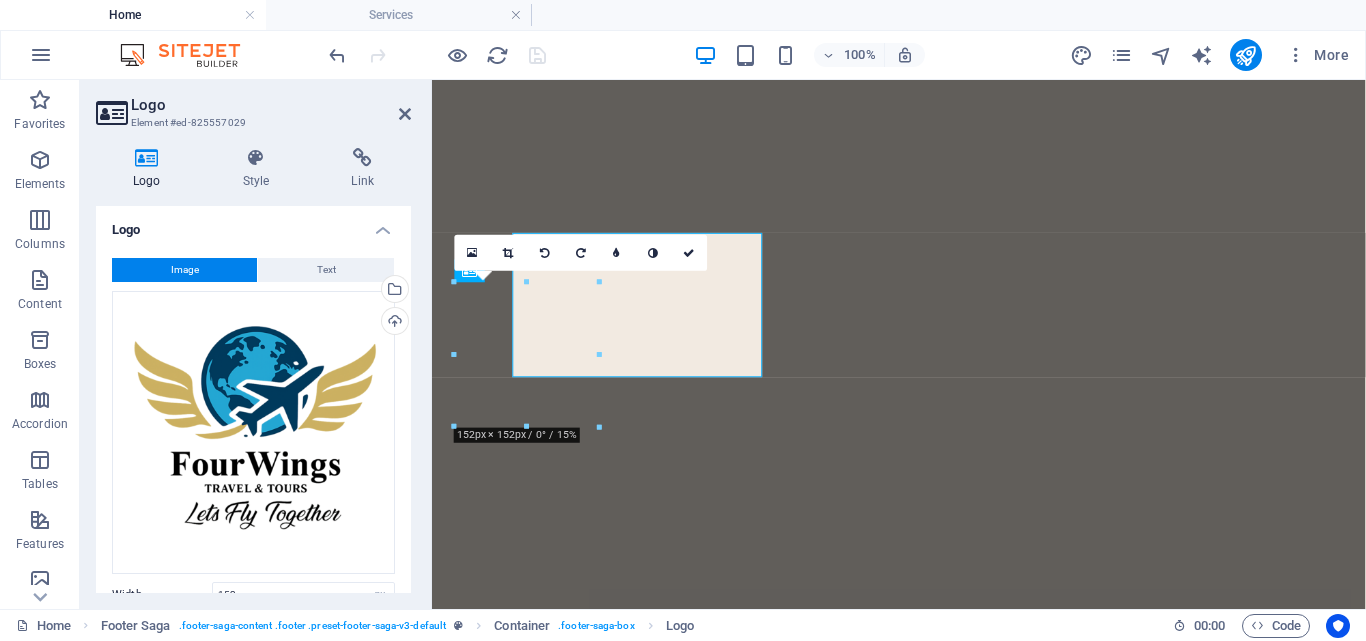 scroll, scrollTop: 4240, scrollLeft: 0, axis: vertical 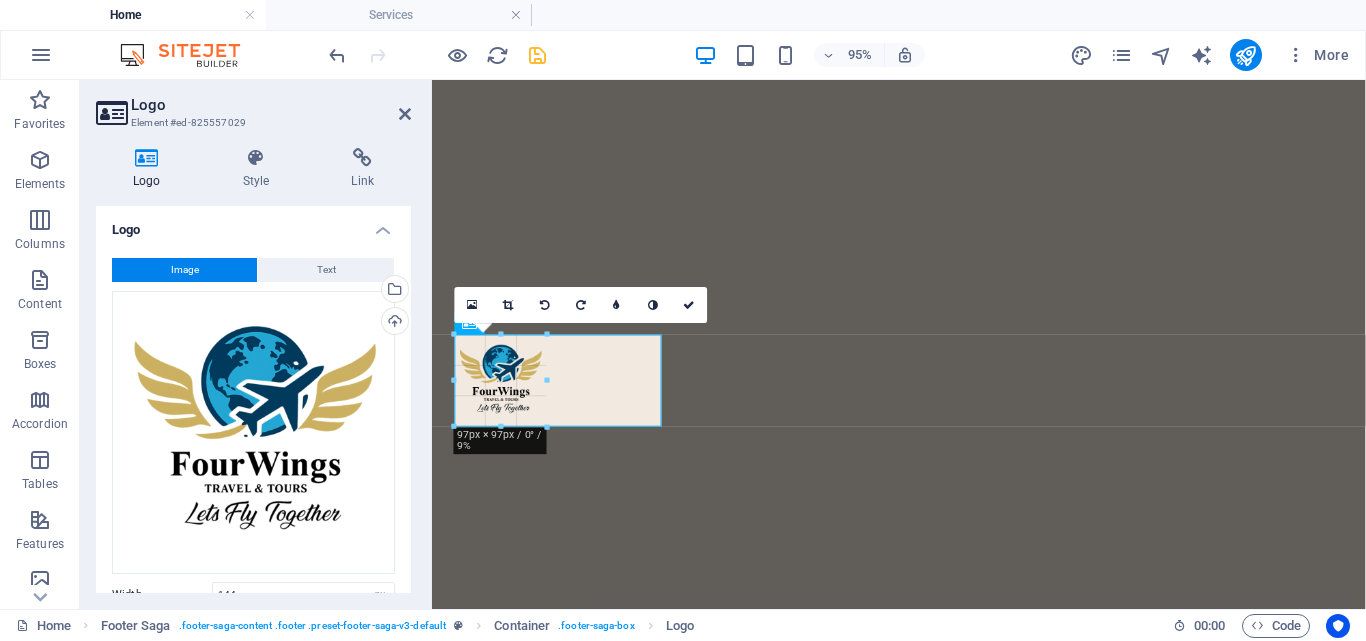 drag, startPoint x: 592, startPoint y: 427, endPoint x: 513, endPoint y: 376, distance: 94.031906 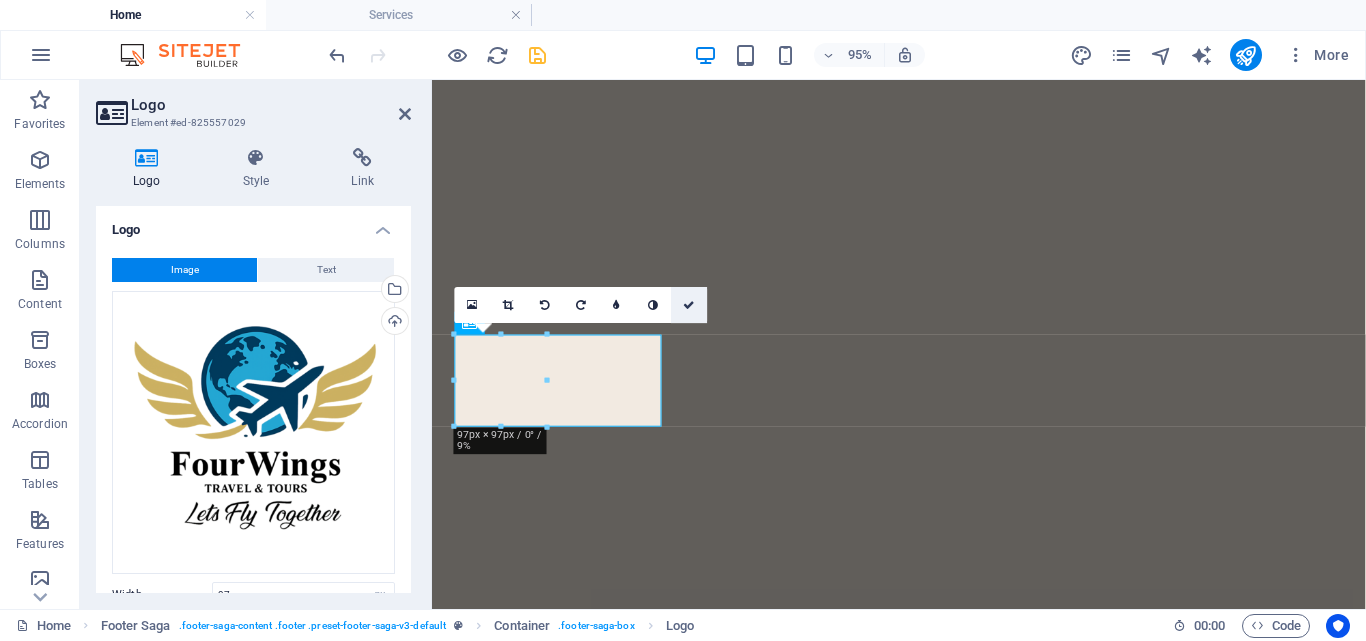 click at bounding box center (690, 304) 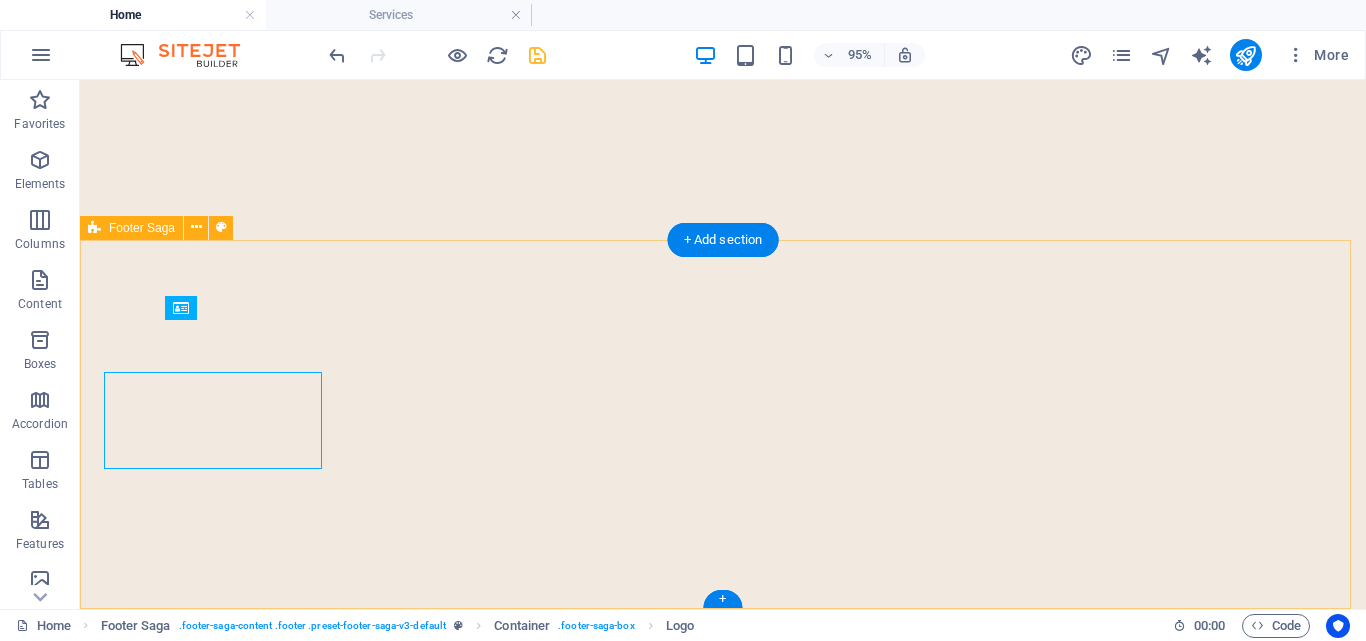 scroll, scrollTop: 4198, scrollLeft: 0, axis: vertical 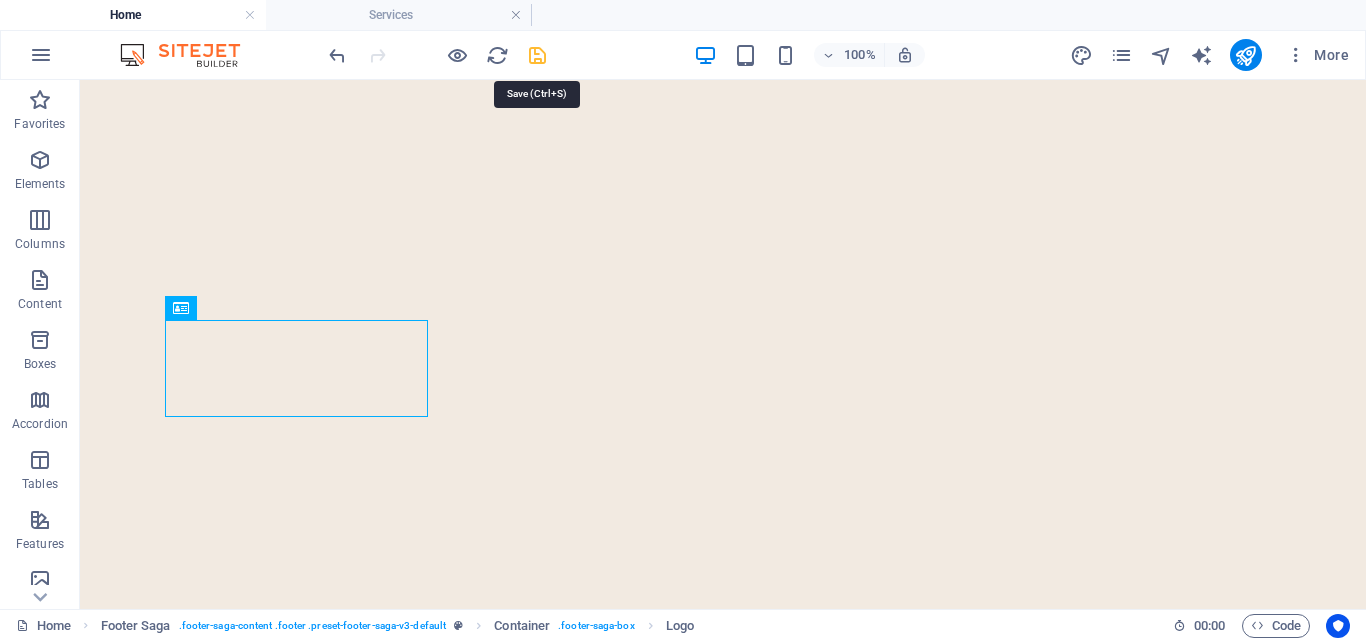click at bounding box center [537, 55] 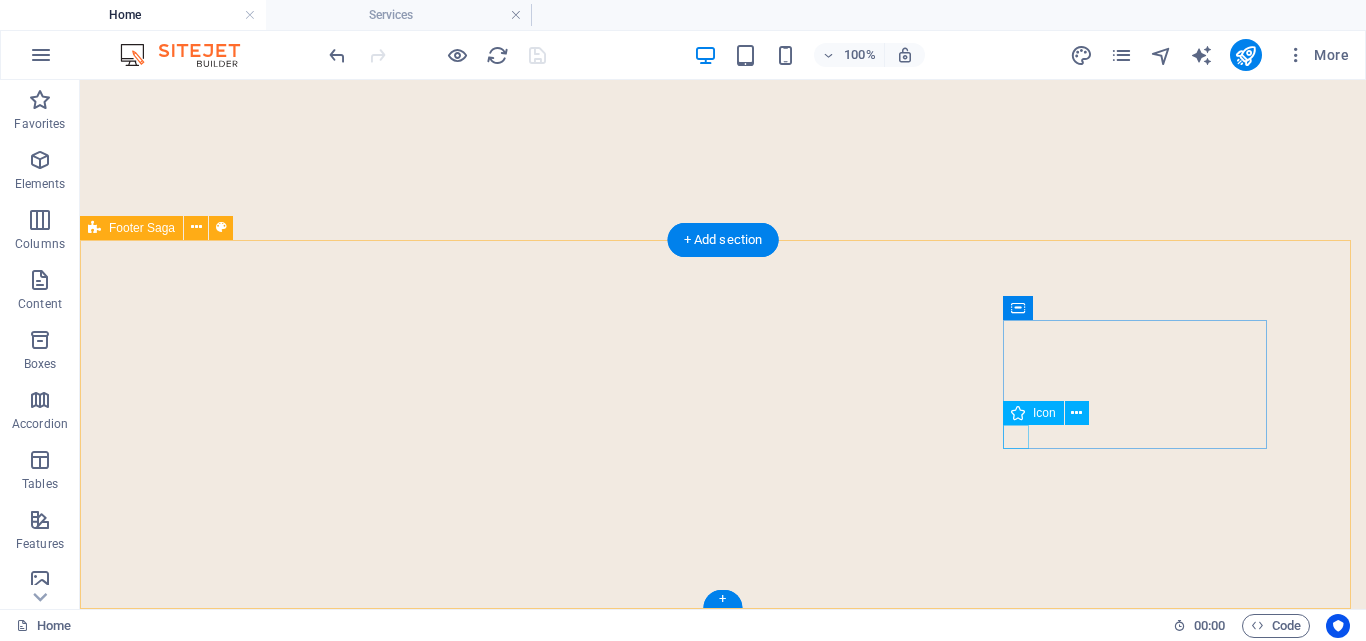 click at bounding box center (236, 14307) 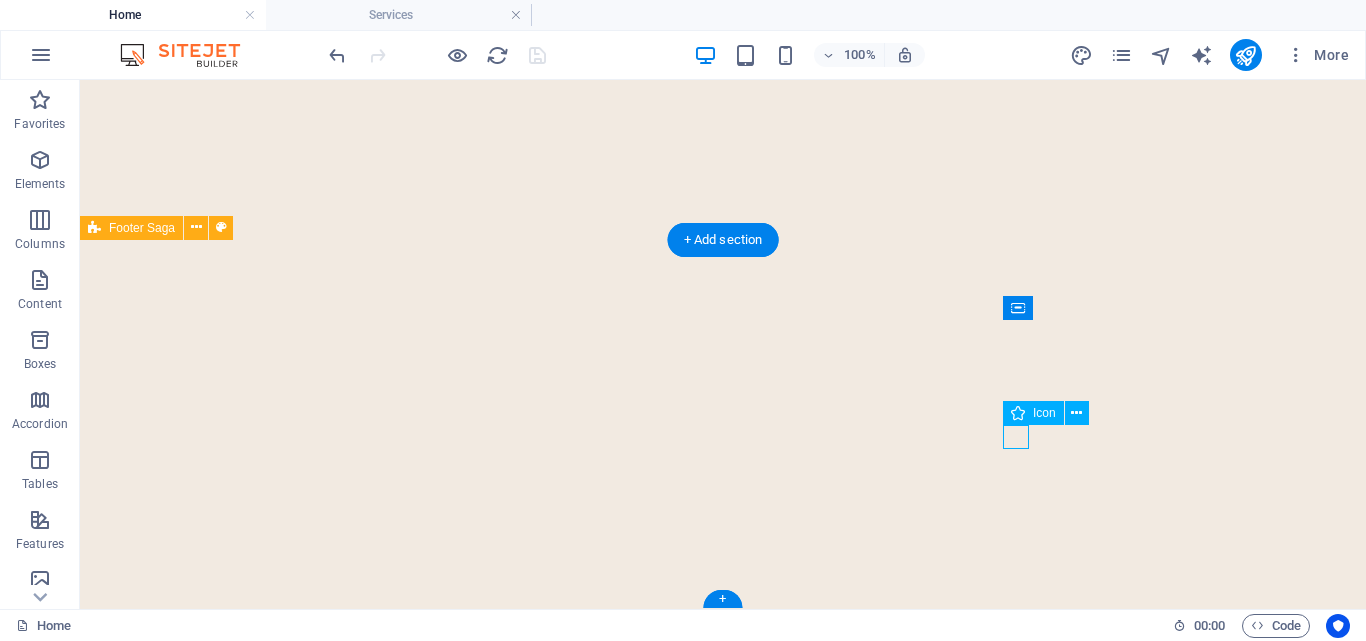 click at bounding box center [236, 14307] 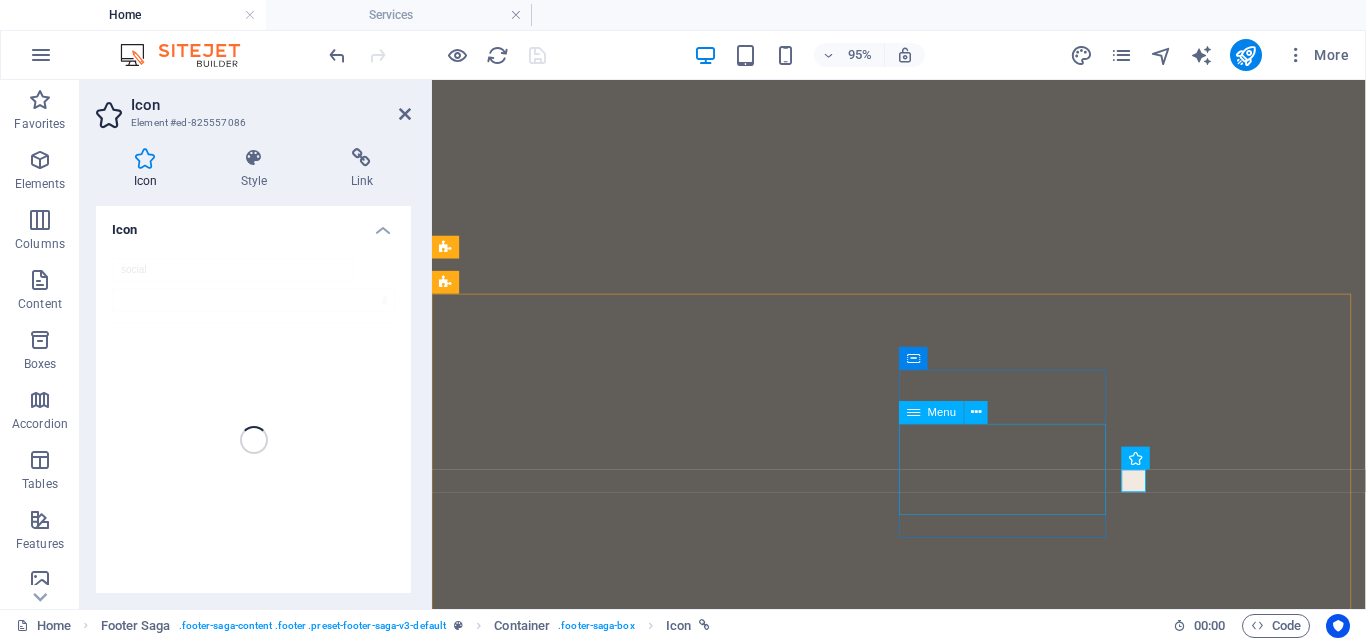 scroll, scrollTop: 4185, scrollLeft: 0, axis: vertical 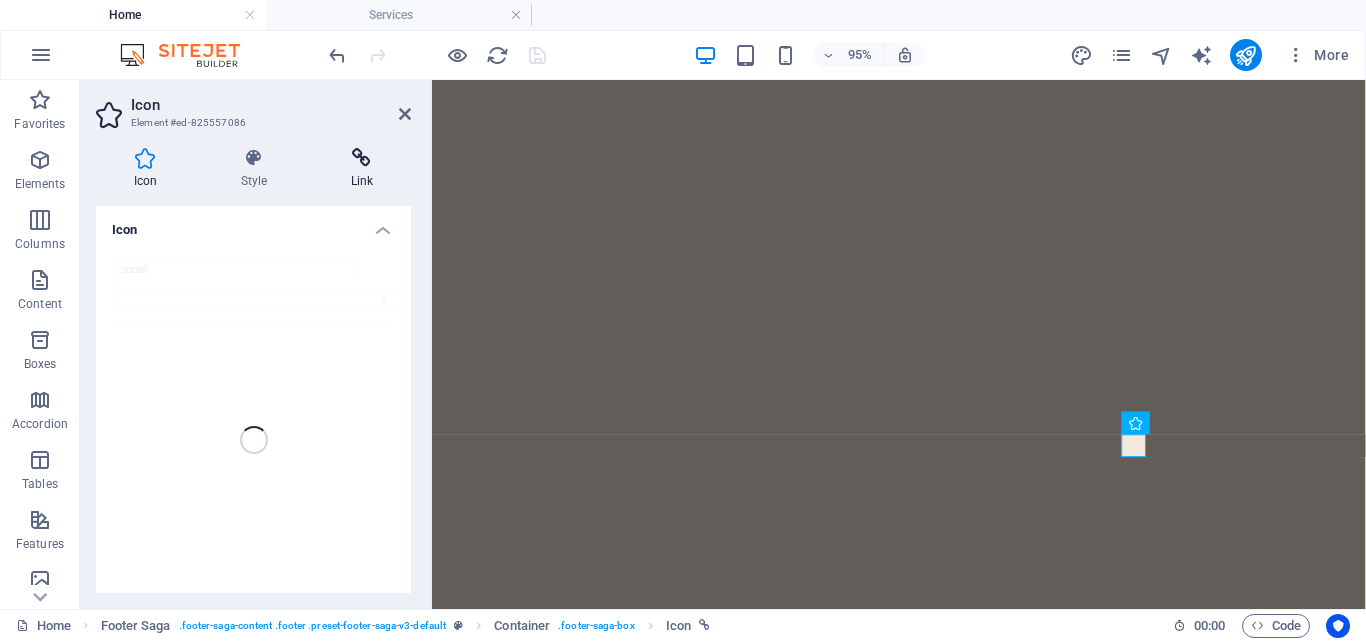 click on "Link" at bounding box center [362, 169] 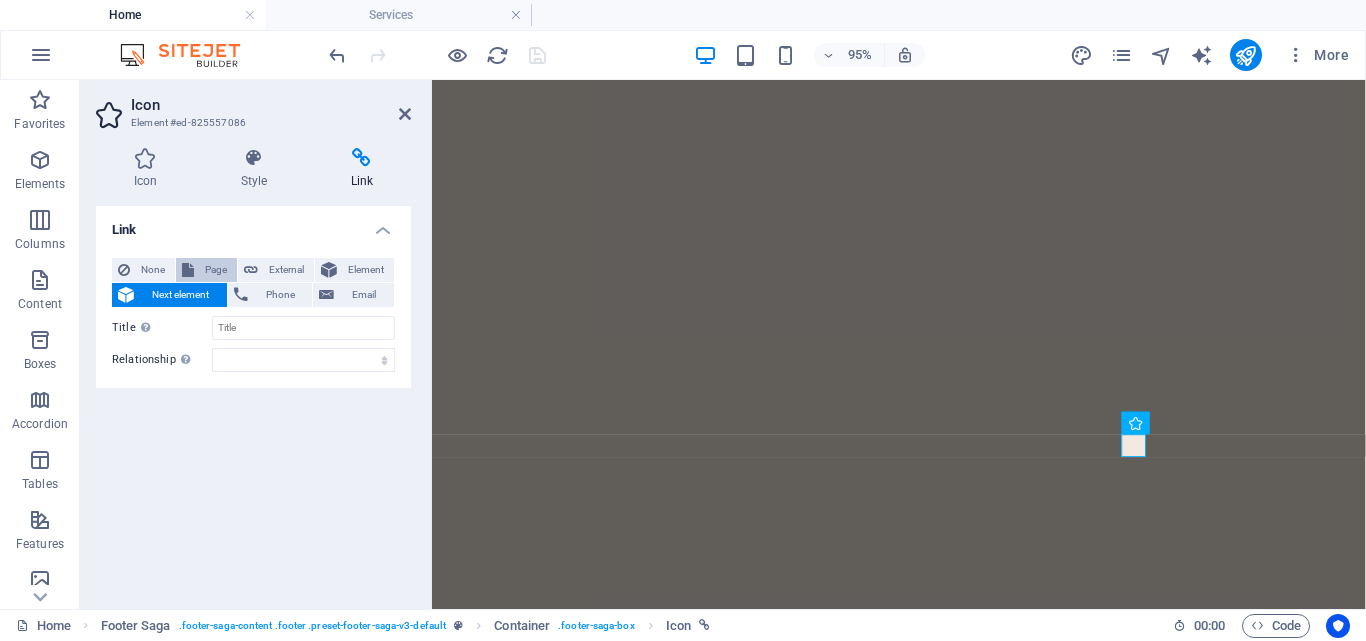 click on "Page" at bounding box center [215, 270] 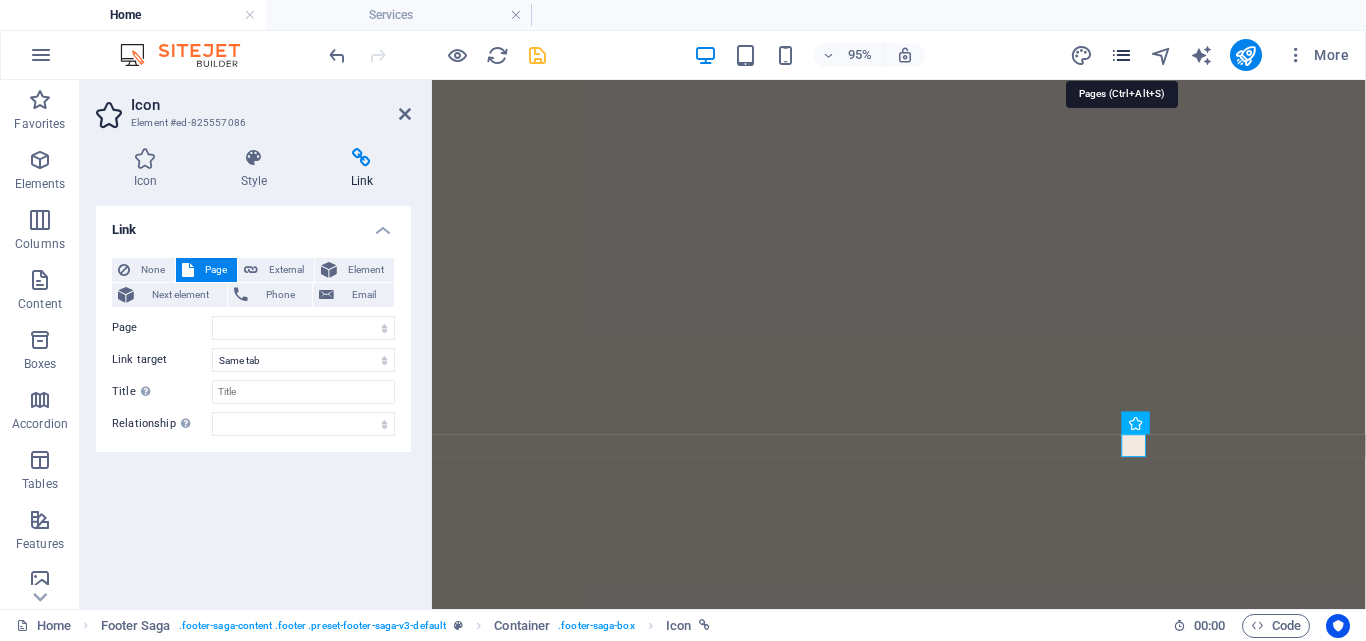 click at bounding box center [1121, 55] 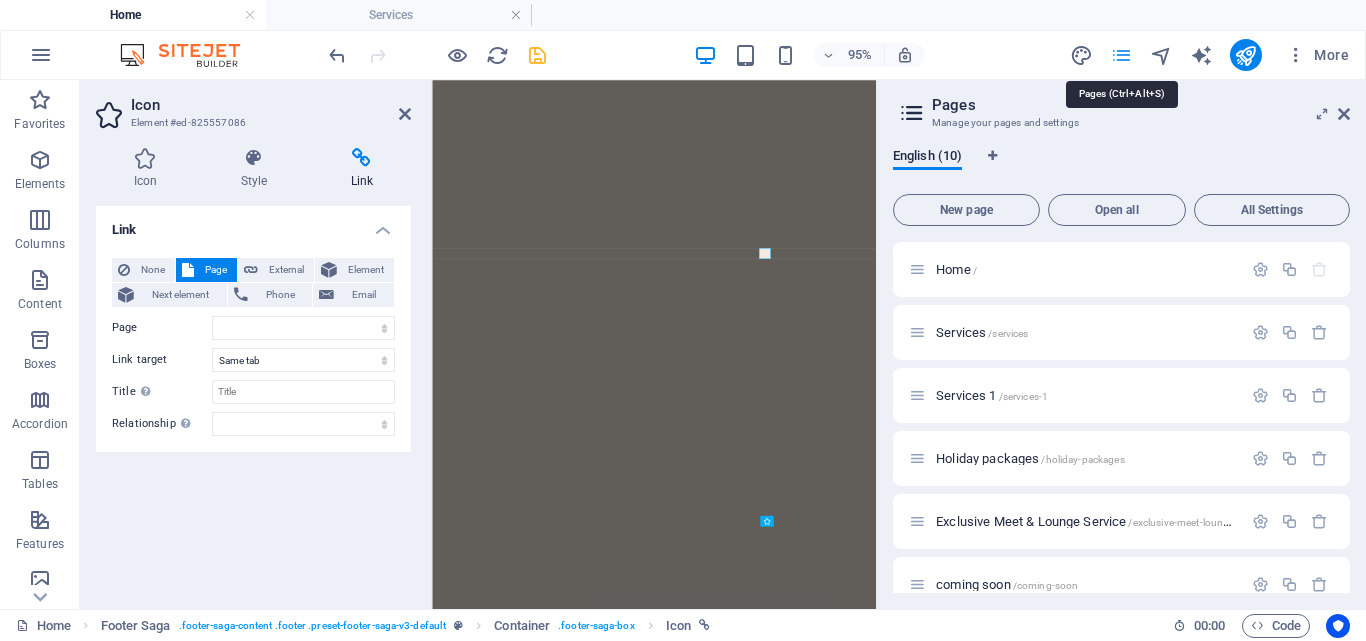 scroll, scrollTop: 4186, scrollLeft: 0, axis: vertical 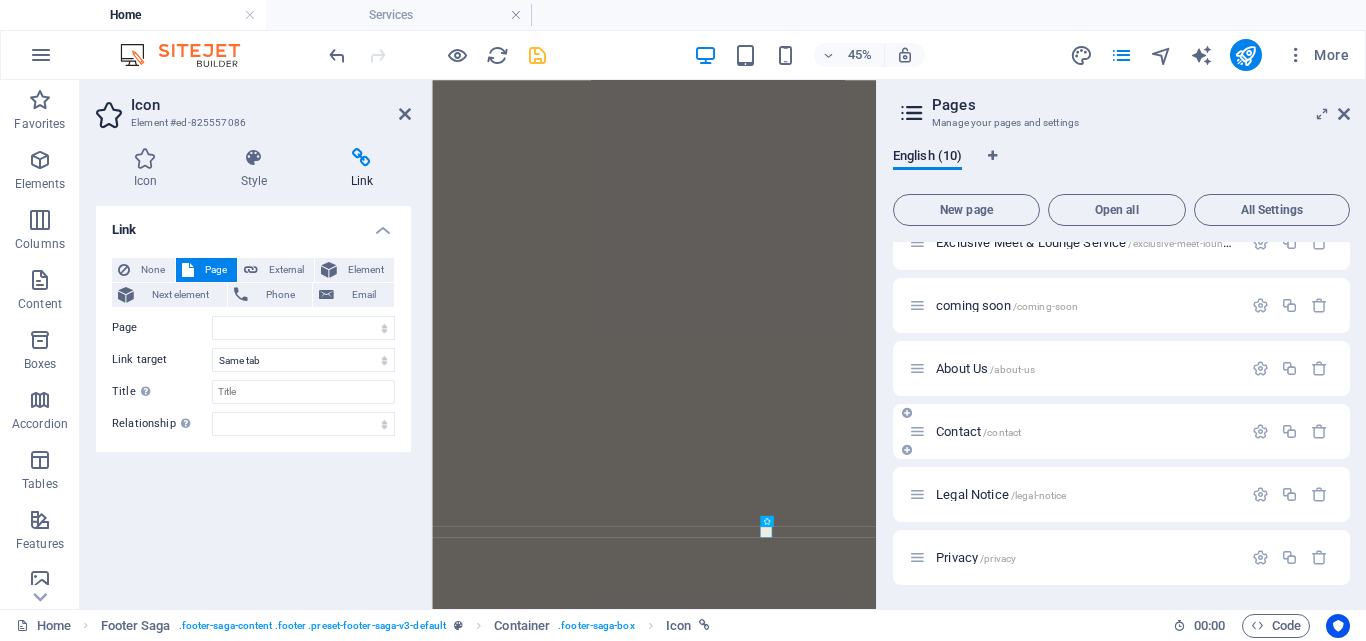 click on "Contact /contact" at bounding box center [1075, 431] 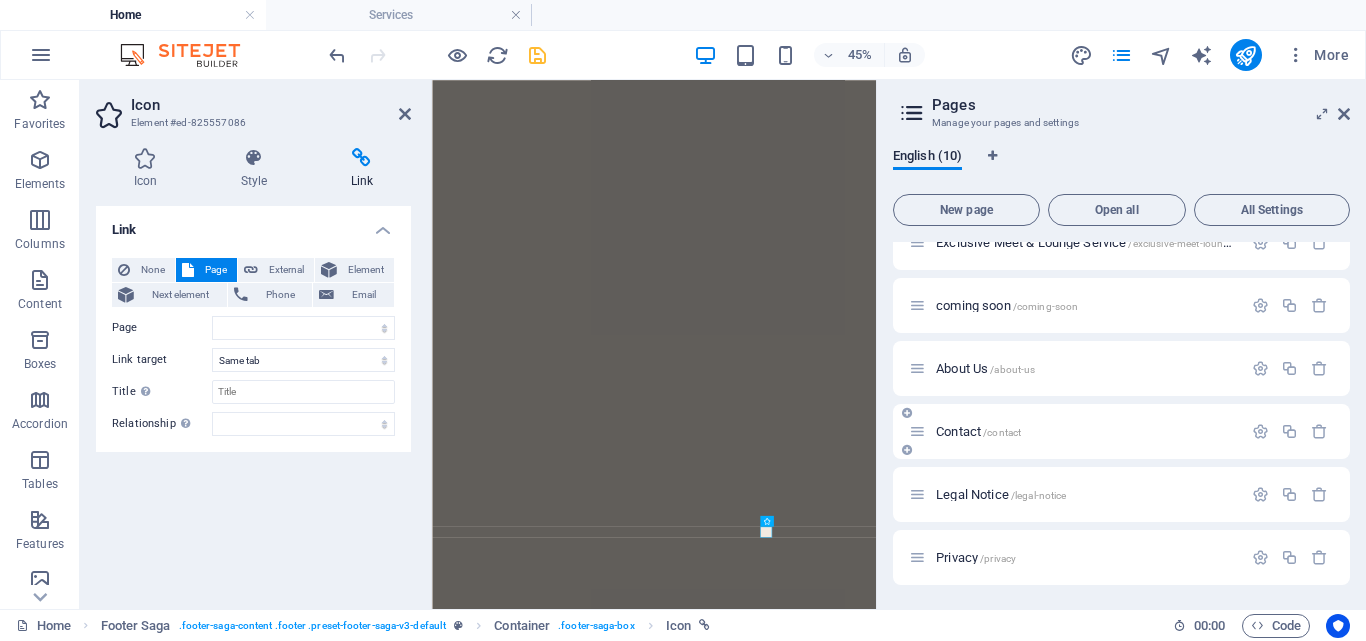 click on "Contact /contact" at bounding box center [978, 431] 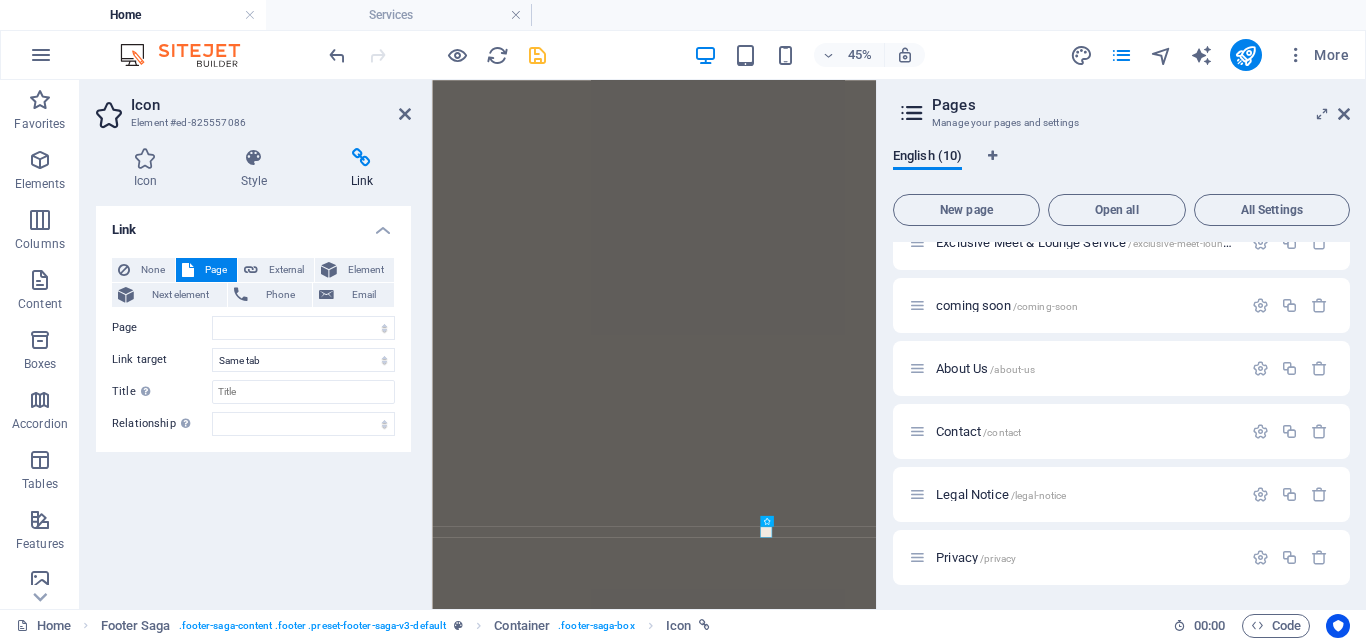 click on "Home / Services /services Services 1 /services-1 Holiday packages /holiday-packages Exclusive Meet & Lounge Service /exclusive-meet-lounge-service coming soon /coming-soon About Us /about-us Contact /contact Legal Notice /legal-notice Privacy /privacy" at bounding box center (1121, 274) 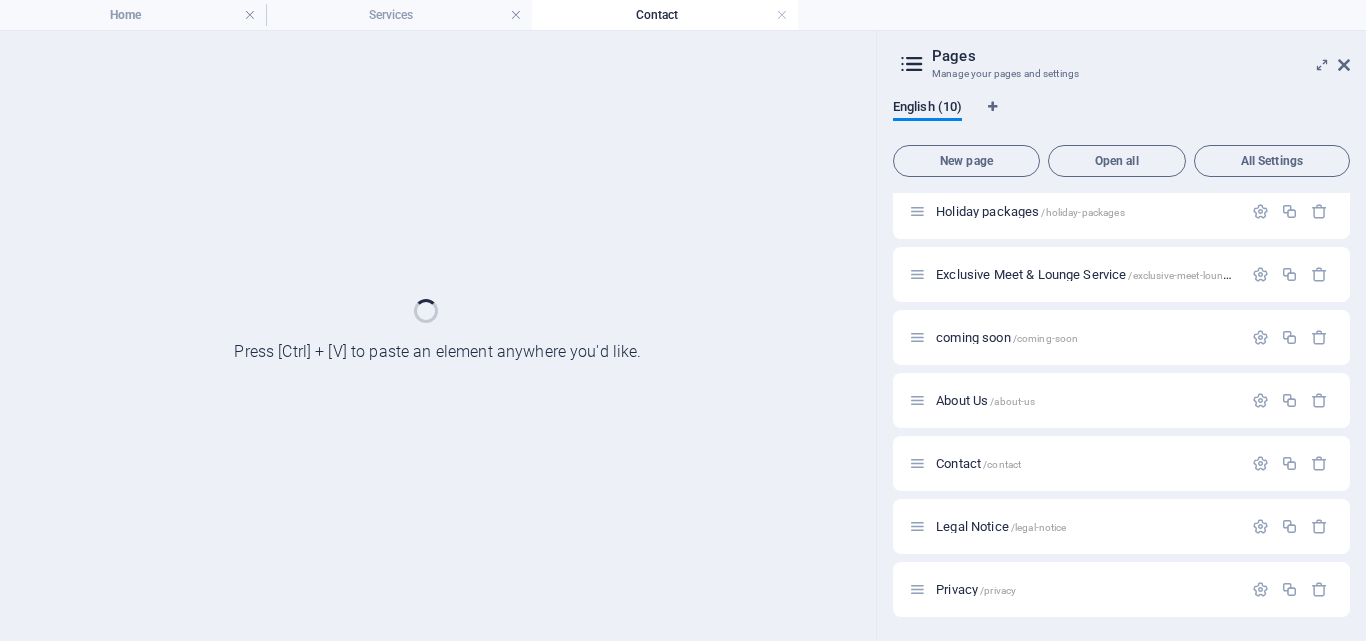 scroll, scrollTop: 198, scrollLeft: 0, axis: vertical 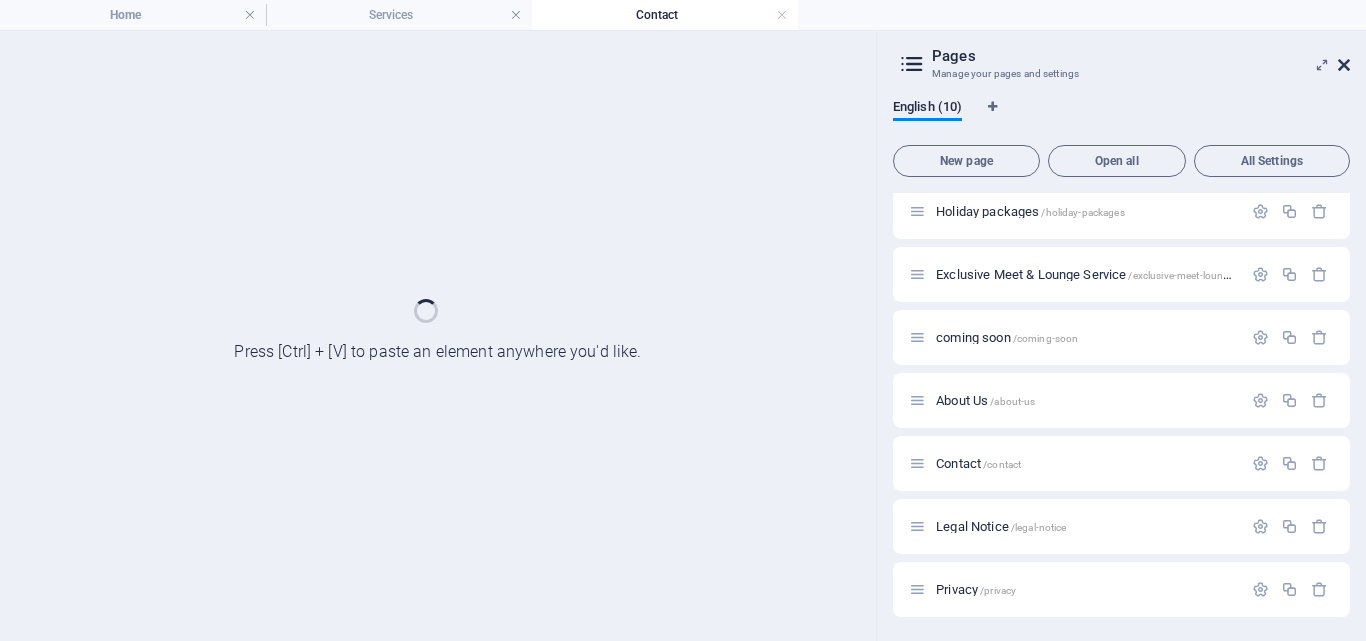 click at bounding box center (1344, 65) 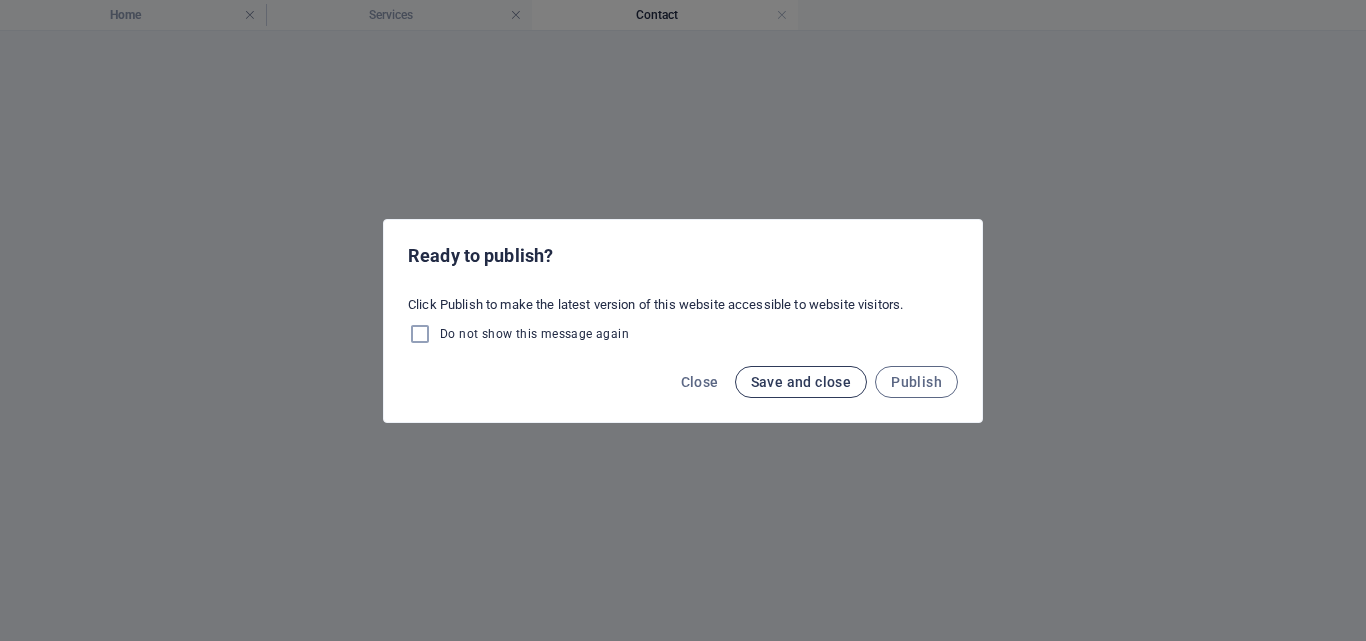 click on "Save and close" at bounding box center [801, 382] 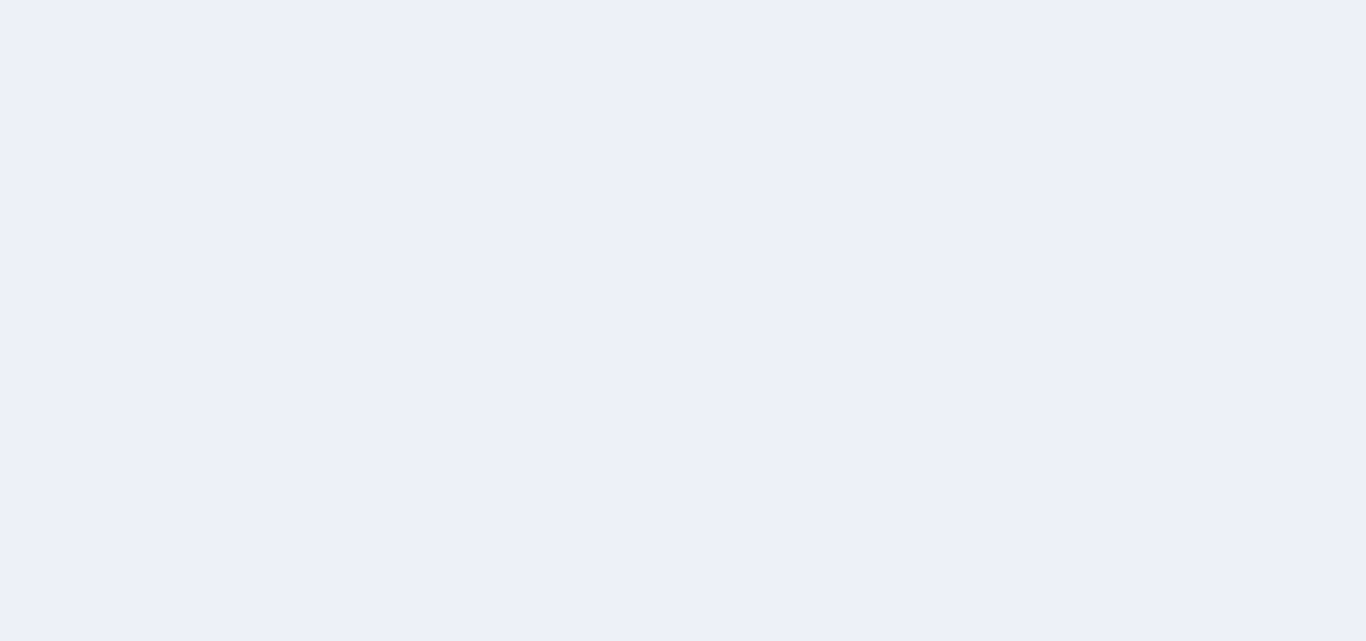 scroll, scrollTop: 0, scrollLeft: 0, axis: both 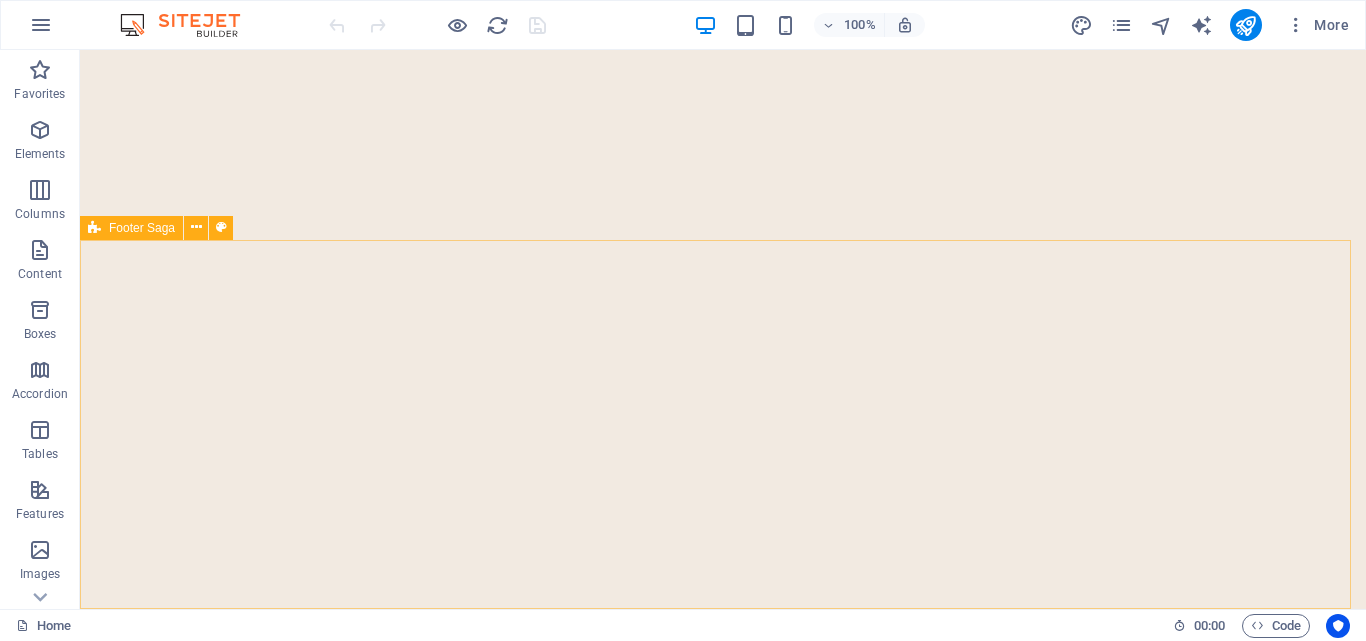 click on "Footer Saga" at bounding box center [142, 228] 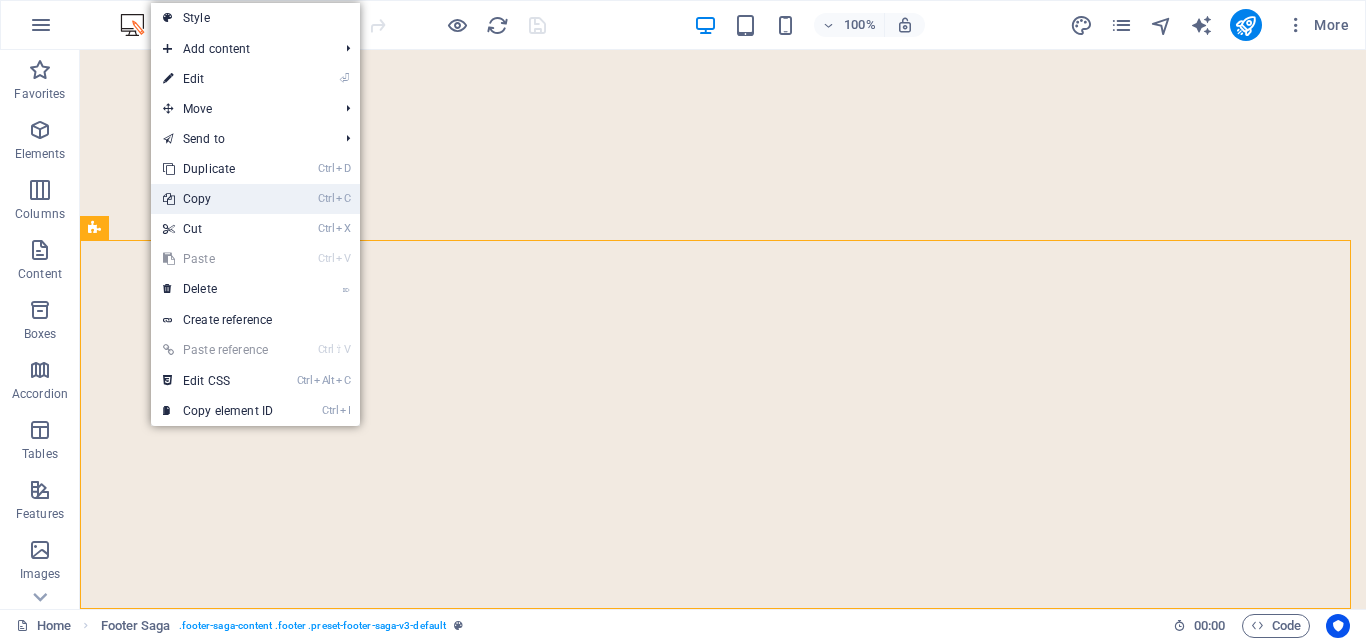 click on "Ctrl C  Copy" at bounding box center (218, 199) 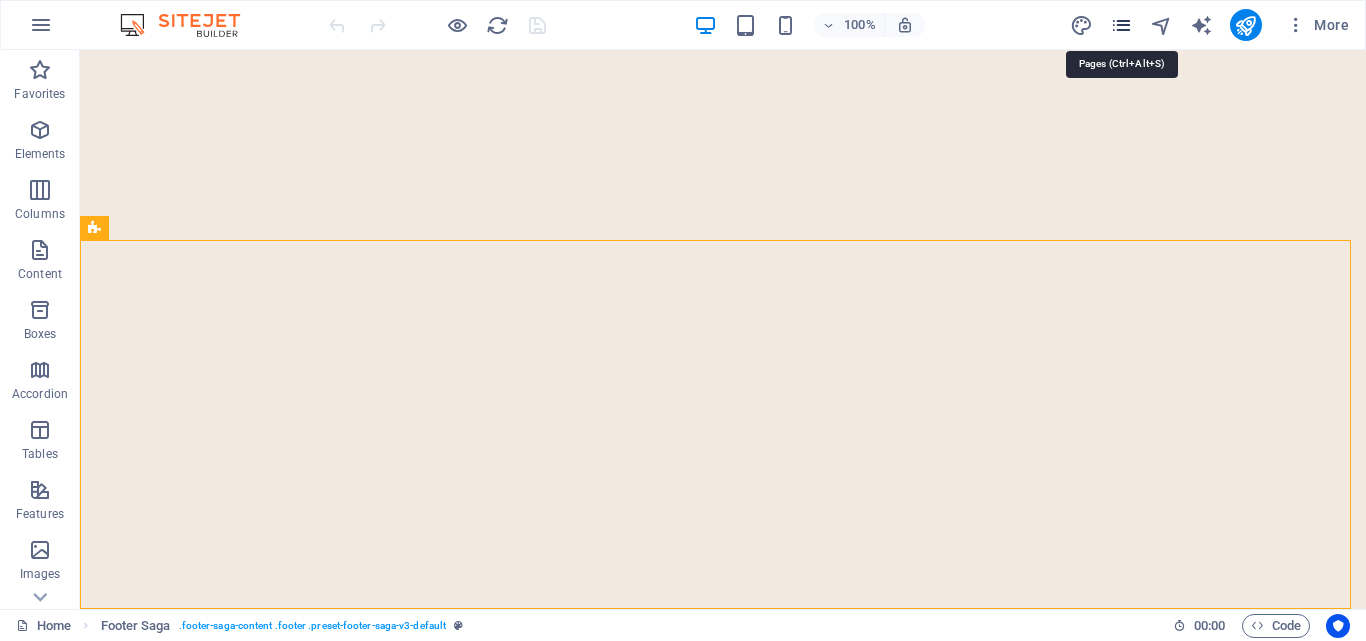 click at bounding box center (1121, 25) 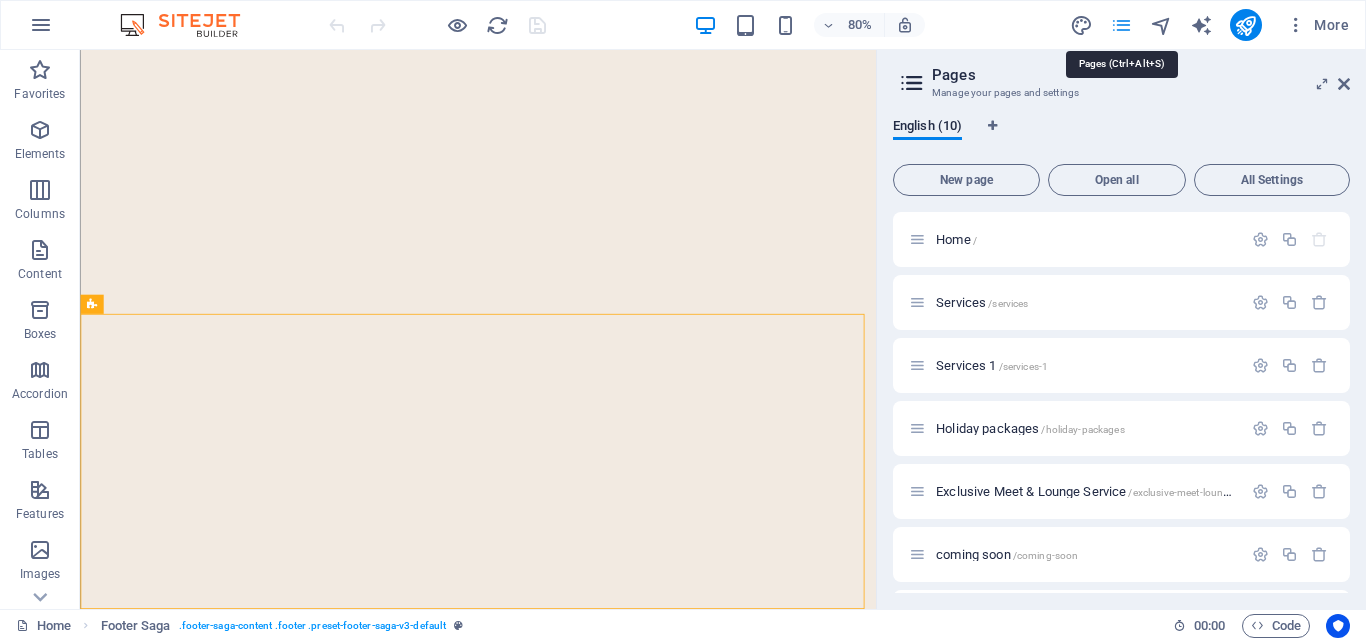 scroll, scrollTop: 4189, scrollLeft: 0, axis: vertical 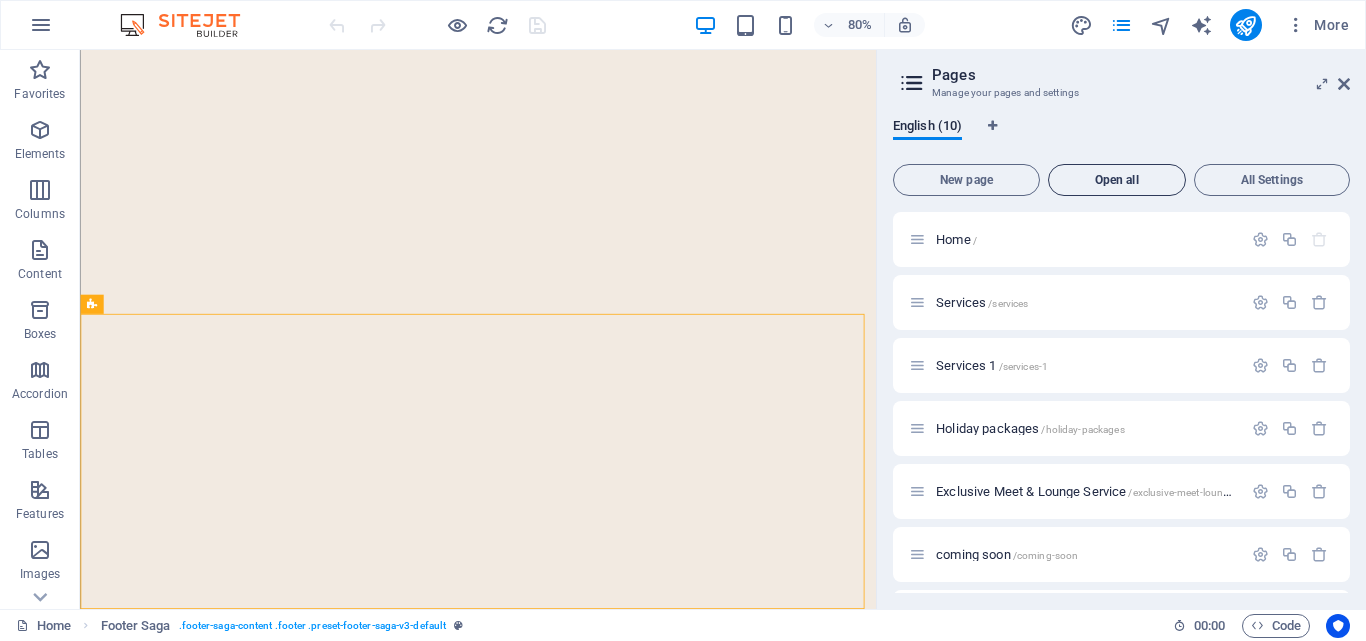 click on "Open all" at bounding box center [1117, 180] 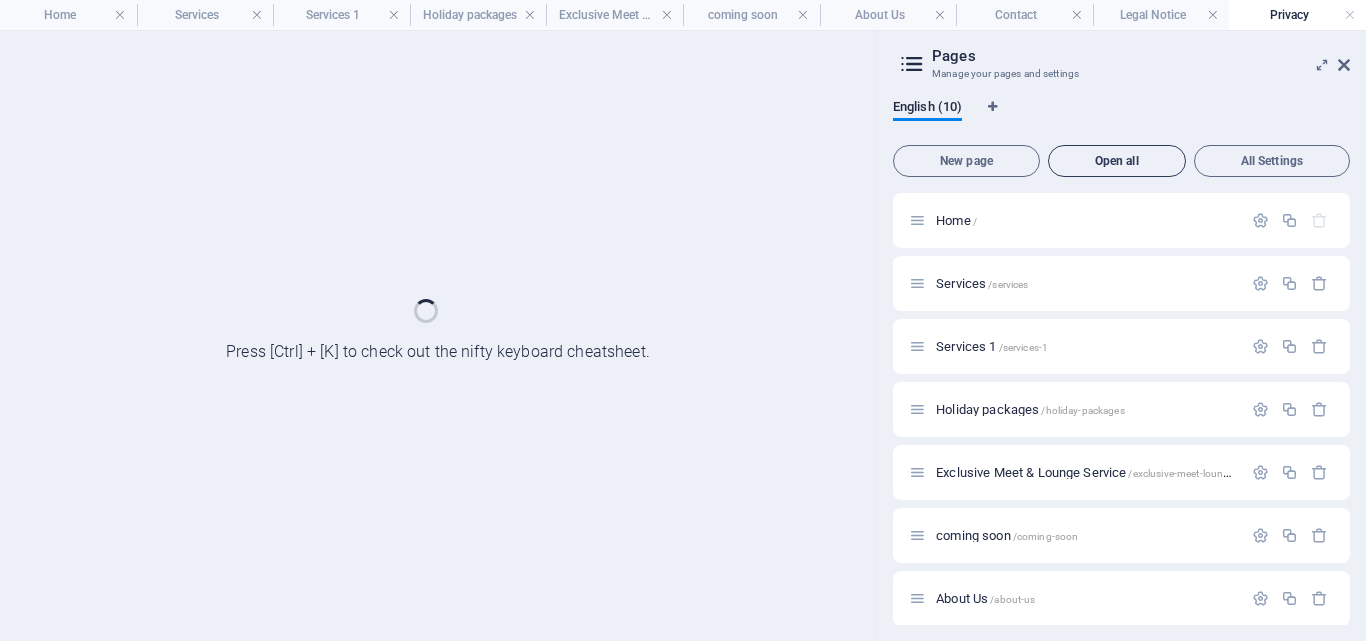 scroll, scrollTop: 0, scrollLeft: 0, axis: both 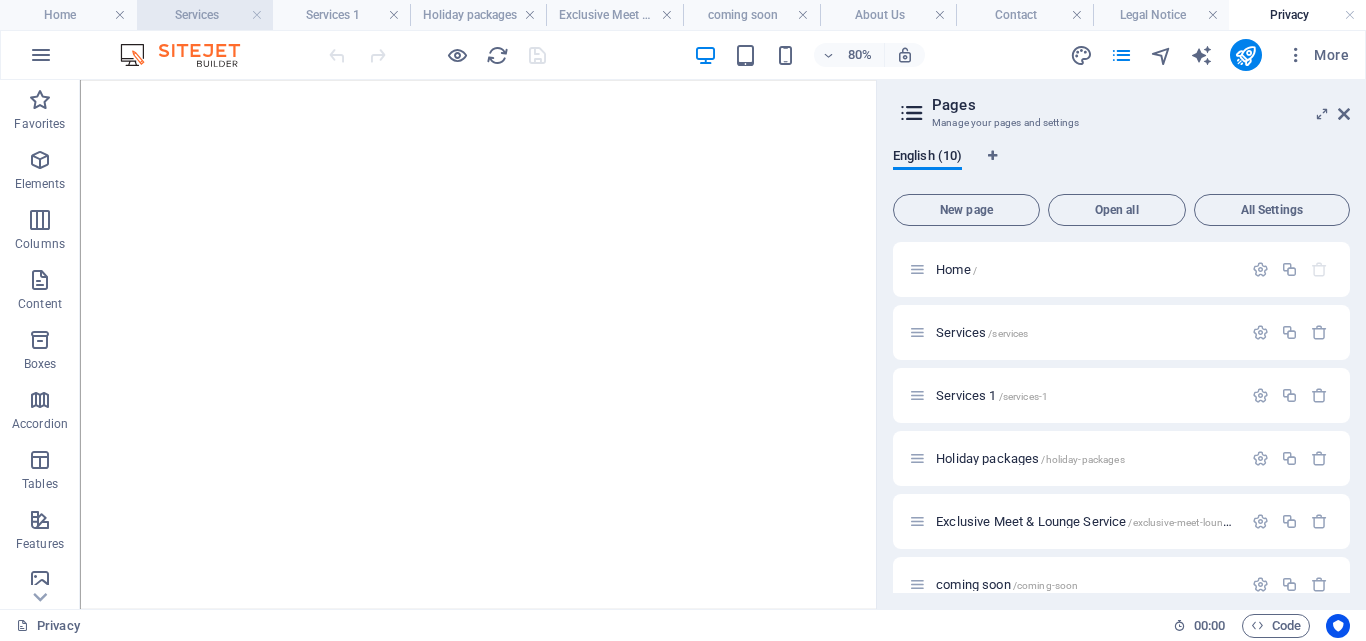 click on "Services" at bounding box center [205, 15] 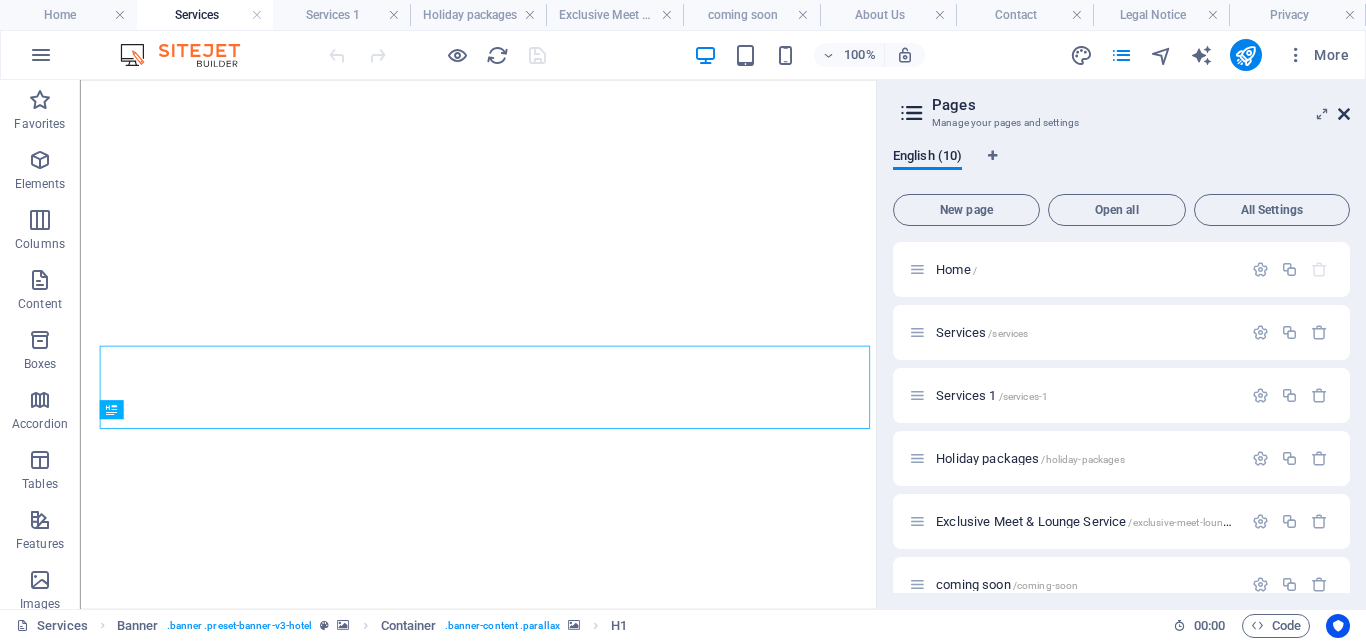 click at bounding box center (1344, 114) 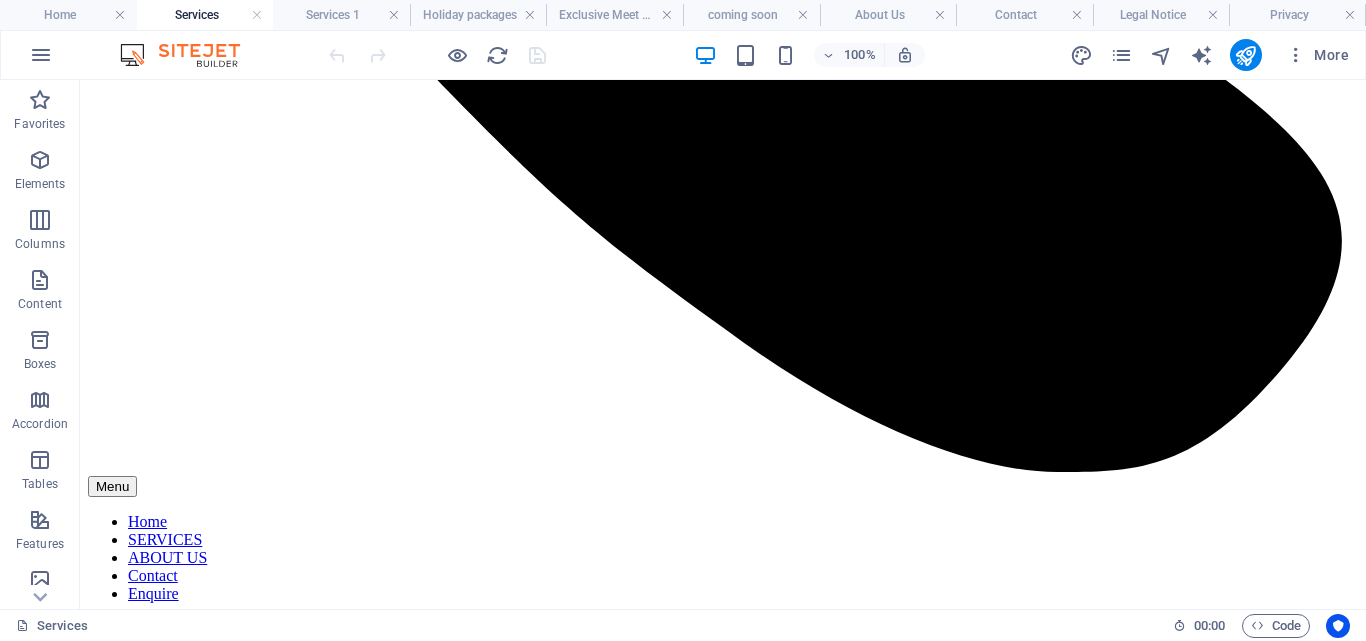 scroll, scrollTop: 1129, scrollLeft: 0, axis: vertical 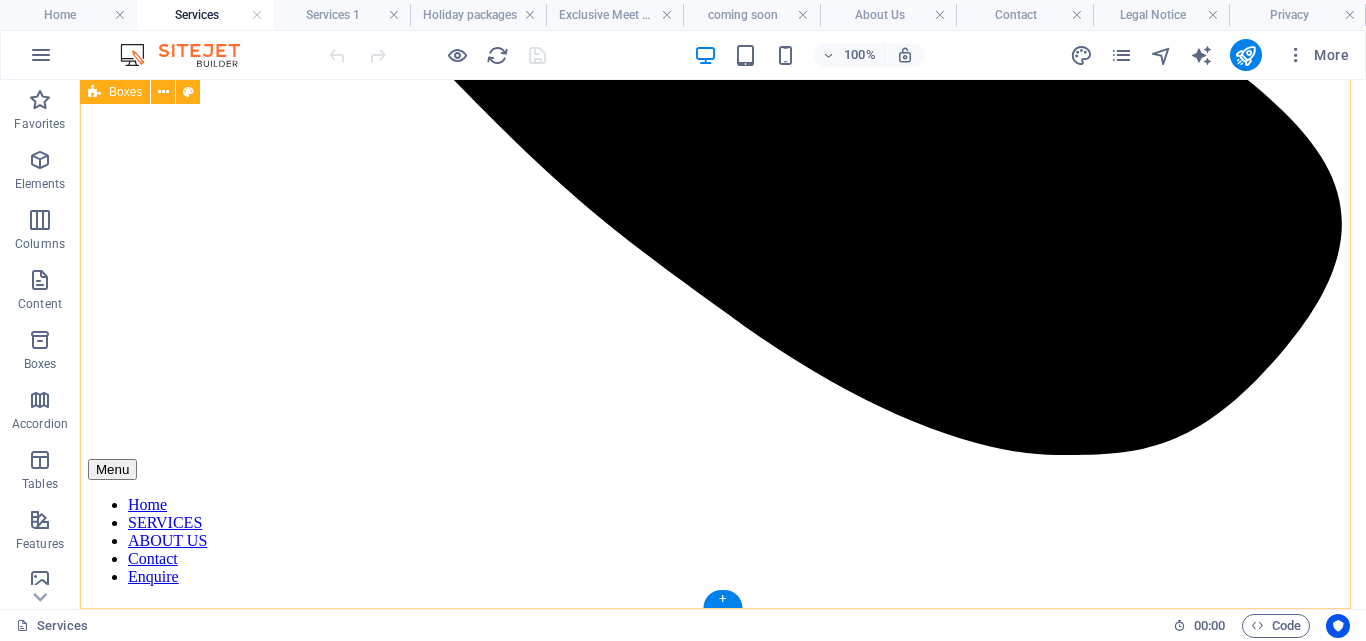 click on "Local & International flights We help you book local and international flights with ease. From nearby cities to far destinations, we make sure you travel smoothly, on time, and with comfort, just easy flying wherever you go. Hotel Booking We help you find the perfect place to stay whether it’s a cozy budget room or a luxury suite. Just tell us where you're going, and we’ll take care of the rest so you can relax and enjoy your trip. Visa Assistance Getting a visa can be challenging, but we're here to assist you at every stage. From paperwork to understanding requirements, we make the process easier, allowing you to focus on your trip. Holiday Packages Looking for the perfect holiday? We’ve got you covered. From beaches to lively cities, our holiday packages include flights, stays, and activities planned with care, so you can enjoy every moment. Family Trips SGR Ticketing Services Cruise Ticketing Exclusive Meet & Lounge Services Bus Ticketing Services" at bounding box center (723, 7226) 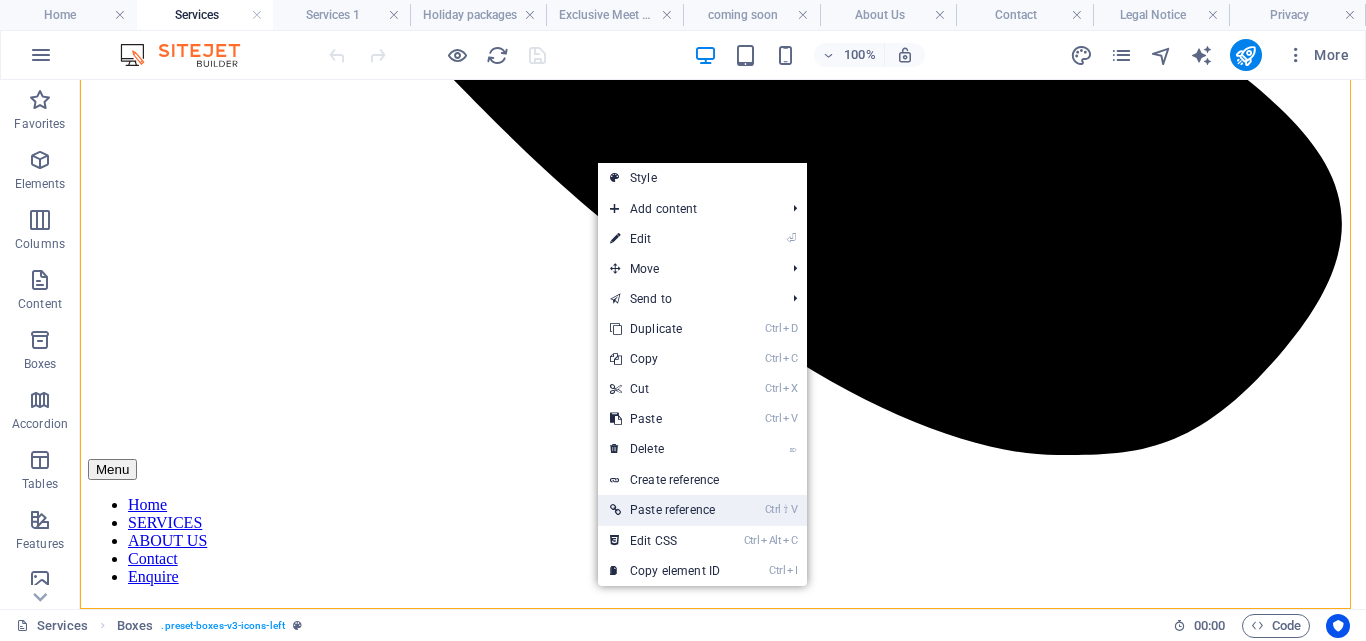 click on "Ctrl ⇧ V  Paste reference" at bounding box center [665, 510] 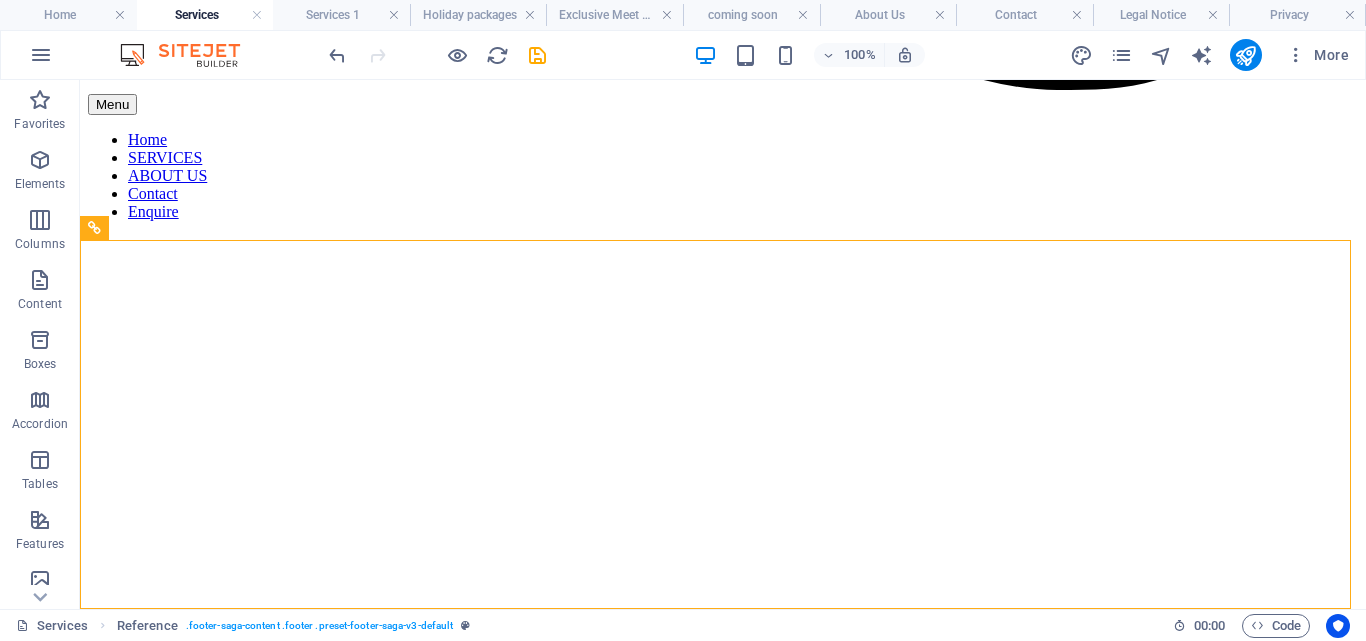 scroll, scrollTop: 1498, scrollLeft: 0, axis: vertical 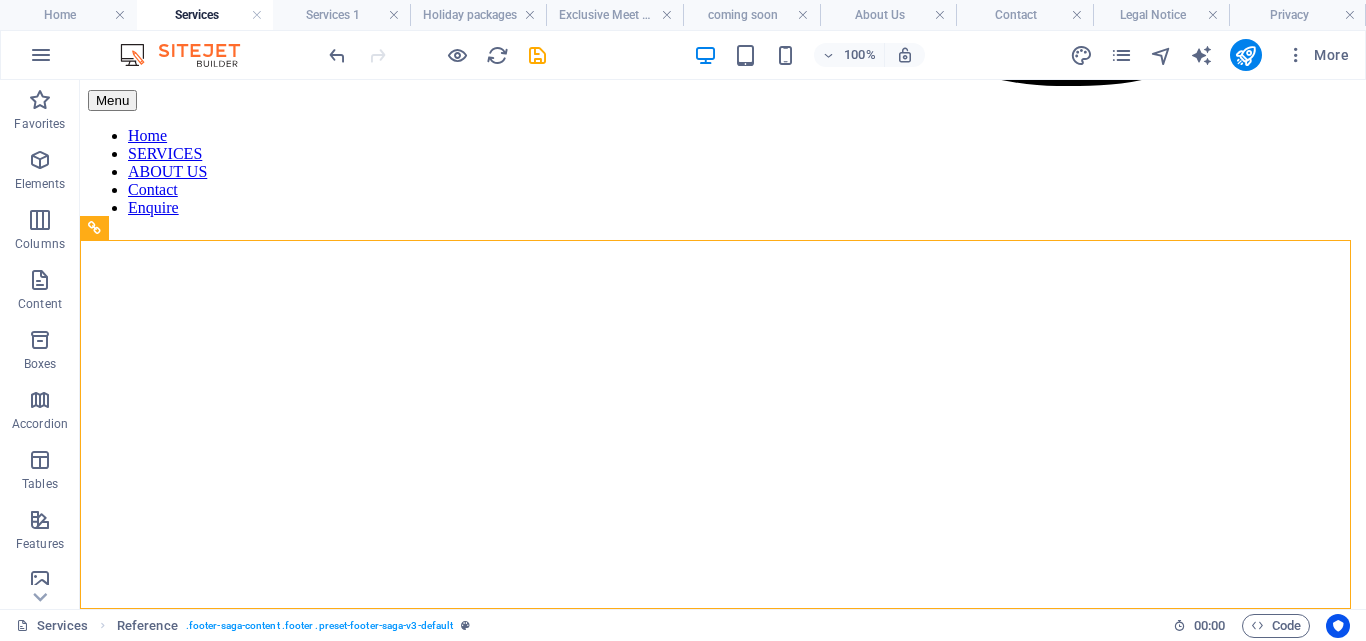 drag, startPoint x: 1361, startPoint y: 495, endPoint x: 1432, endPoint y: 689, distance: 206.58412 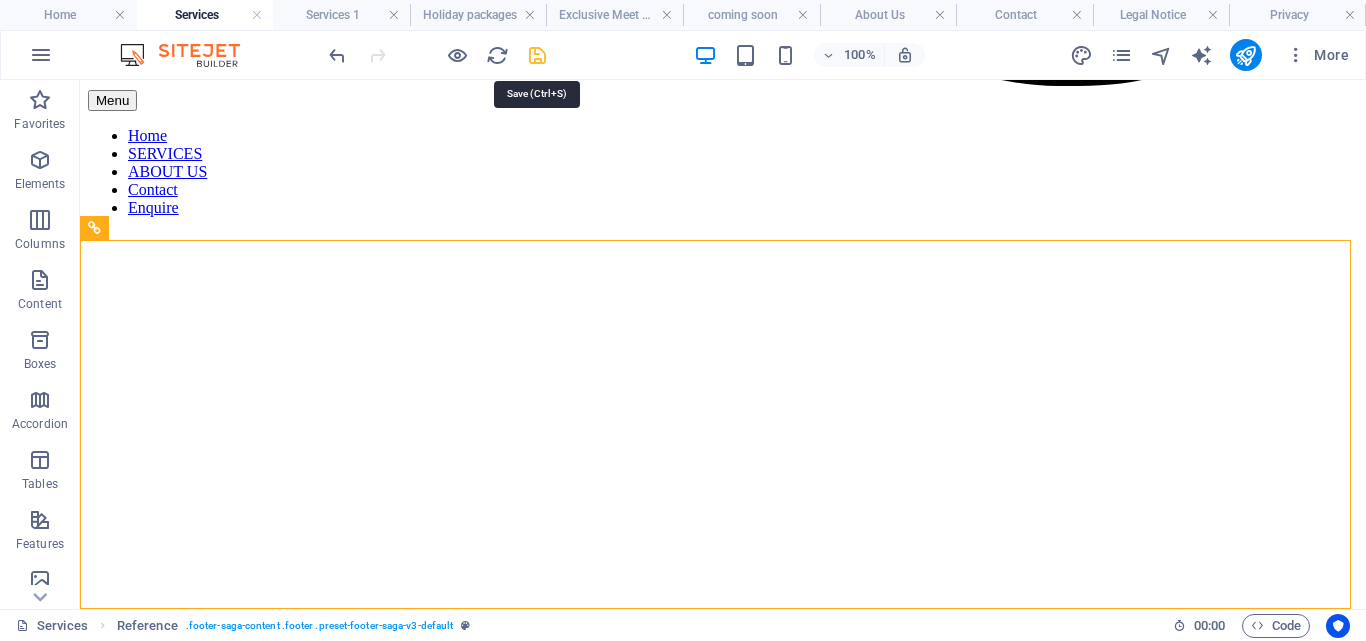 click at bounding box center (537, 55) 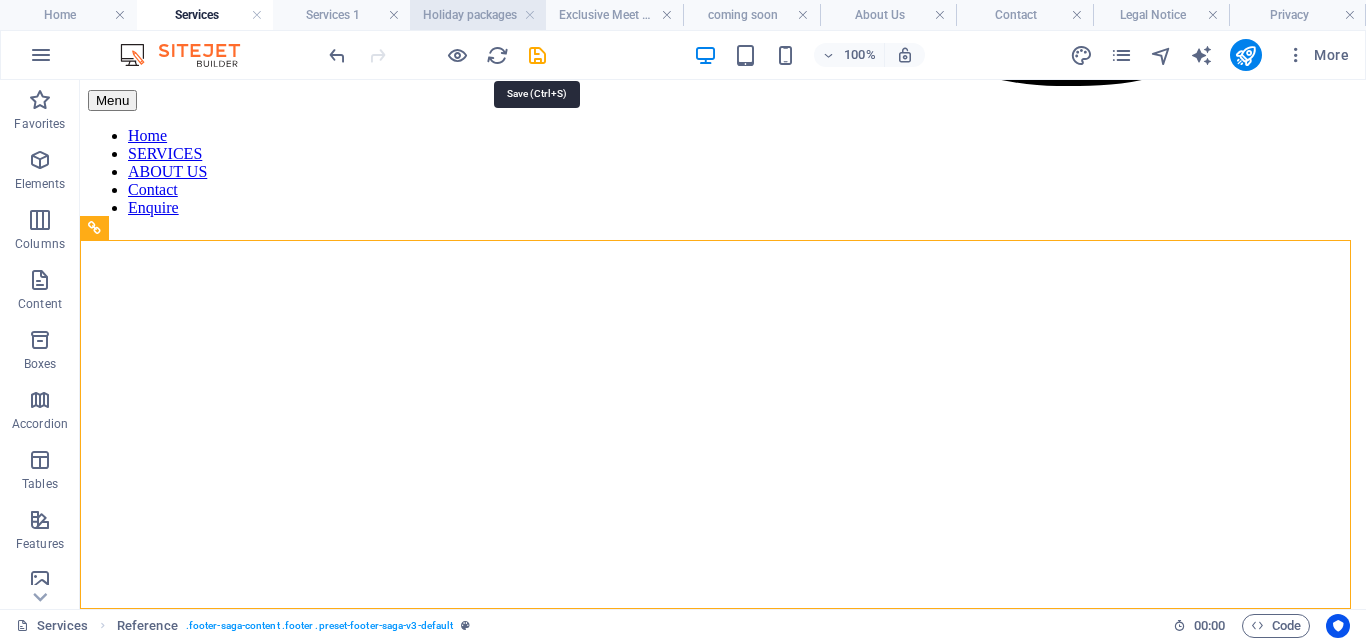 click at bounding box center (437, 55) 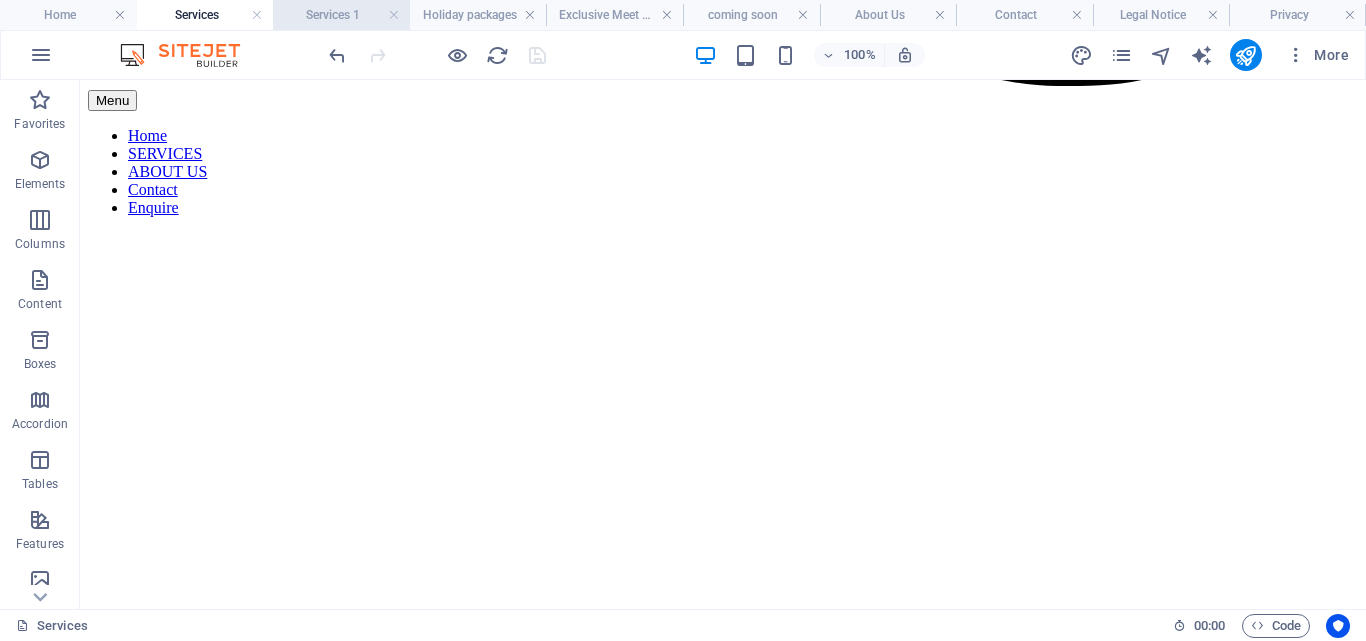click on "Services 1" at bounding box center (341, 15) 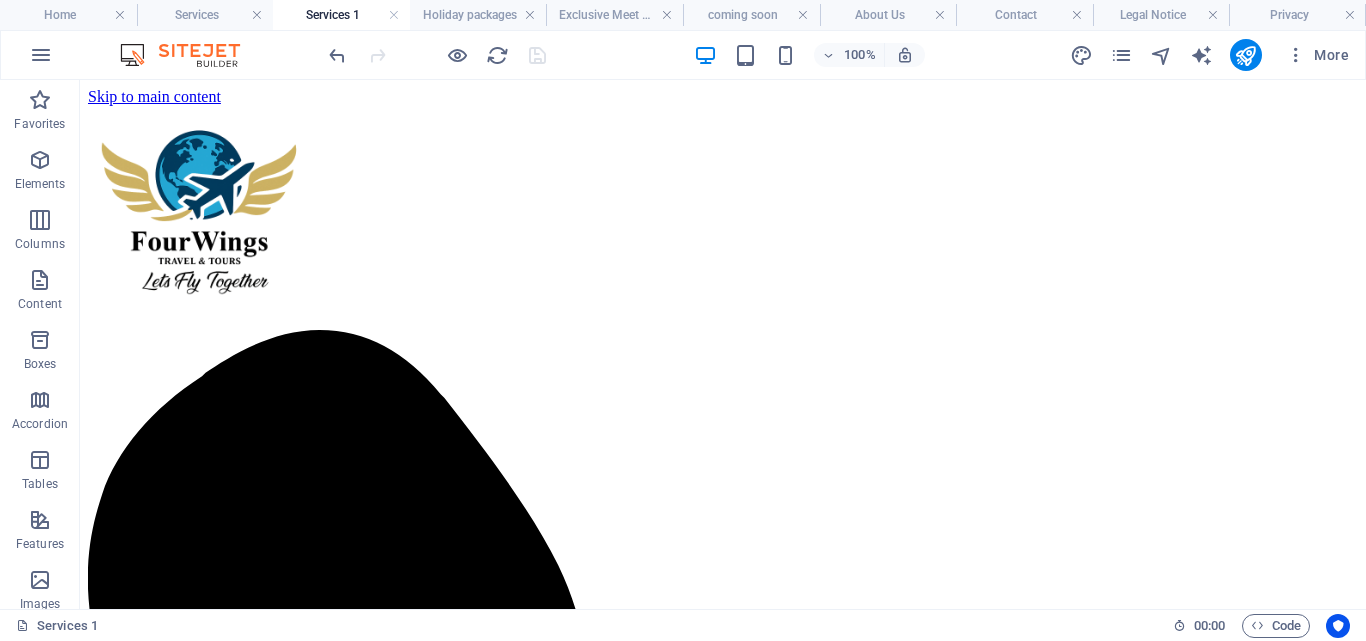 scroll, scrollTop: 0, scrollLeft: 0, axis: both 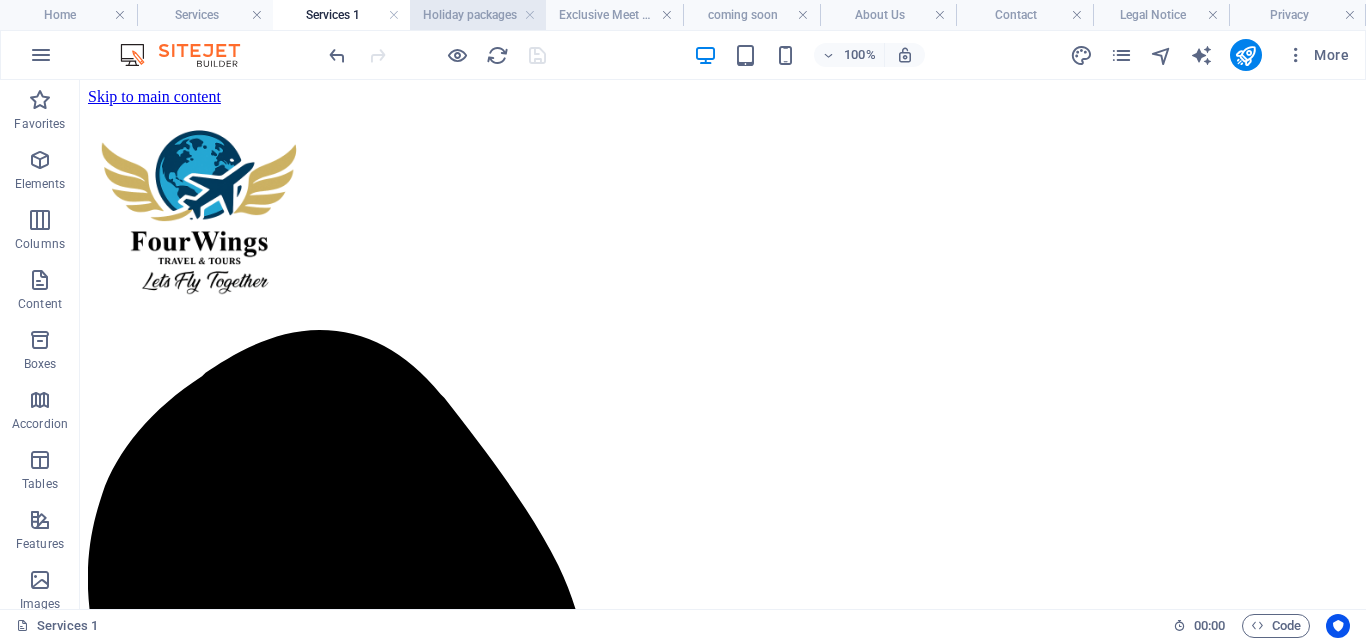 click on "Holiday packages" at bounding box center [478, 15] 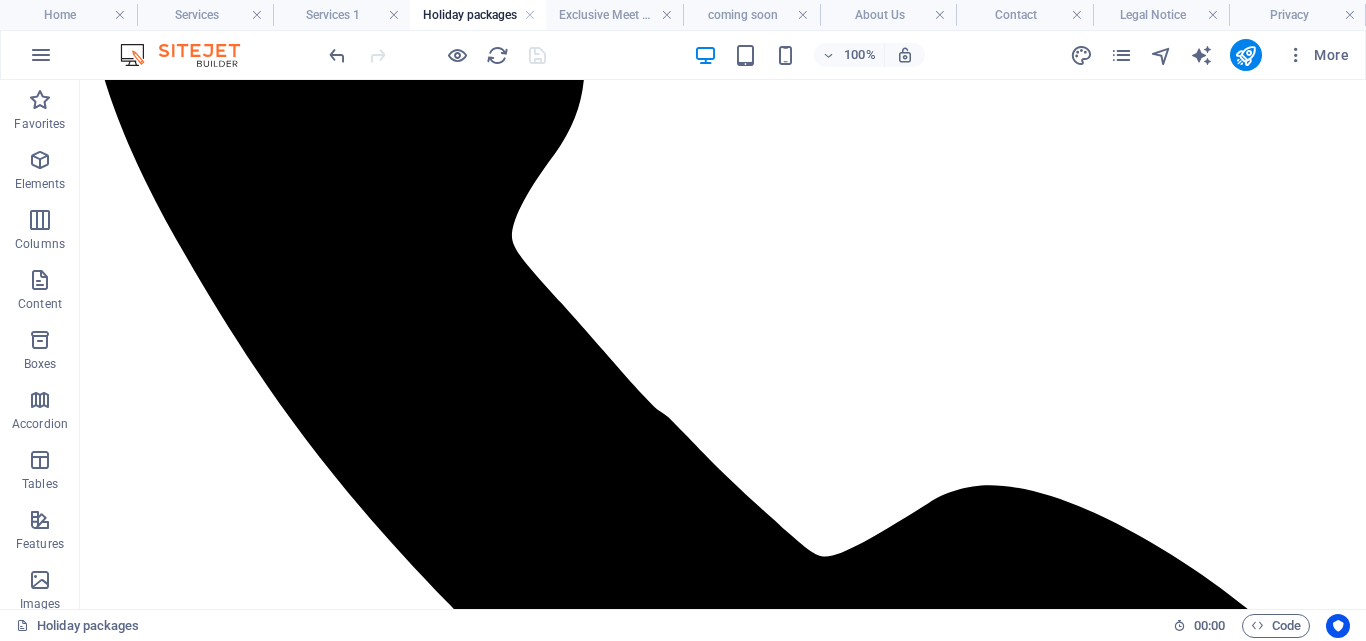 scroll, scrollTop: 1343, scrollLeft: 0, axis: vertical 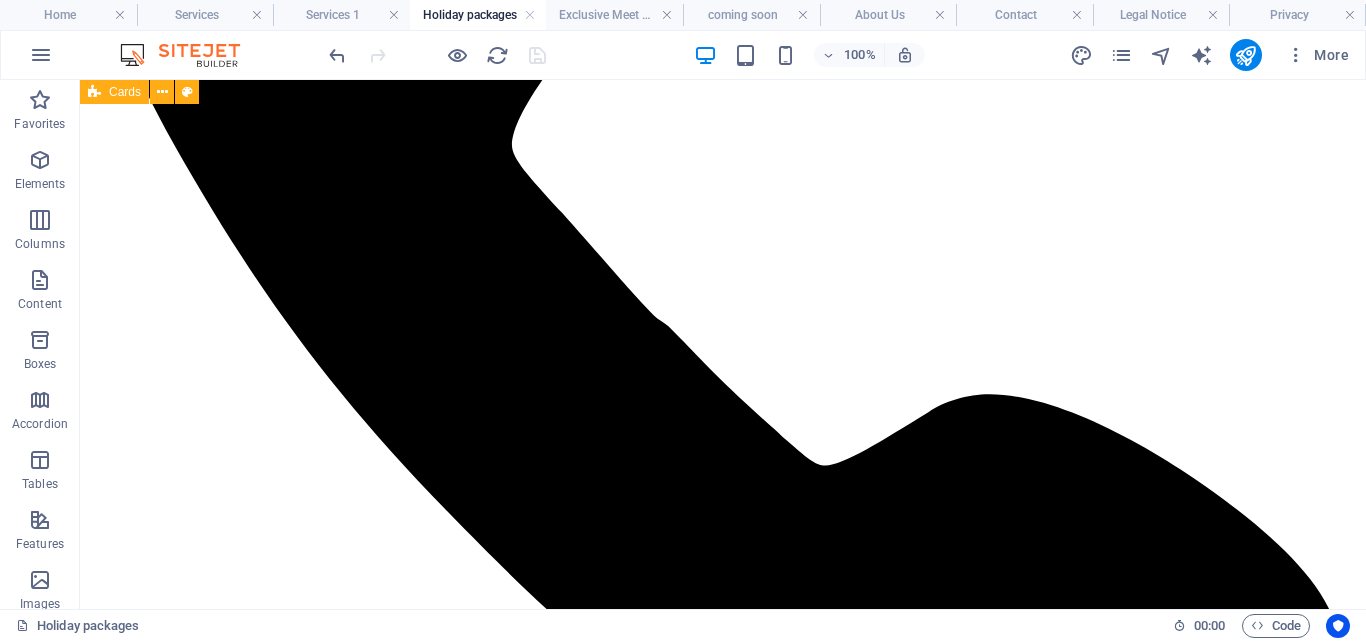 drag, startPoint x: 807, startPoint y: 684, endPoint x: 630, endPoint y: 588, distance: 201.3579 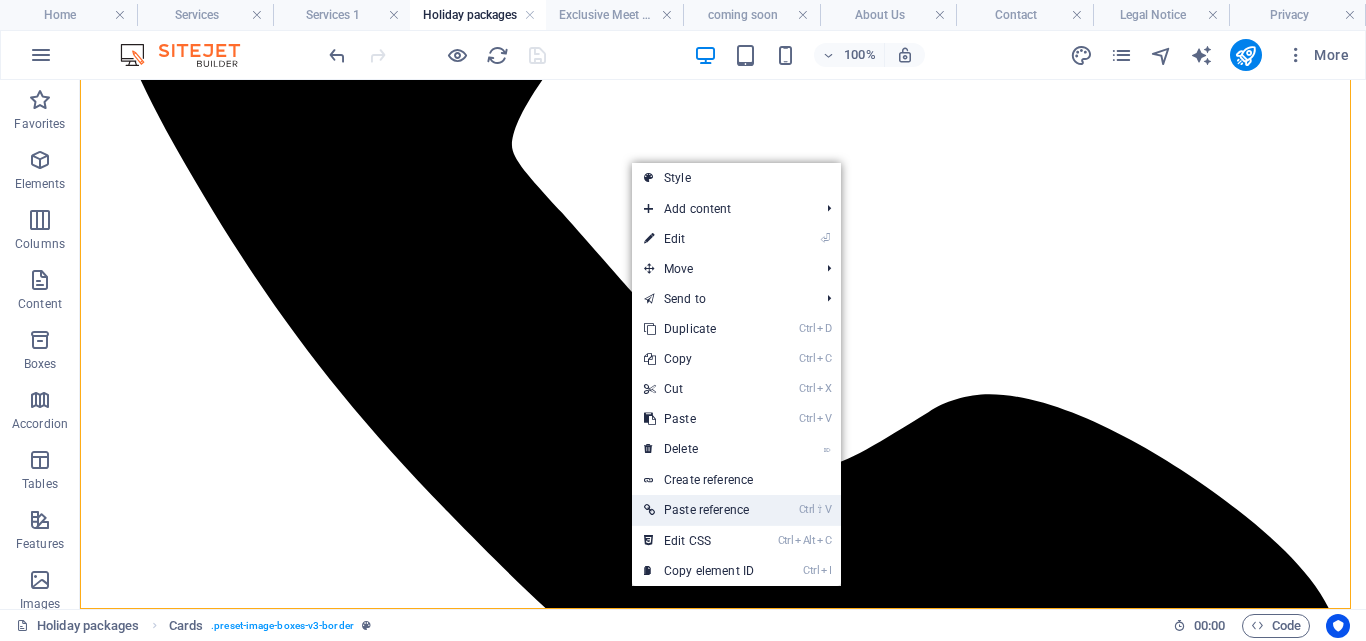 click on "Ctrl ⇧ V  Paste reference" at bounding box center [699, 510] 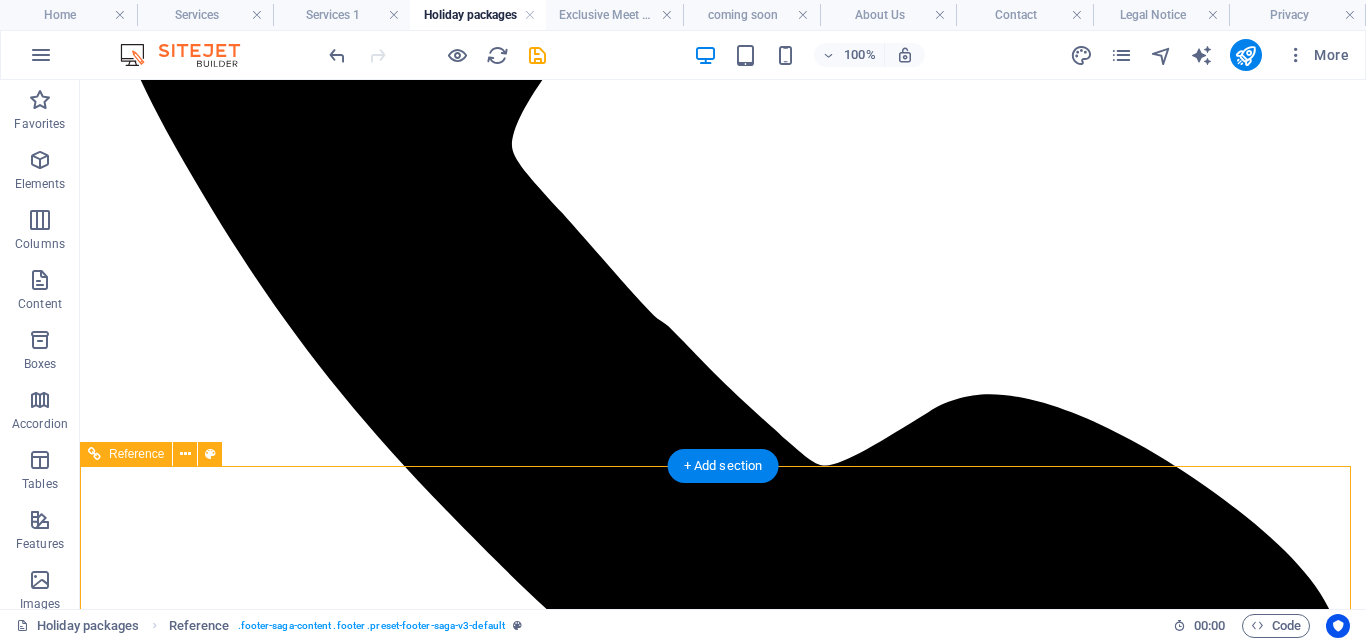 scroll, scrollTop: 1712, scrollLeft: 0, axis: vertical 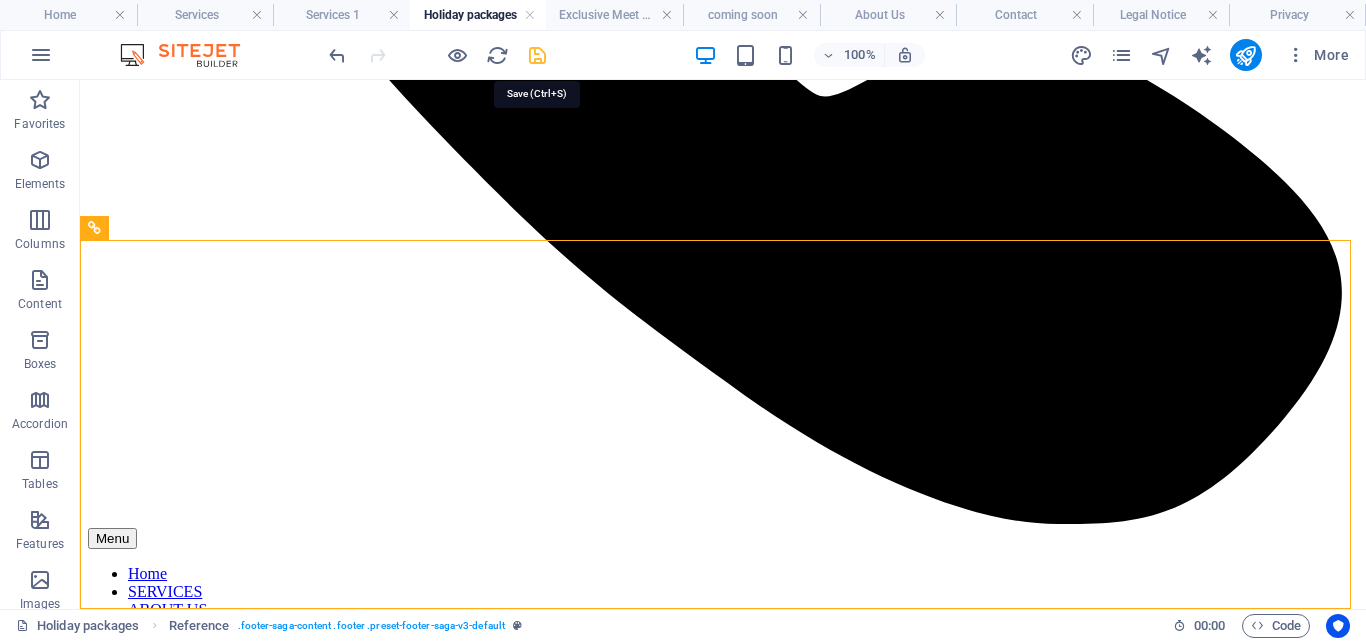 click at bounding box center (537, 55) 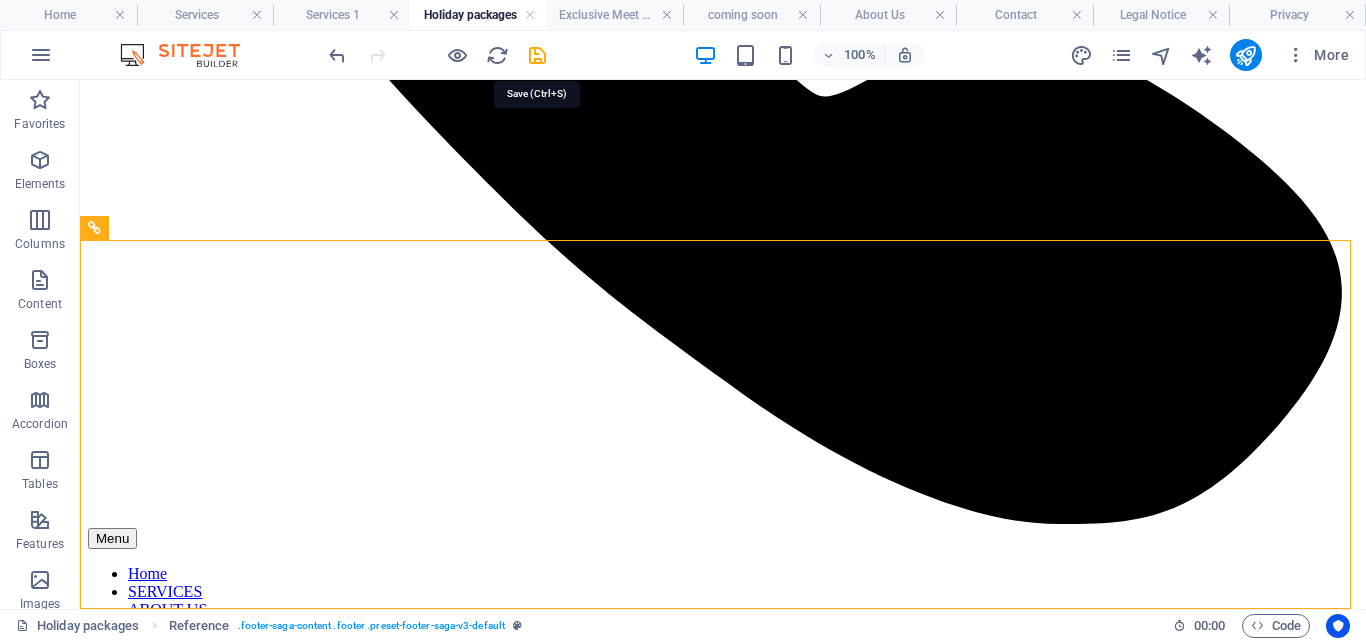 click at bounding box center [437, 55] 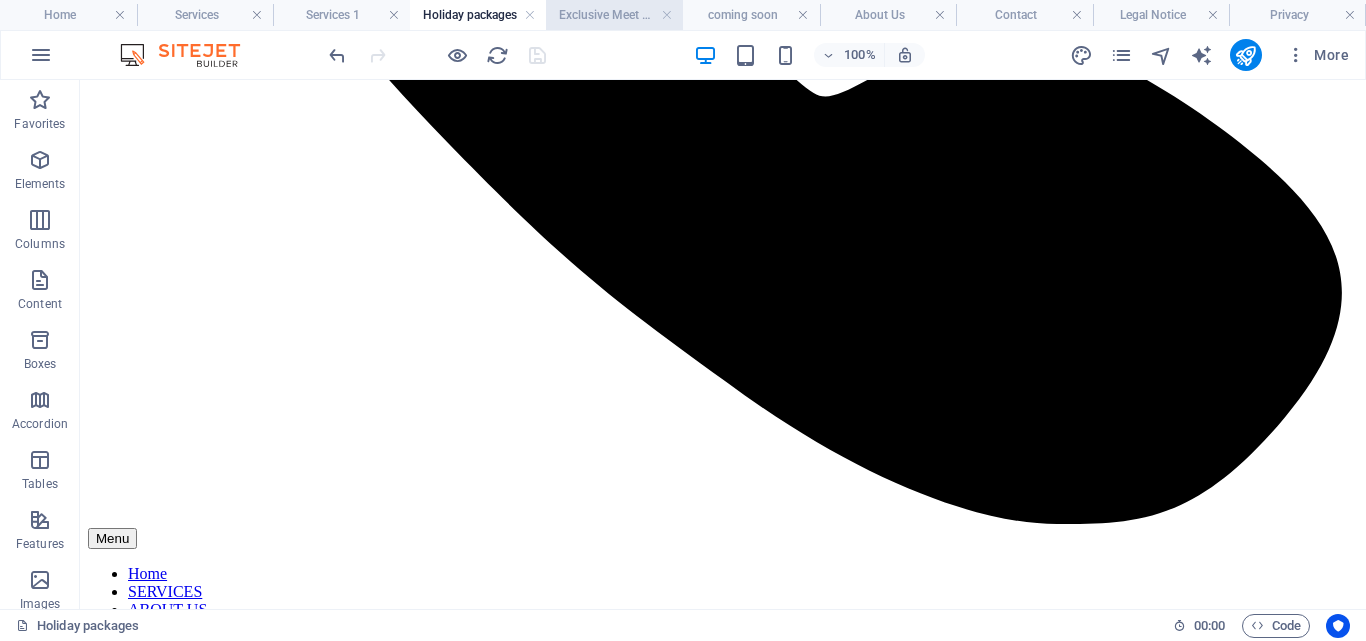 click on "Exclusive Meet & Lounge Service" at bounding box center (614, 15) 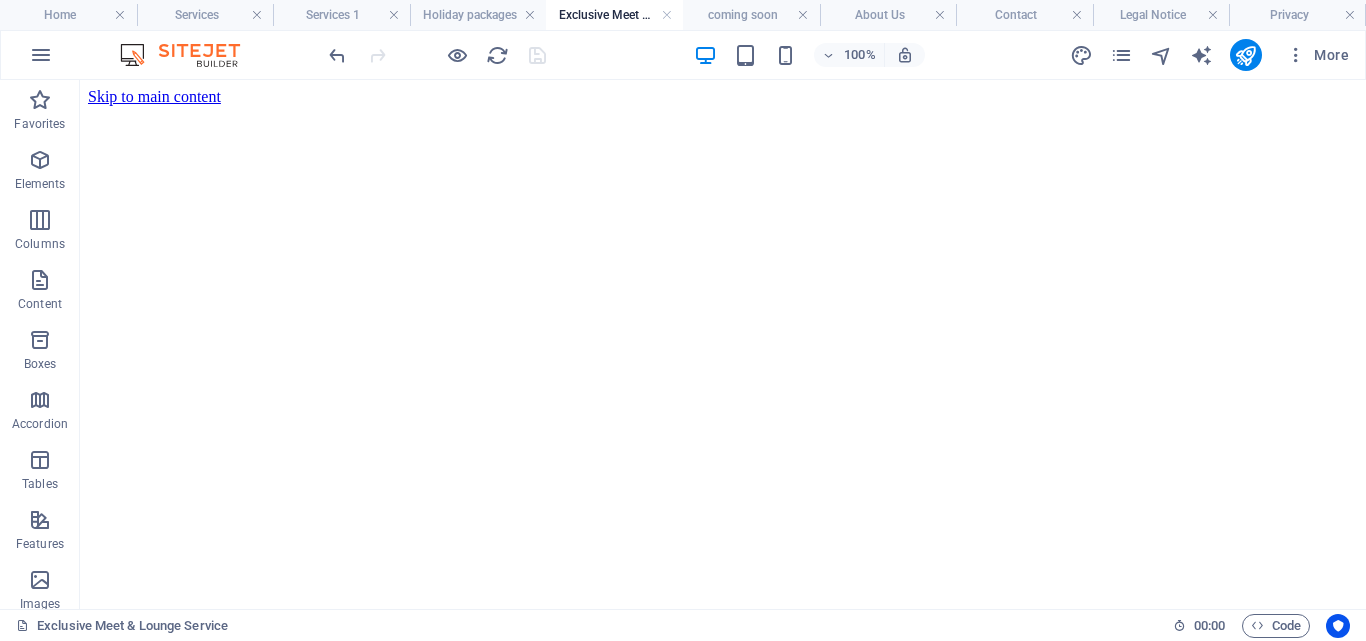 scroll, scrollTop: 0, scrollLeft: 0, axis: both 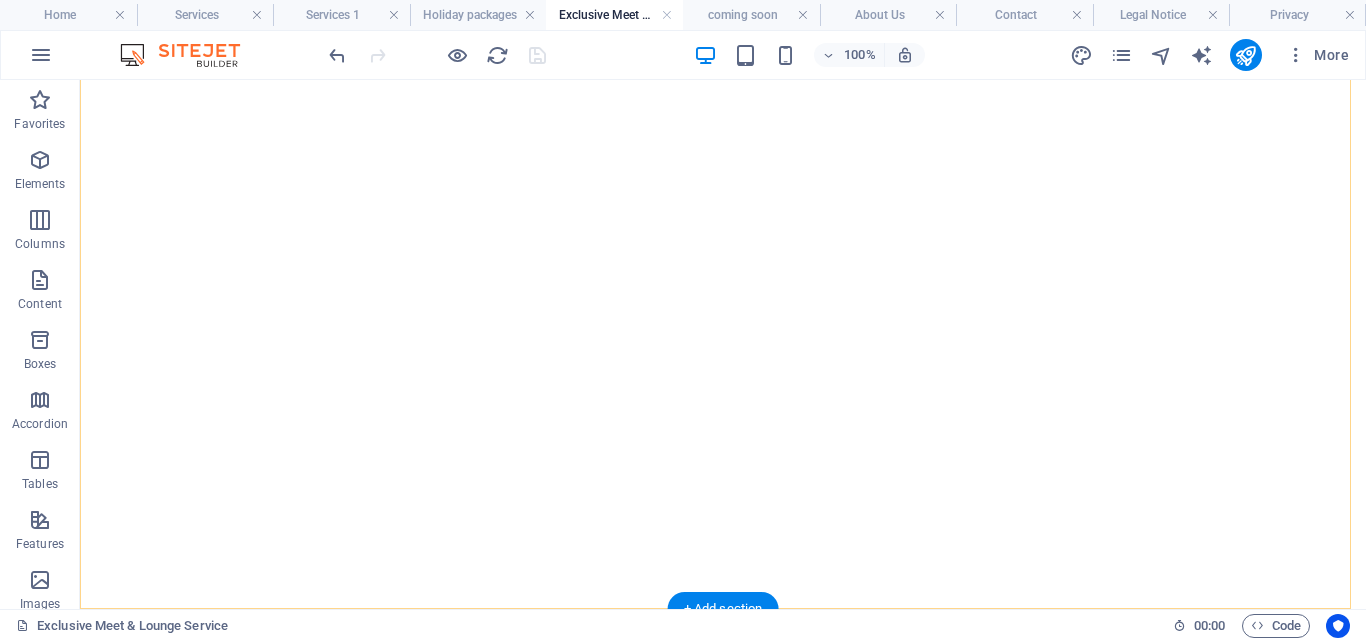 drag, startPoint x: 828, startPoint y: 679, endPoint x: 589, endPoint y: 603, distance: 250.79274 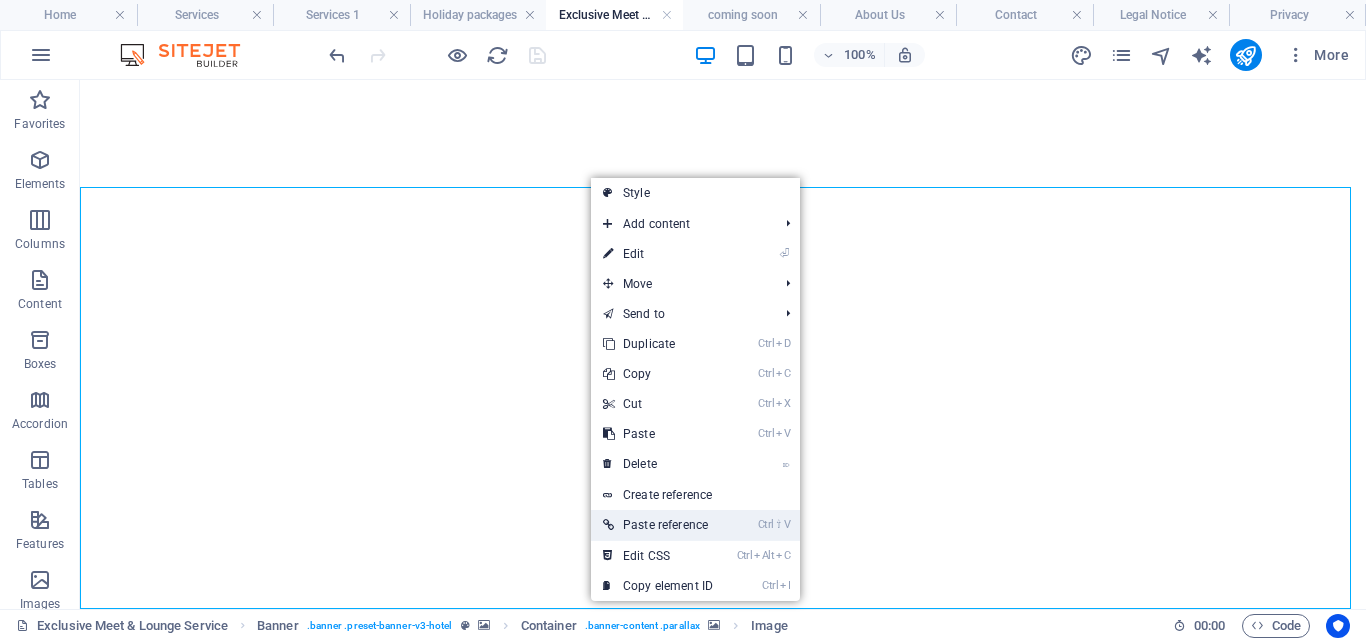 click on "Ctrl ⇧ V  Paste reference" at bounding box center [658, 525] 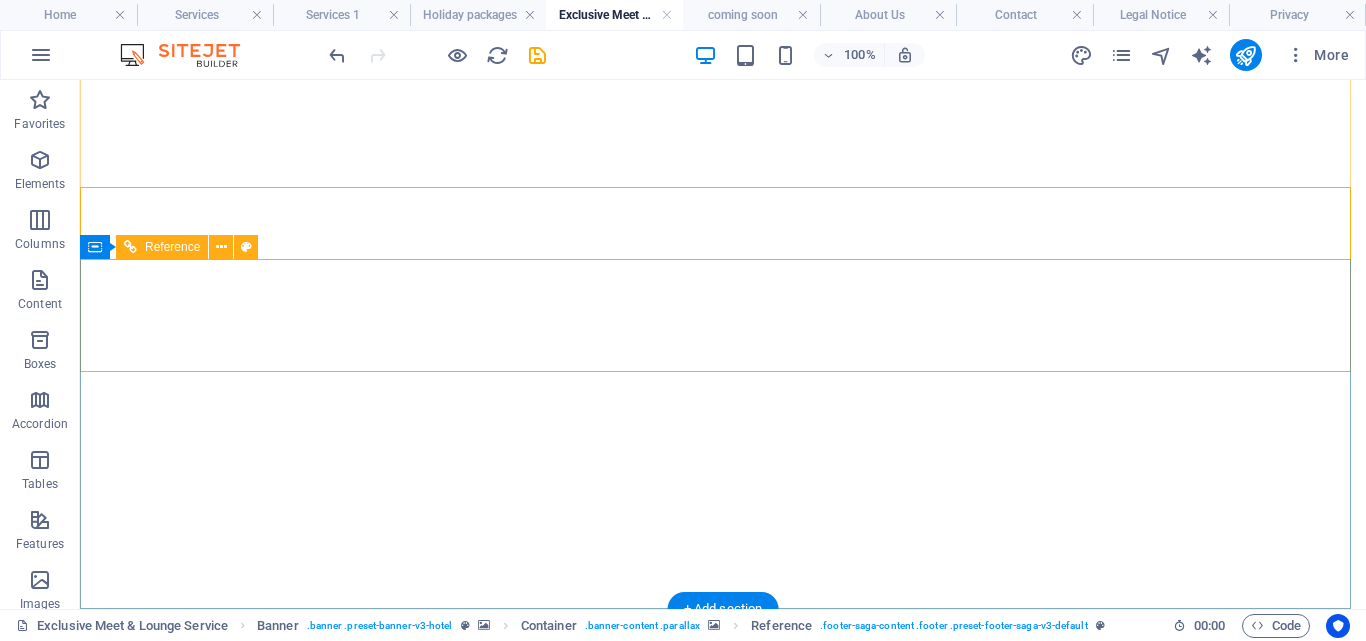 click on "Home About Service Contact" at bounding box center [723, 2714] 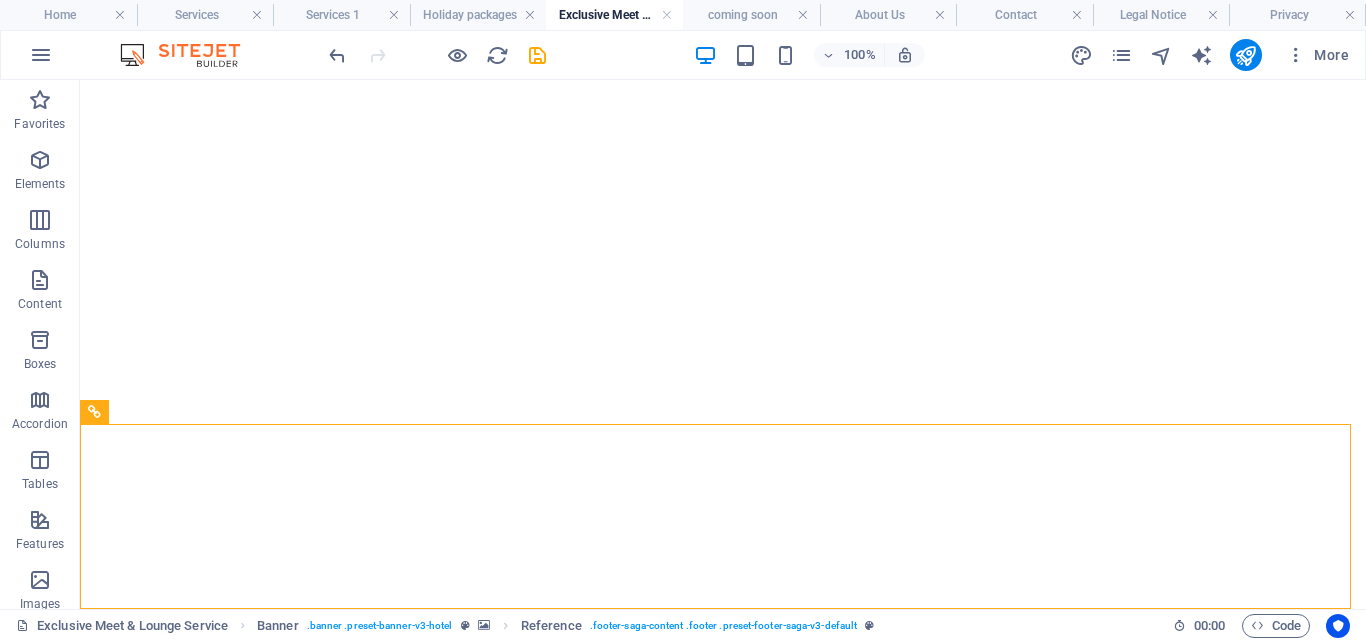 scroll, scrollTop: 258, scrollLeft: 0, axis: vertical 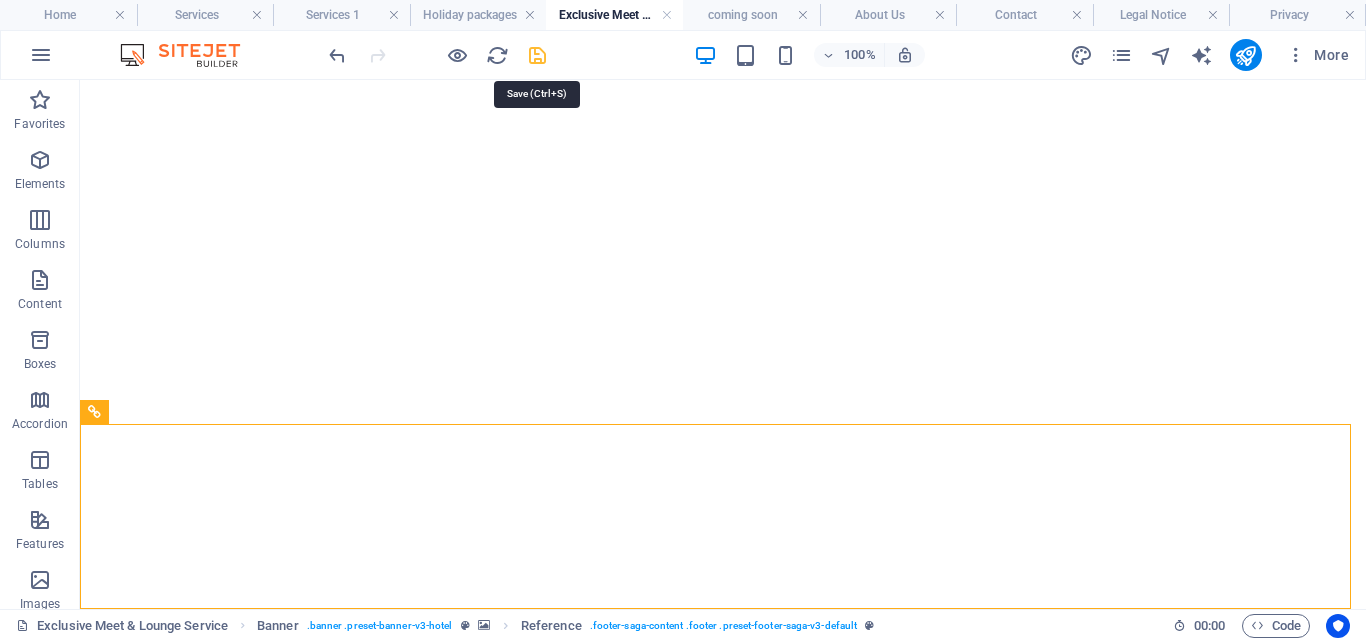 click at bounding box center (537, 55) 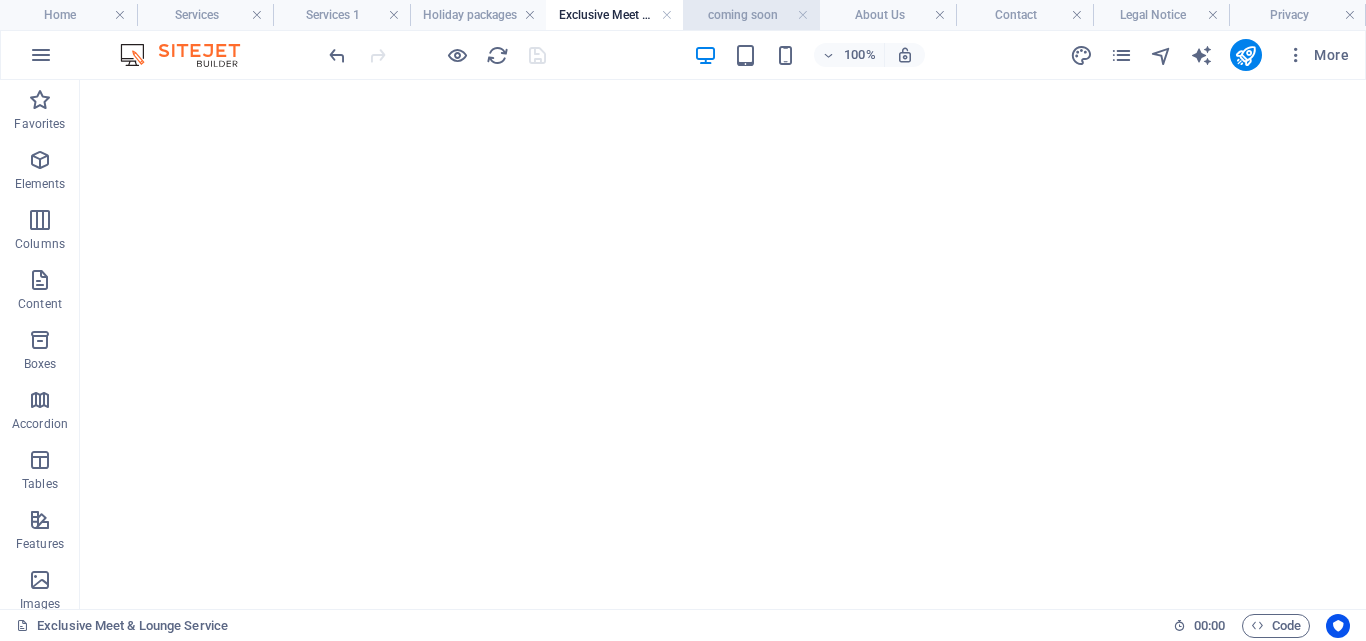 click on "coming soon" at bounding box center (751, 15) 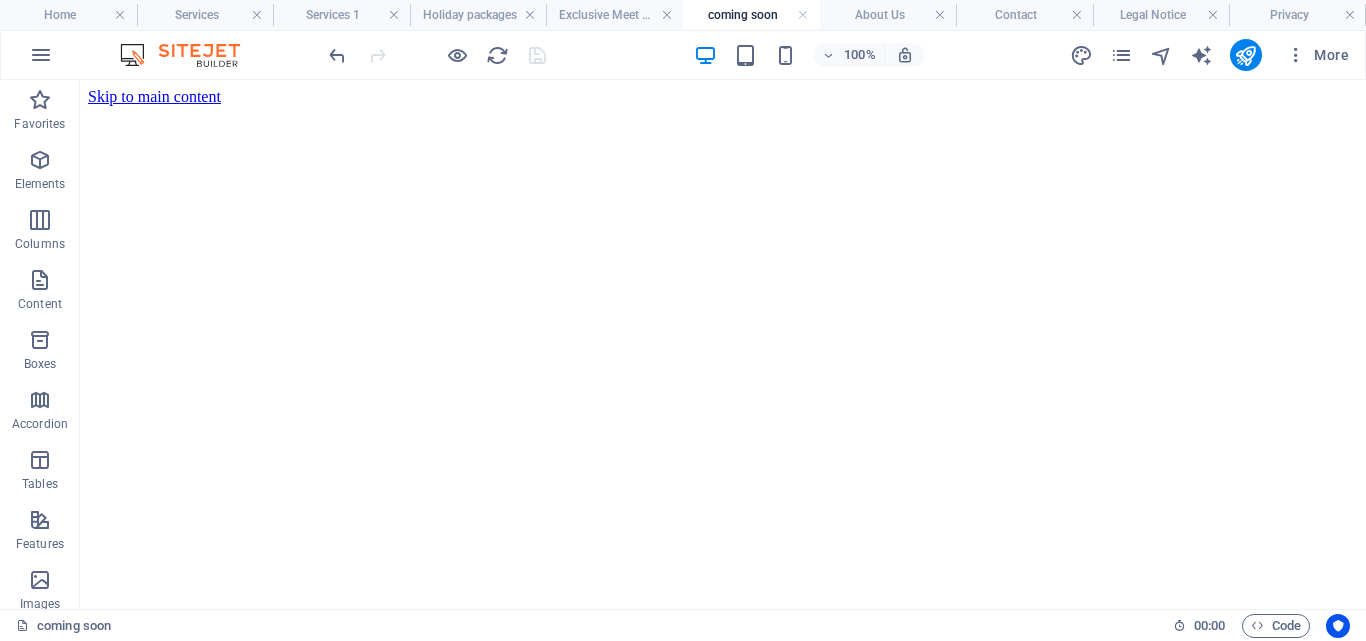 click at bounding box center [723, 635] 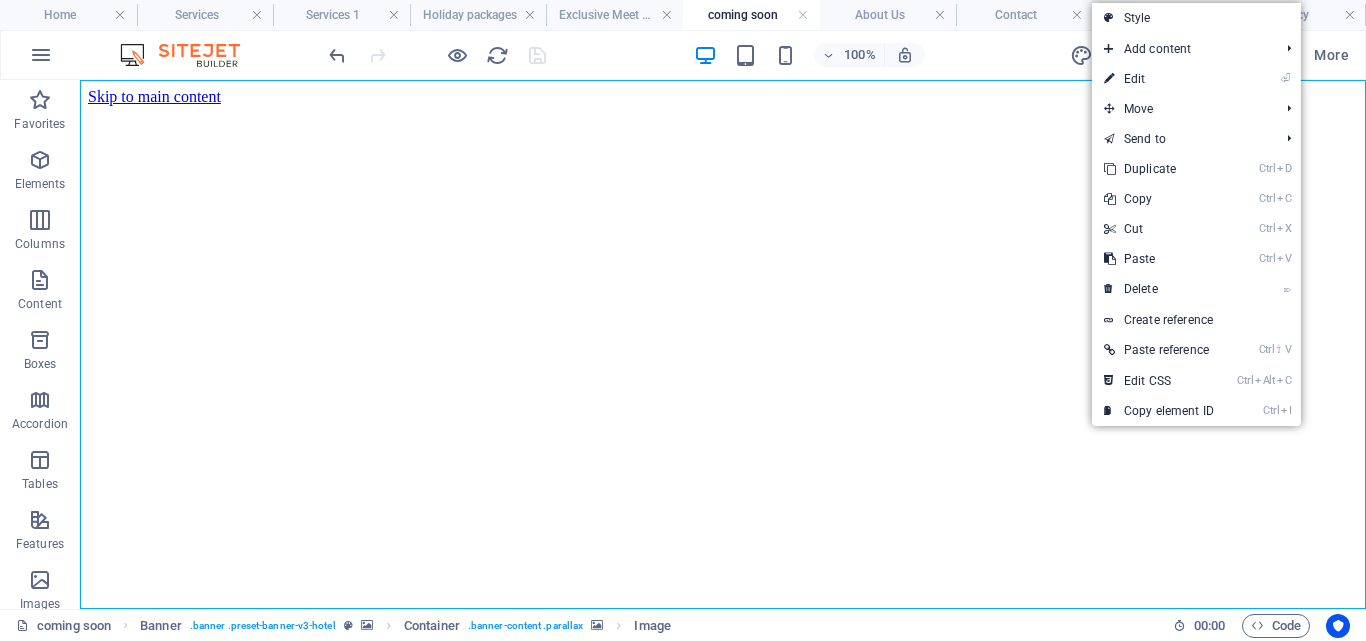 click at bounding box center (723, 635) 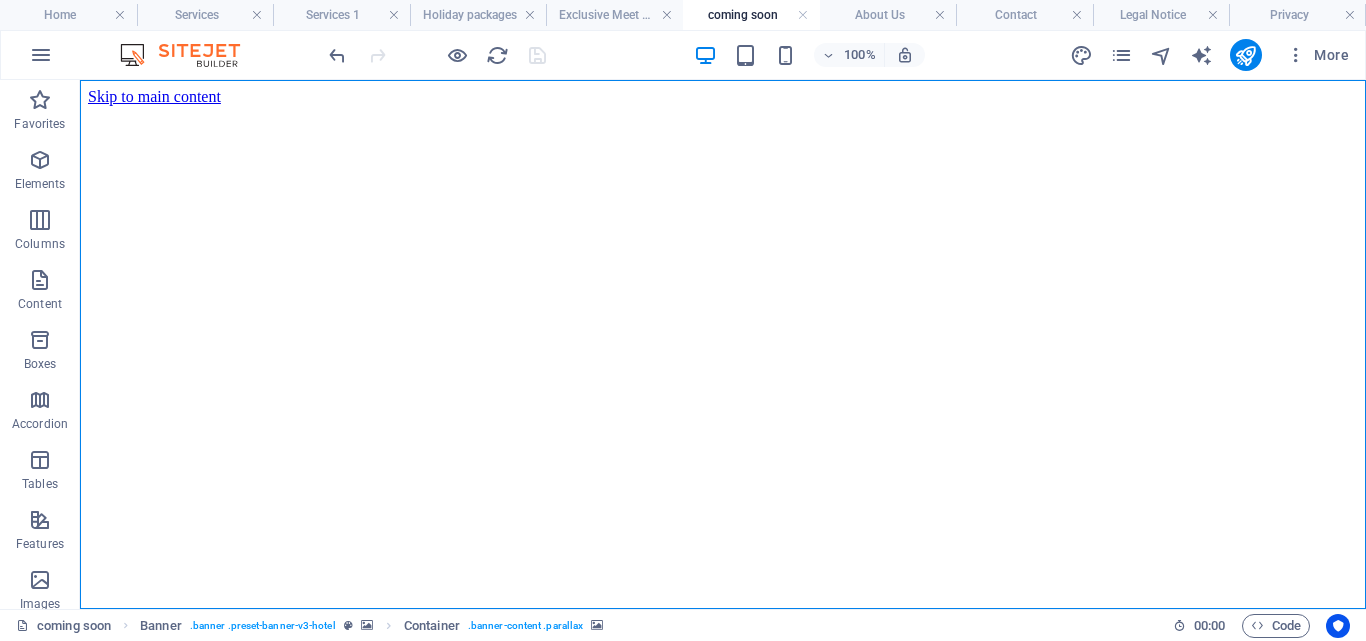click at bounding box center [723, 635] 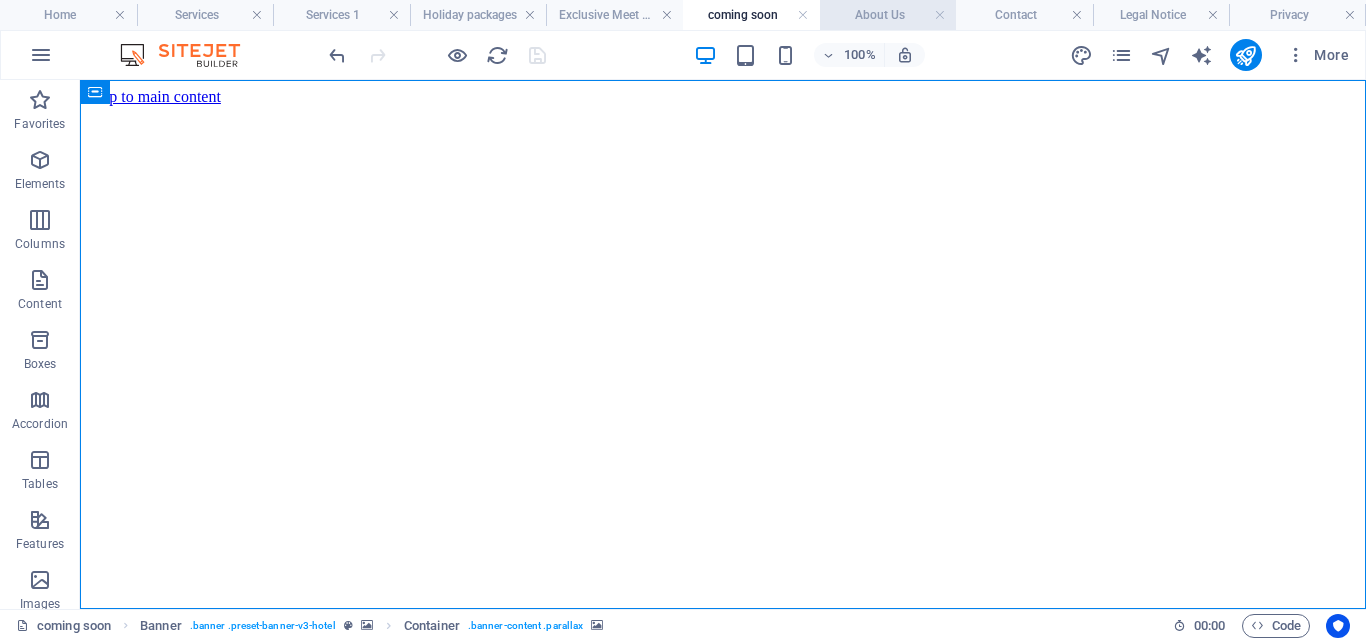click on "About Us" at bounding box center [888, 15] 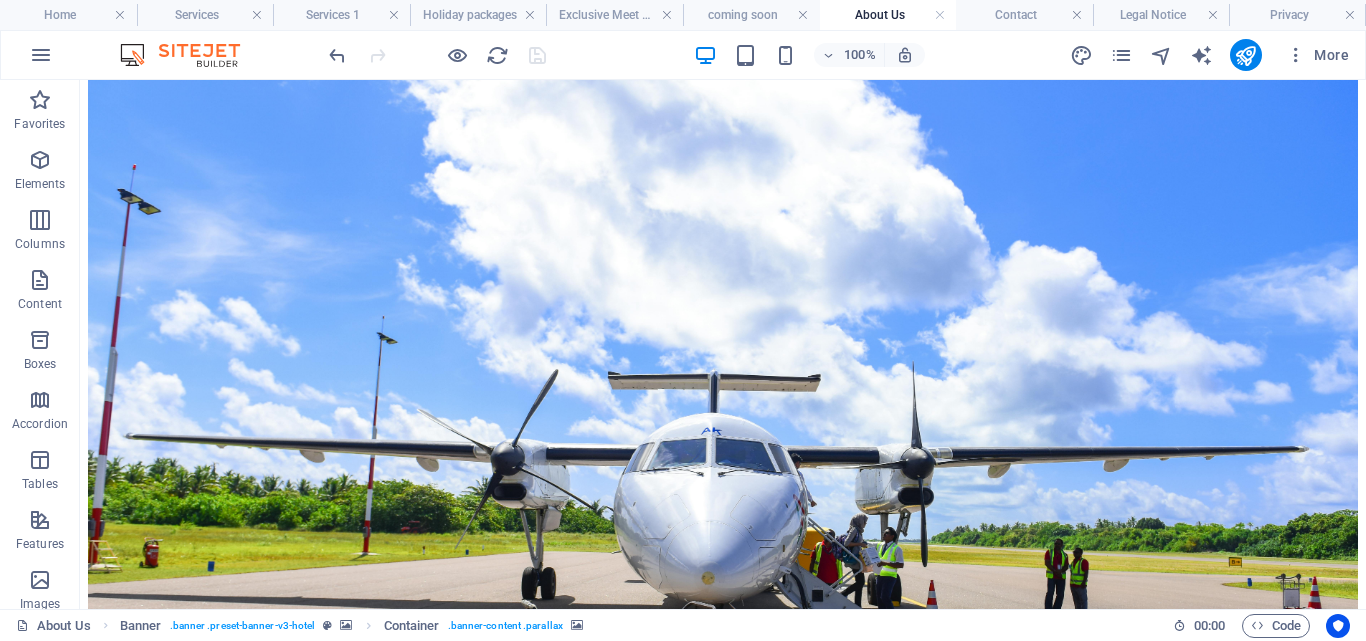 scroll, scrollTop: 4749, scrollLeft: 0, axis: vertical 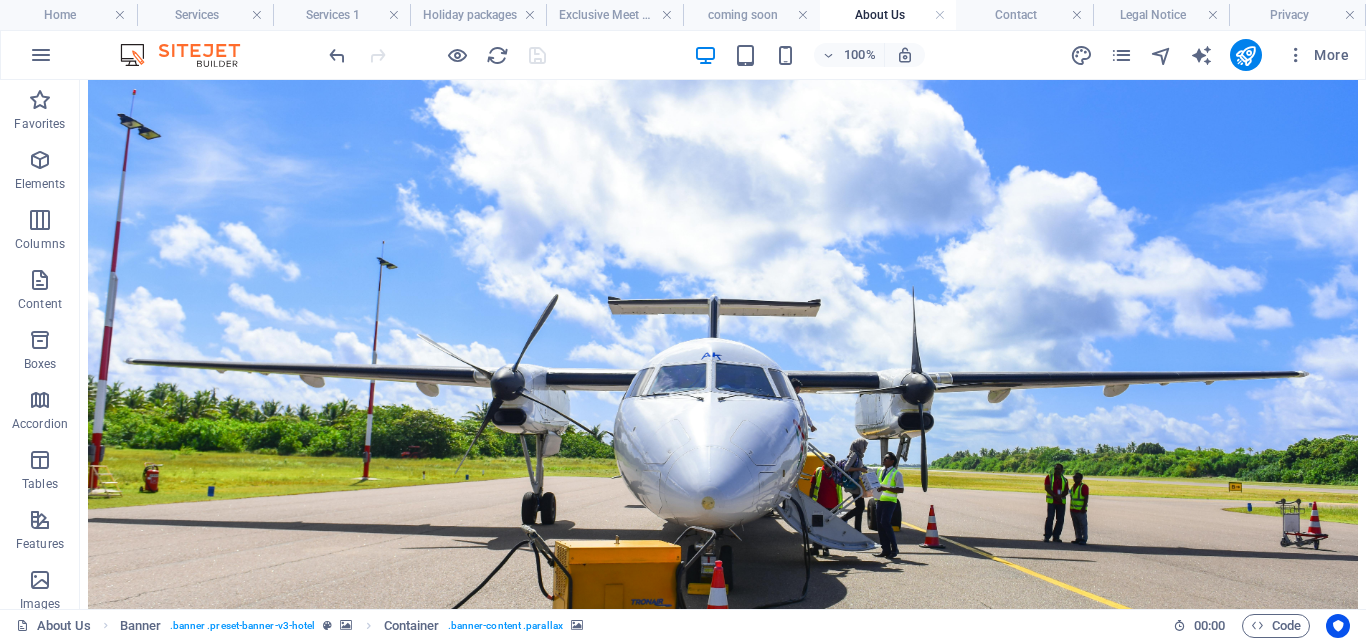 drag, startPoint x: 1357, startPoint y: 121, endPoint x: 1445, endPoint y: 705, distance: 590.5929 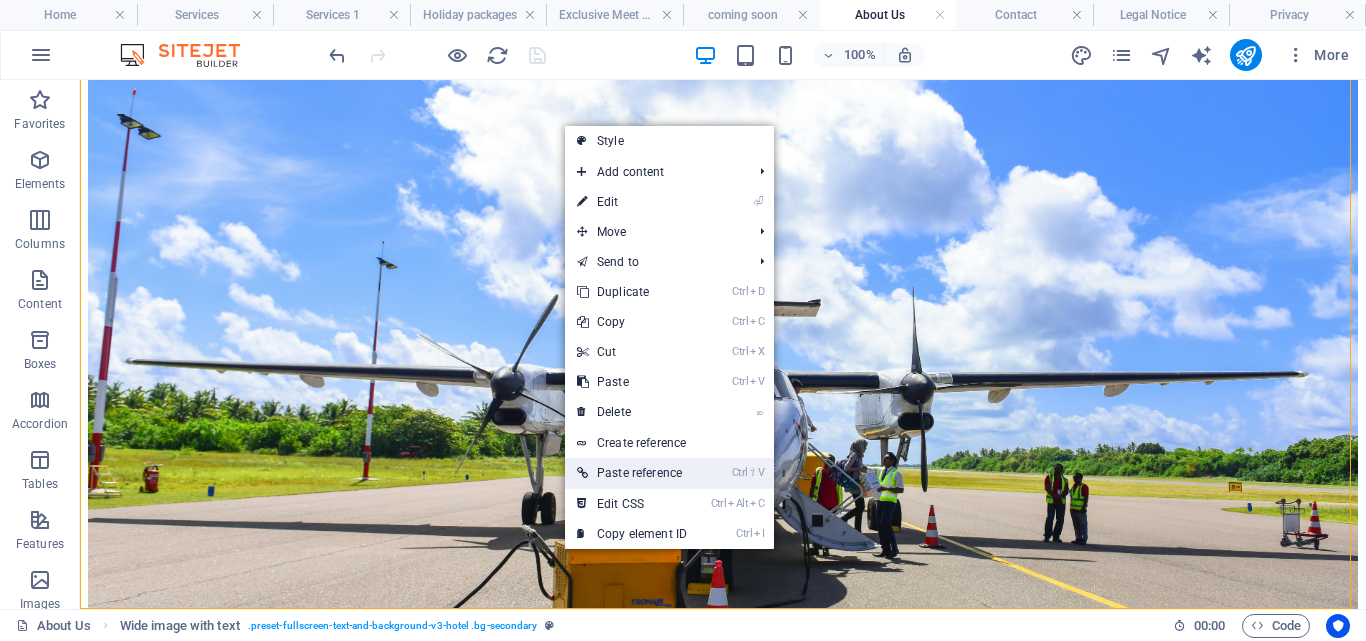click on "Ctrl ⇧ V  Paste reference" at bounding box center (632, 473) 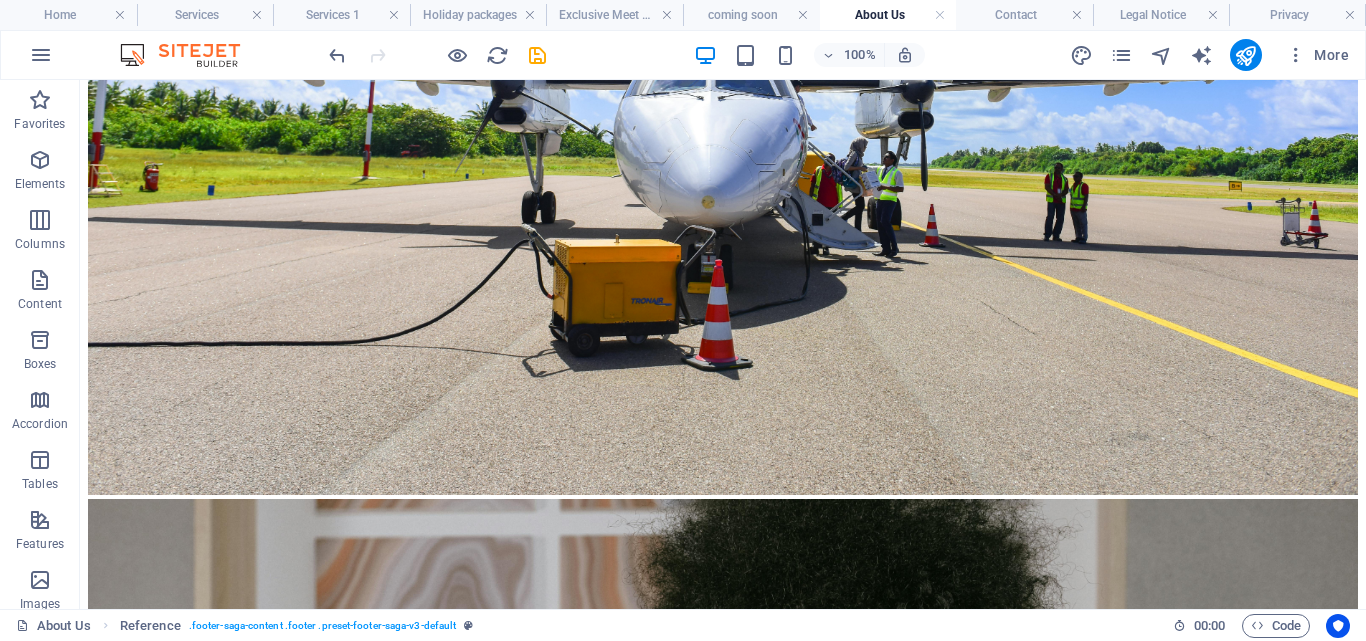 scroll, scrollTop: 5118, scrollLeft: 0, axis: vertical 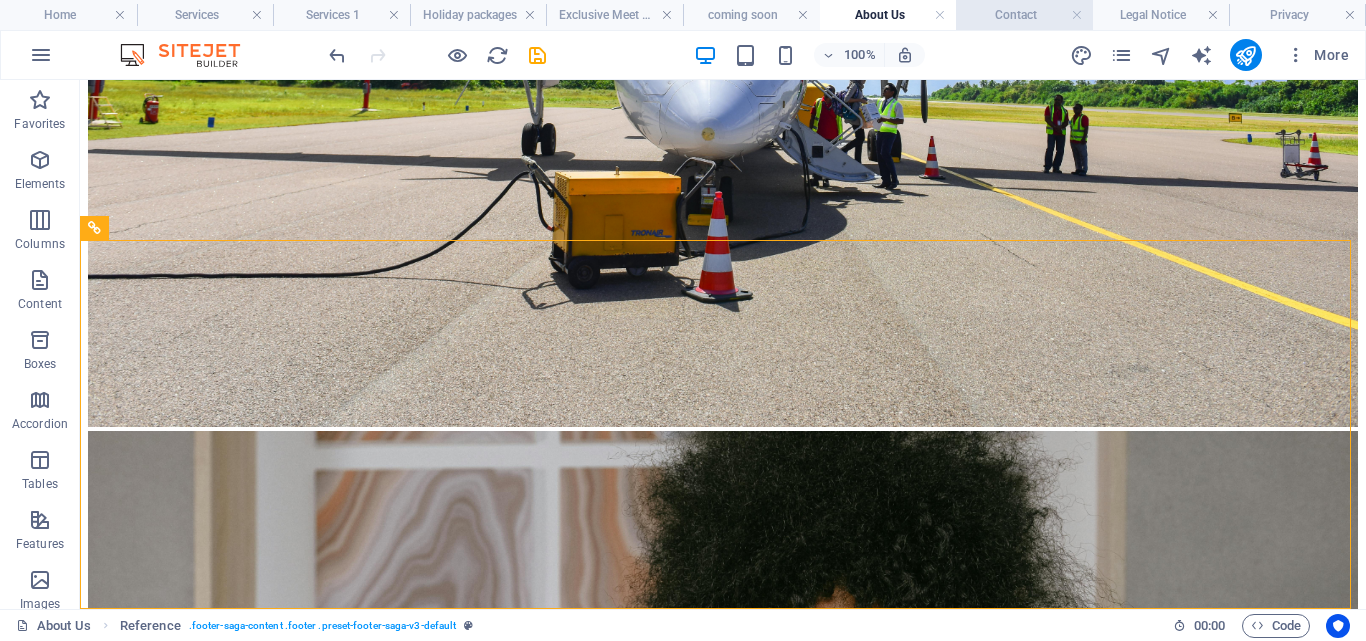 click on "Contact" at bounding box center [1024, 15] 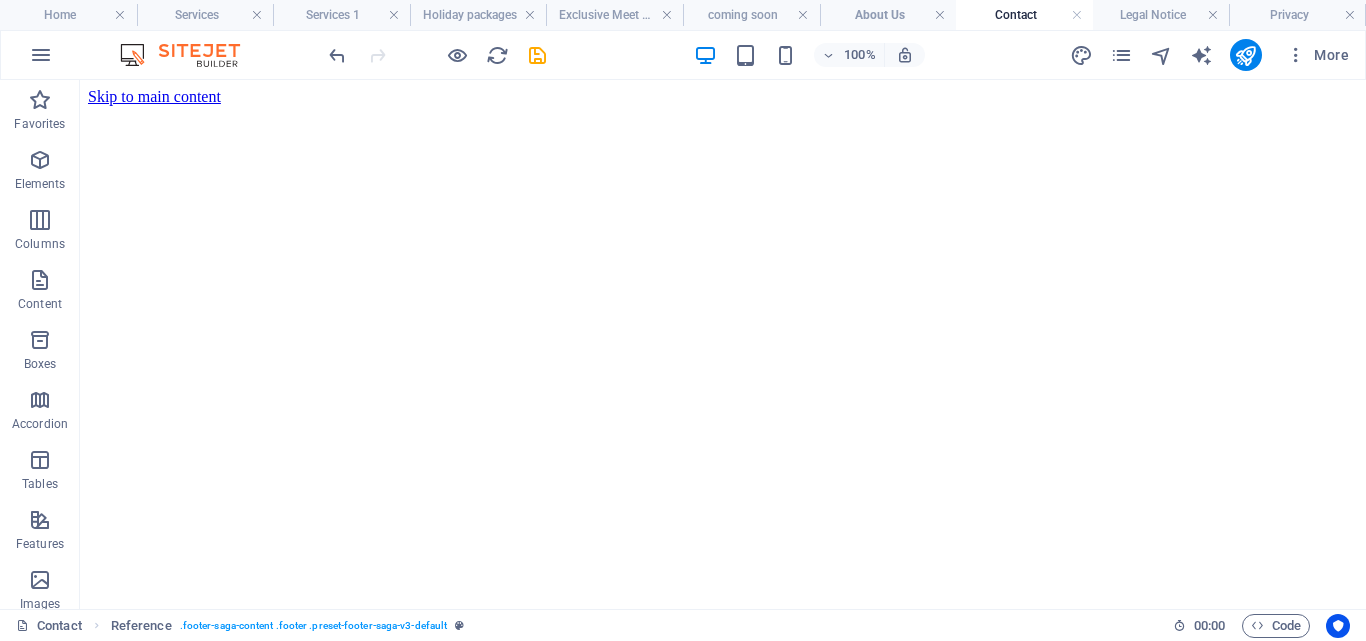 scroll, scrollTop: 0, scrollLeft: 0, axis: both 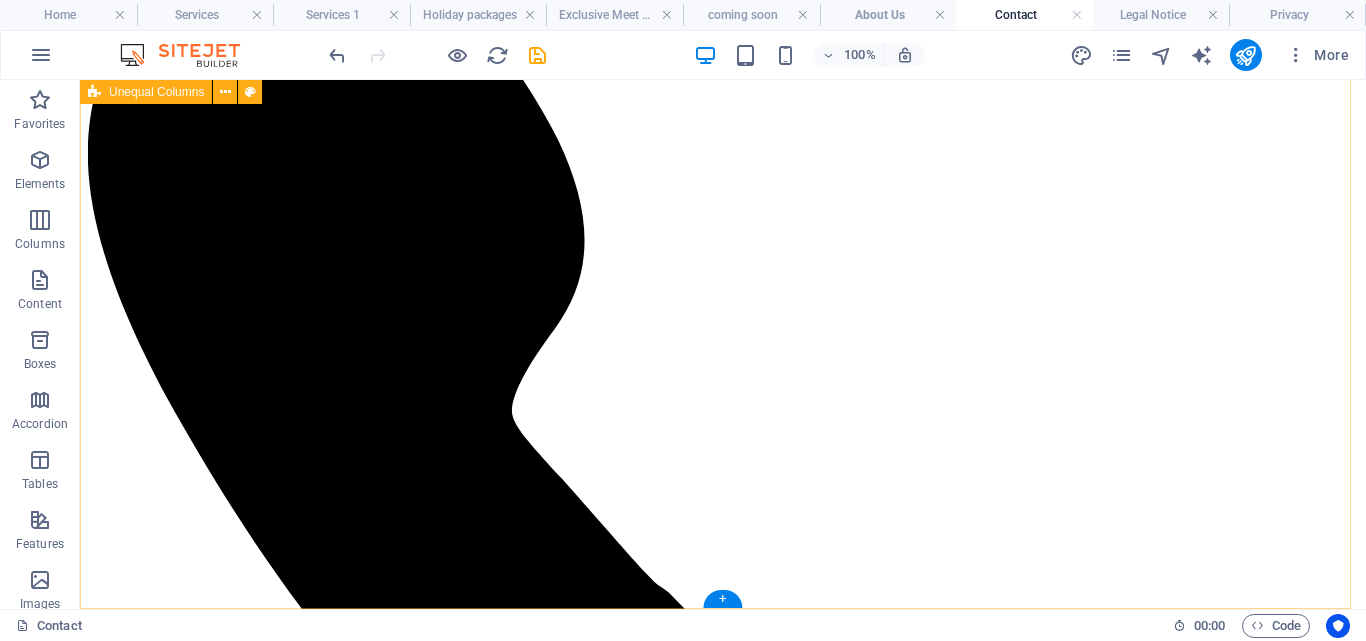 click on "Get in touch Ready to travel? We’re here to help, reach out to us today. Nhc House Samora Avenue , [CITY], [CITY] [POSTAL_CODE] Info@[DOMAIN] +[COUNTRY_CODE] [PHONE] +[COUNTRY_CODE] [PHONE] +[COUNTRY_CODE] [PHONE] PLEASE SELECT Visa Application Hotel Booking Flight booking Tours Safari Cruise Exclusive Meet & Lounge SUBMIT Unreadable? Load new Nhc House Samora Avenue , [CITY], [CITY] [POSTAL_CODE] info@[DOMAIN] +[COUNTRY_CODE] [PHONE]" at bounding box center (723, 7879) 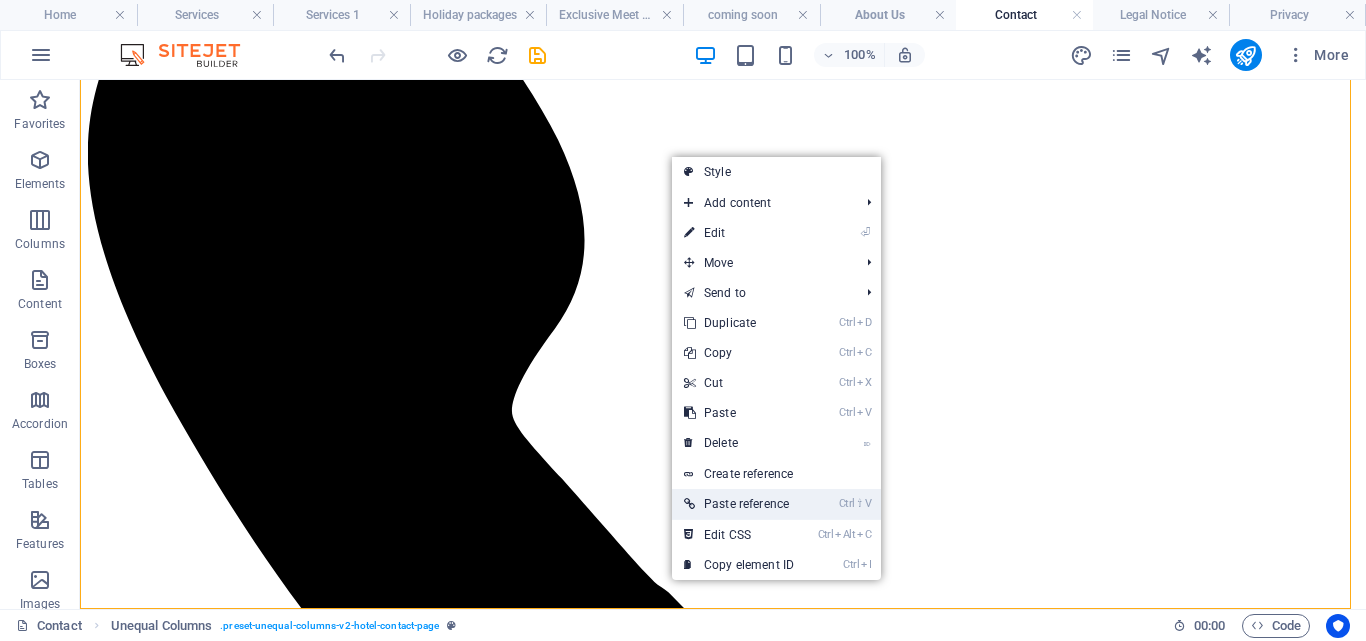 click on "Ctrl ⇧ V  Paste reference" at bounding box center [739, 504] 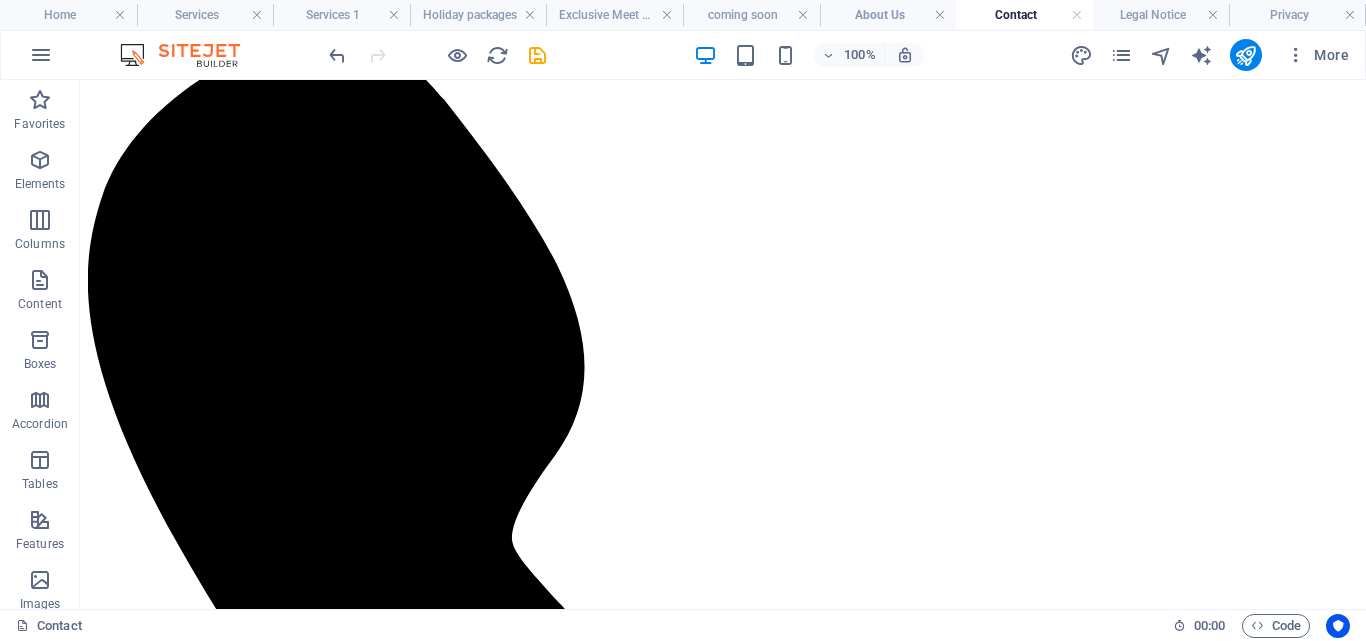 scroll, scrollTop: 831, scrollLeft: 0, axis: vertical 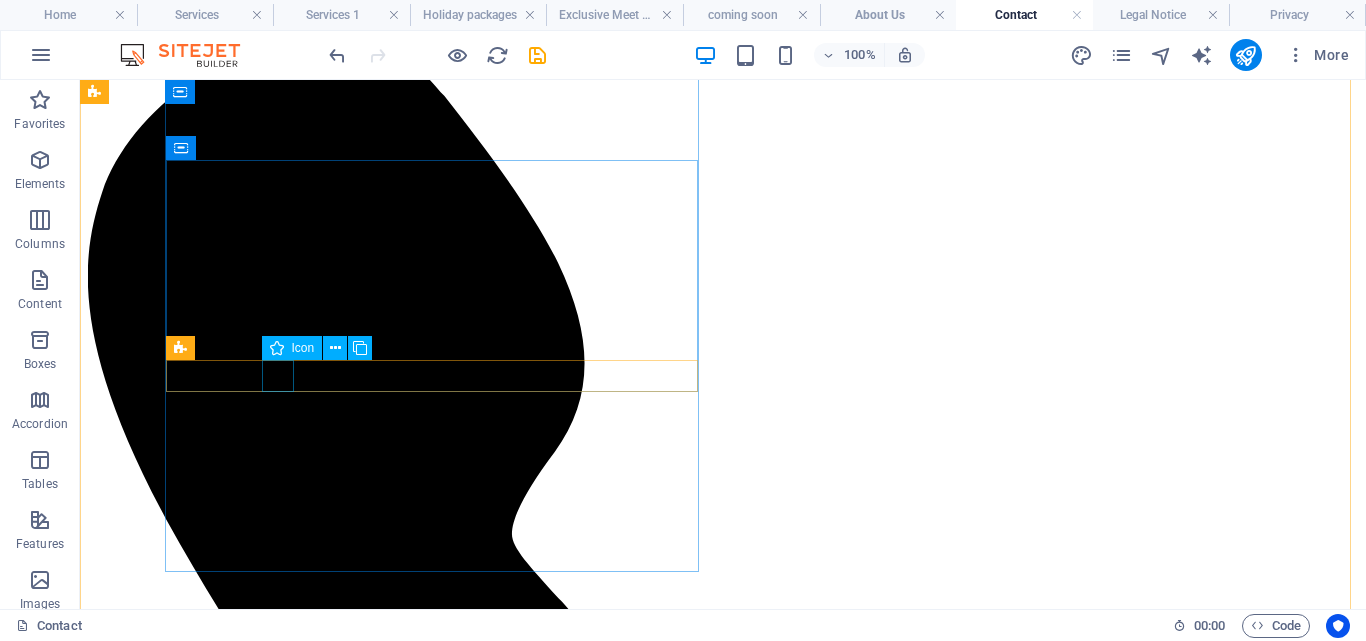 click at bounding box center (723, 6335) 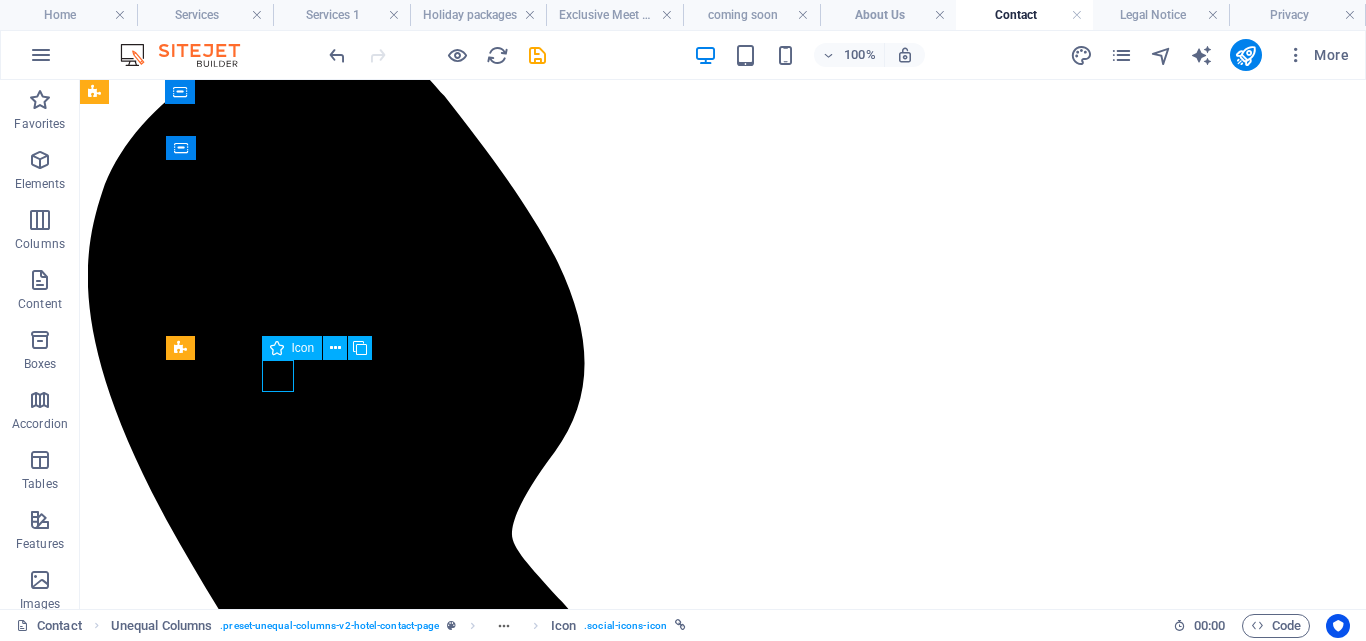 click at bounding box center [723, 6335] 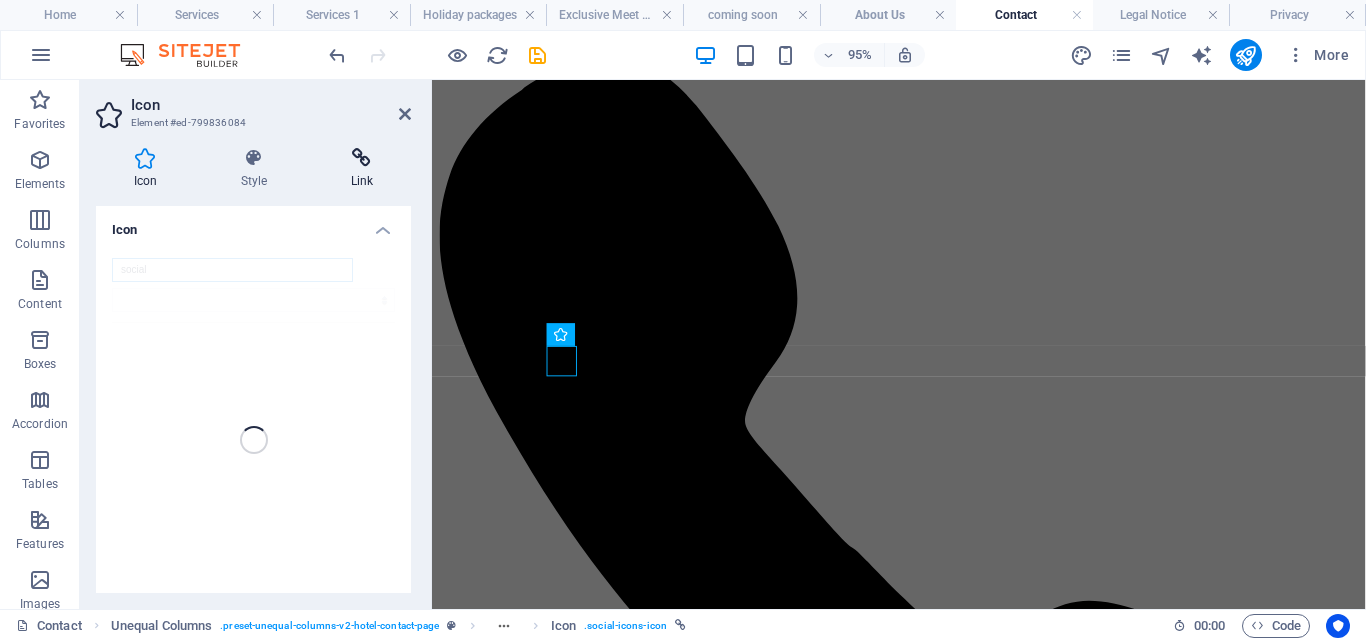 scroll, scrollTop: 859, scrollLeft: 0, axis: vertical 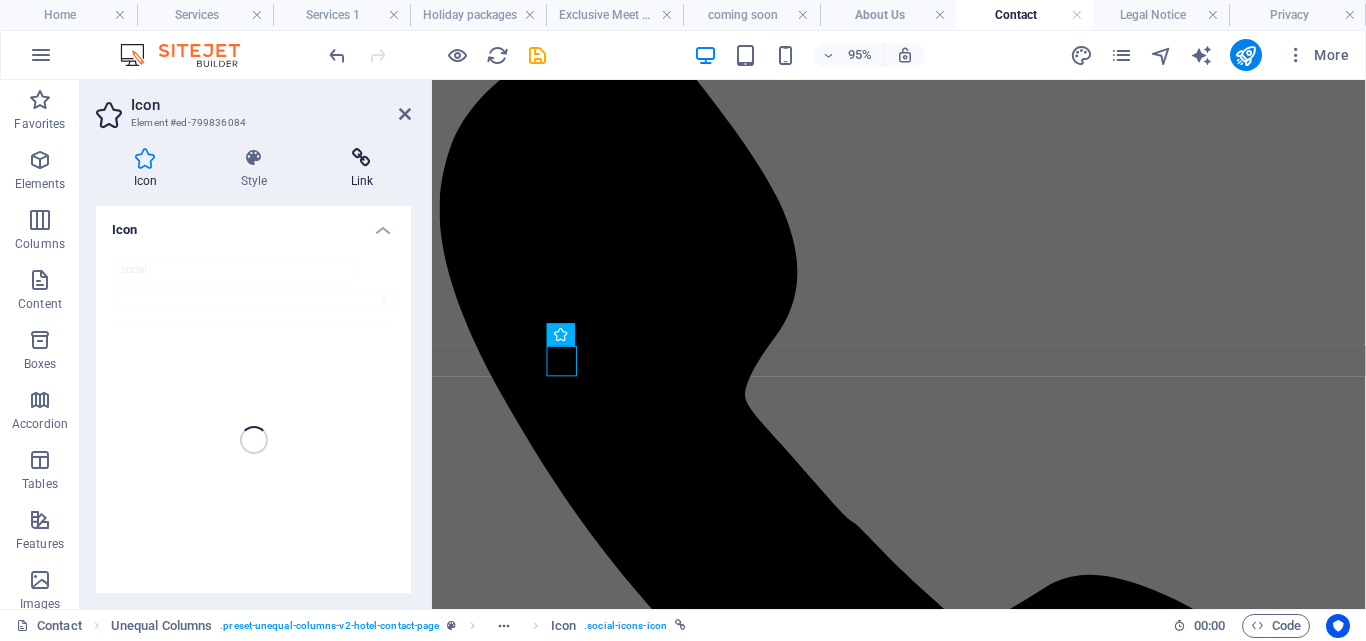 click at bounding box center (362, 158) 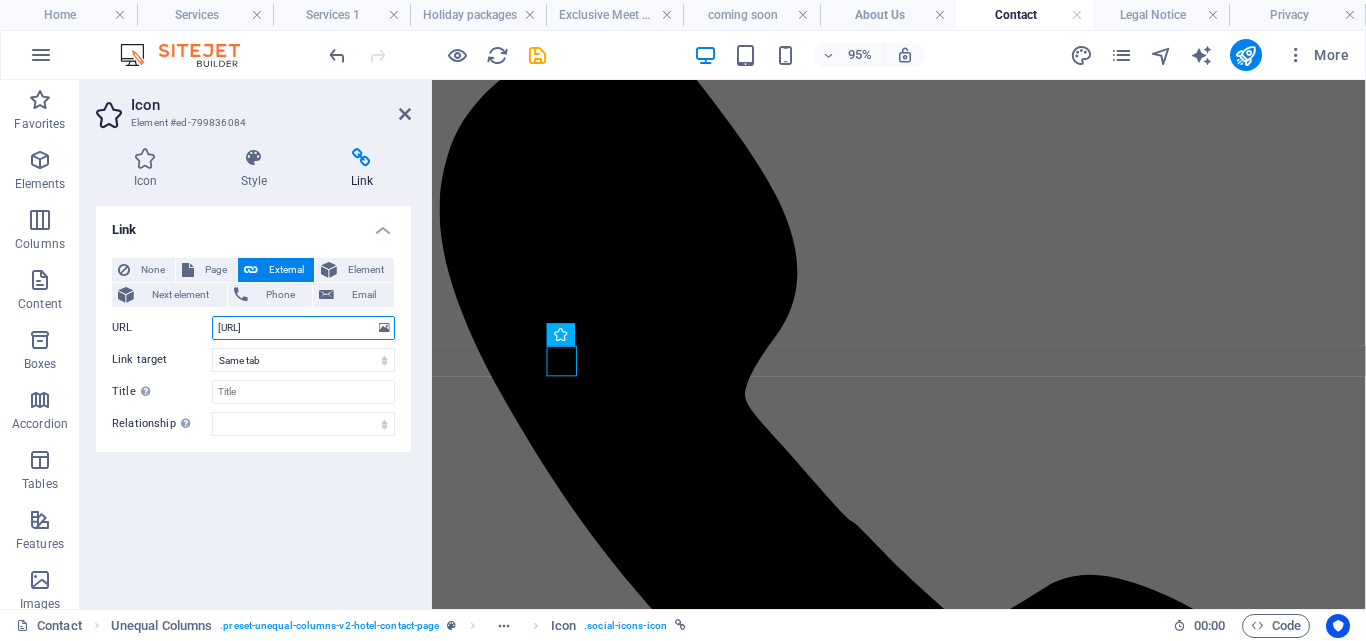 click on "[URL]" at bounding box center (303, 328) 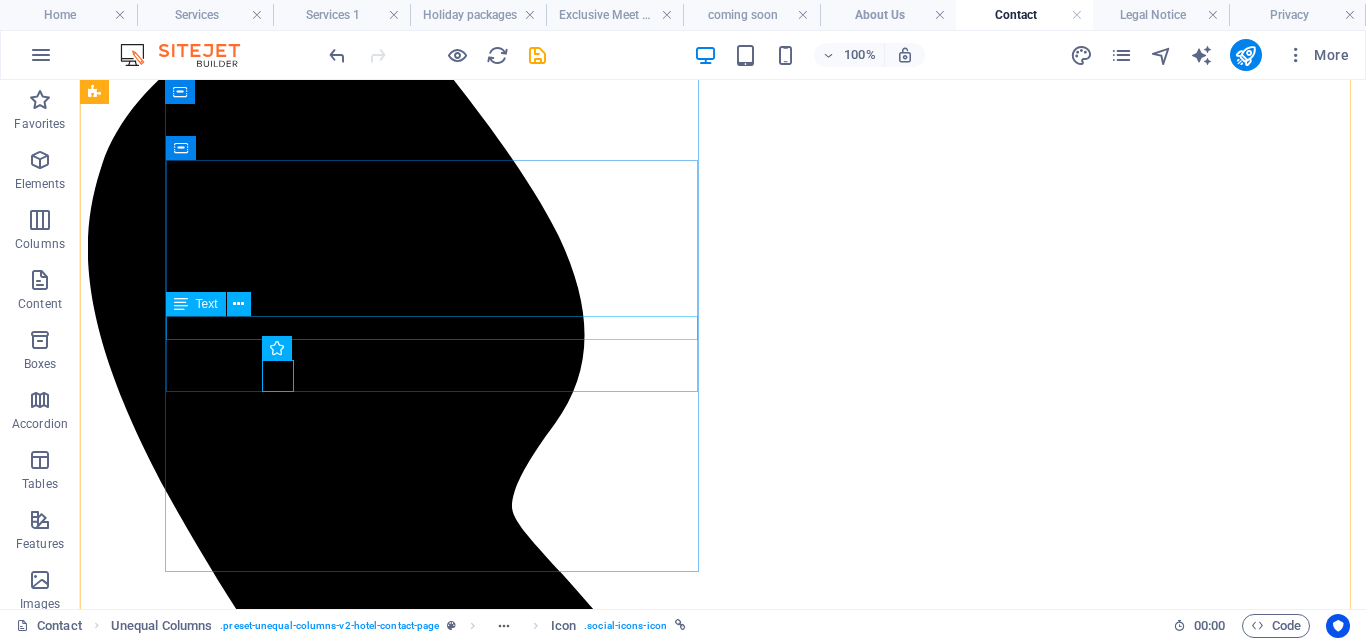 scroll, scrollTop: 831, scrollLeft: 0, axis: vertical 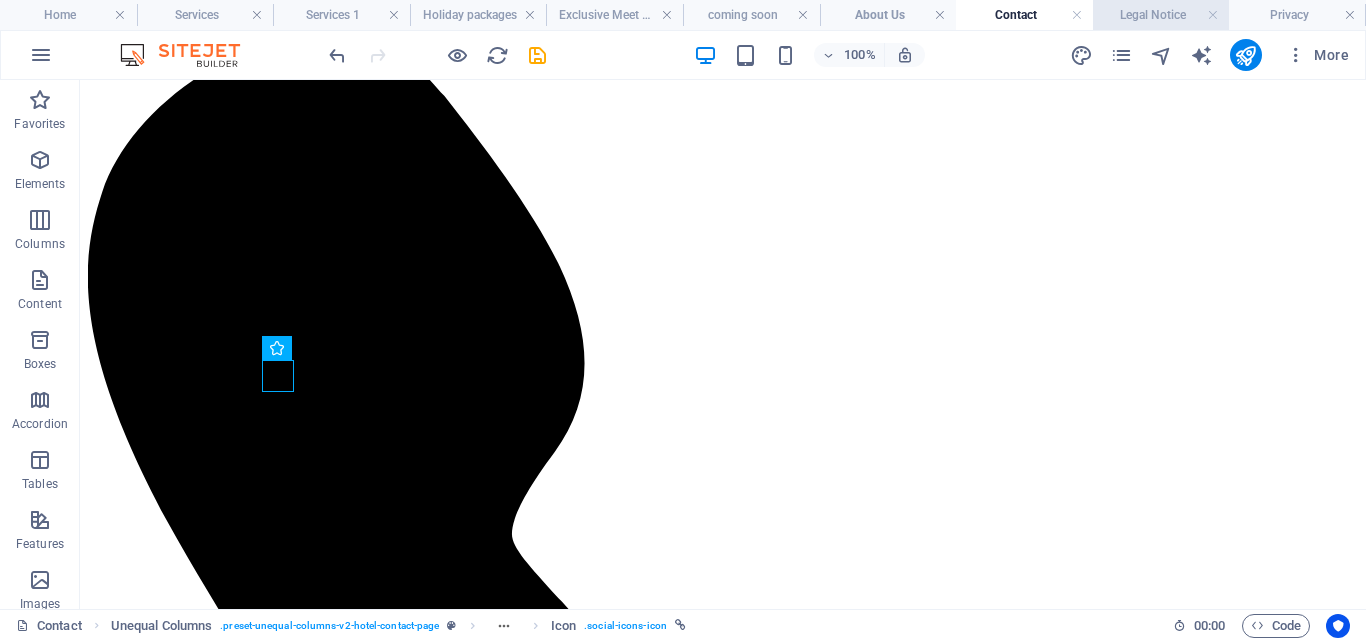 click on "Legal Notice" at bounding box center [1161, 15] 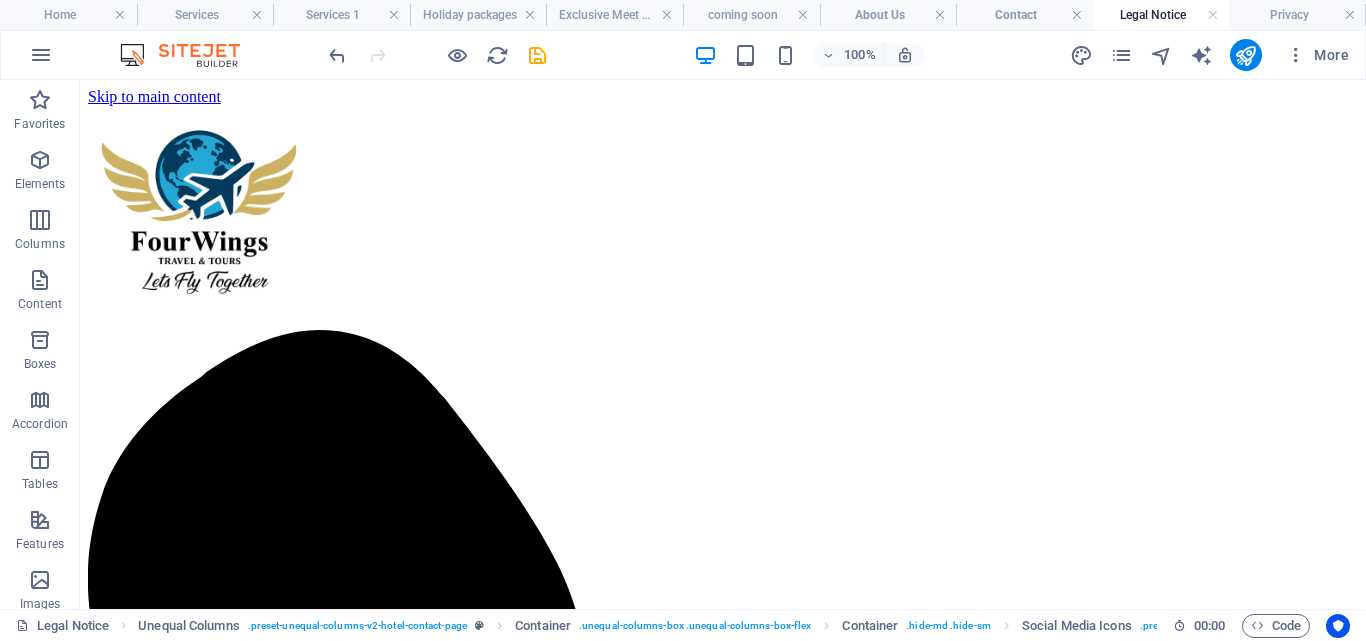 scroll, scrollTop: 0, scrollLeft: 0, axis: both 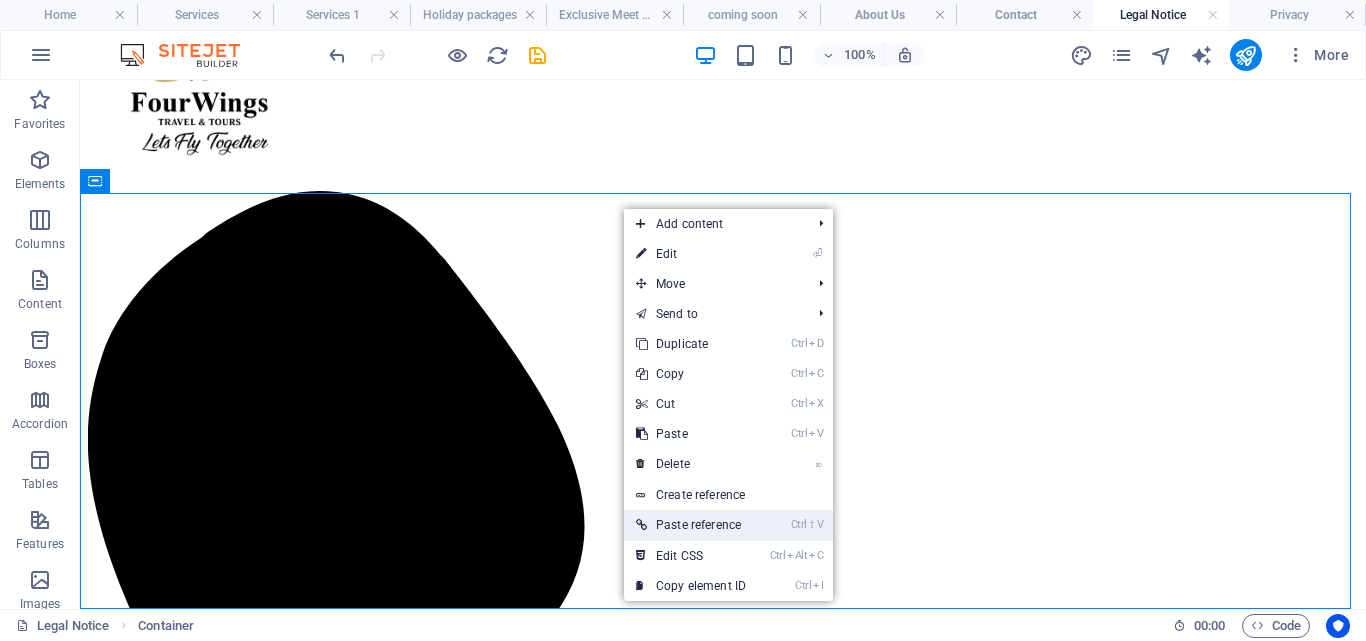 click on "Ctrl ⇧ V  Paste reference" at bounding box center [691, 525] 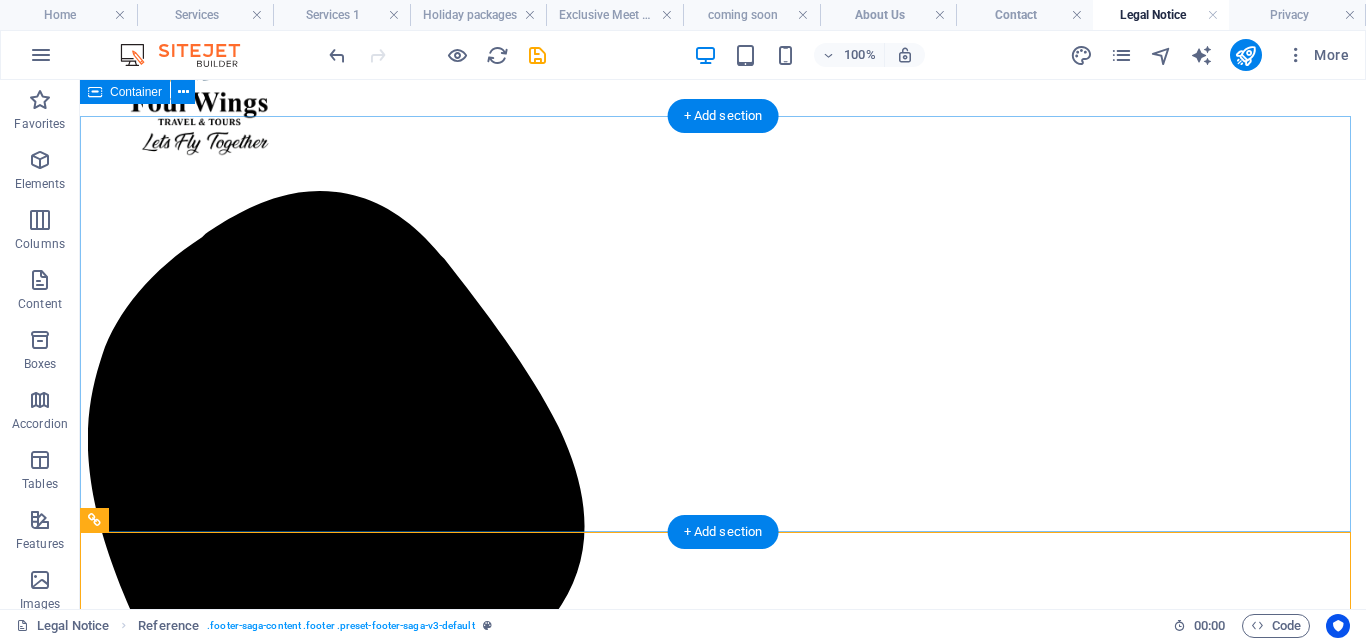 scroll, scrollTop: 508, scrollLeft: 0, axis: vertical 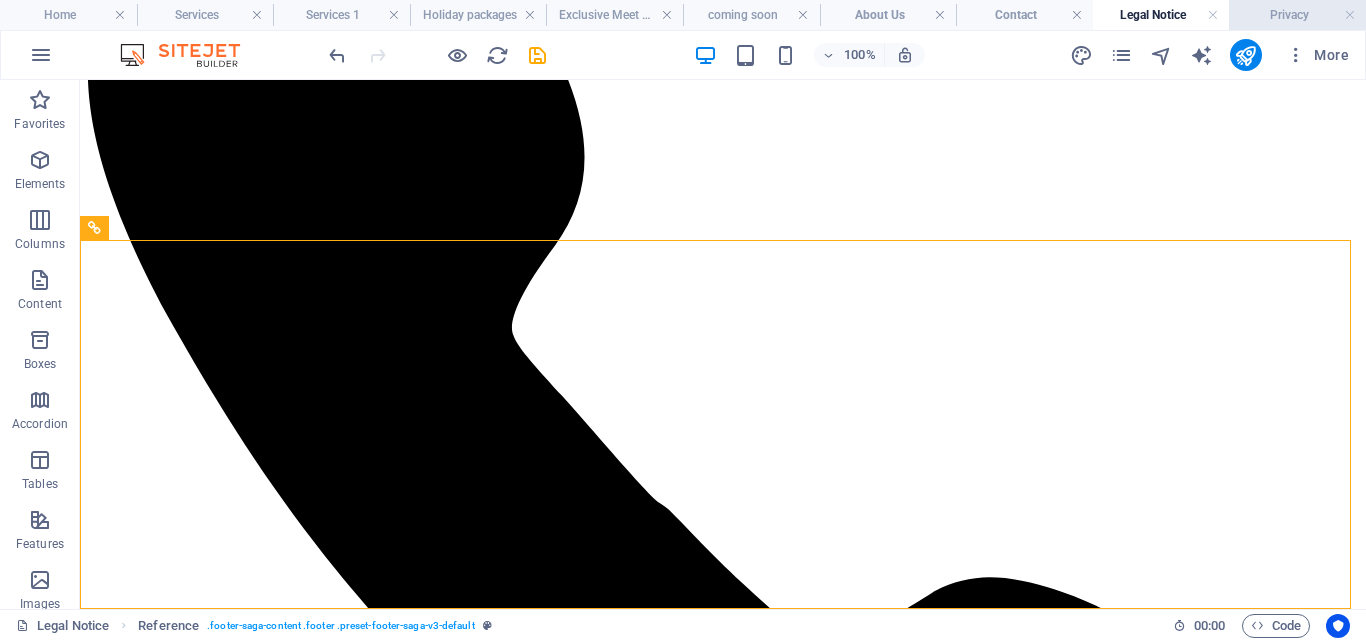 click on "Privacy" at bounding box center (1297, 15) 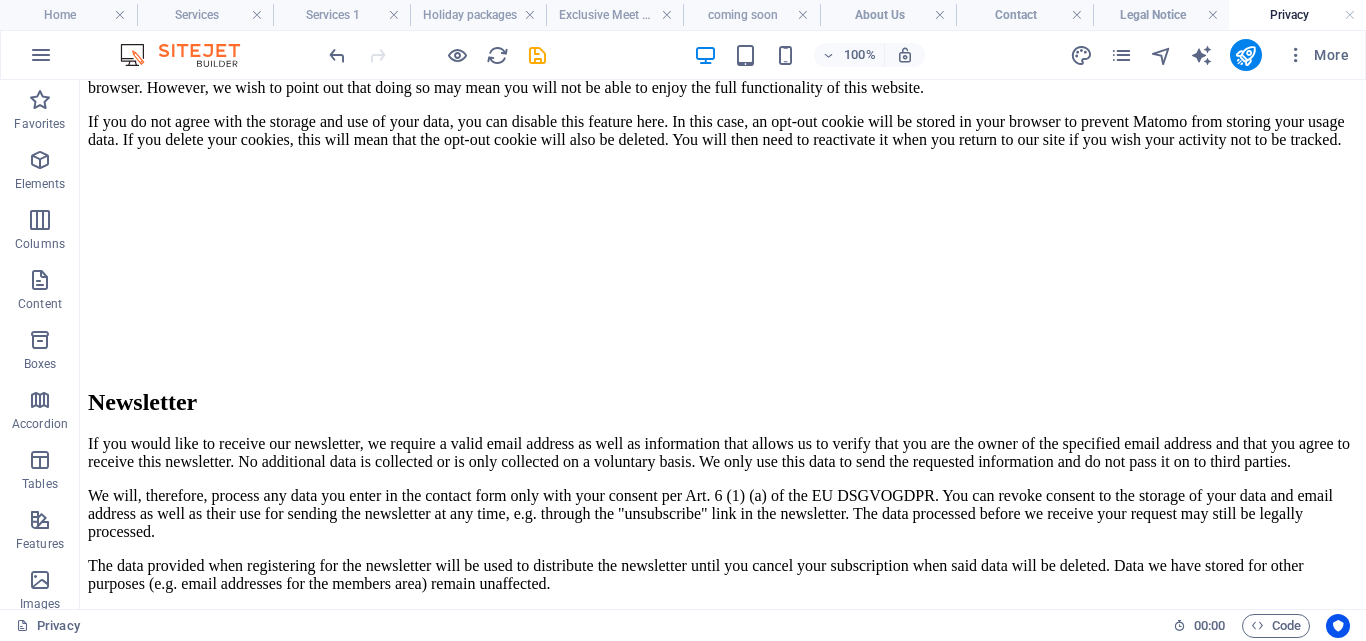 scroll, scrollTop: 7675, scrollLeft: 0, axis: vertical 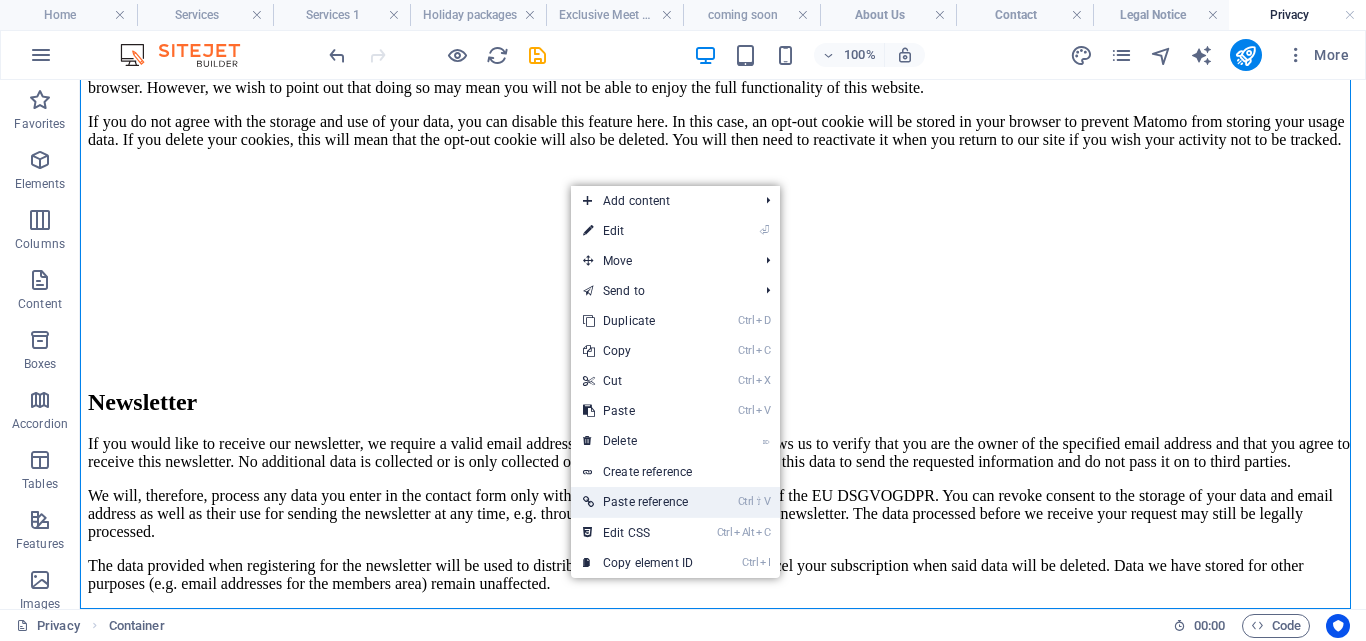 click on "Ctrl ⇧ V  Paste reference" at bounding box center (638, 502) 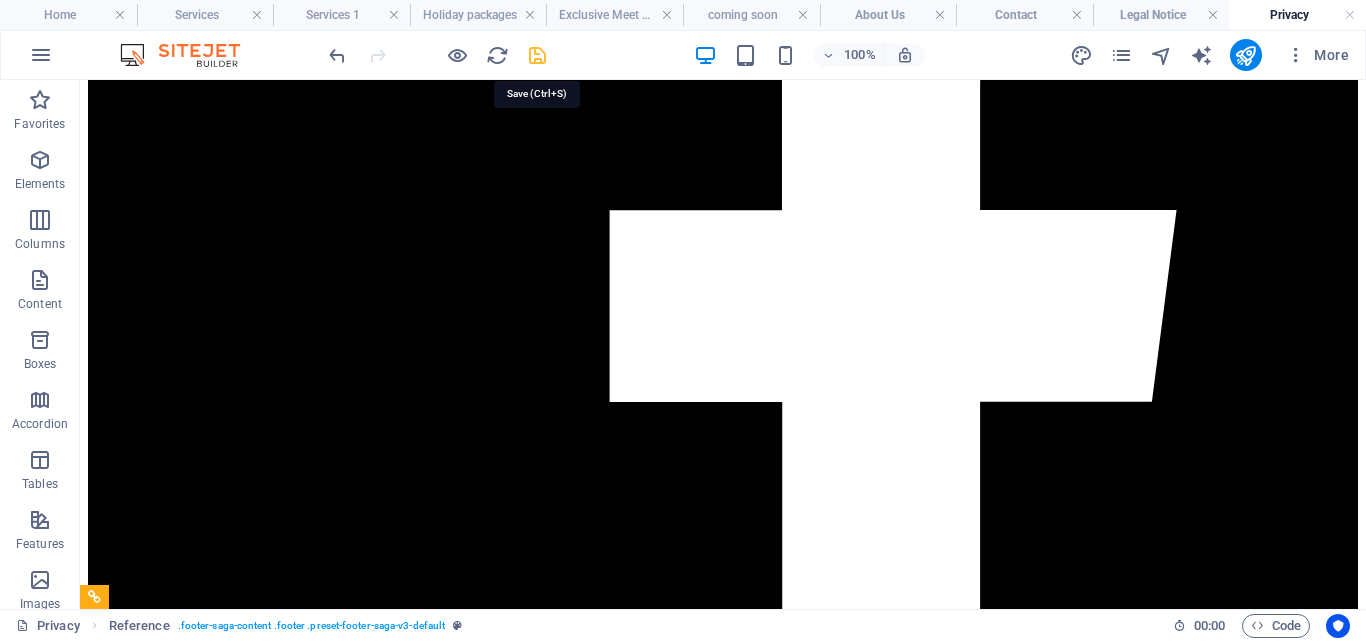 click at bounding box center (537, 55) 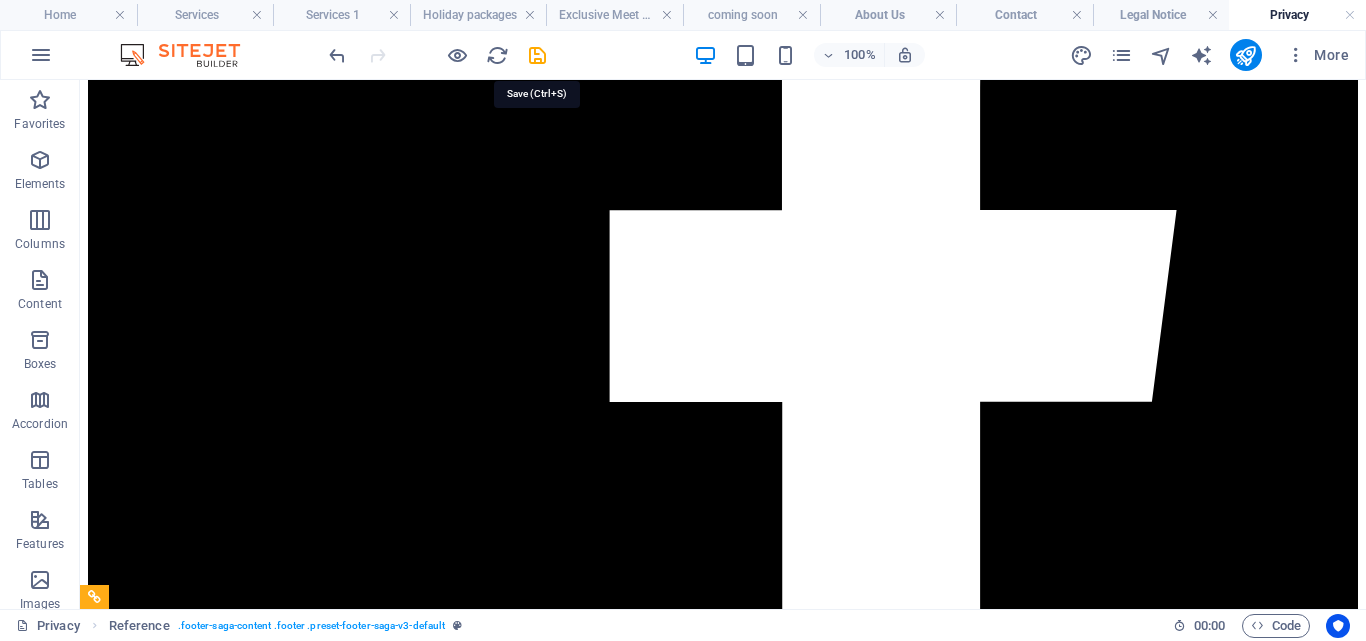 click at bounding box center [437, 55] 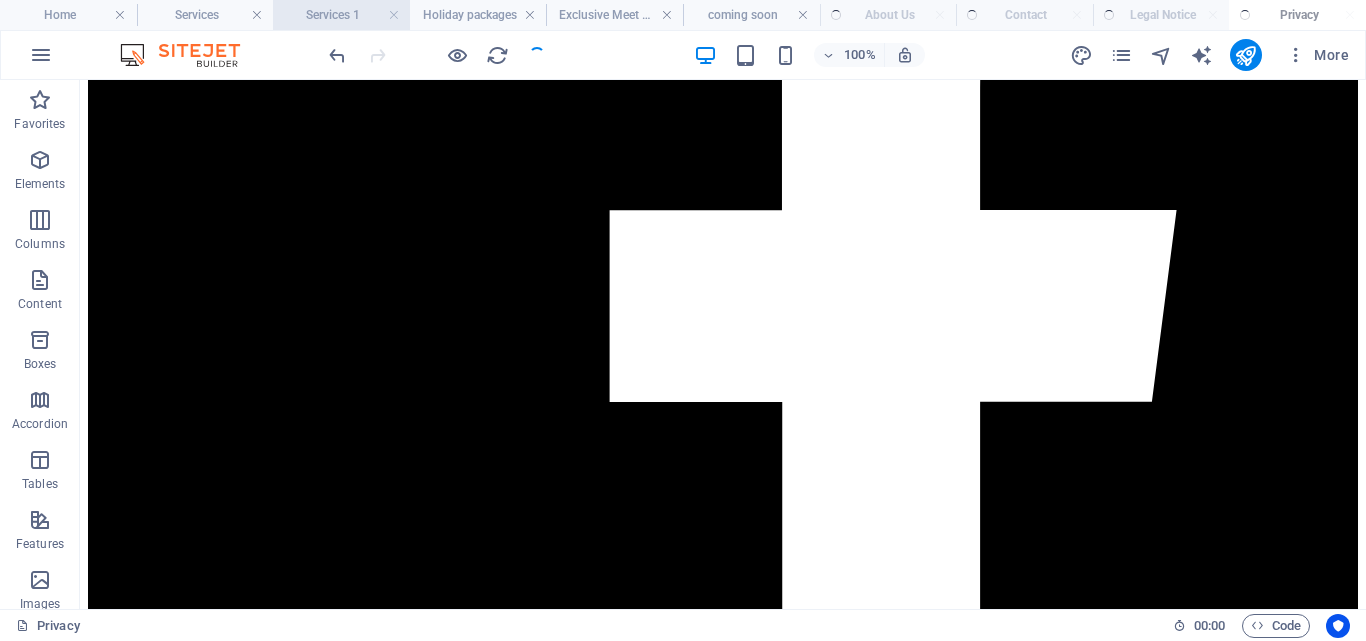 click on "Services 1" at bounding box center (341, 15) 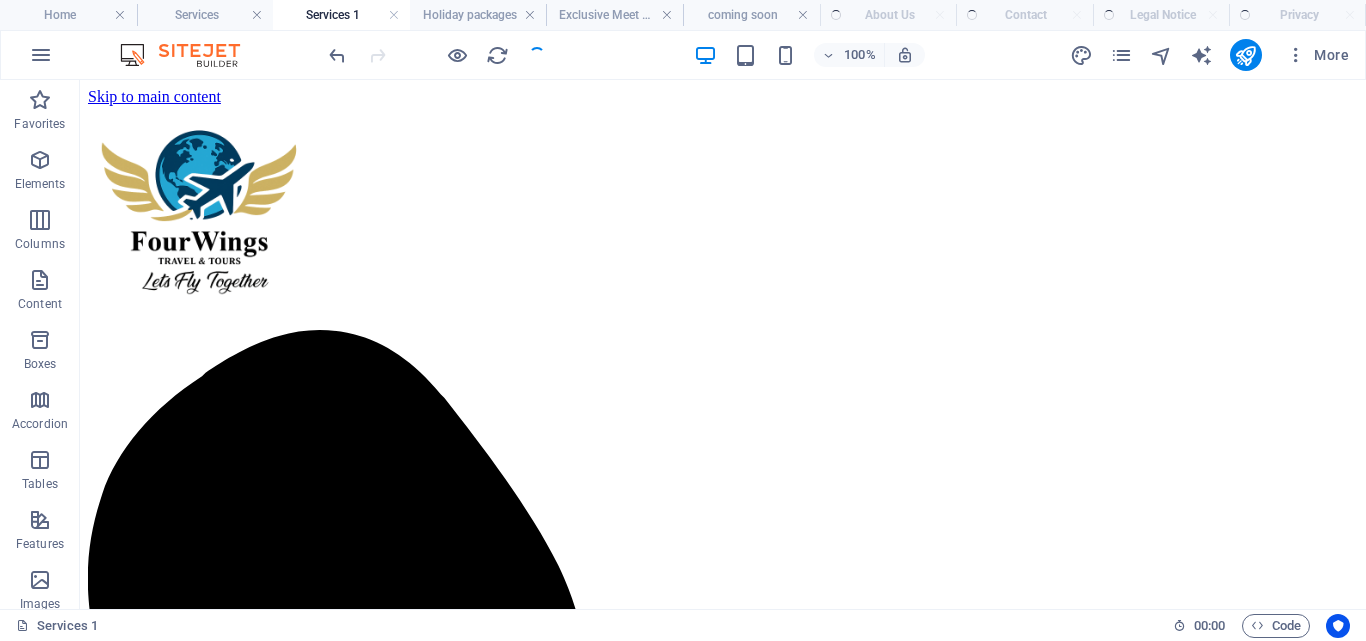 scroll, scrollTop: 0, scrollLeft: 0, axis: both 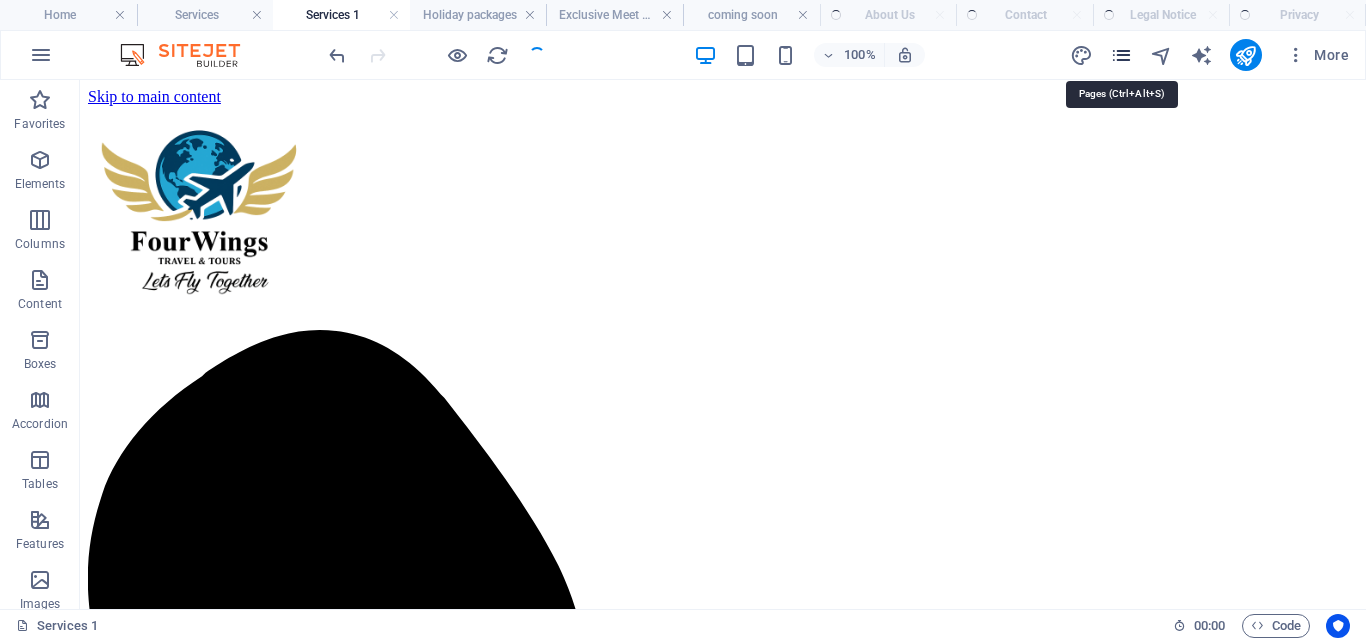 click at bounding box center [1121, 55] 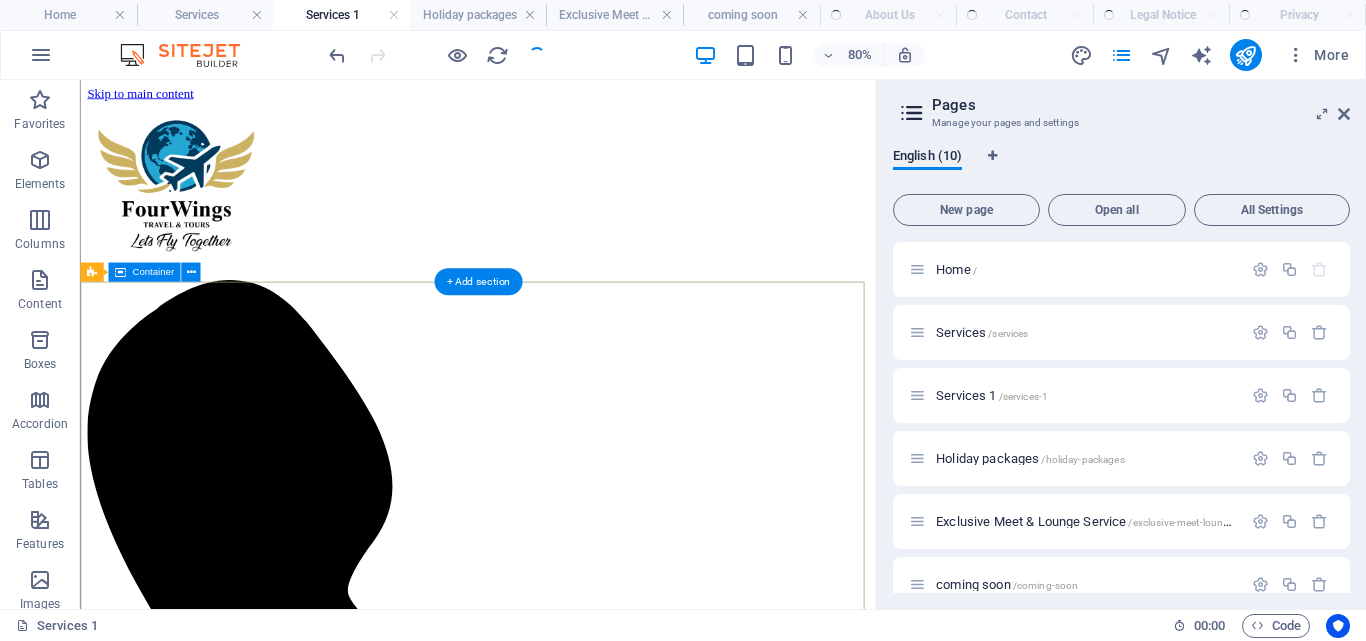 click on "Our Services At FourWings Travel & Tours, we believe every journey should be as extraordinary as the destination itself. Our curated range of services from visa assistance and flight bookings to customized holiday packages and 24/7 support are designed to take the stress out of travel and bring your dream adventures to life. Whether you're exploring nearby gems or crossing continents, discover how we make travel seamless, personalized, and truly unforgettable." at bounding box center (577, 2087) 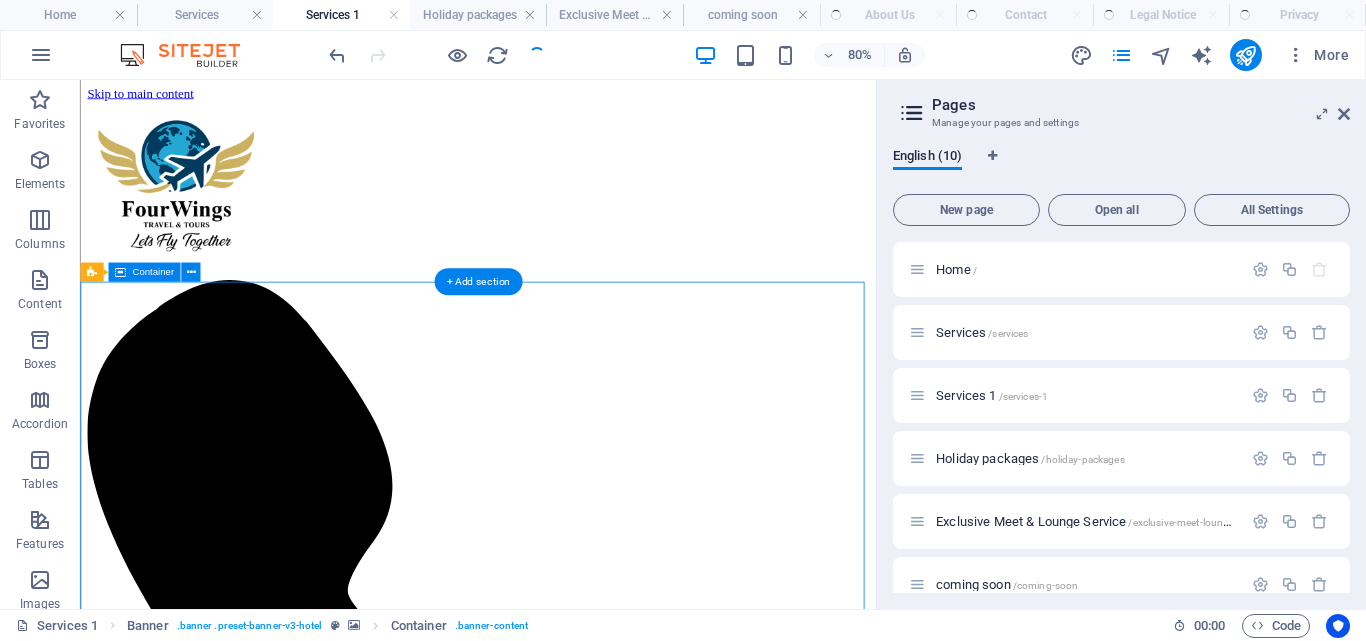 click on "Menu Home SERVICES ABOUT US Contact Enquire" at bounding box center (577, 765) 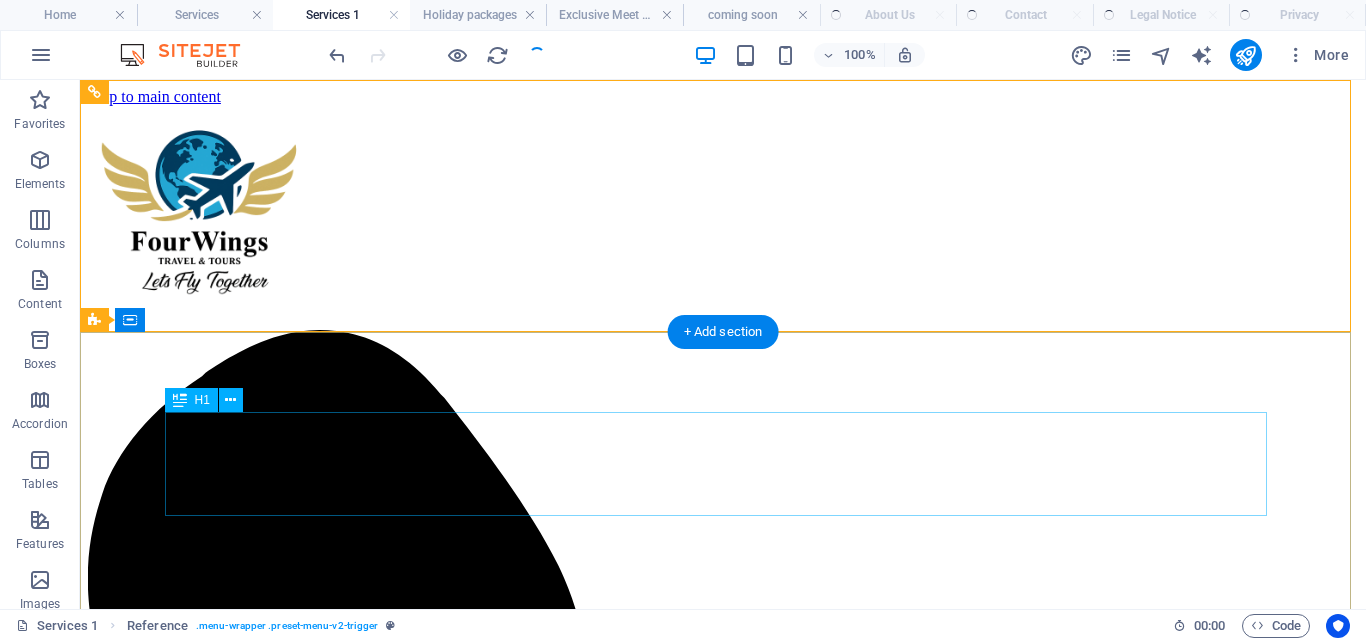 click on "Our Services" at bounding box center (723, 2315) 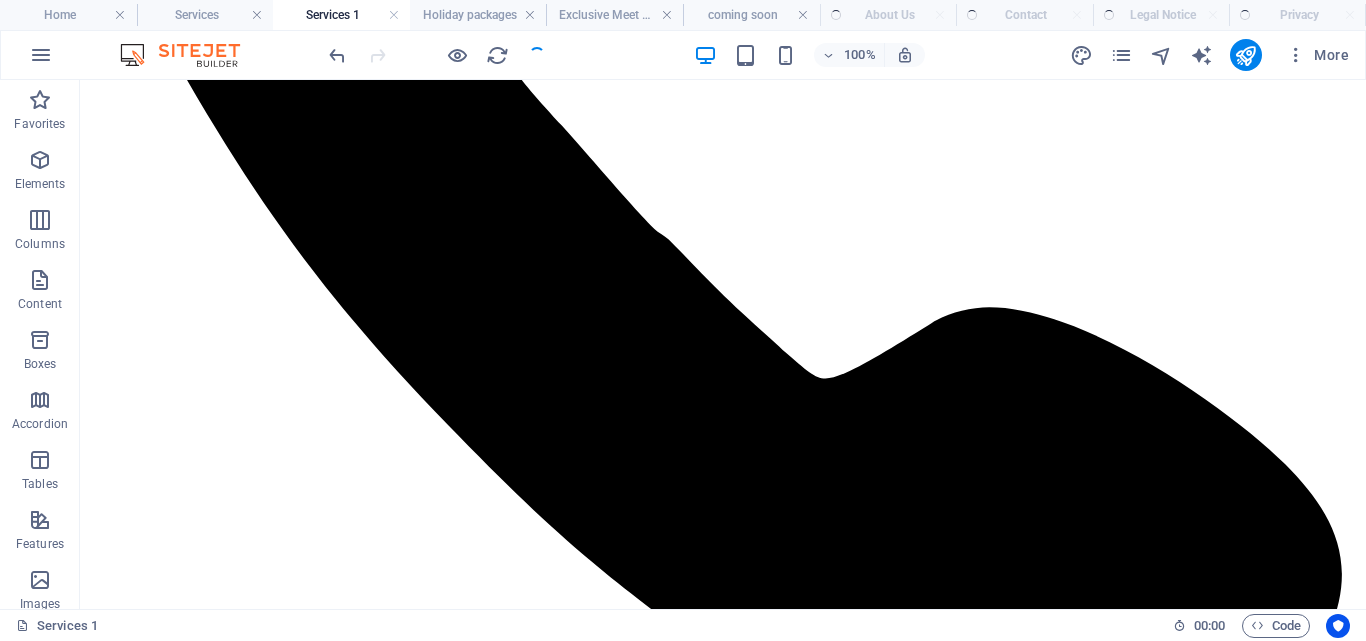 scroll, scrollTop: 1035, scrollLeft: 0, axis: vertical 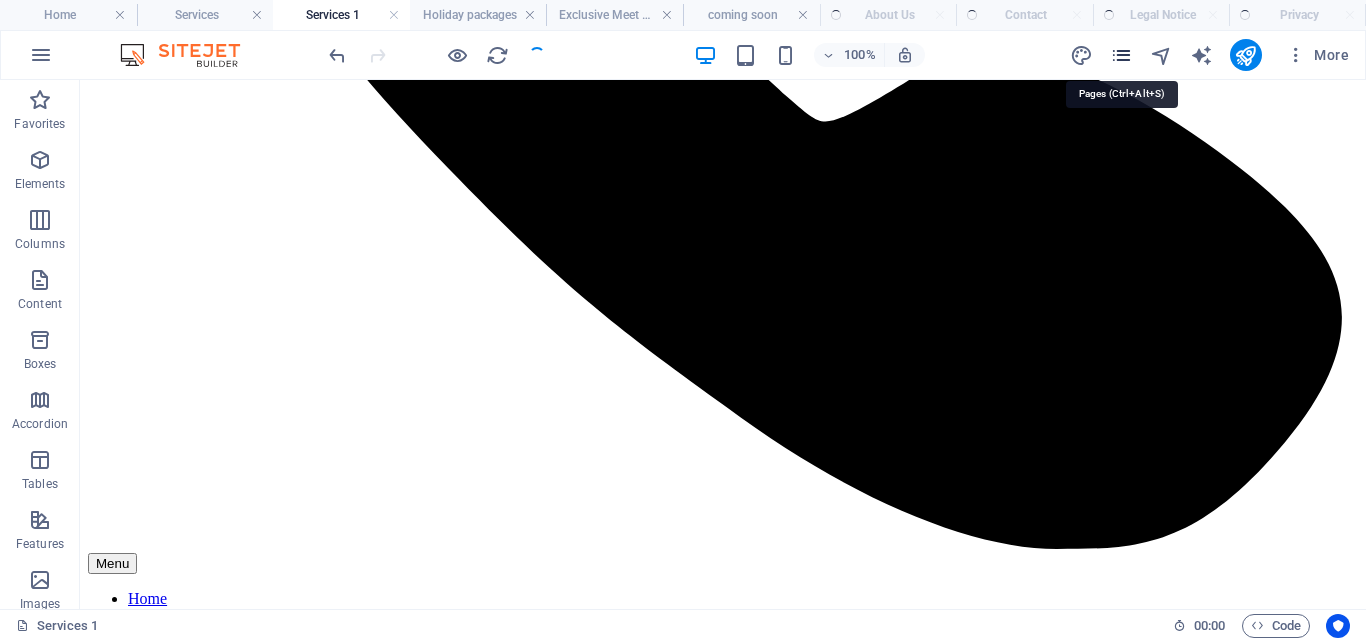 click at bounding box center [1121, 55] 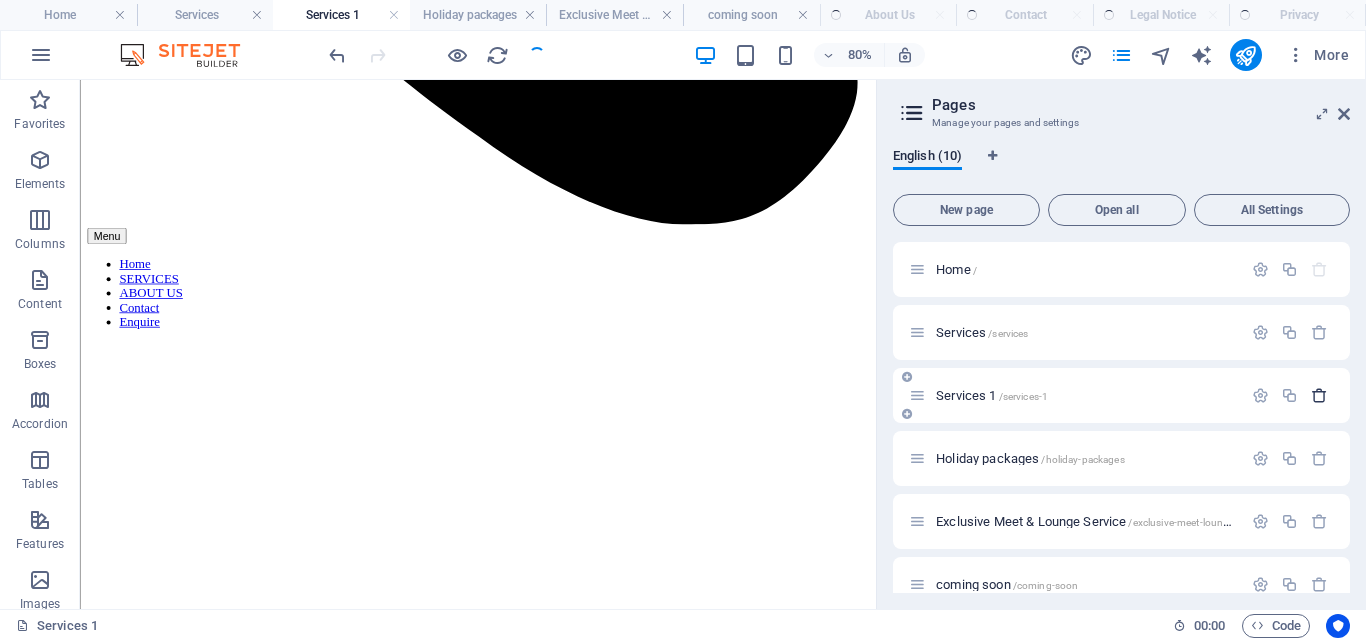 click at bounding box center (1319, 395) 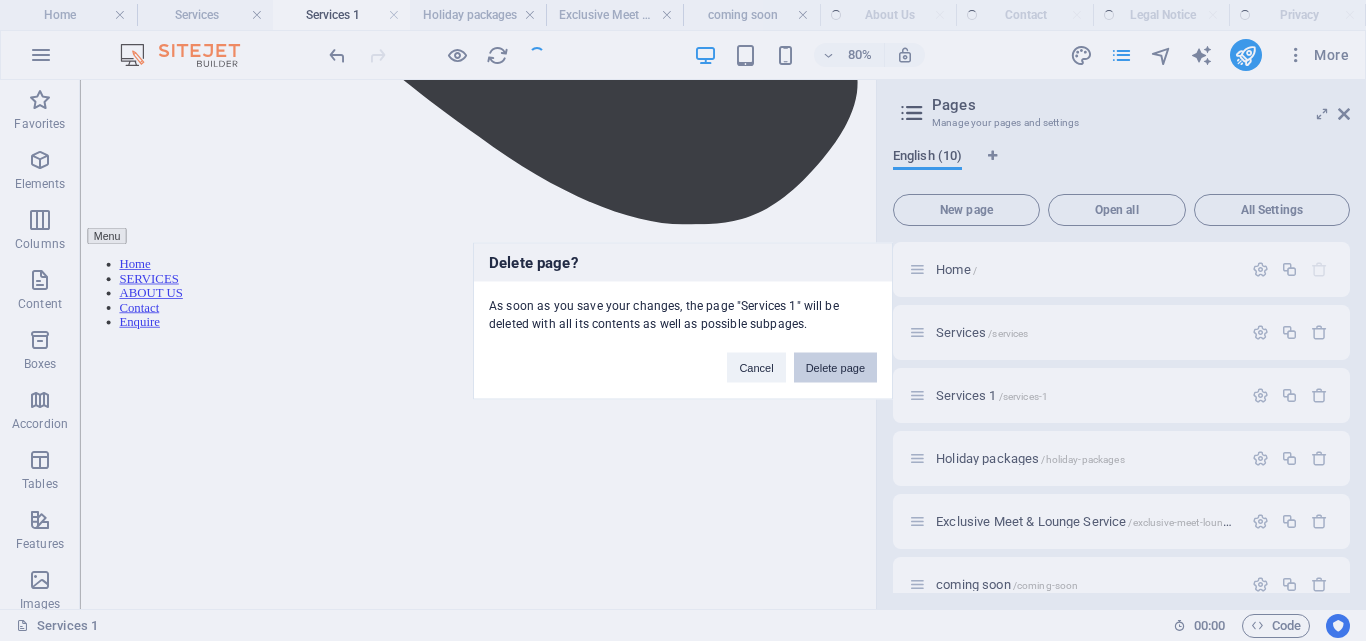 click on "Delete page" at bounding box center (835, 367) 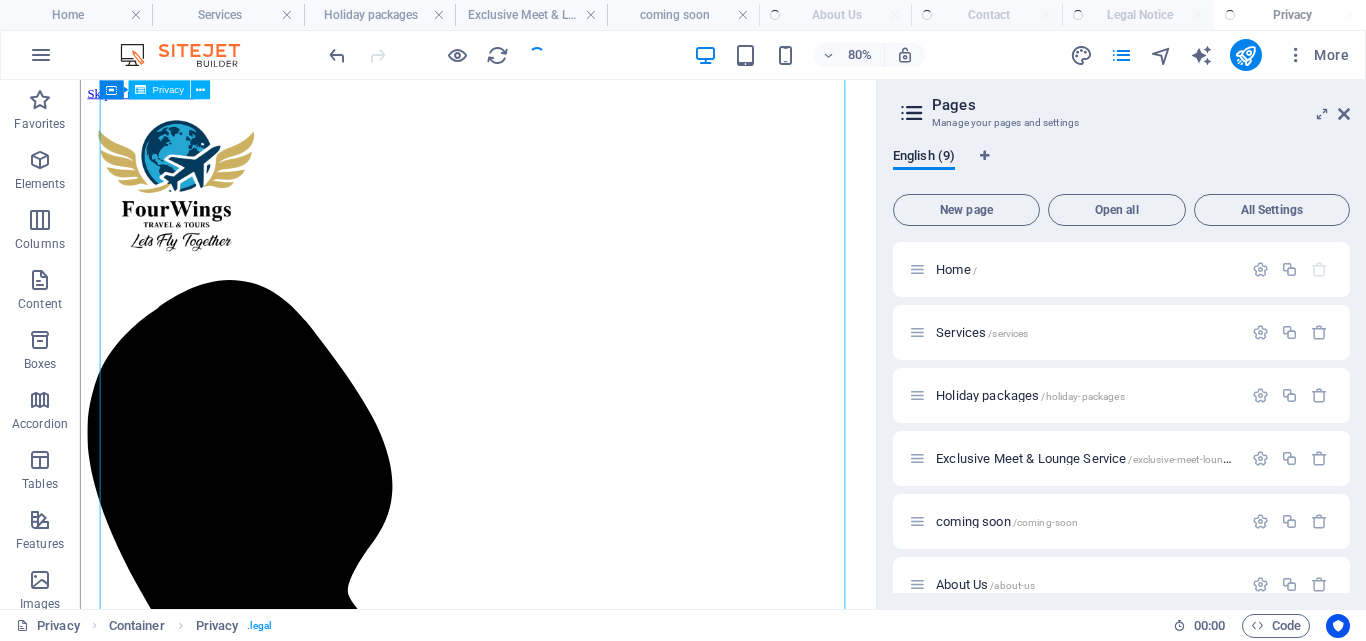 scroll, scrollTop: 7675, scrollLeft: 0, axis: vertical 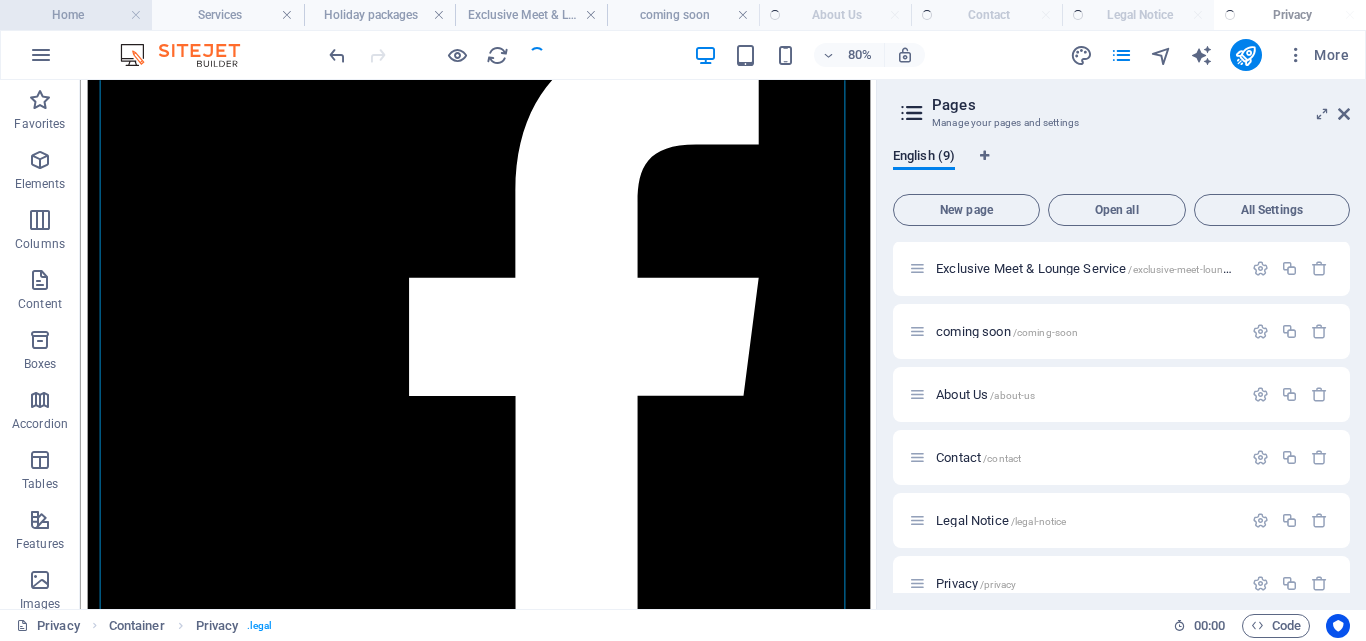 click on "Home" at bounding box center (76, 15) 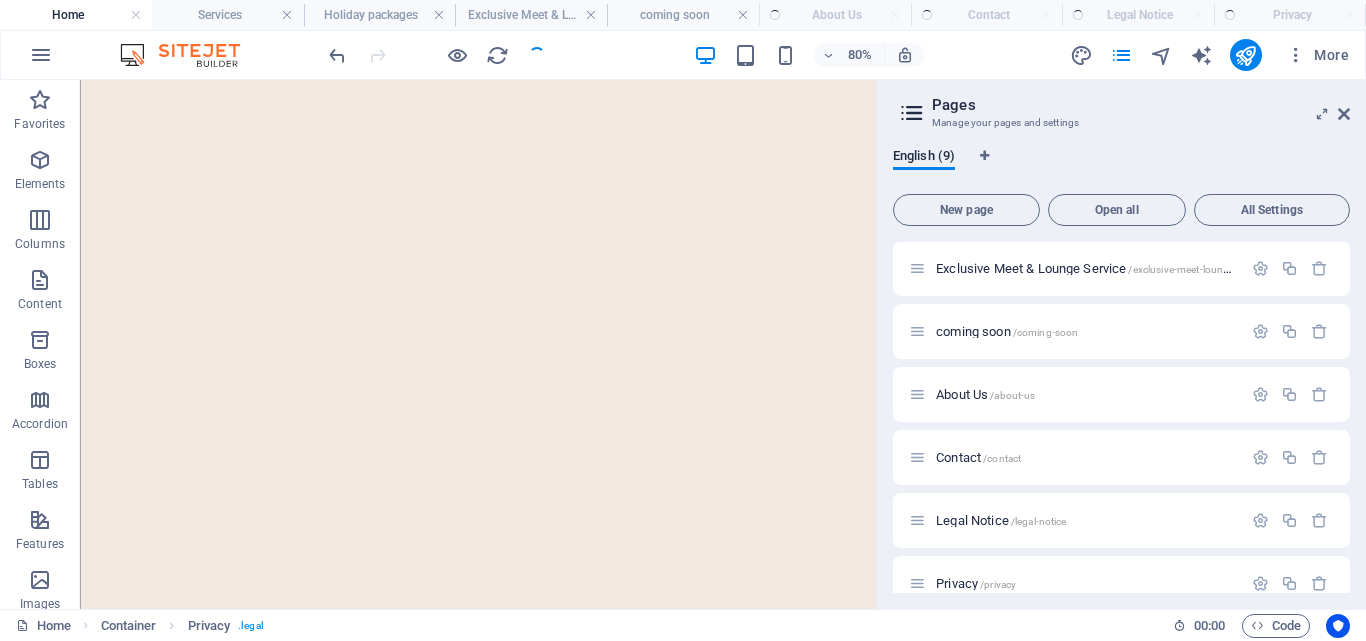 scroll, scrollTop: 0, scrollLeft: 0, axis: both 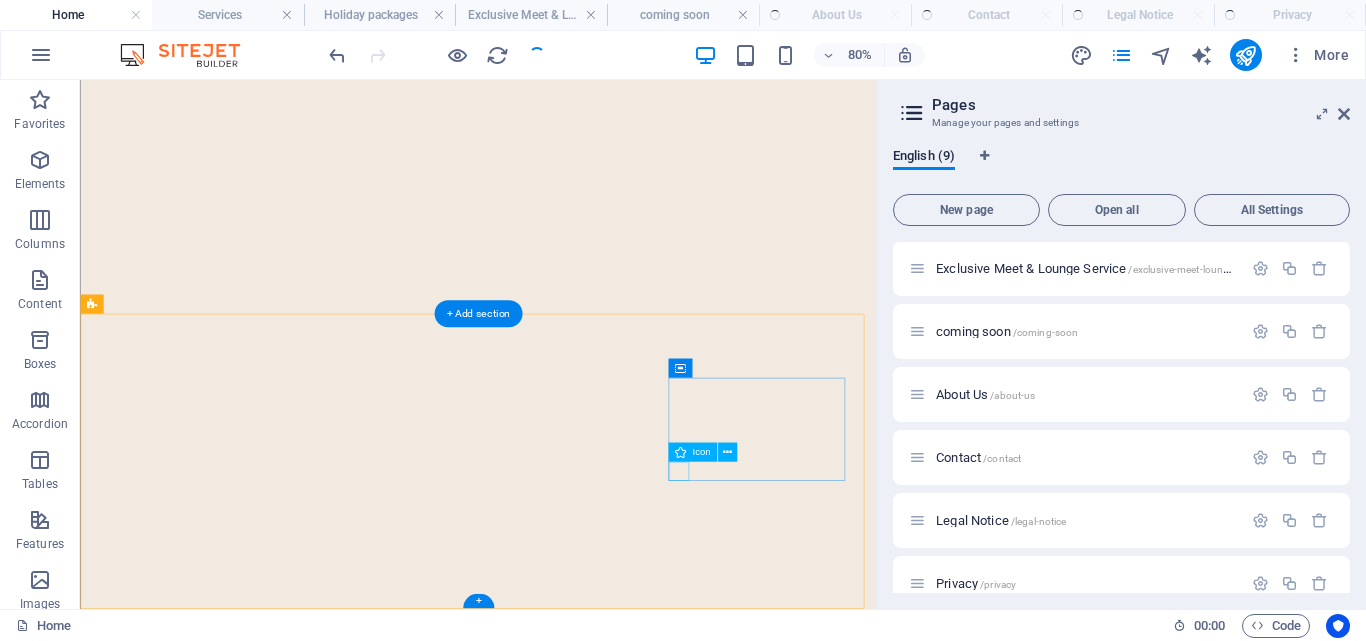 click at bounding box center [216, 13304] 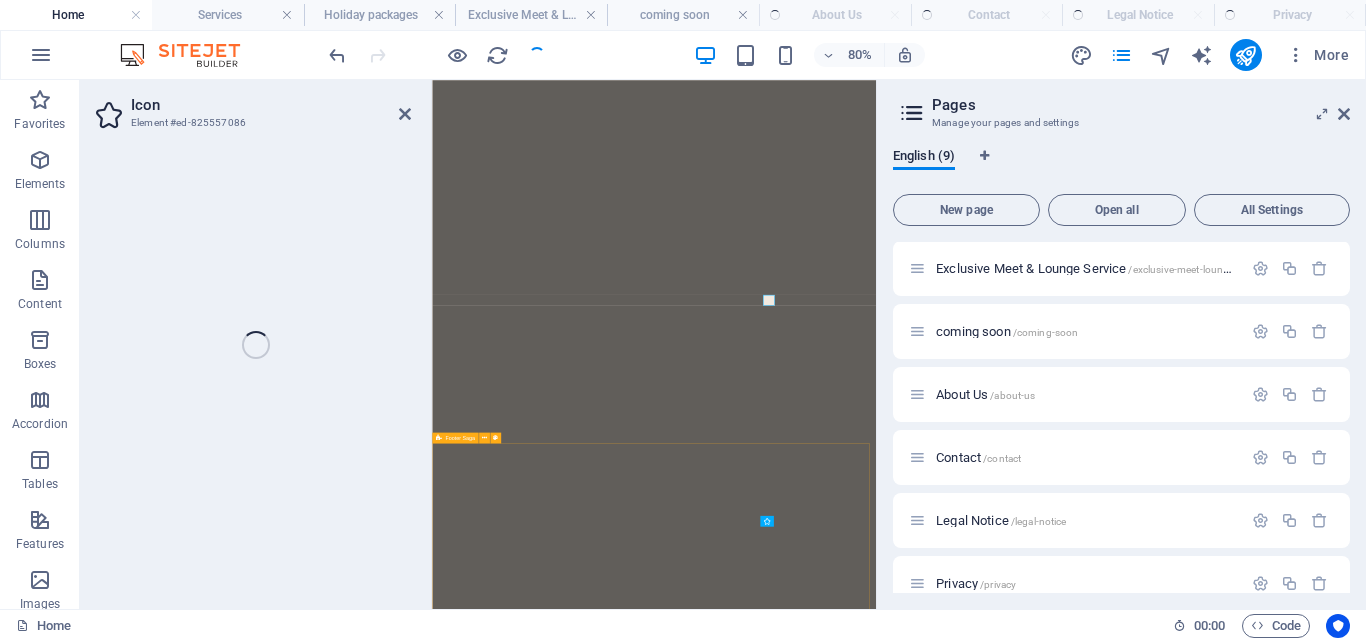 select on "xMidYMid" 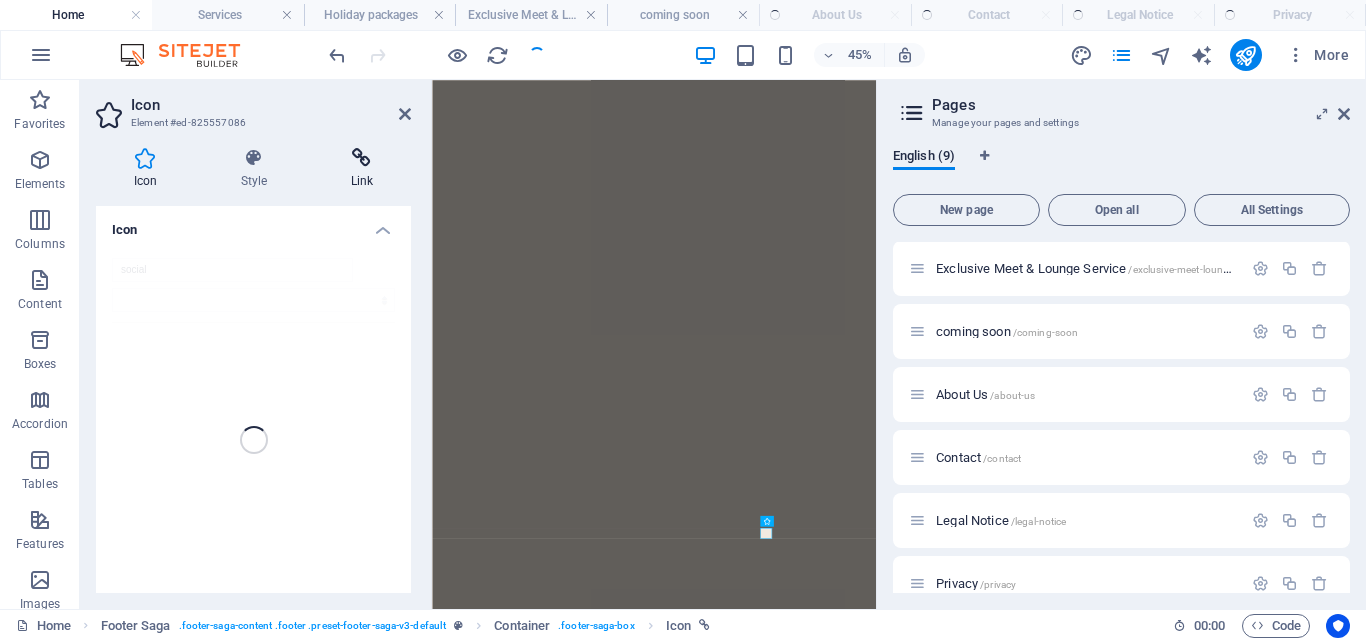 click on "Link" at bounding box center (362, 169) 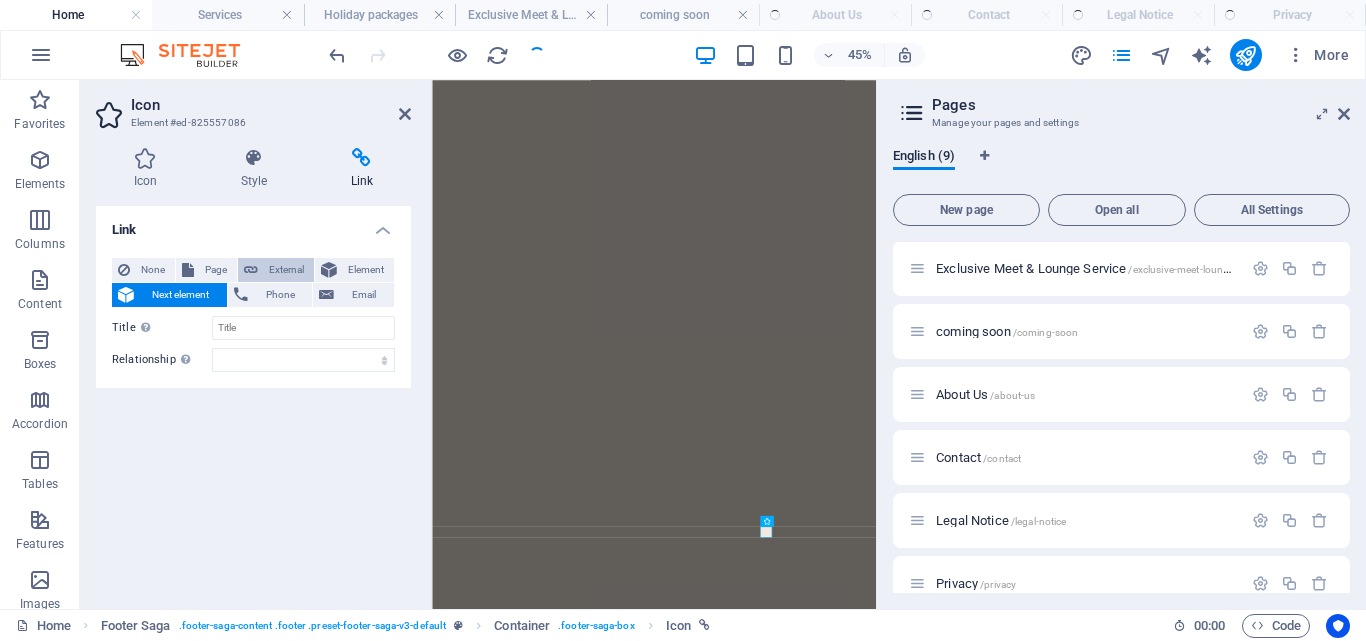 click on "External" at bounding box center (286, 270) 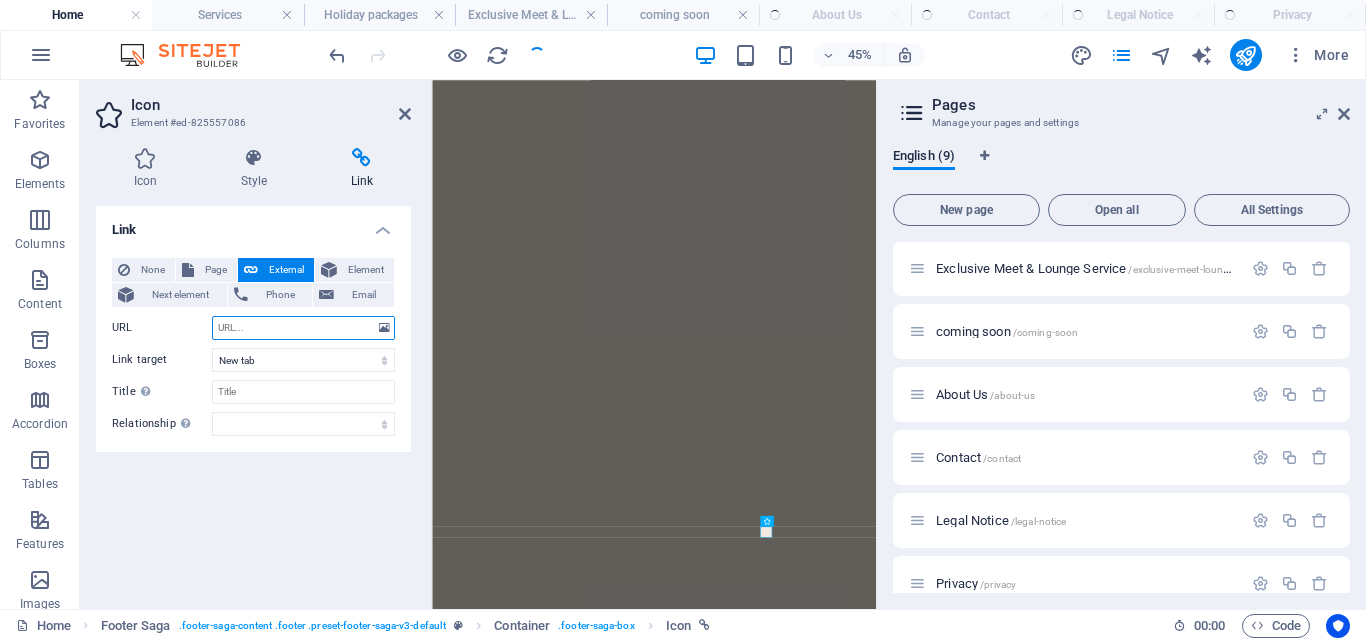 paste on "[URL]" 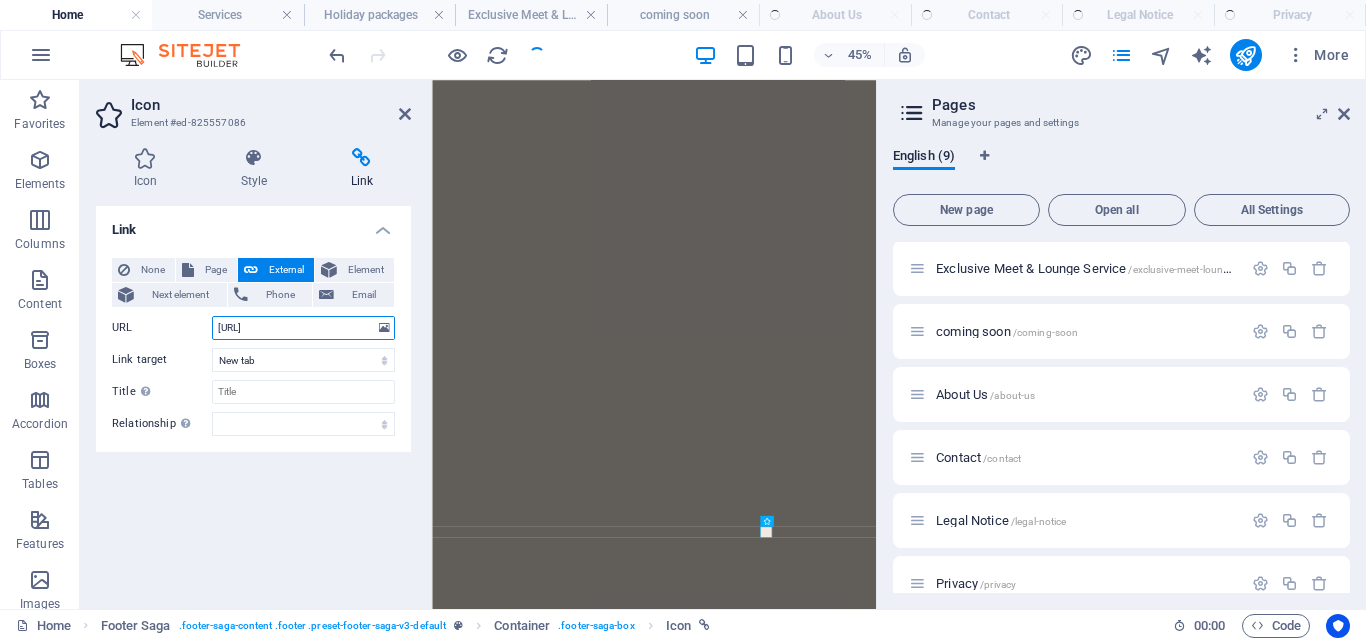 scroll, scrollTop: 0, scrollLeft: 82, axis: horizontal 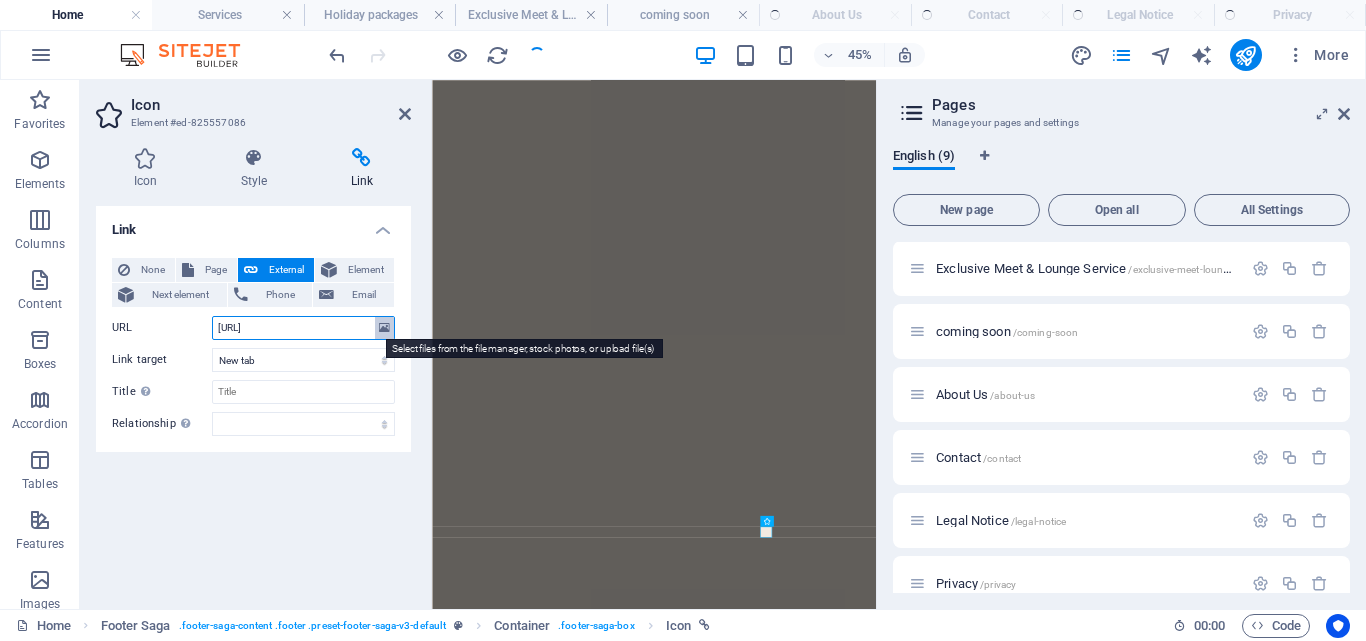 type on "[URL]" 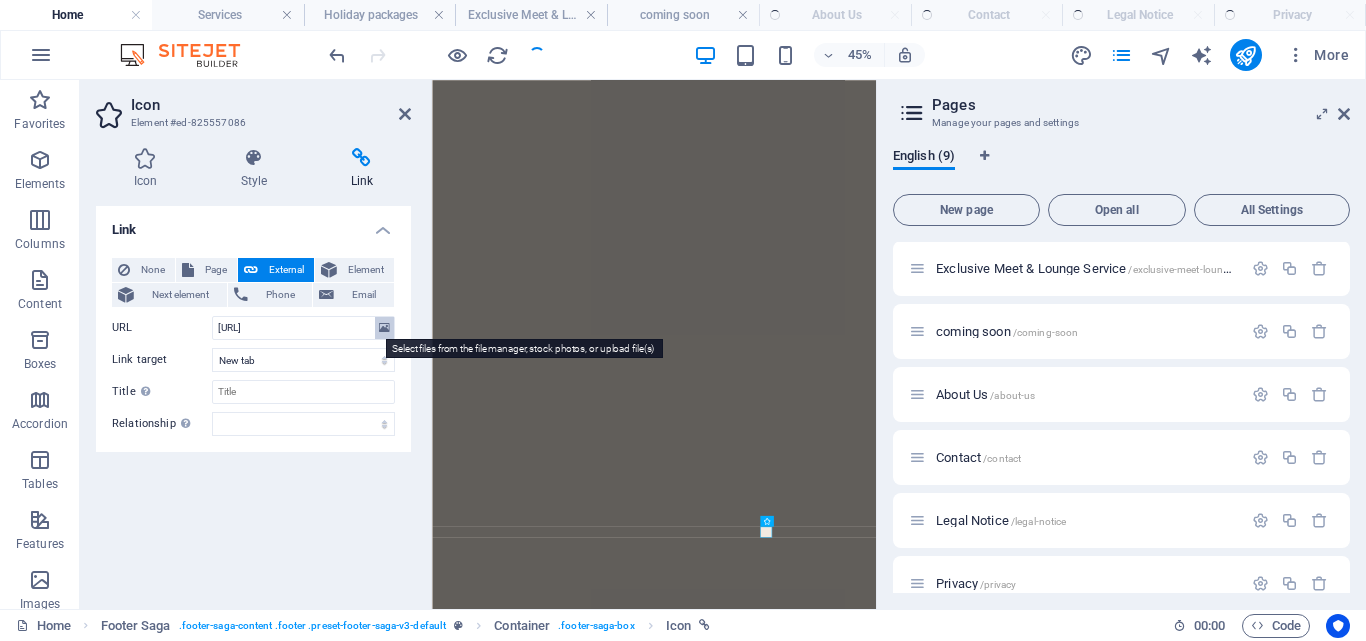 scroll, scrollTop: 0, scrollLeft: 0, axis: both 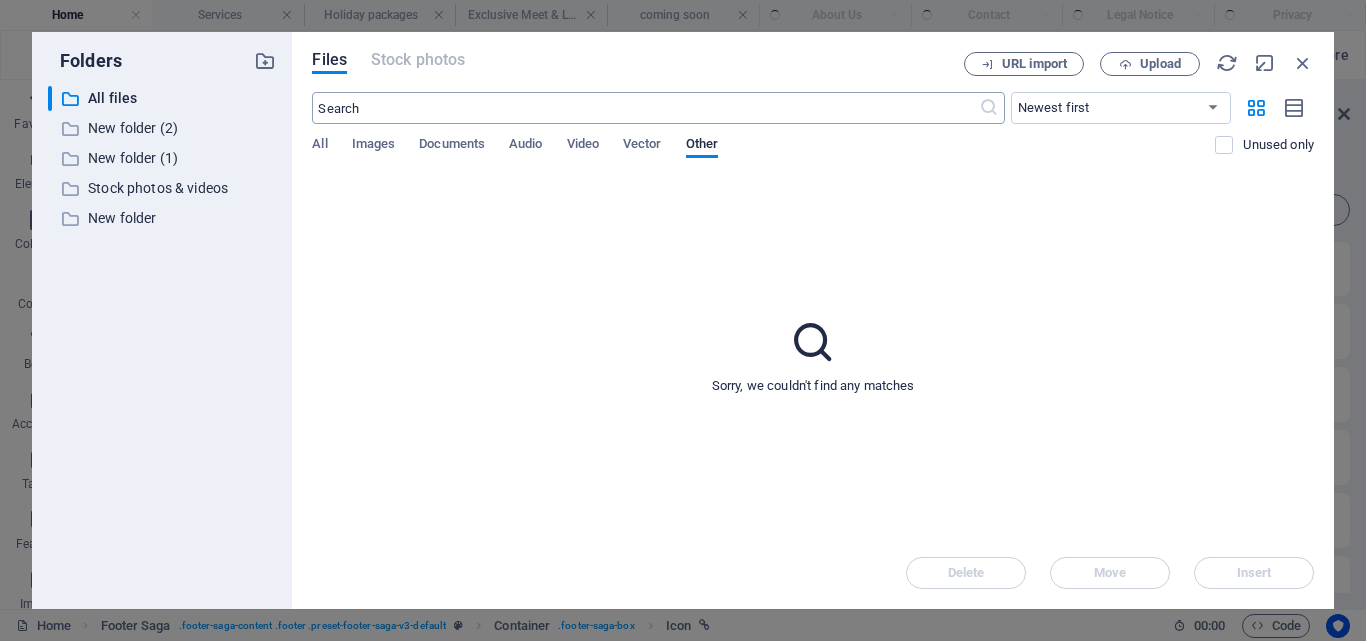 click at bounding box center [645, 108] 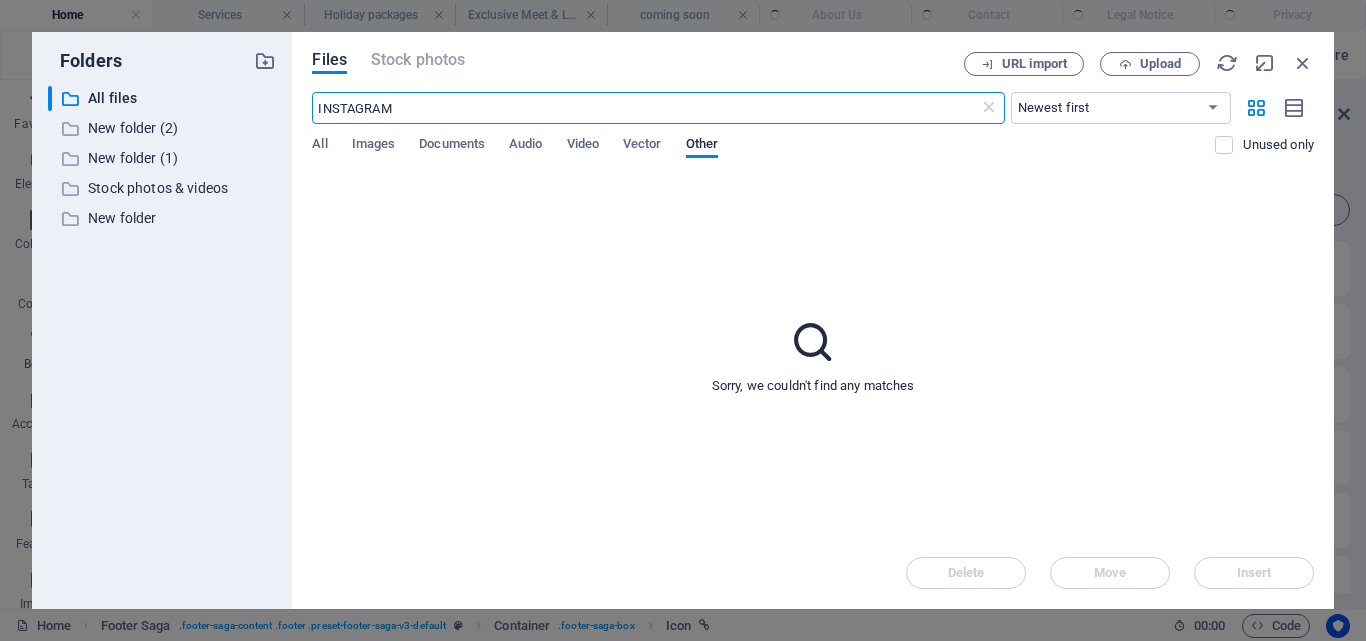 type on "INSTAGRAM" 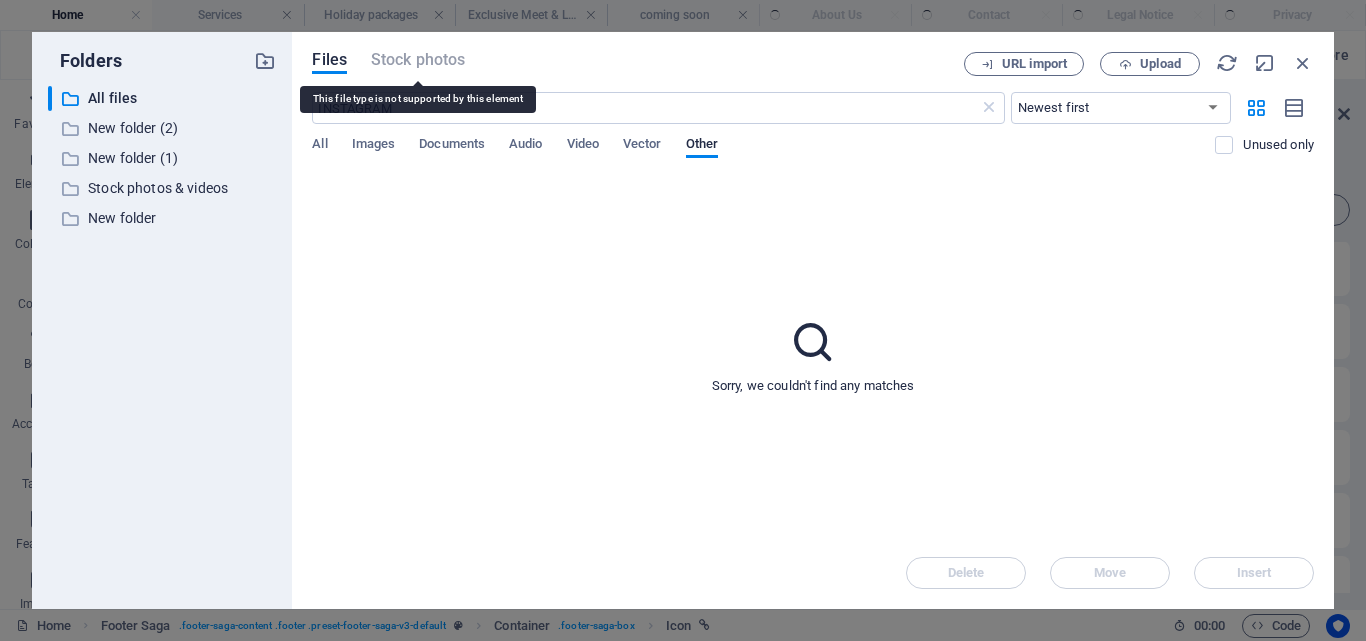 scroll, scrollTop: 10351, scrollLeft: 0, axis: vertical 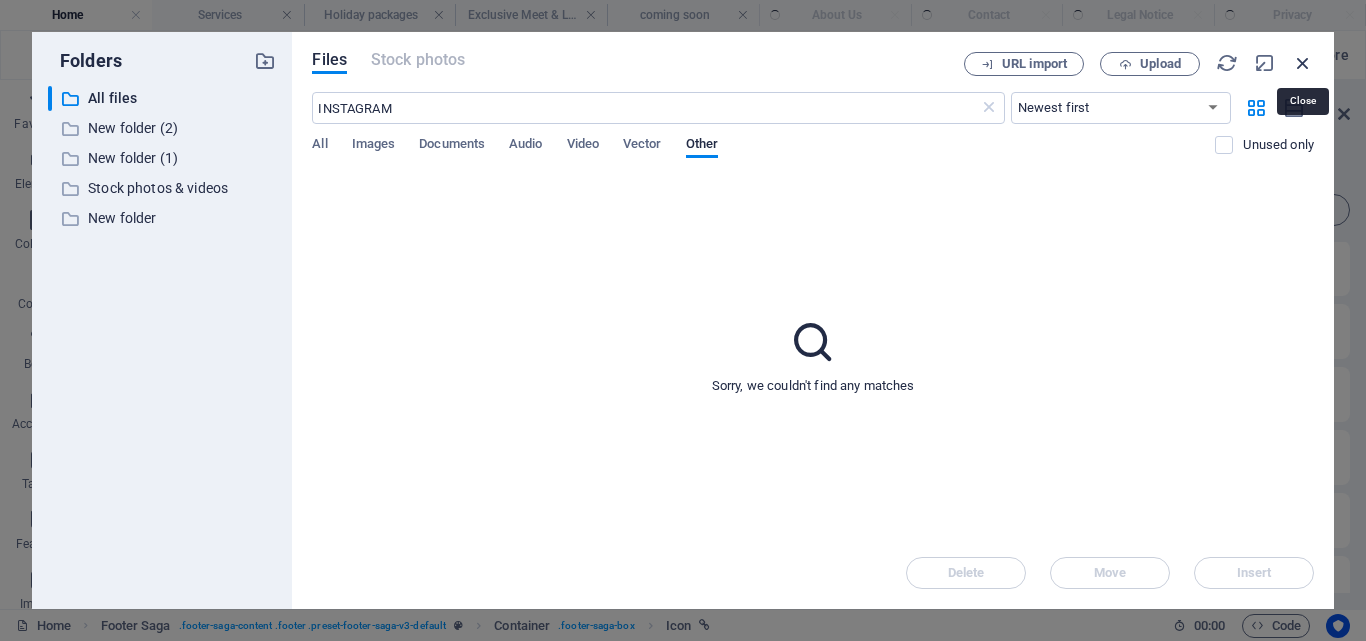 click at bounding box center [1303, 63] 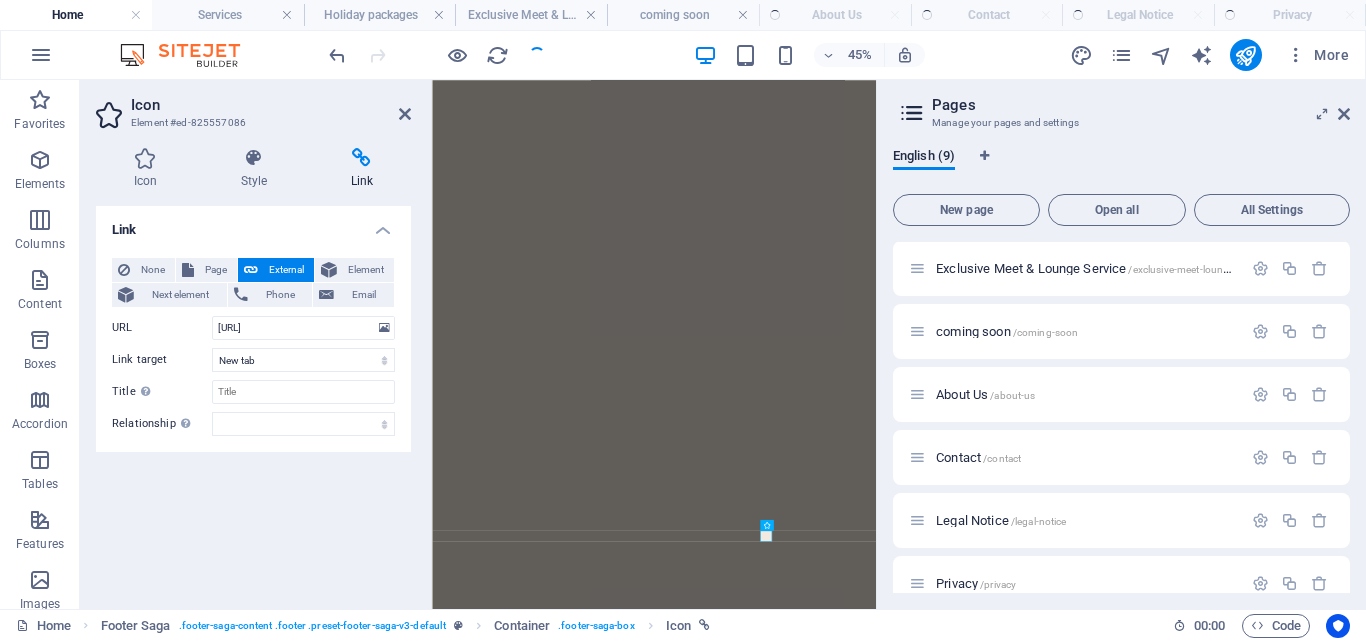 scroll, scrollTop: 4177, scrollLeft: 0, axis: vertical 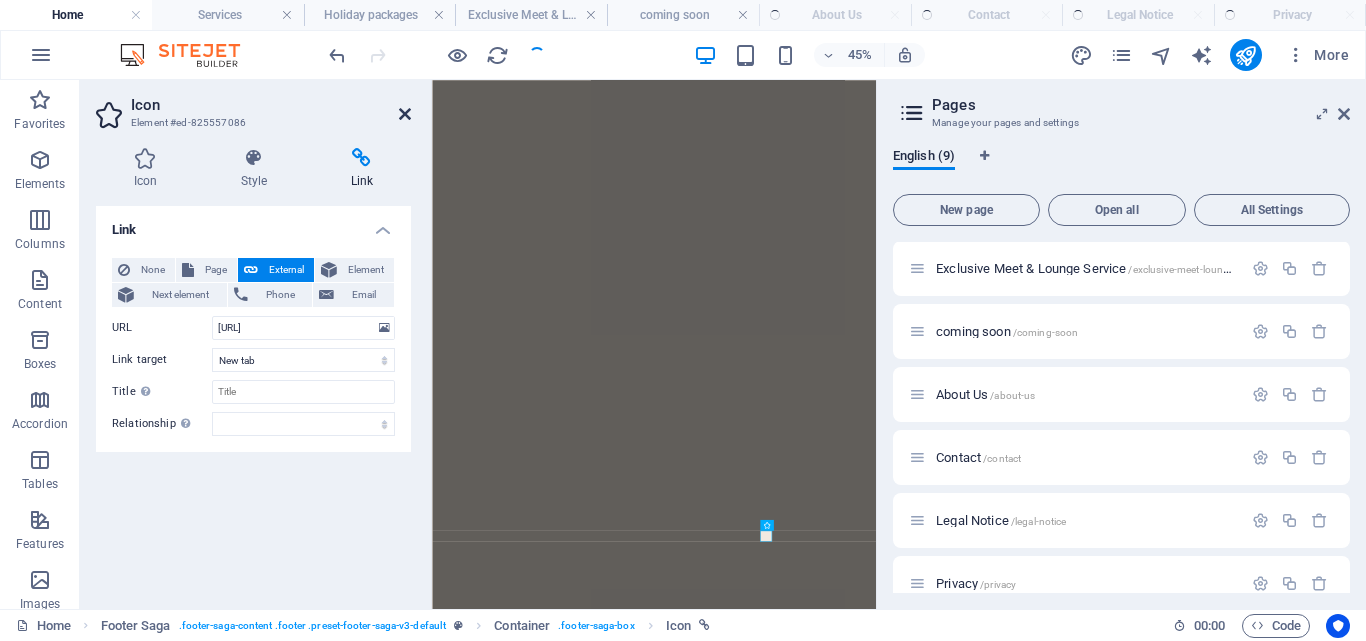 click at bounding box center [405, 114] 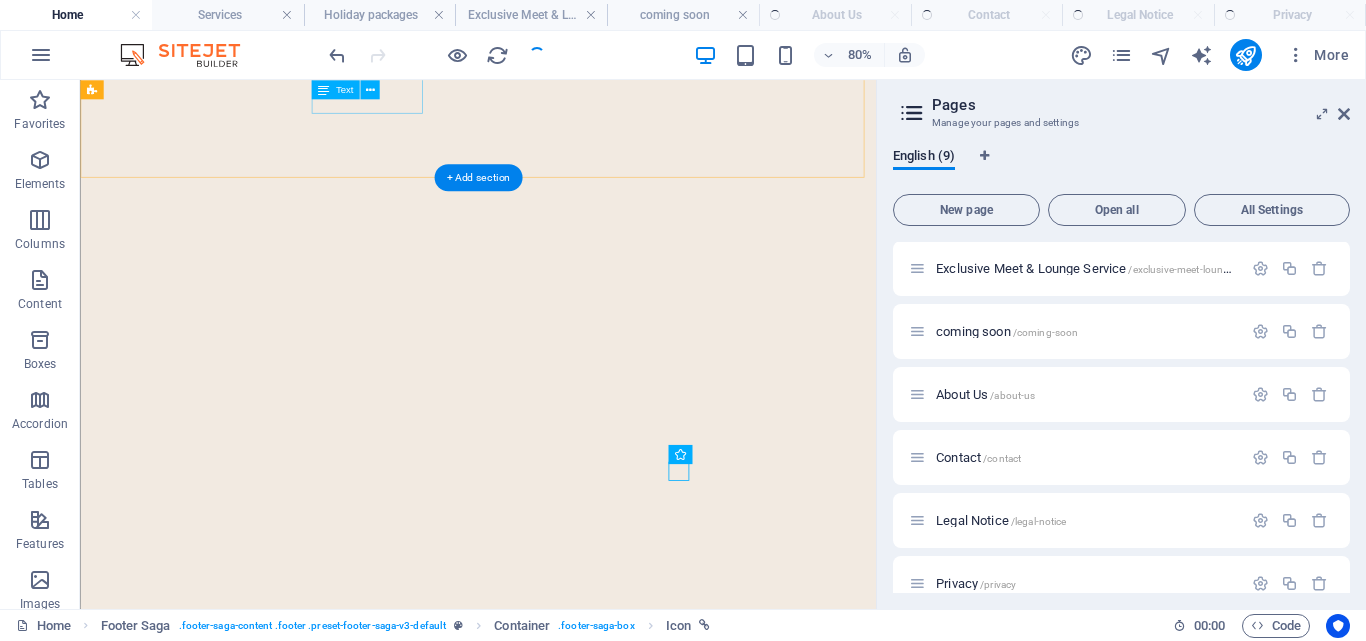 scroll, scrollTop: 4189, scrollLeft: 0, axis: vertical 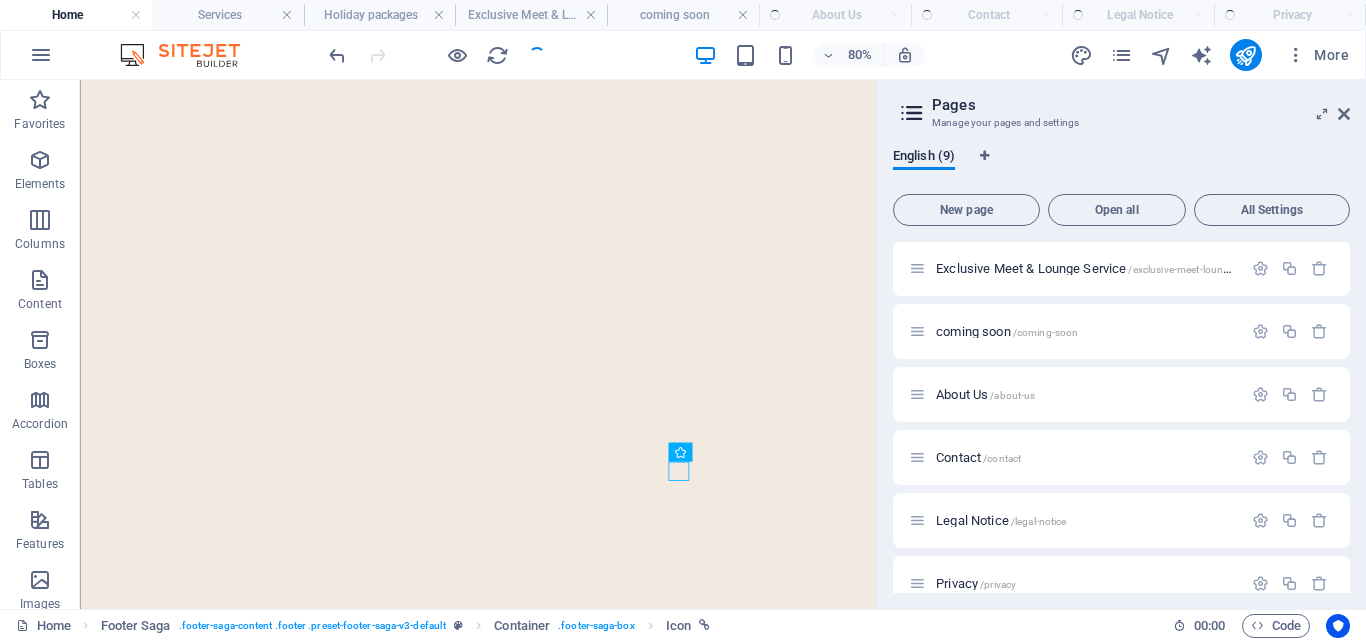 click at bounding box center (437, 55) 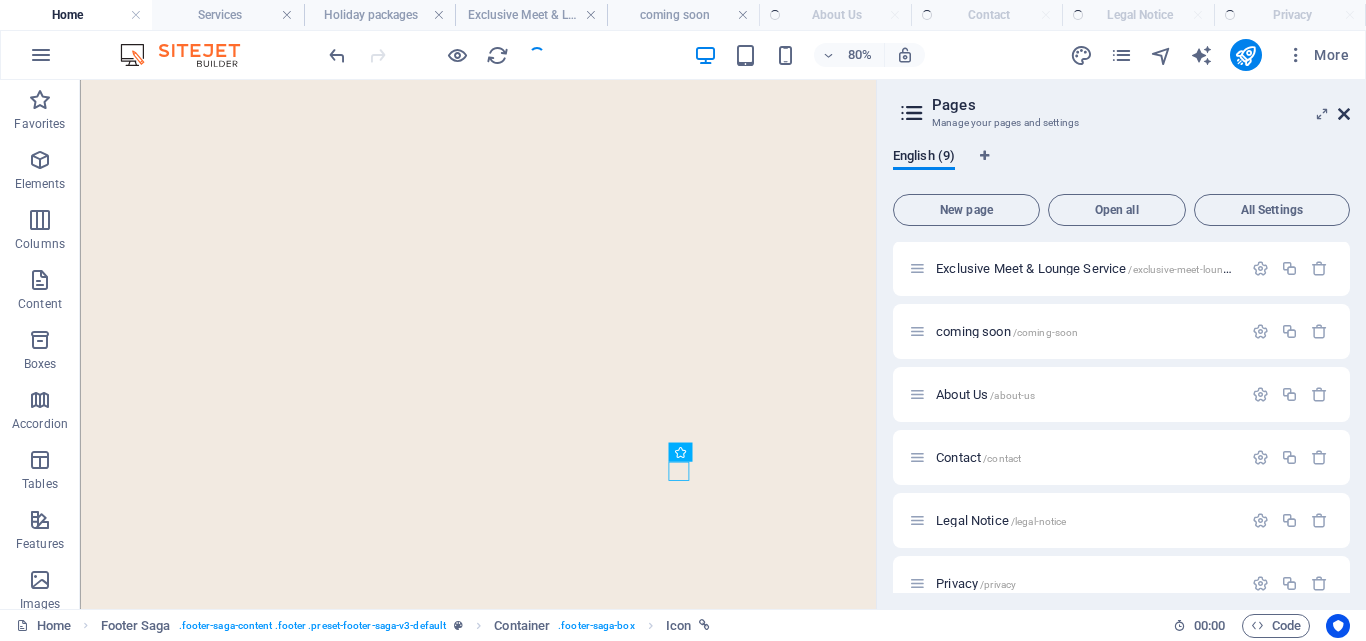 click at bounding box center (1344, 114) 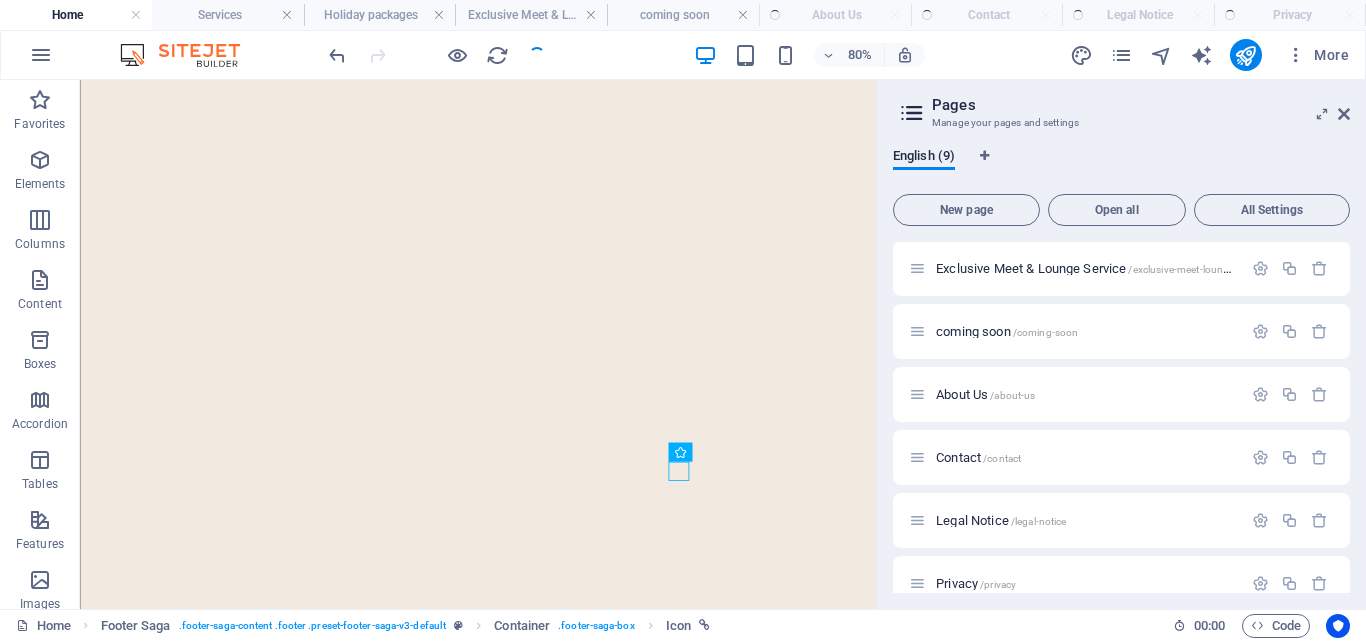 click on "OFFICE OPENING HOURS Monday [TIME] - [TIME] Tuesday [TIME] - [TIME] Wednesday [TIME] - [TIME] Thursday [TIME] - [TIME] Friday [TIME] - [TIME] Saturday [TIME] - [TIME] Sunday Closed" at bounding box center (577, 11912) 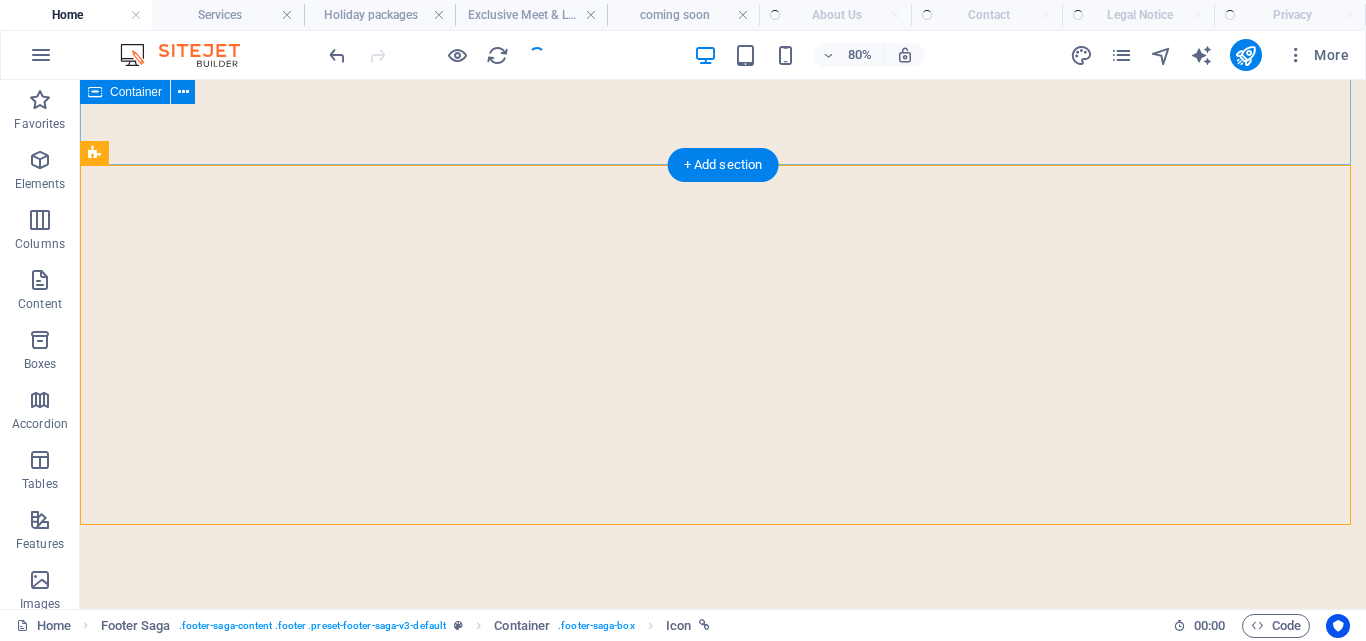 scroll, scrollTop: 3744, scrollLeft: 0, axis: vertical 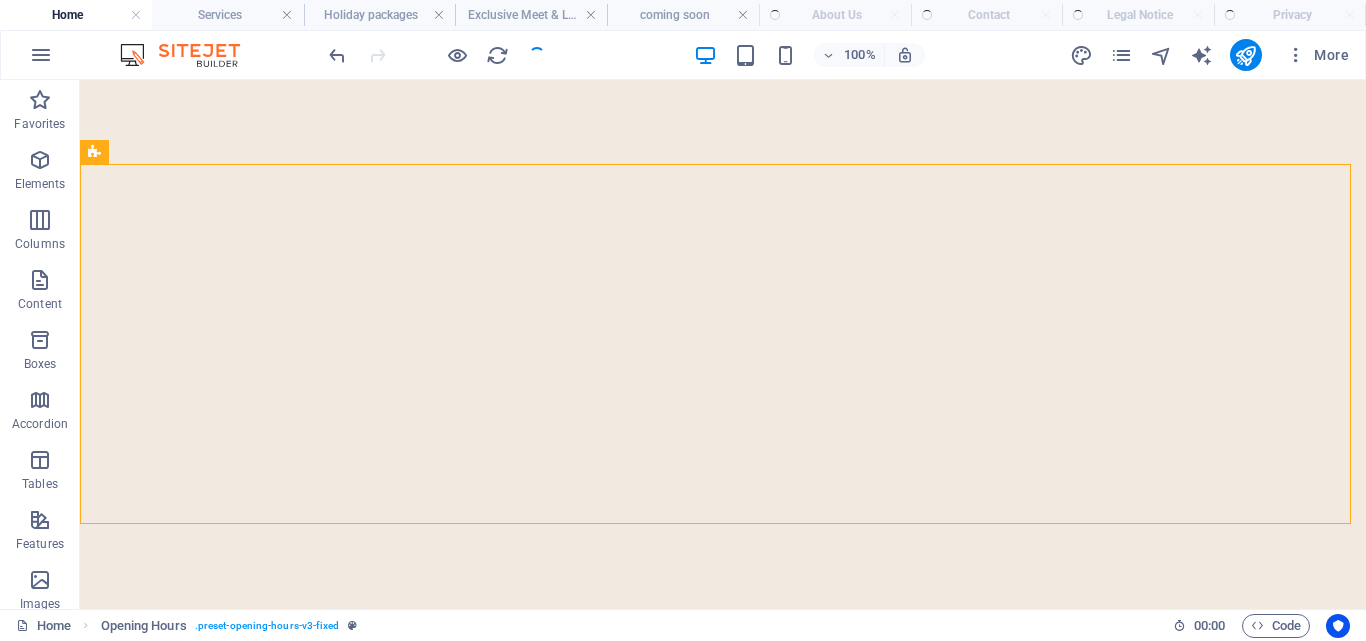 click at bounding box center [437, 55] 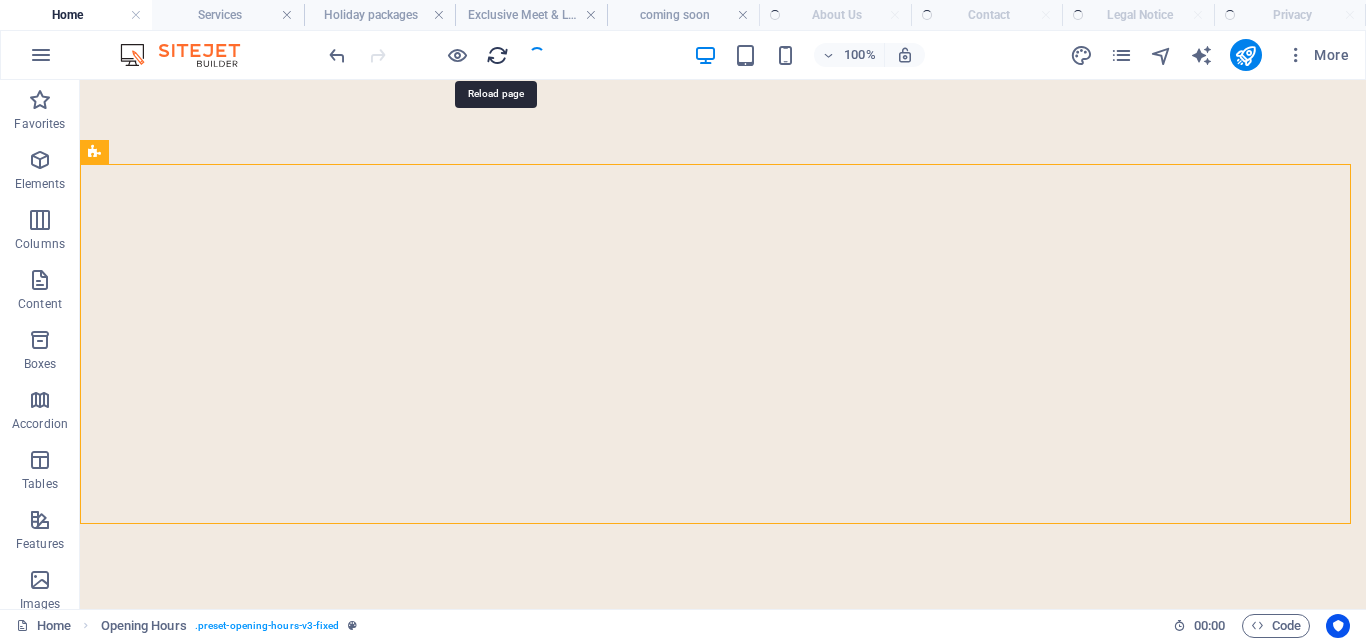 click at bounding box center [497, 55] 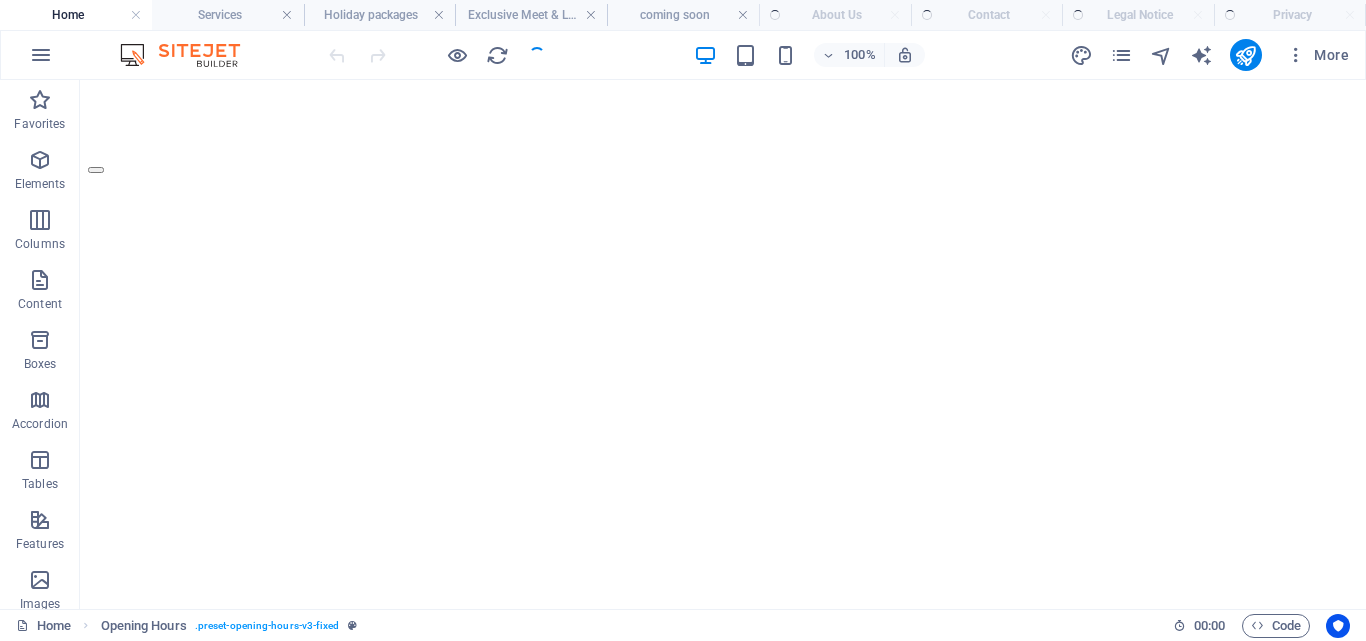 scroll, scrollTop: 4026, scrollLeft: 0, axis: vertical 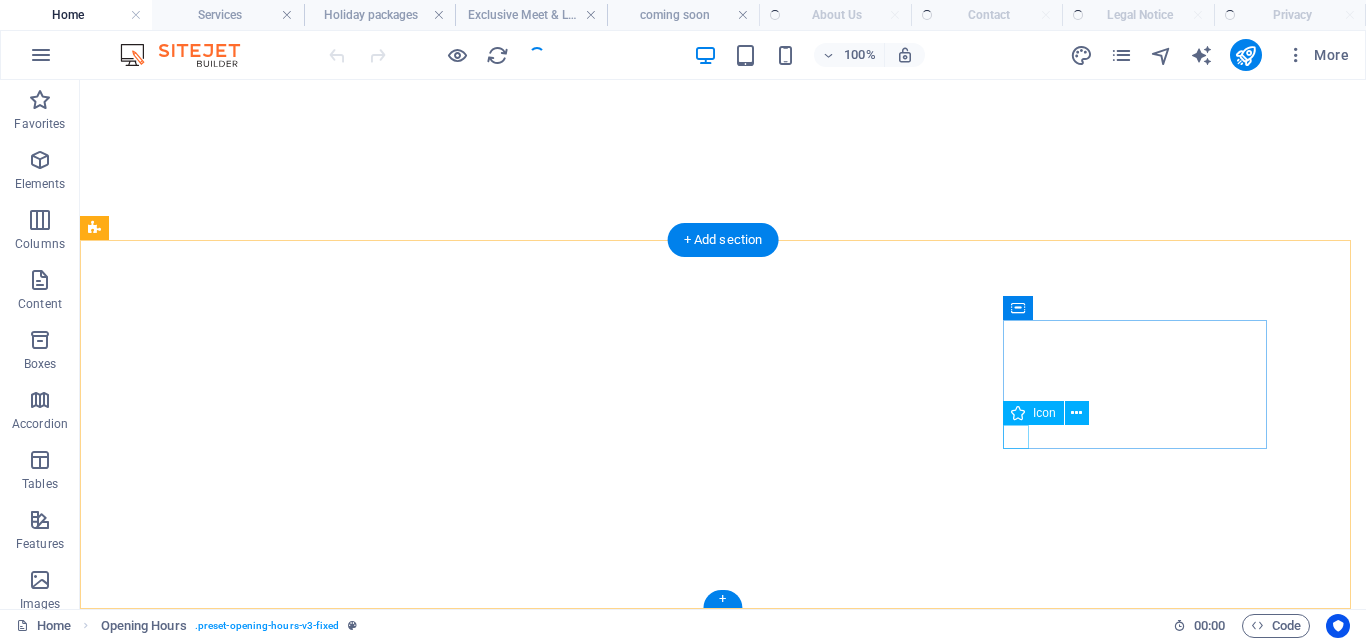 click at bounding box center (723, 19202) 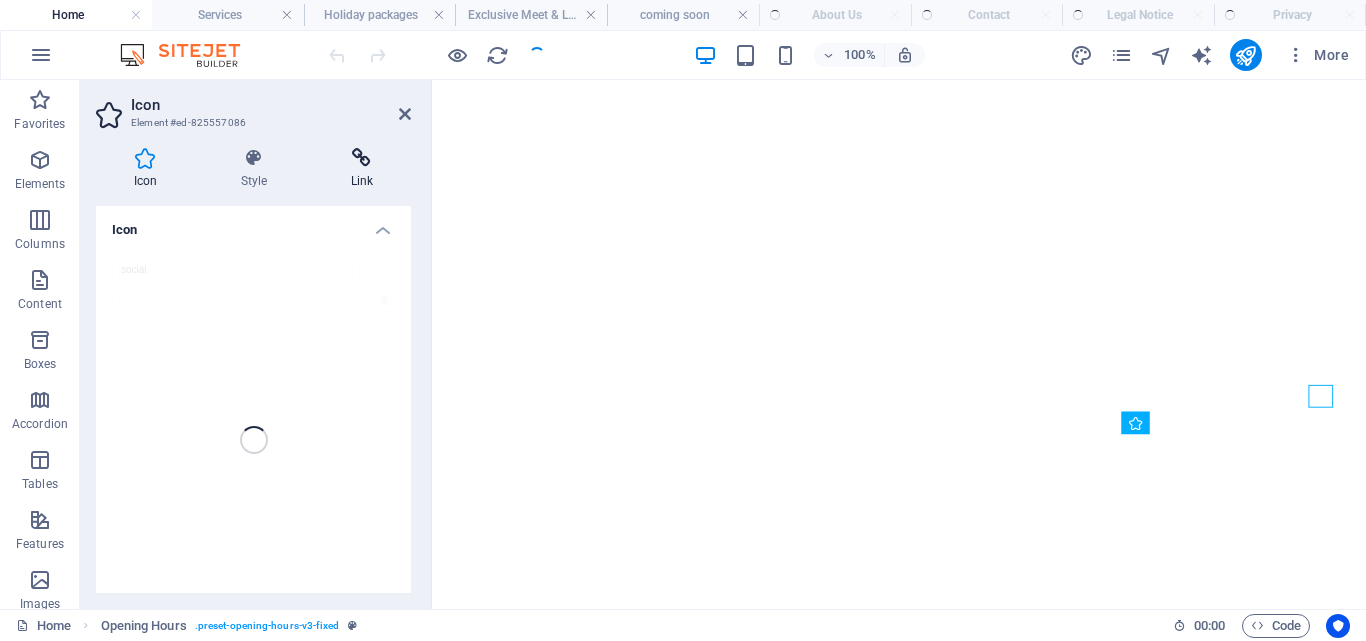 click on "Link" at bounding box center (362, 169) 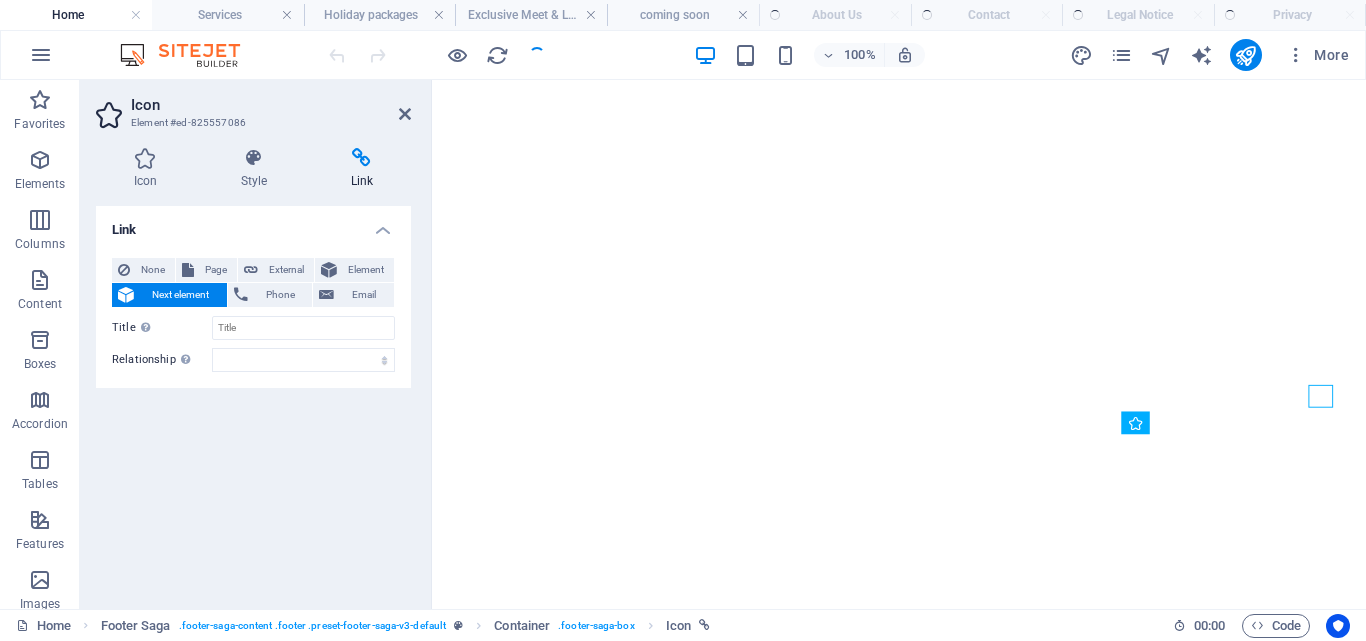 scroll, scrollTop: 4185, scrollLeft: 0, axis: vertical 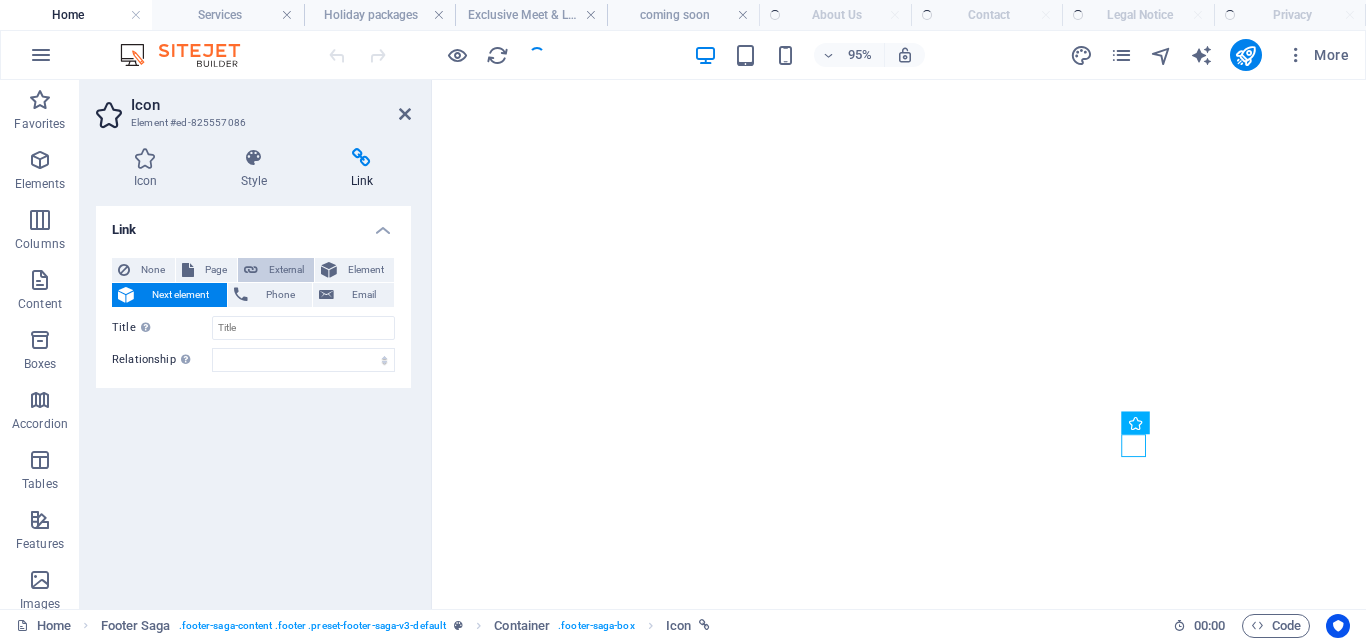 click at bounding box center [251, 270] 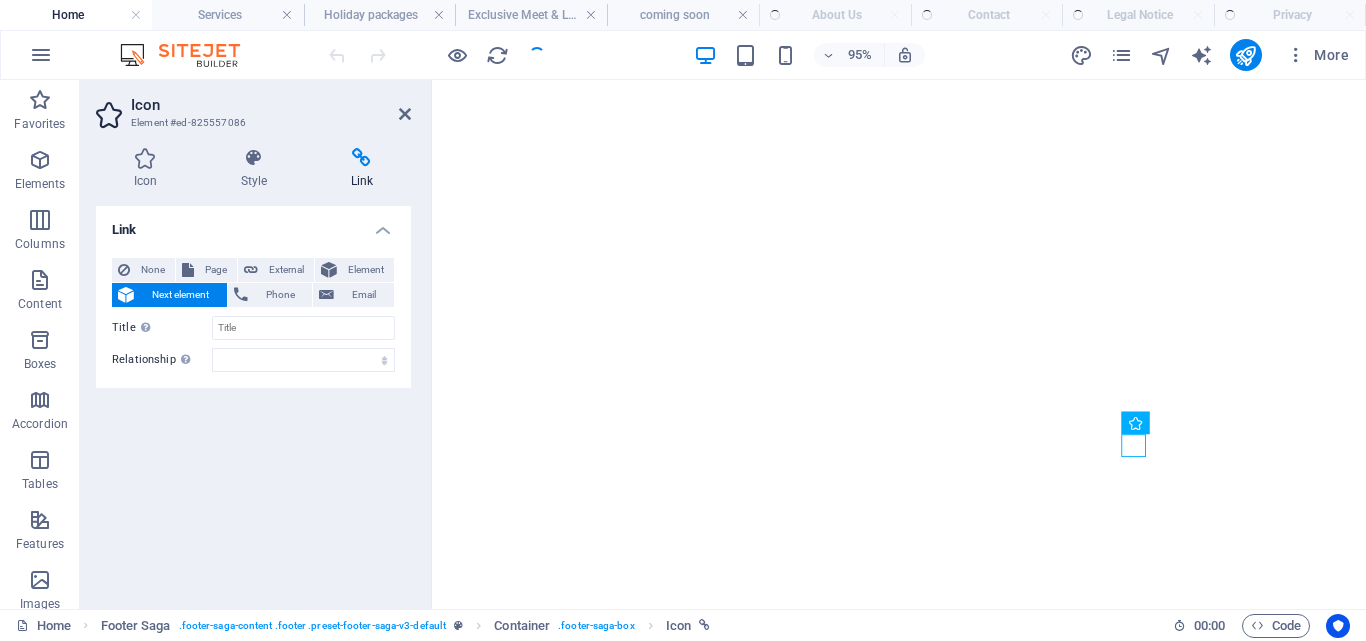 select on "blank" 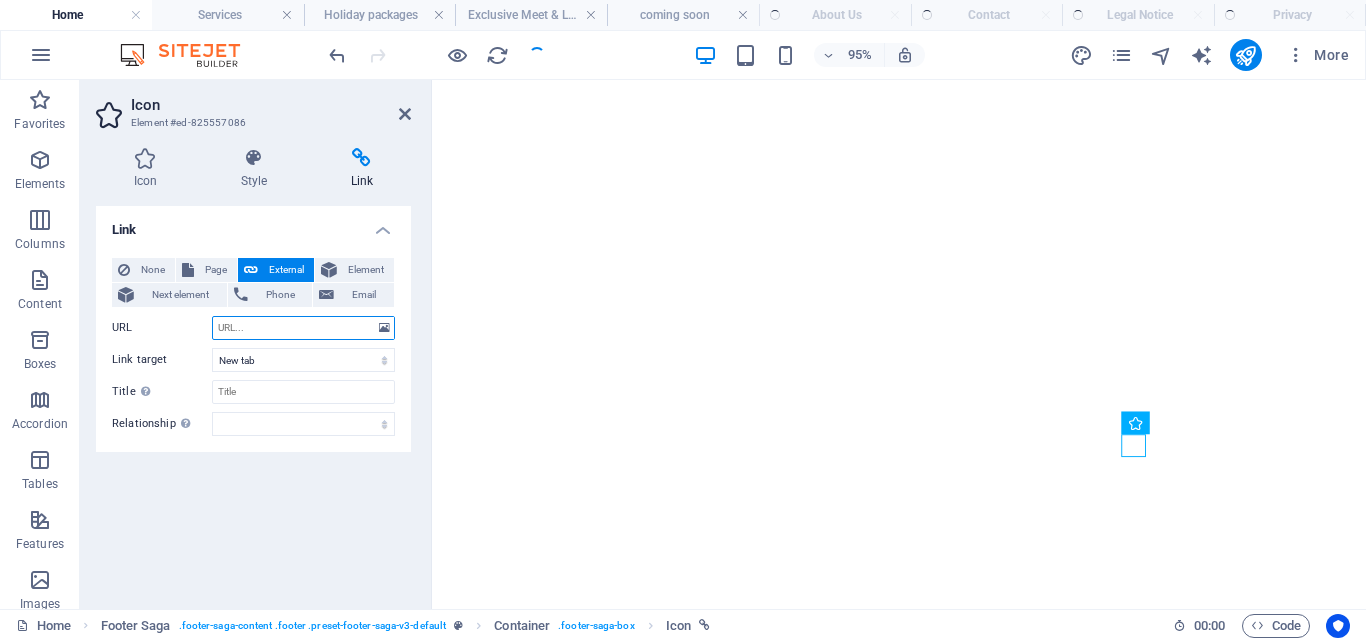 click on "URL" at bounding box center (303, 328) 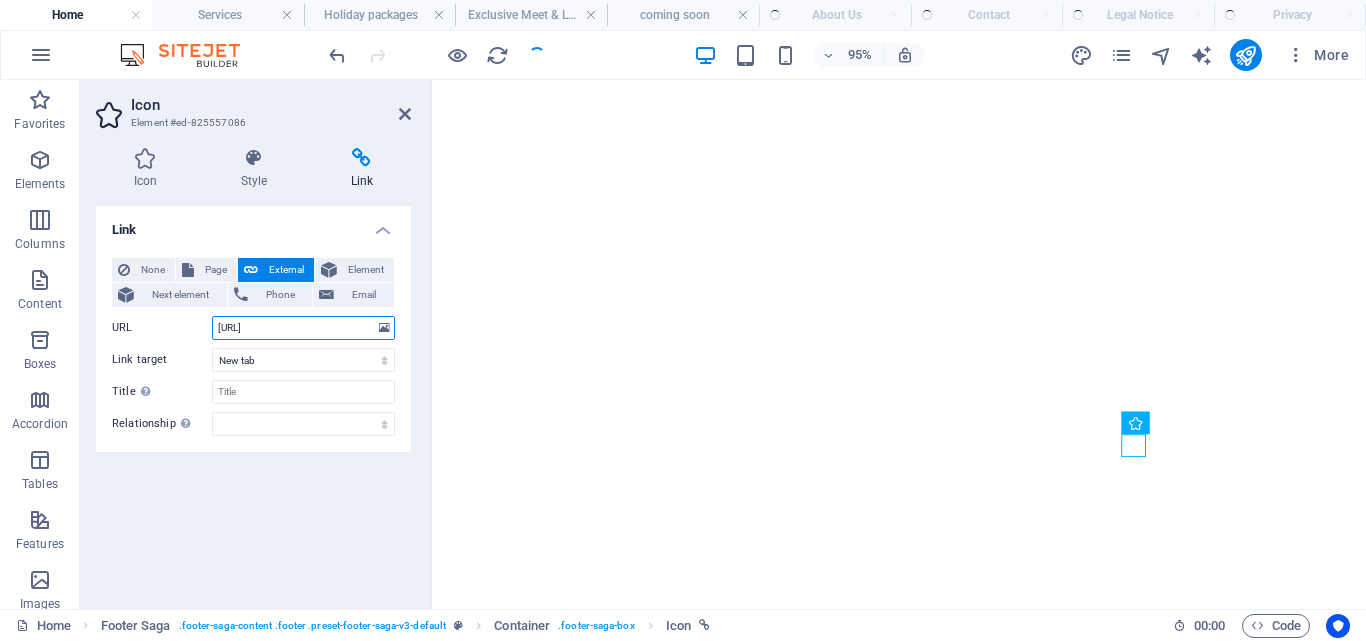 scroll, scrollTop: 0, scrollLeft: 82, axis: horizontal 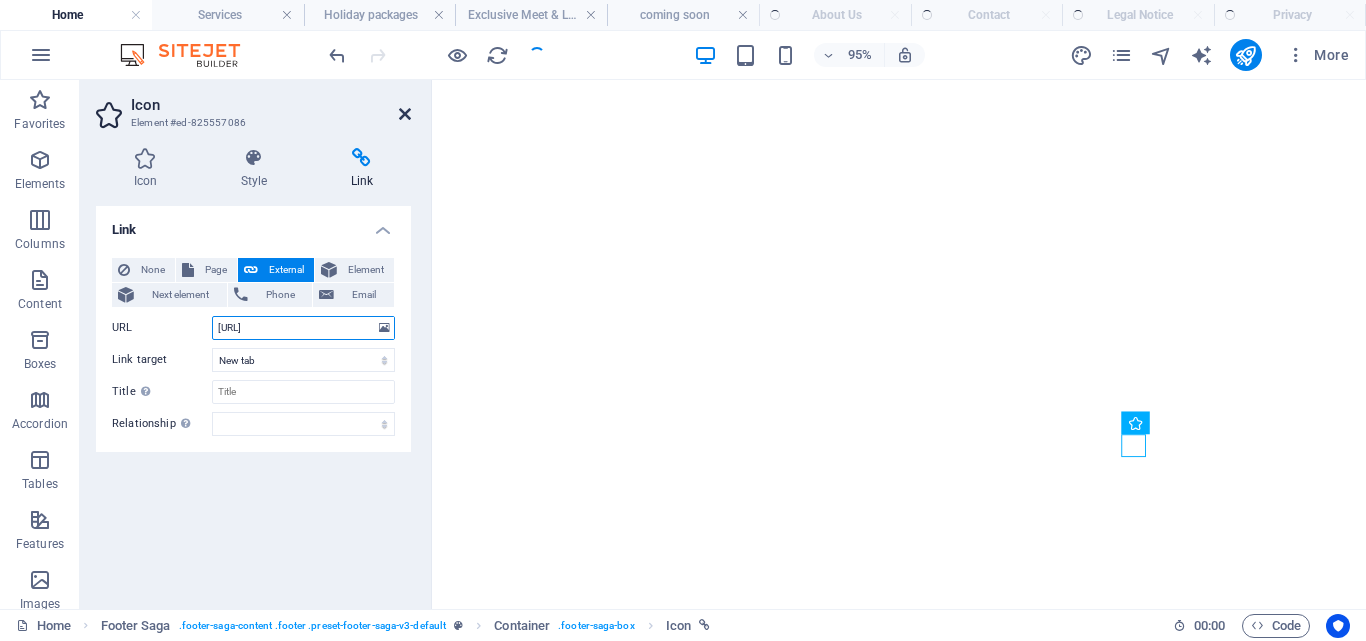 type on "[URL]" 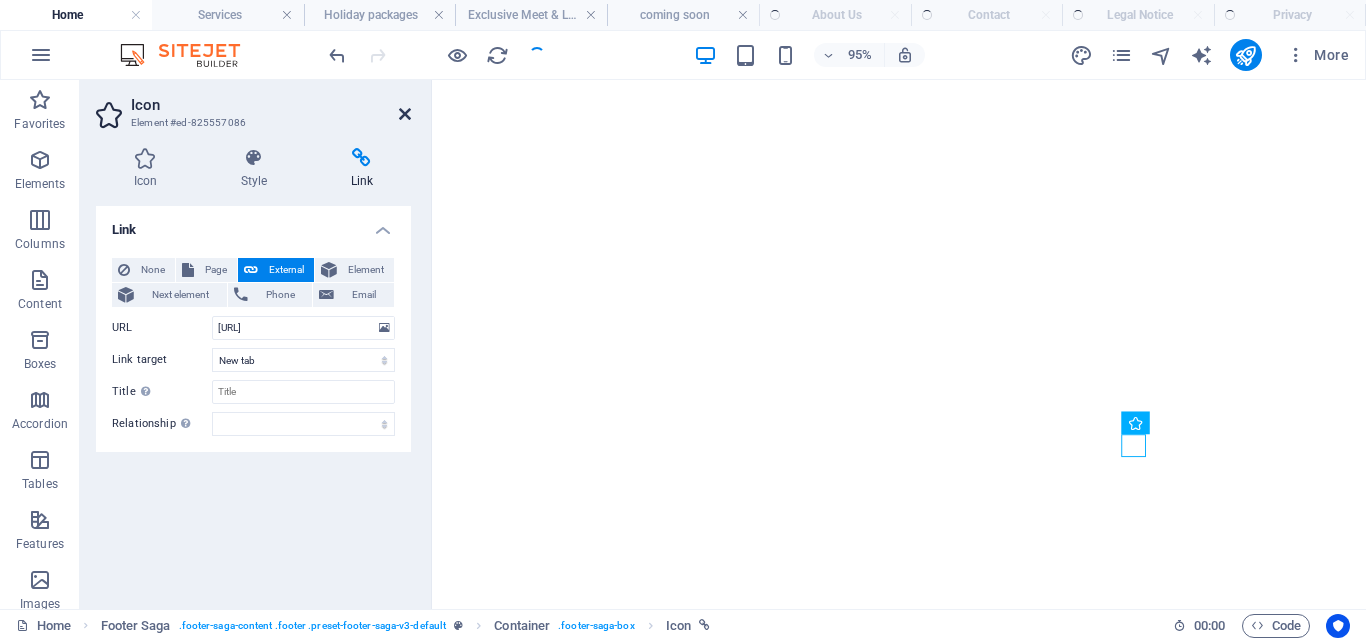 scroll, scrollTop: 0, scrollLeft: 0, axis: both 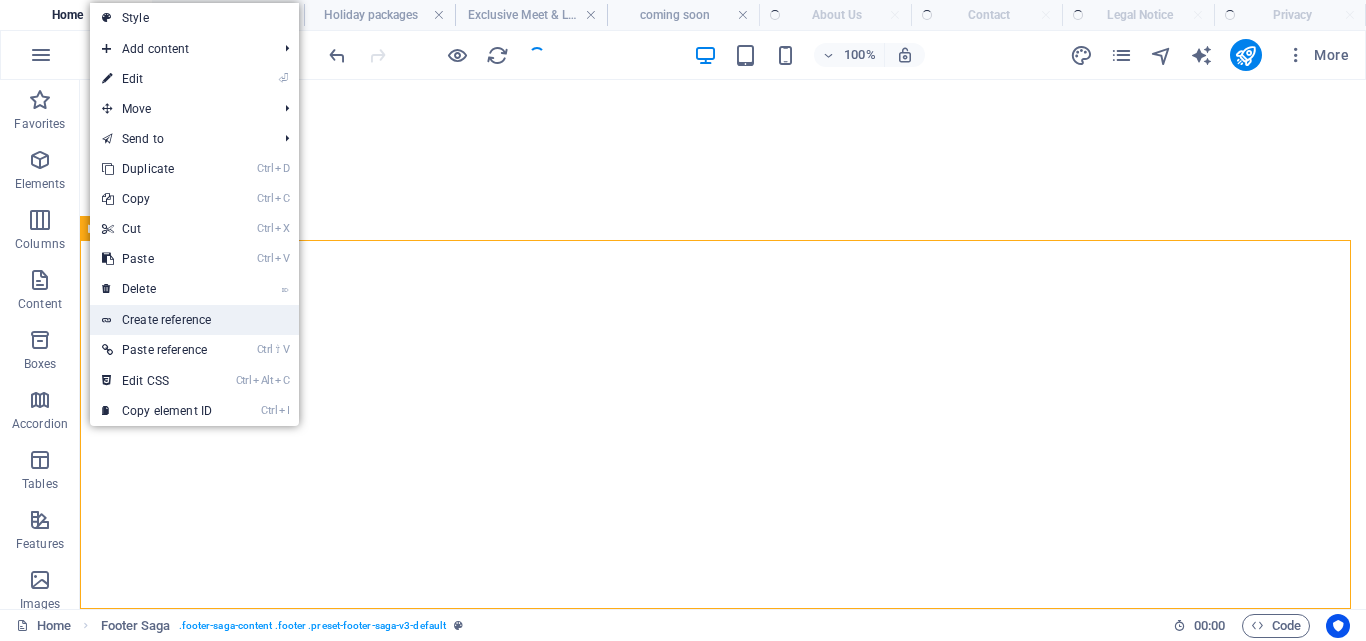 click on "Create reference" at bounding box center (194, 320) 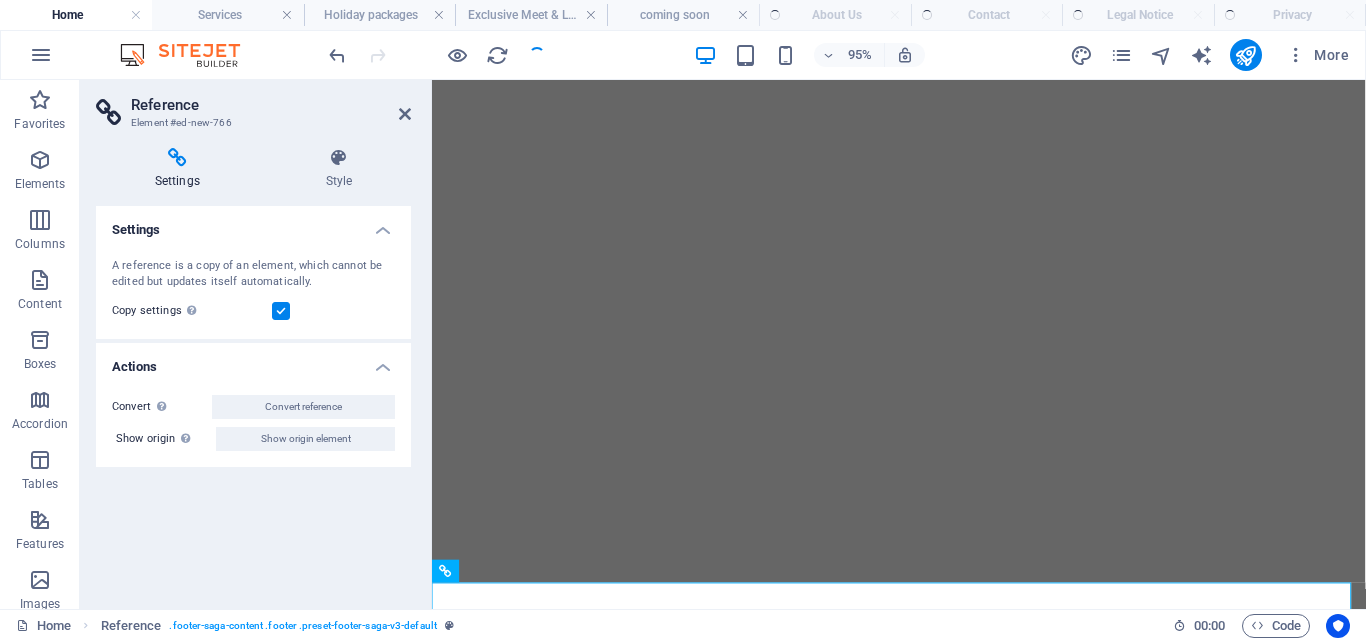 scroll, scrollTop: 4213, scrollLeft: 0, axis: vertical 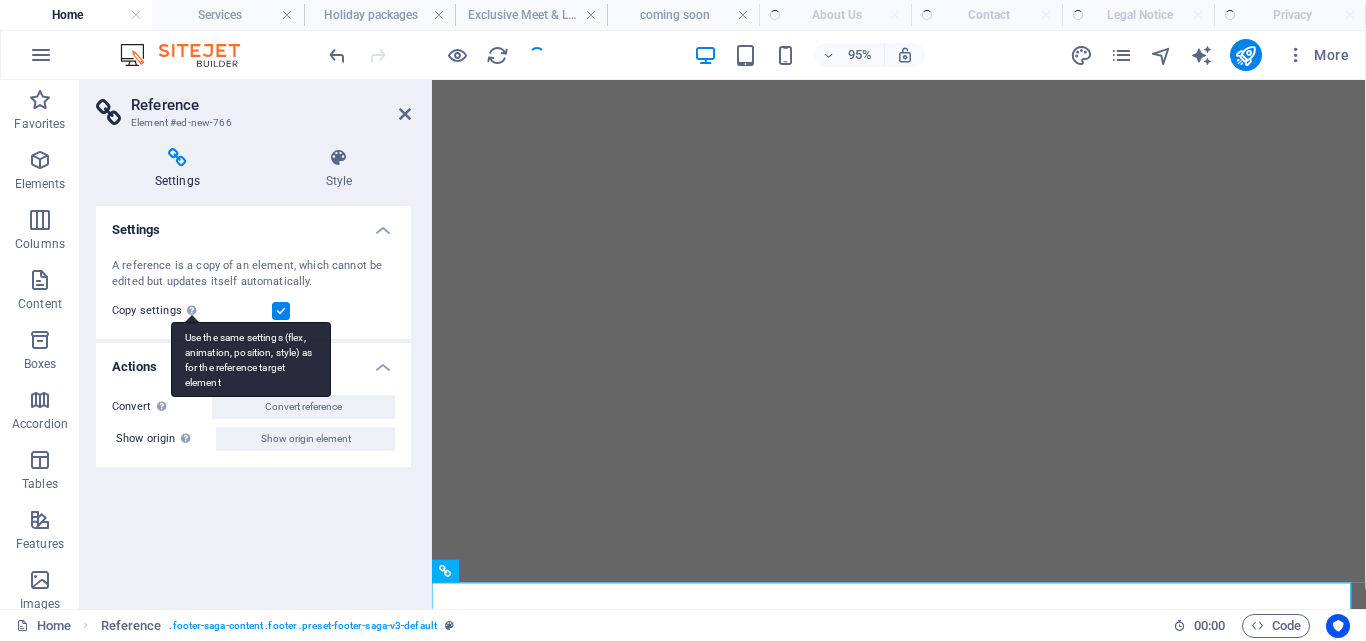 click on "Use the same settings (flex, animation, position, style) as for the reference target element" at bounding box center [251, 359] 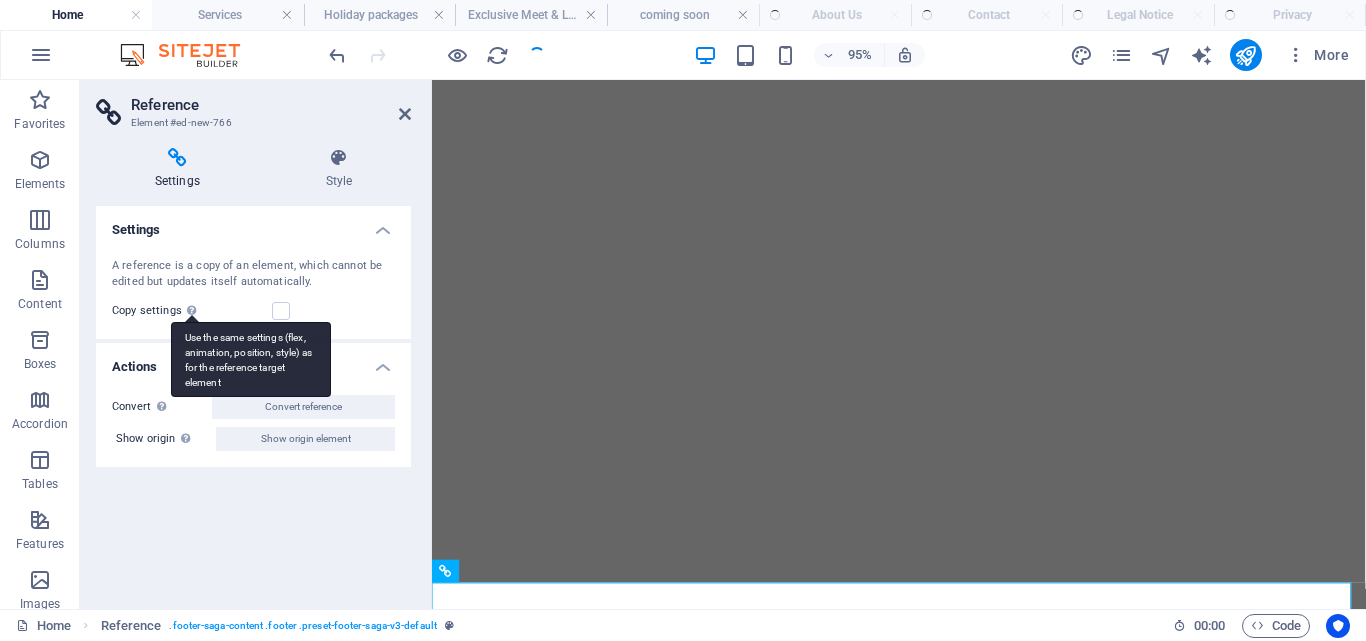 click on "Use the same settings (flex, animation, position, style) as for the reference target element" at bounding box center [251, 359] 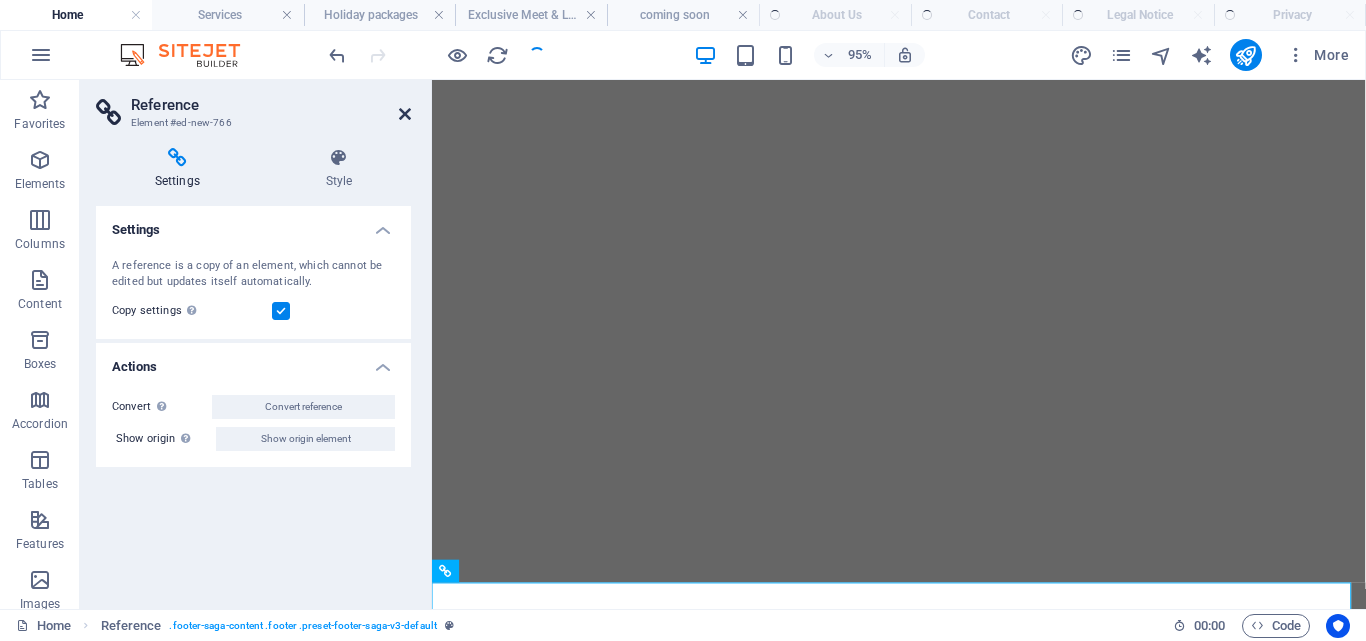 click at bounding box center (405, 114) 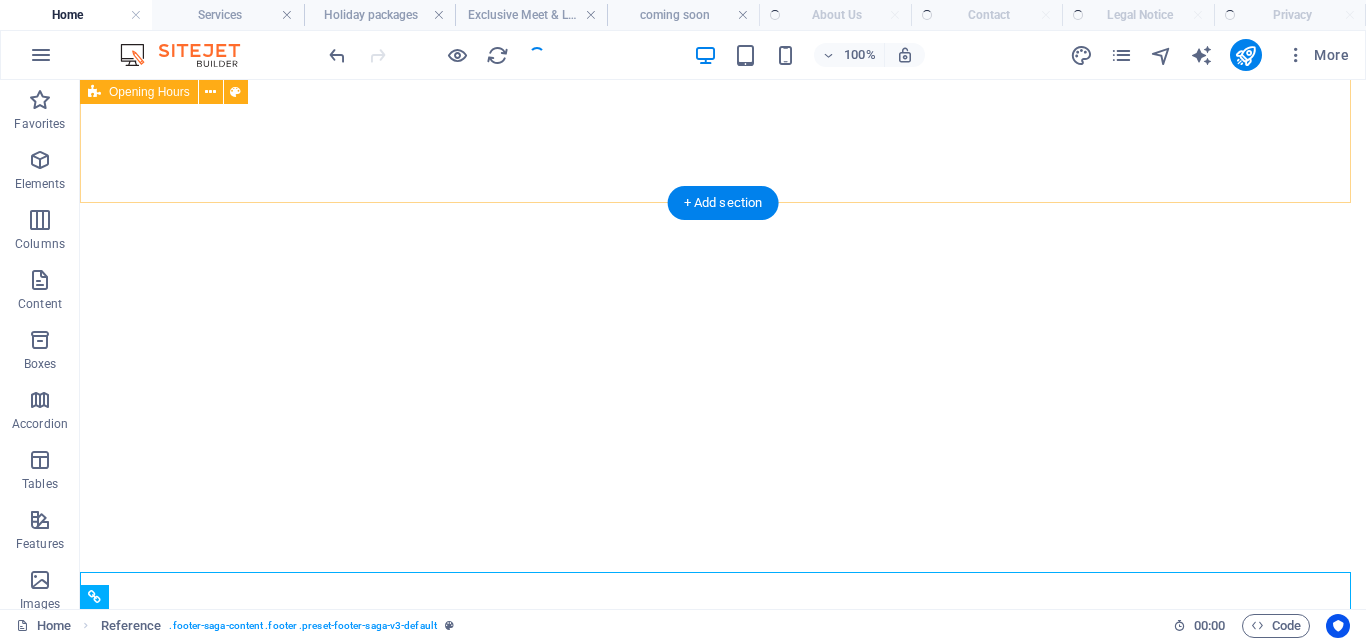 scroll, scrollTop: 4198, scrollLeft: 0, axis: vertical 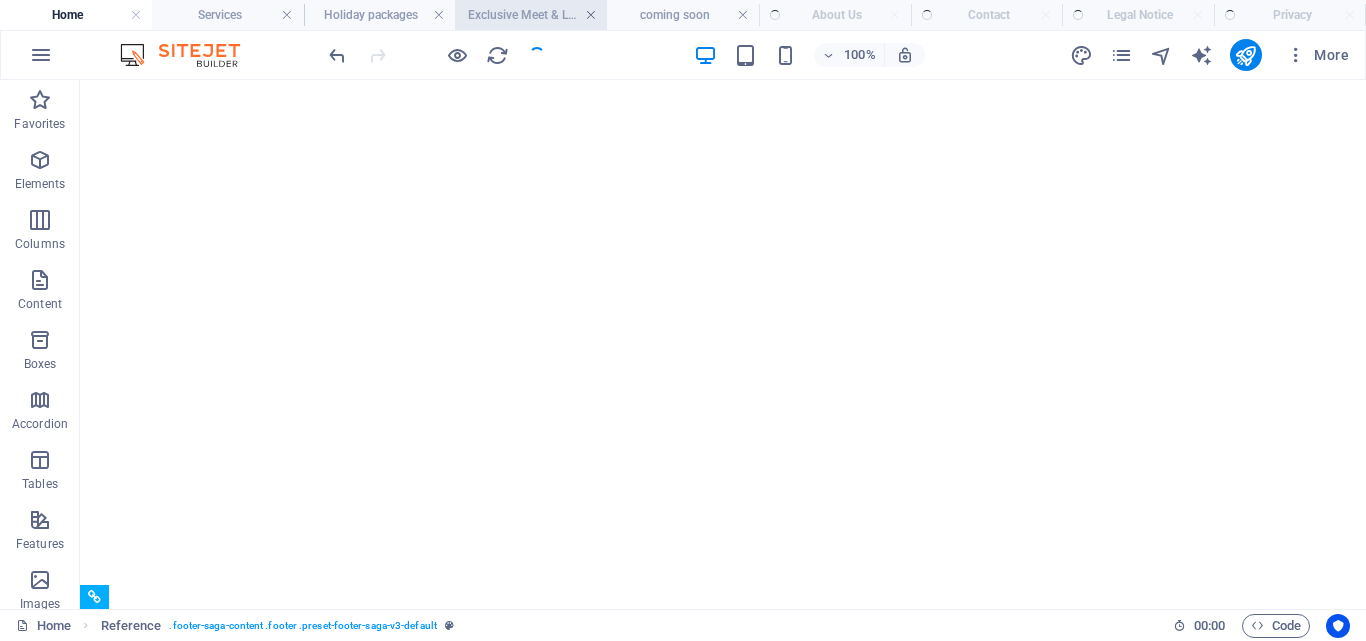 click at bounding box center (591, 15) 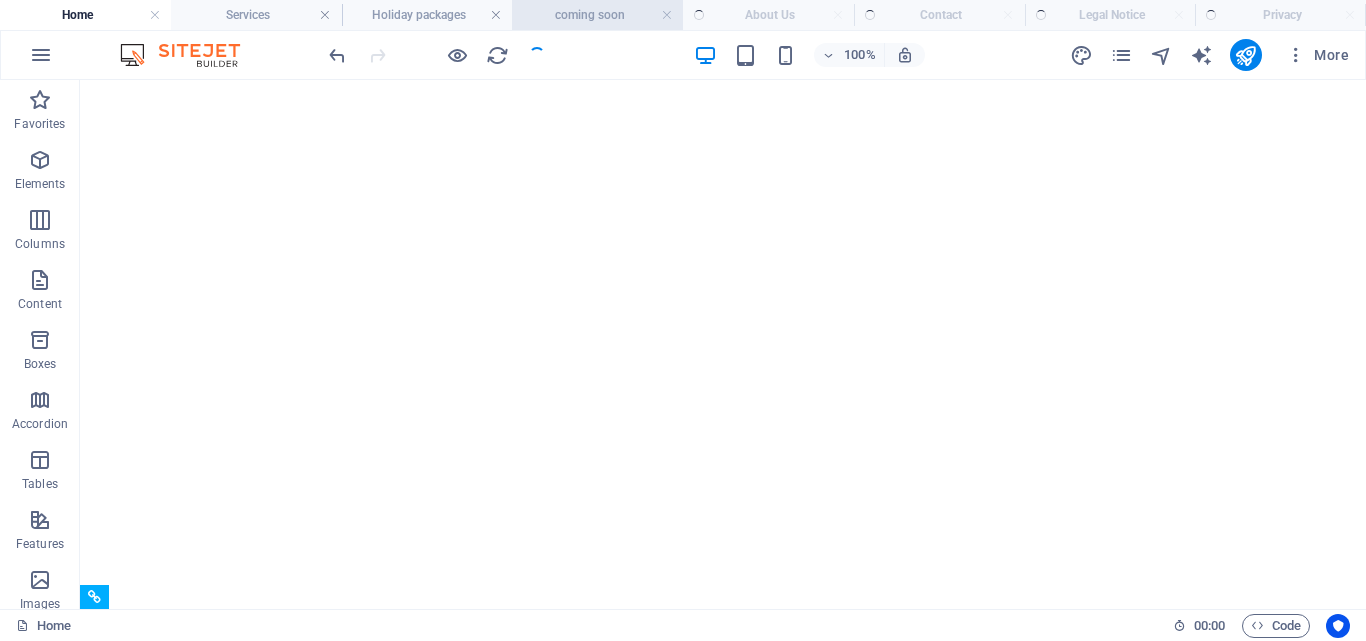 click on "coming soon" at bounding box center (597, 15) 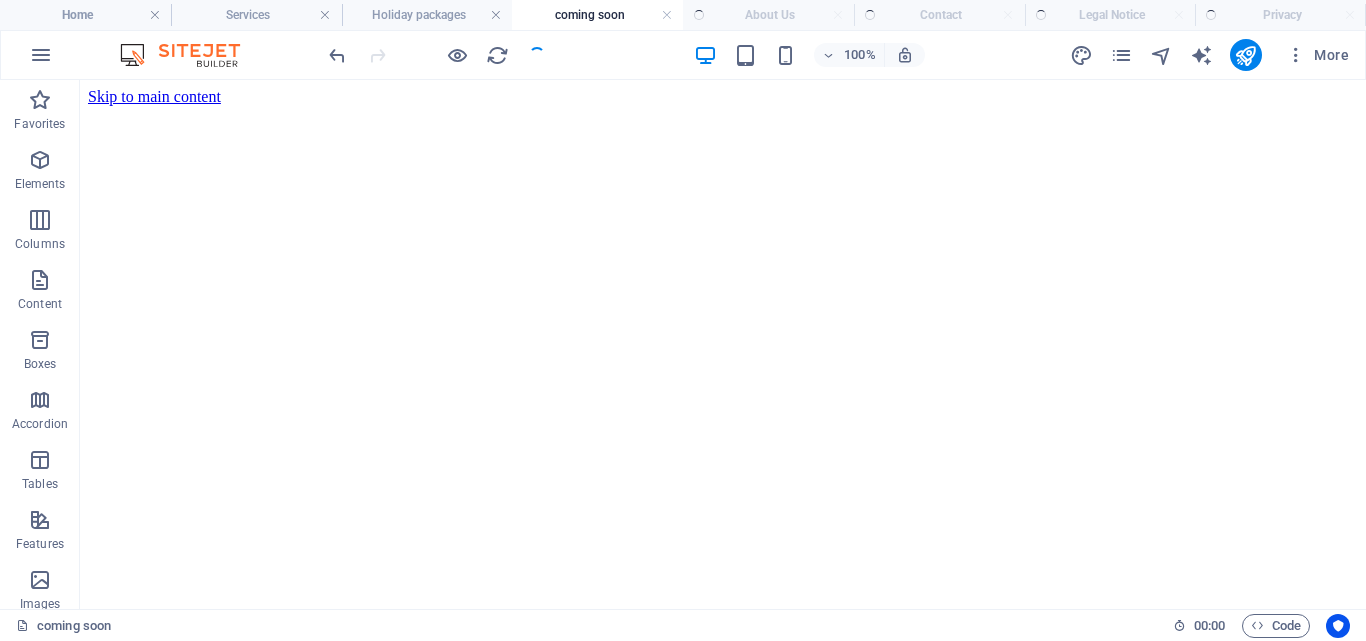 scroll, scrollTop: 0, scrollLeft: 0, axis: both 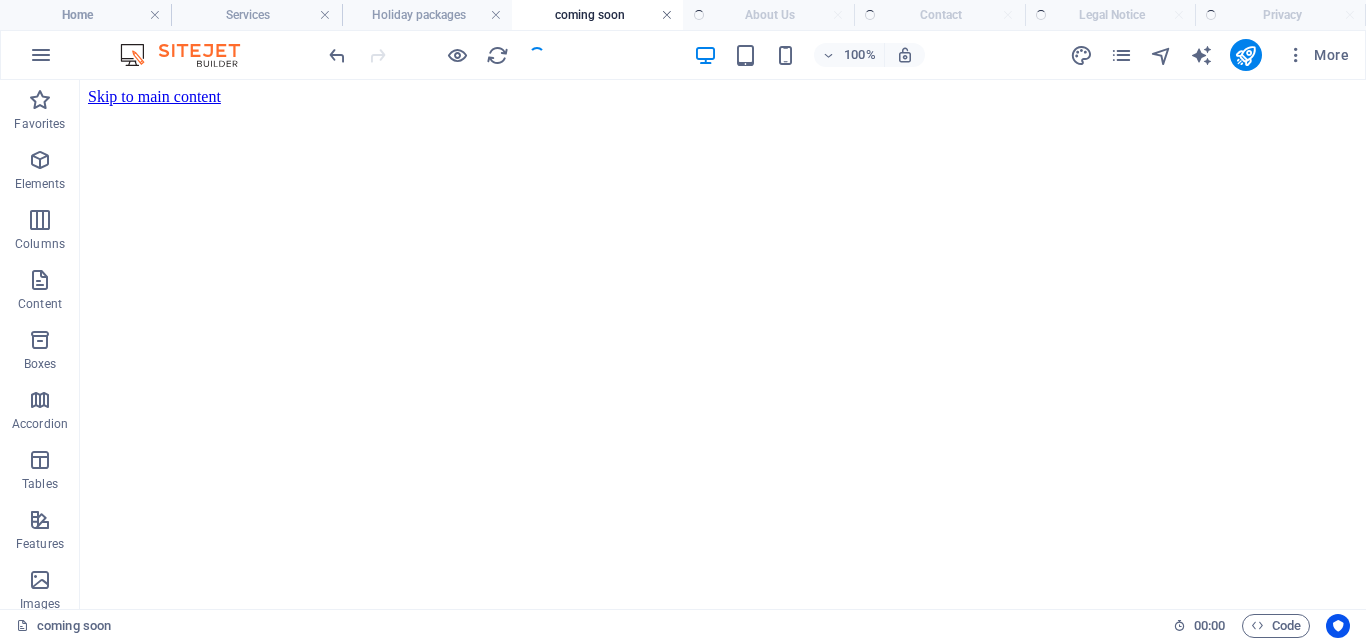 click at bounding box center [667, 15] 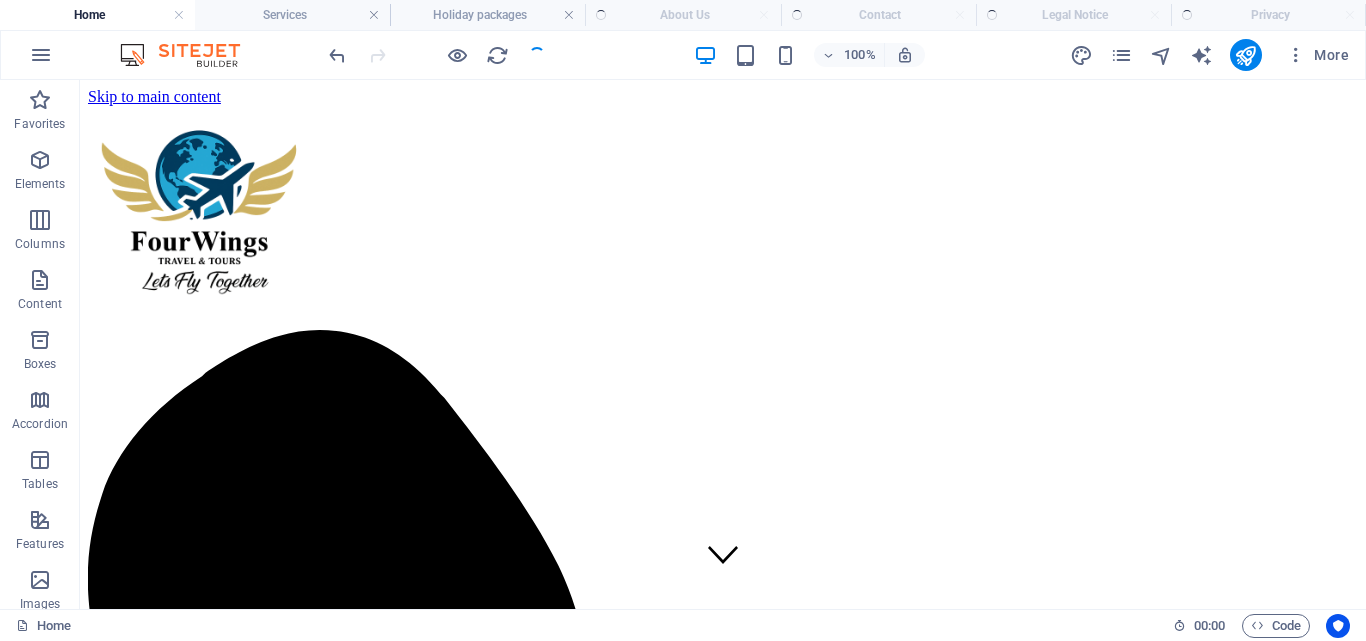 scroll, scrollTop: 4198, scrollLeft: 0, axis: vertical 